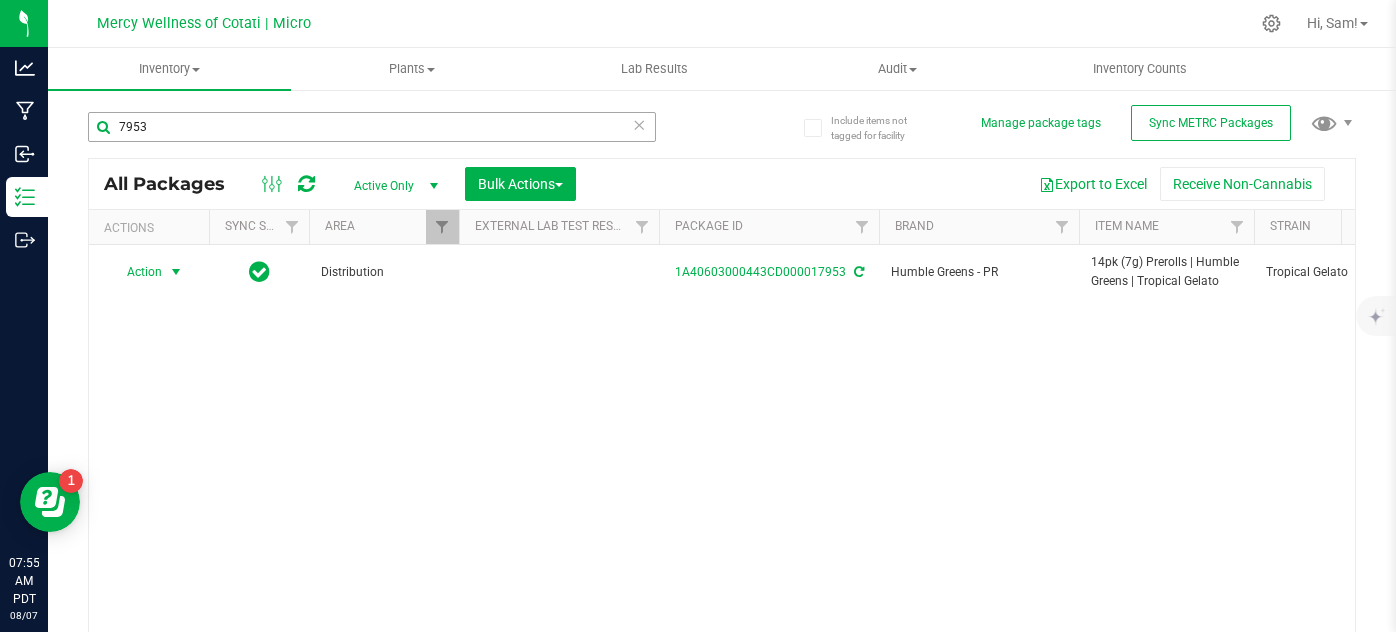 scroll, scrollTop: 0, scrollLeft: 0, axis: both 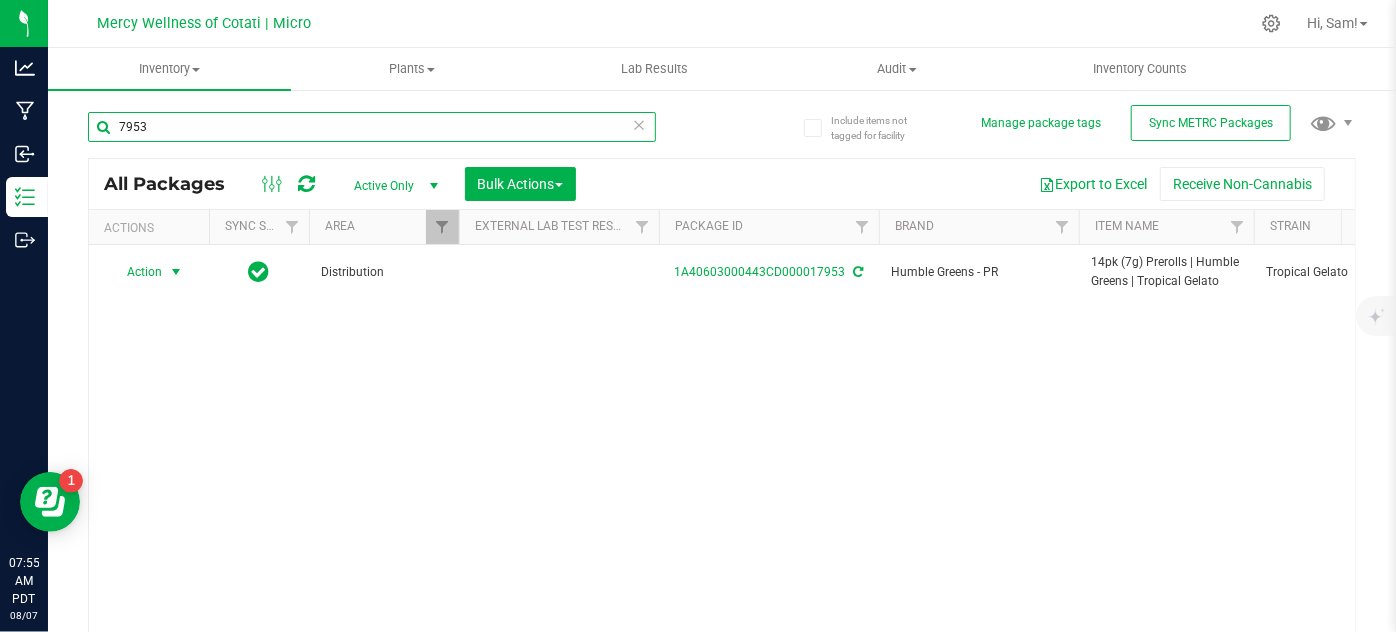 click on "7953" at bounding box center [372, 127] 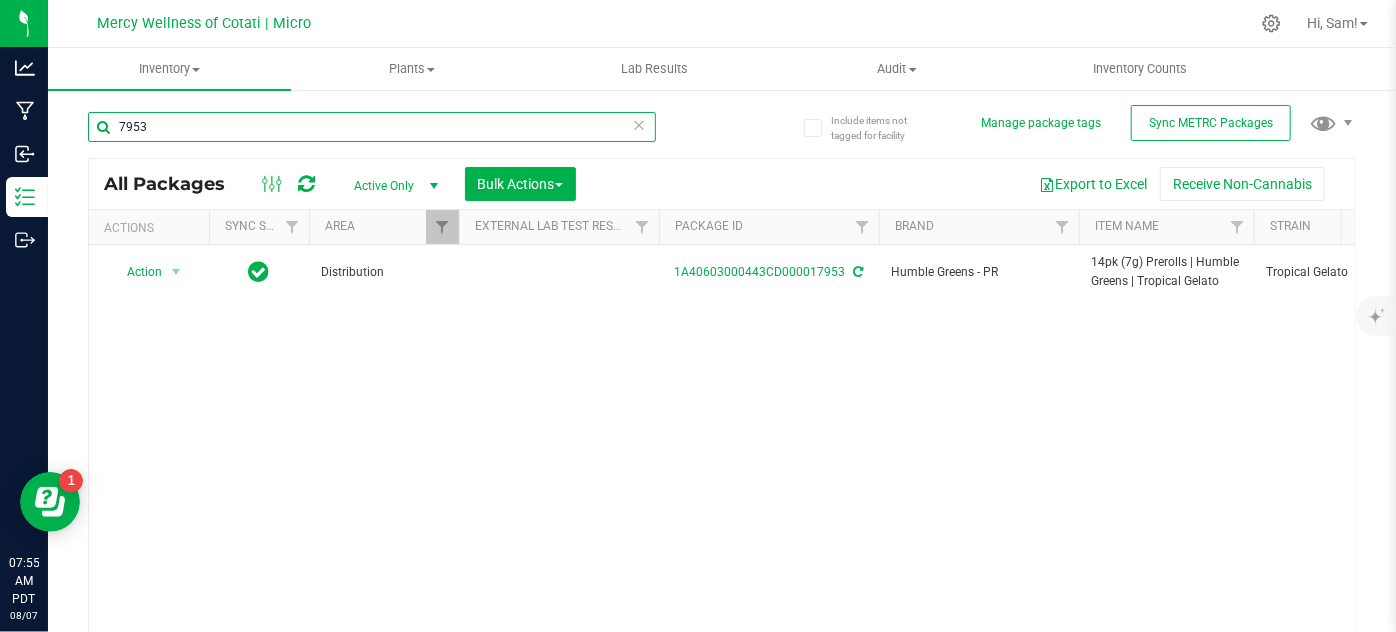 click on "7953" at bounding box center [372, 127] 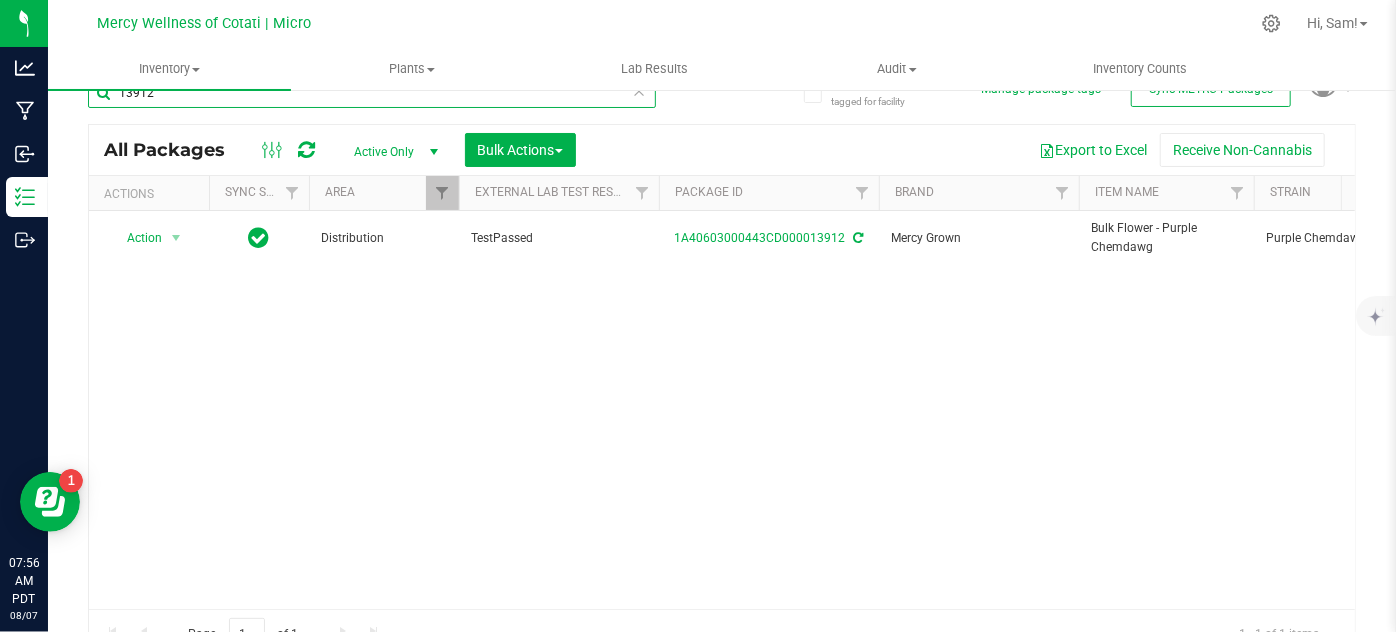 scroll, scrollTop: 66, scrollLeft: 0, axis: vertical 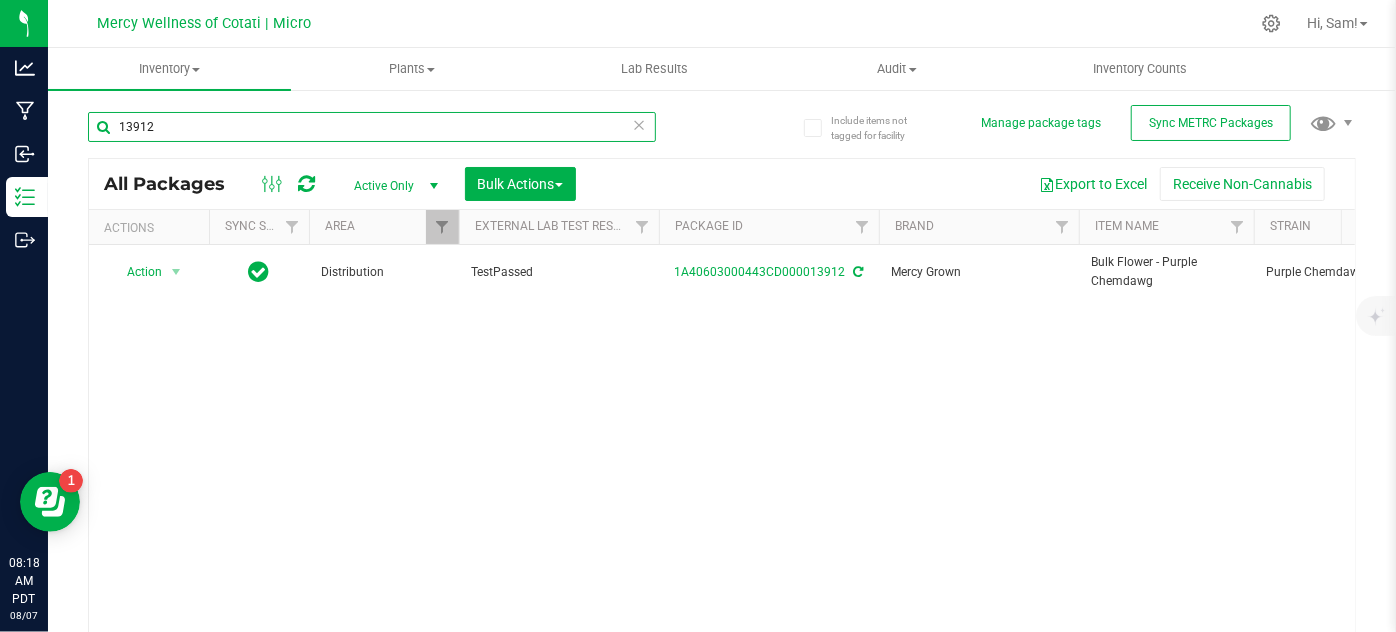 click on "13912" at bounding box center (372, 127) 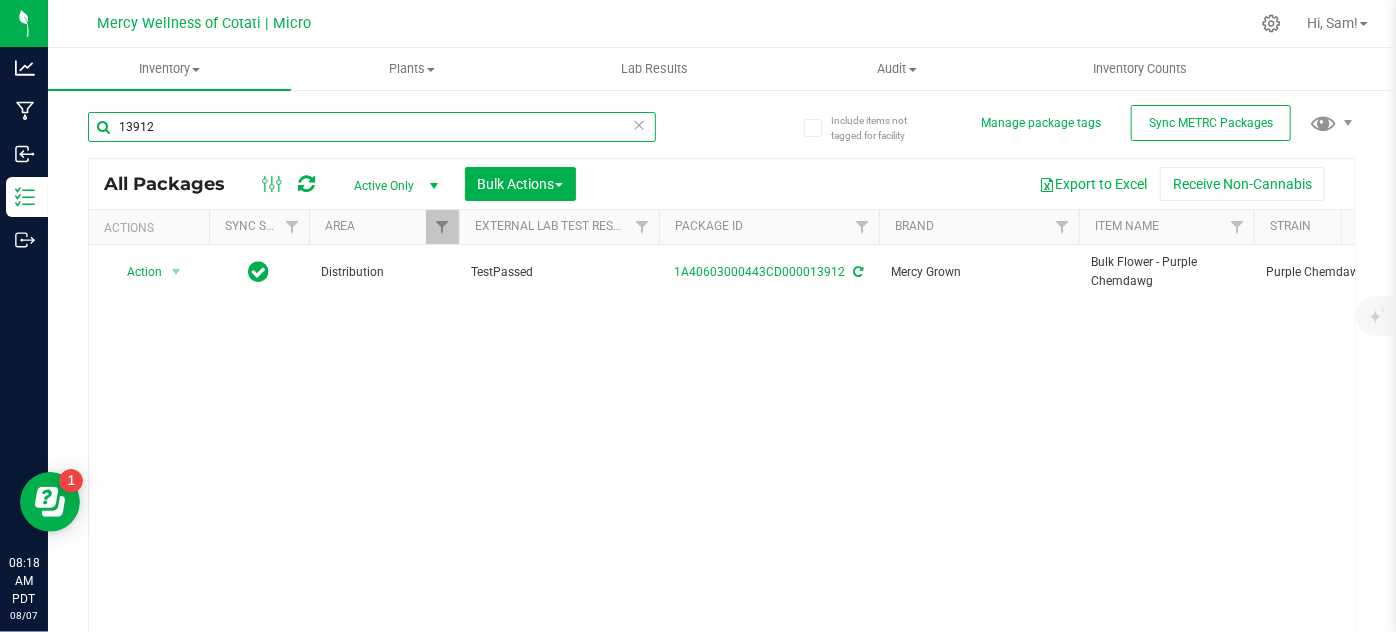 click on "13912" at bounding box center (372, 127) 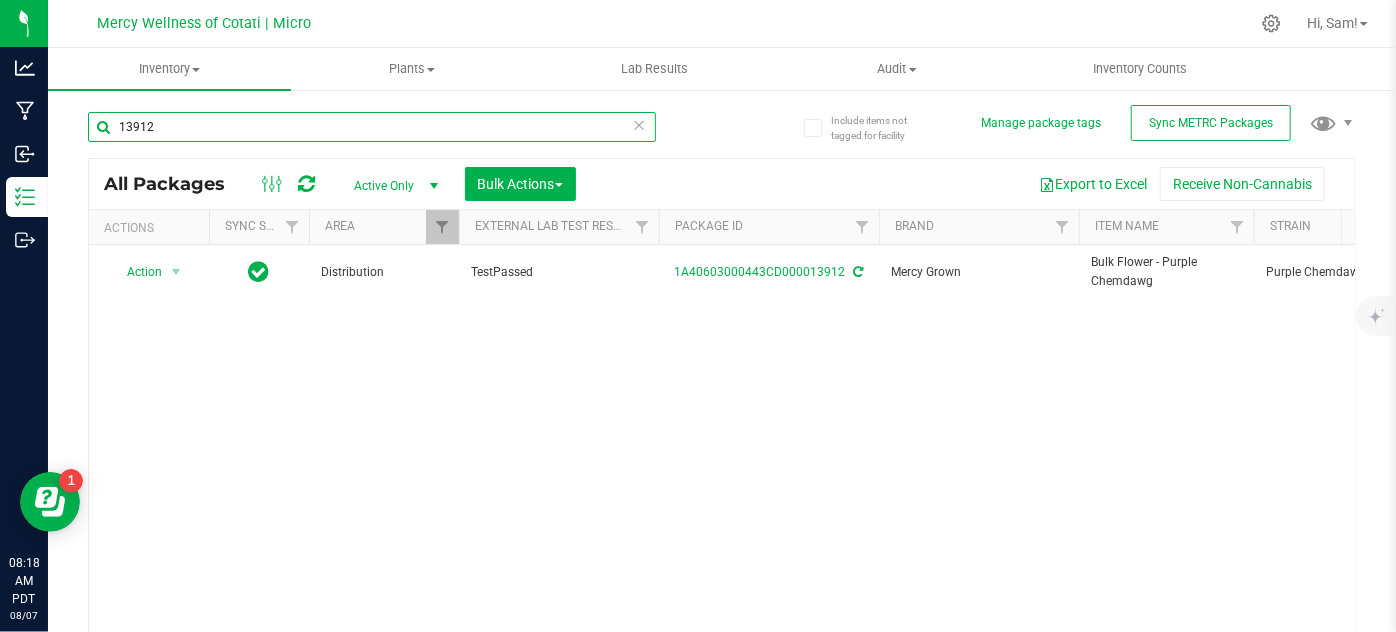 click on "13912" at bounding box center (372, 127) 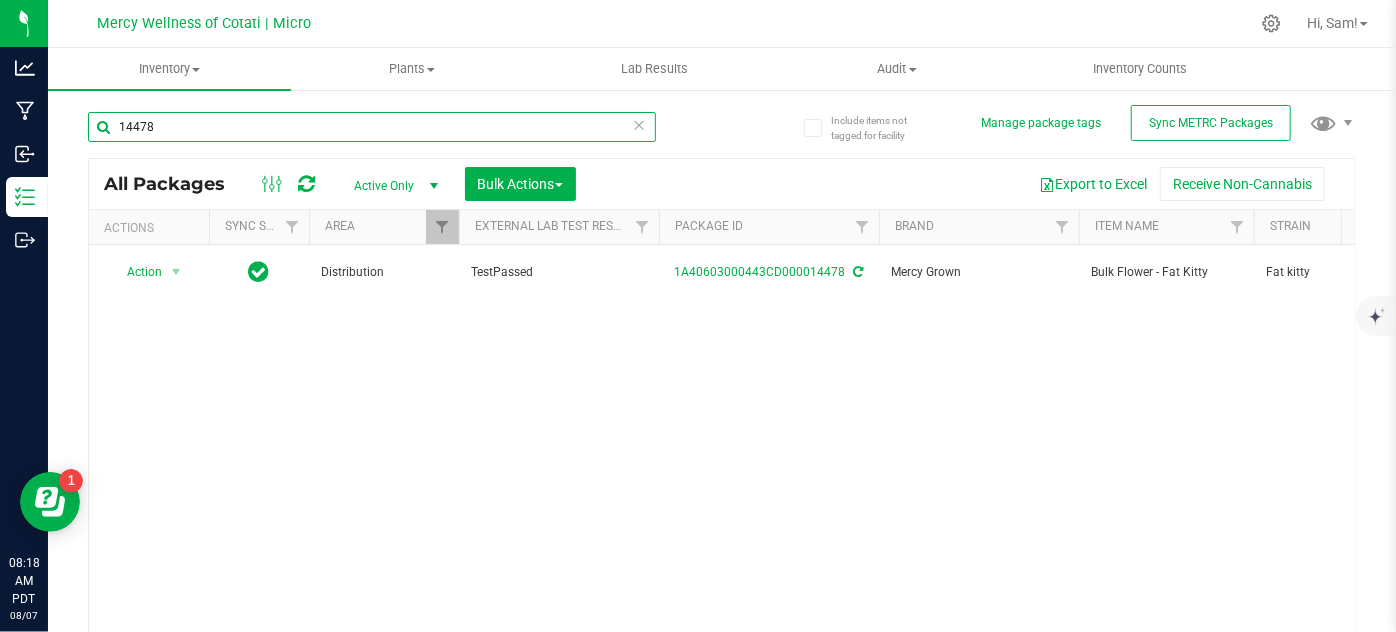 scroll, scrollTop: 45, scrollLeft: 0, axis: vertical 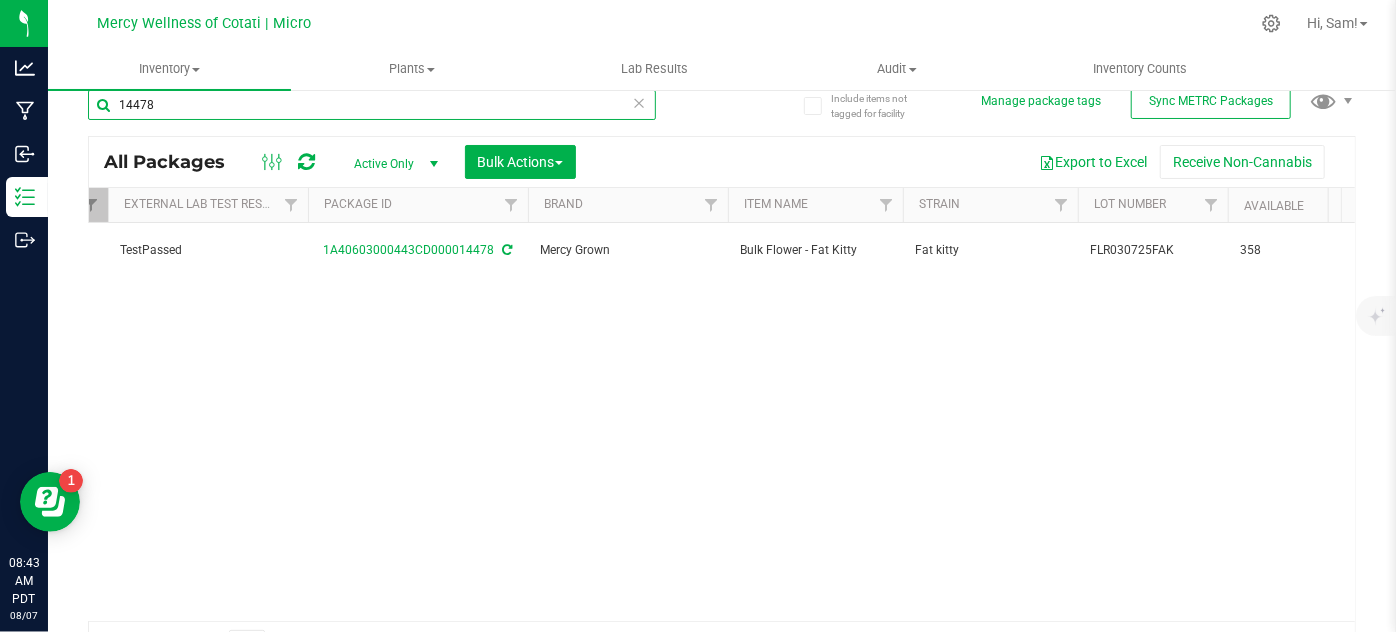 click on "14478" at bounding box center [372, 105] 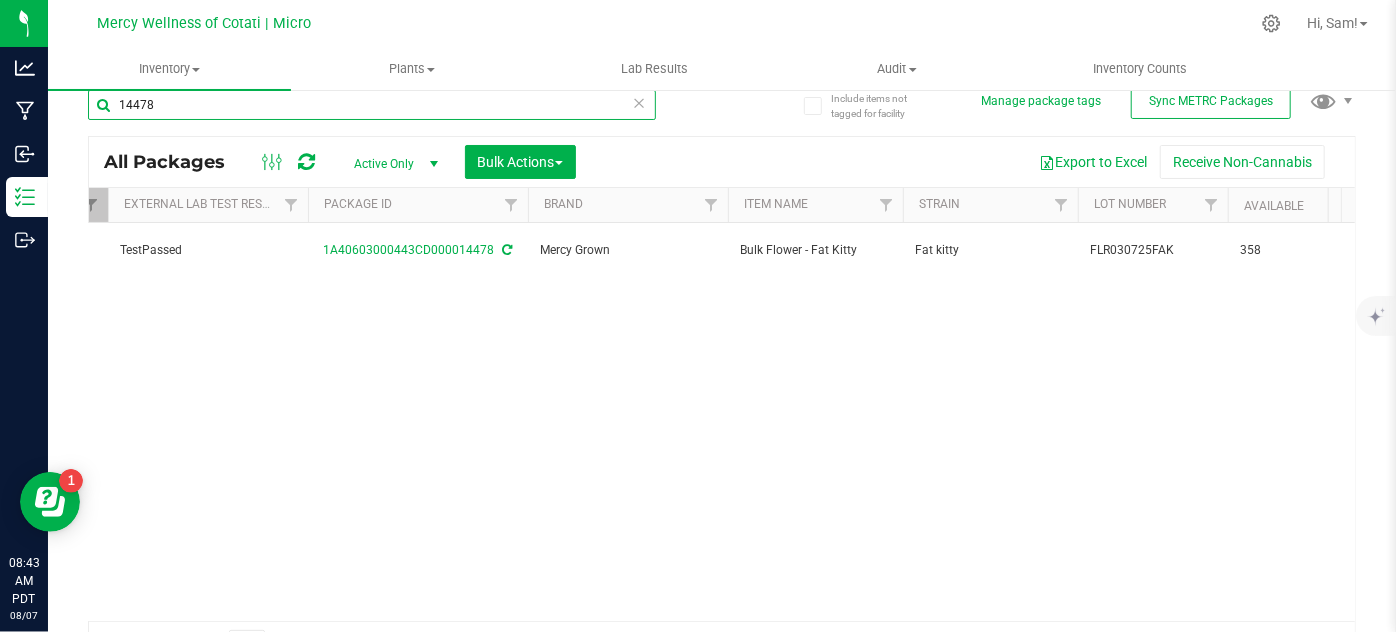 click on "14478" at bounding box center (372, 105) 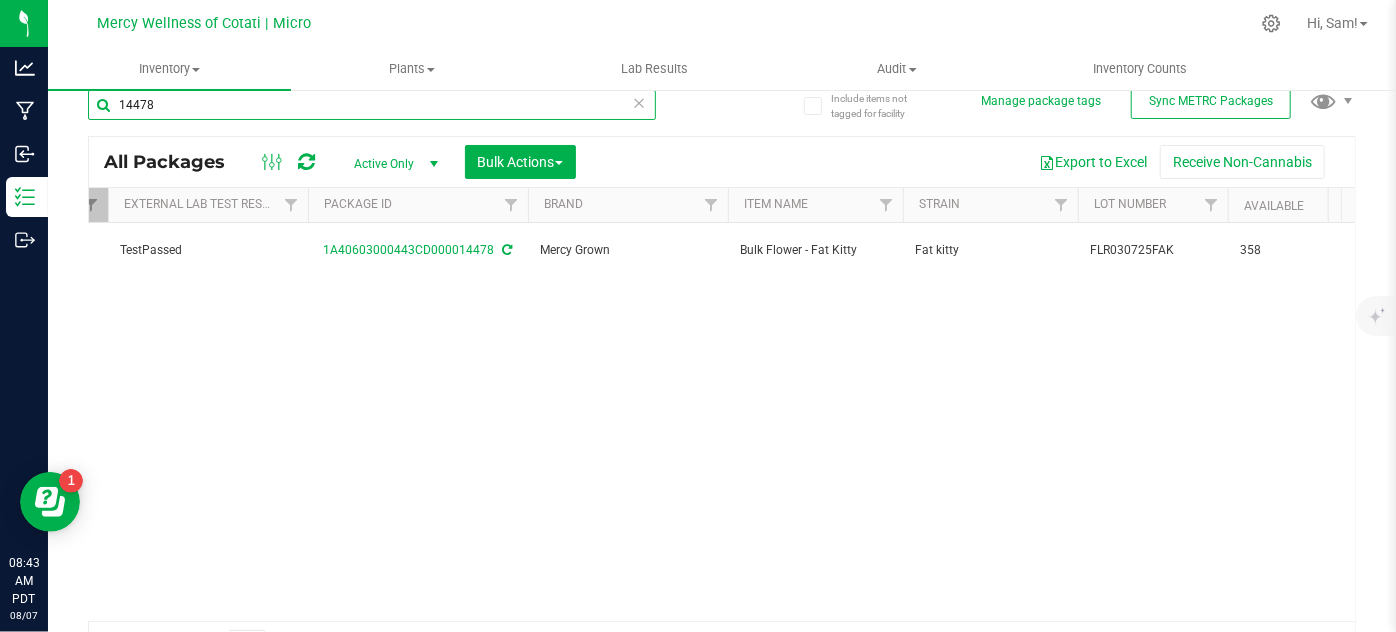 click on "14478" at bounding box center (372, 105) 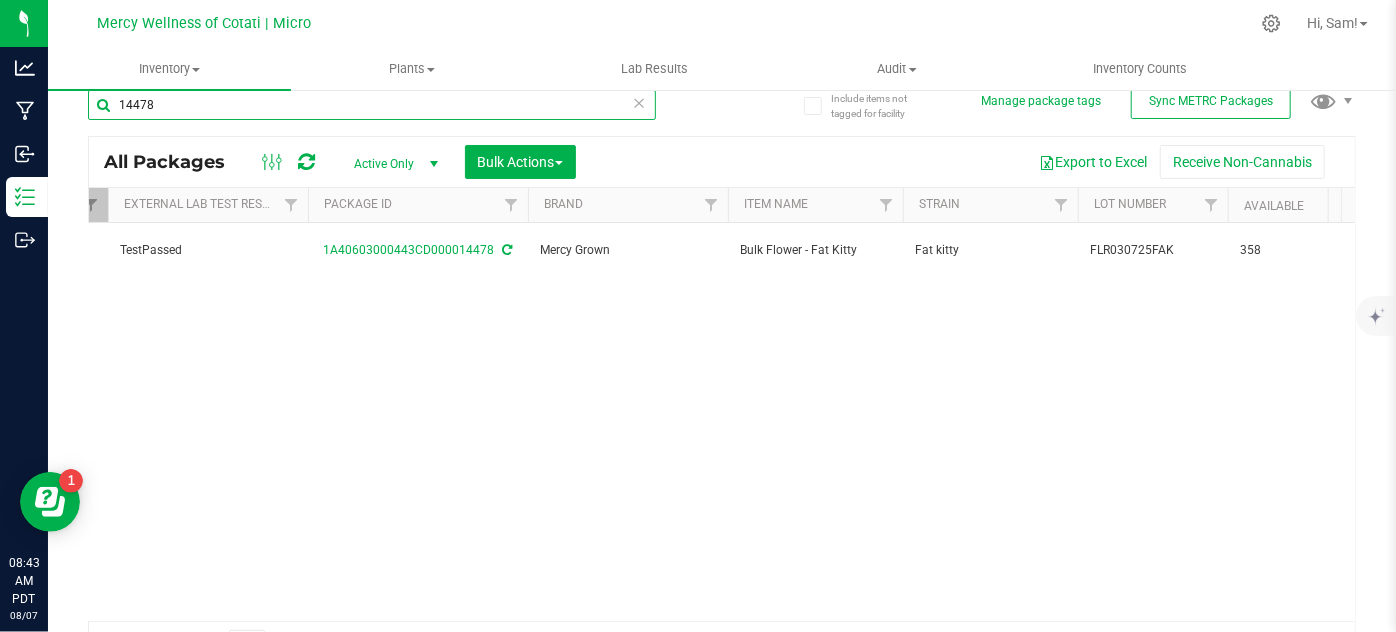click on "14478" at bounding box center (372, 105) 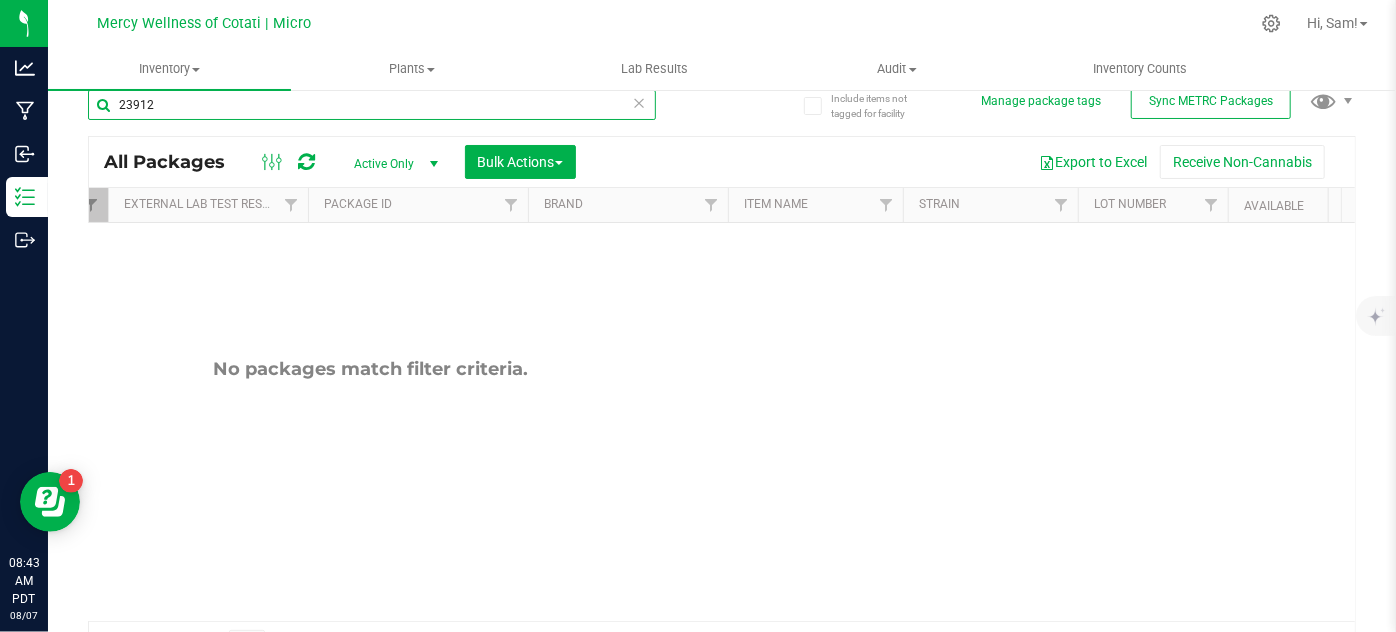 click on "23912" at bounding box center [372, 105] 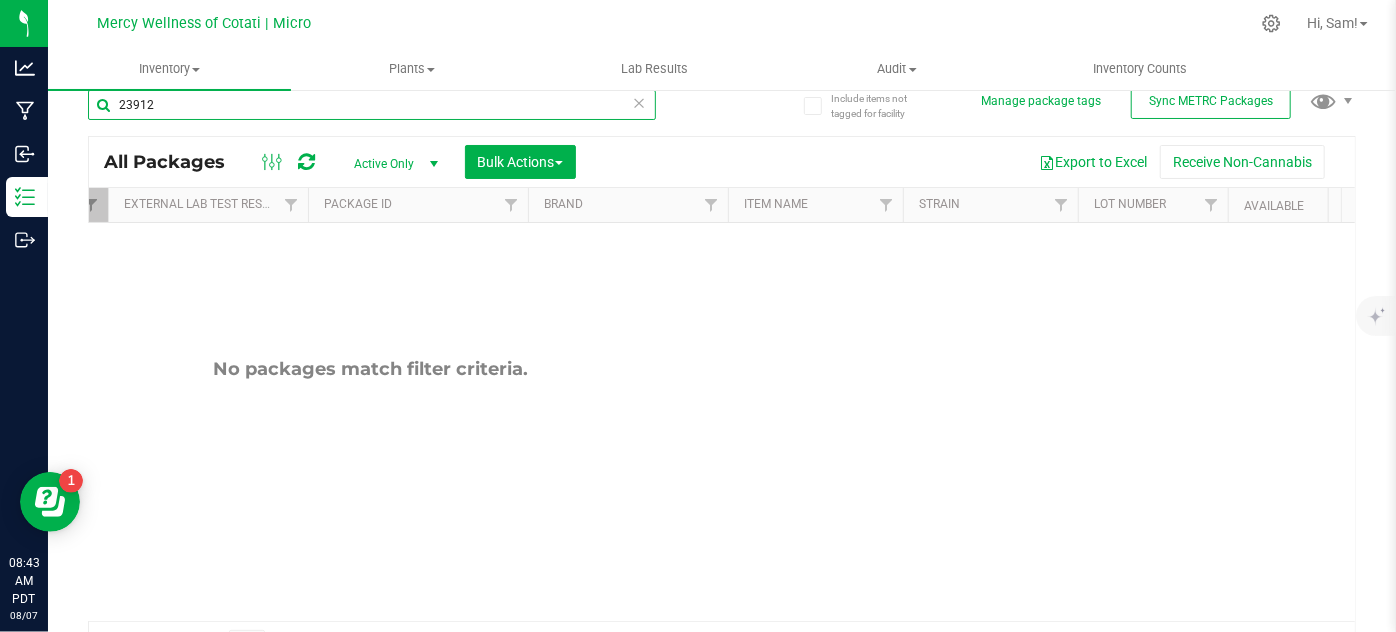 click on "23912" at bounding box center (372, 105) 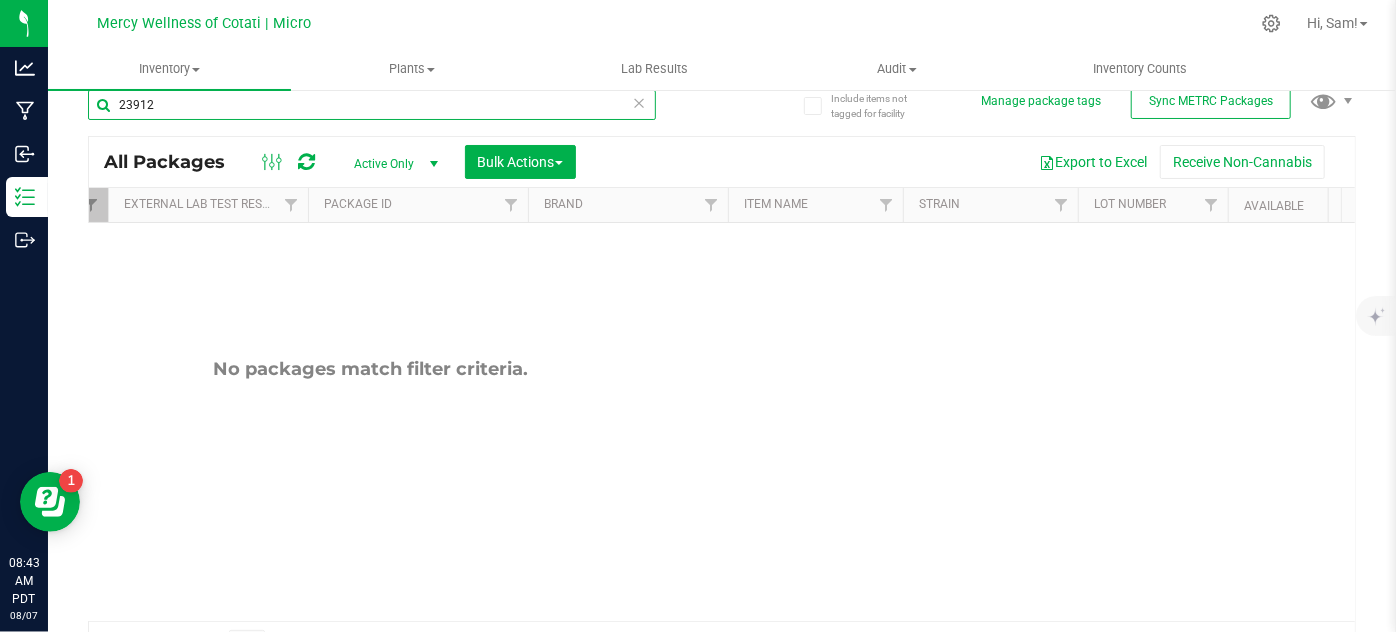 click on "23912" at bounding box center [372, 105] 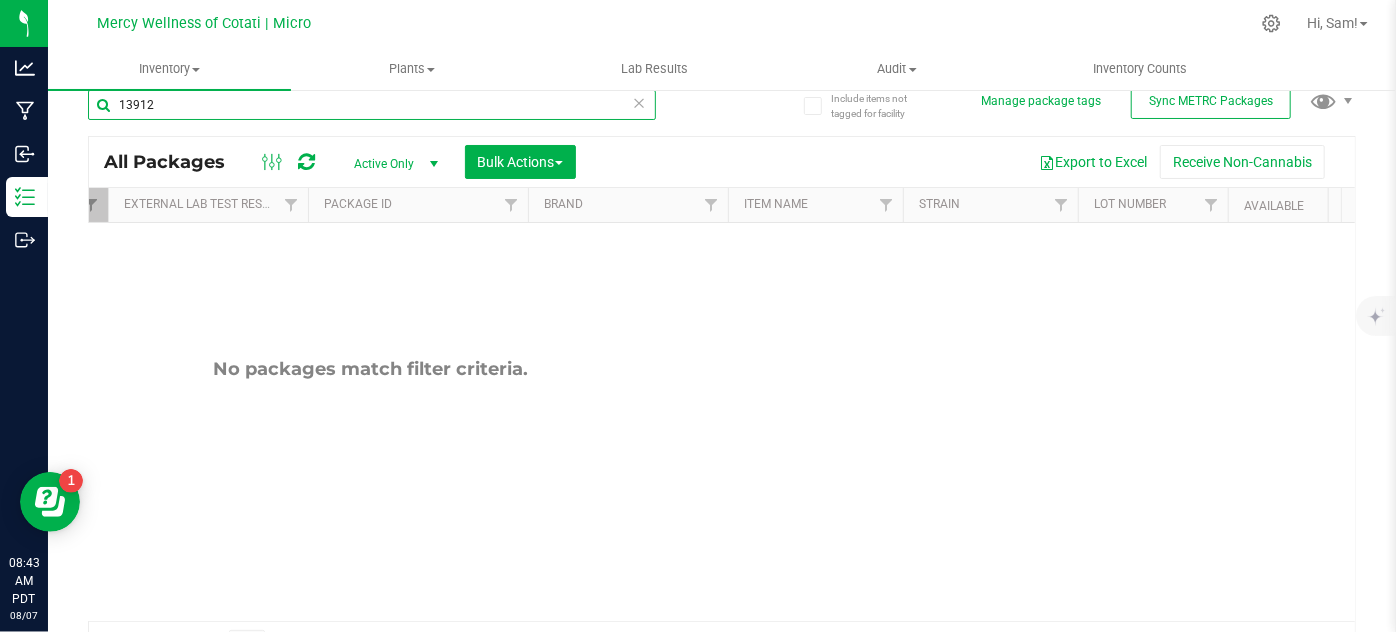 type on "13912" 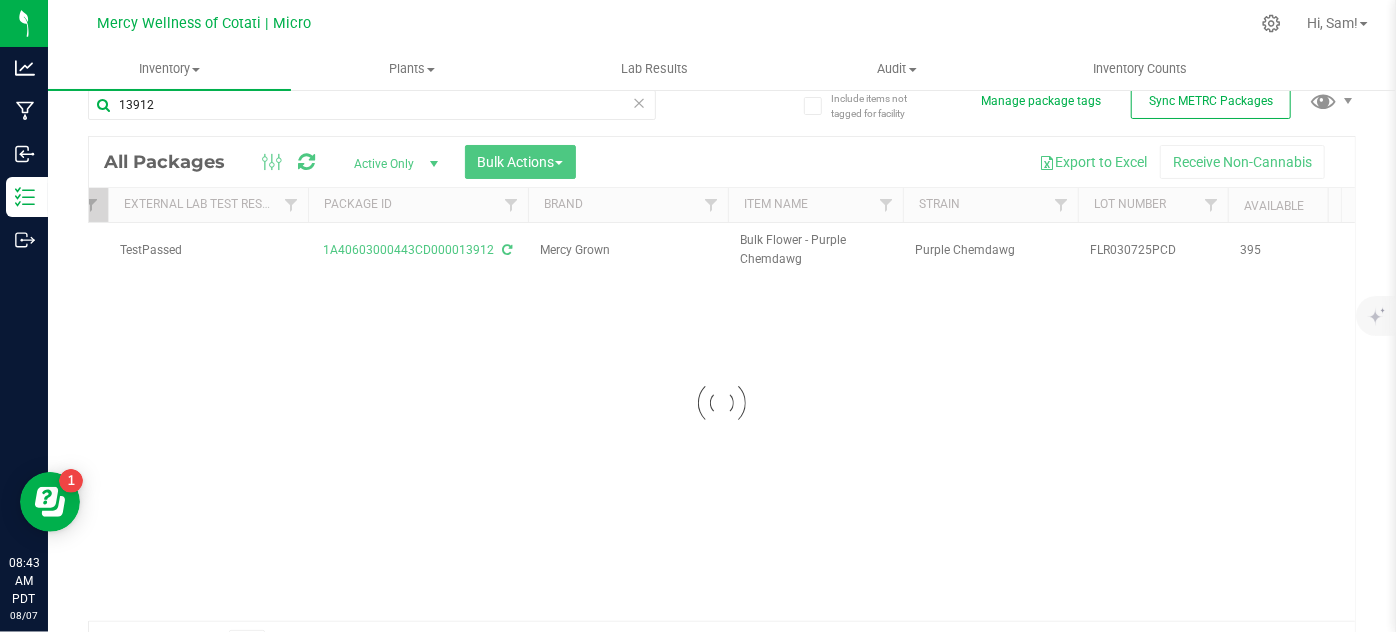drag, startPoint x: 150, startPoint y: 586, endPoint x: 131, endPoint y: 599, distance: 23.021729 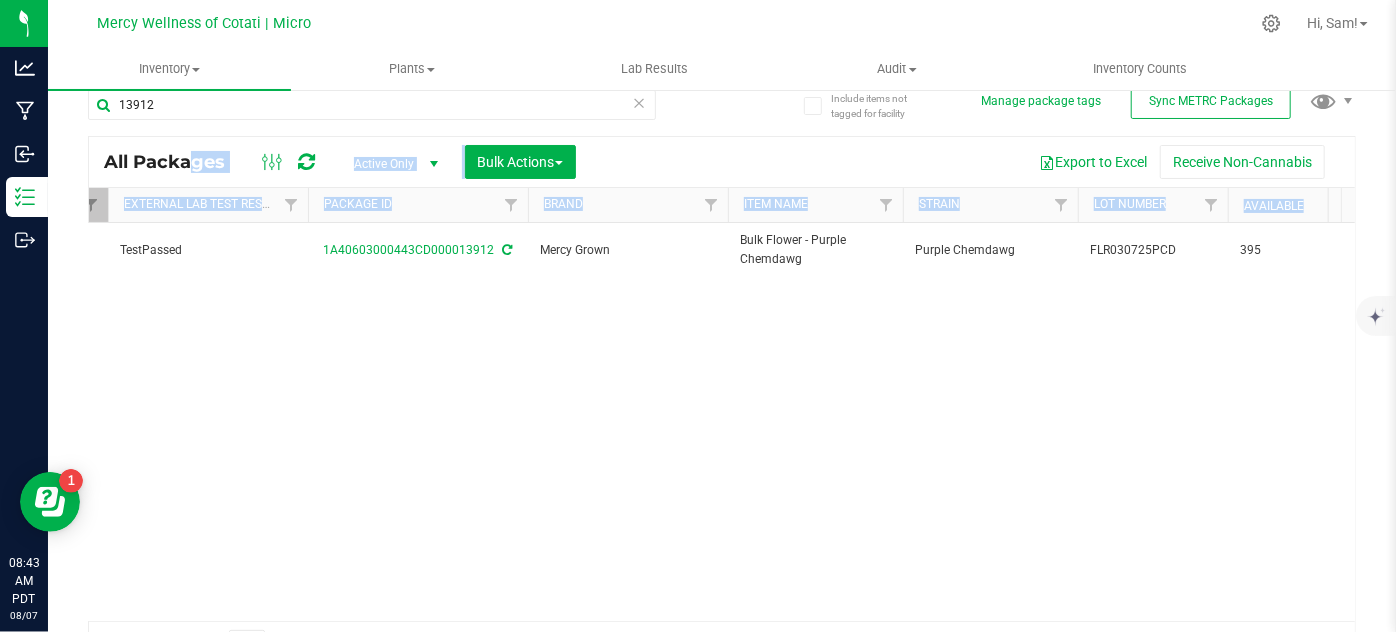 scroll, scrollTop: 0, scrollLeft: 189, axis: horizontal 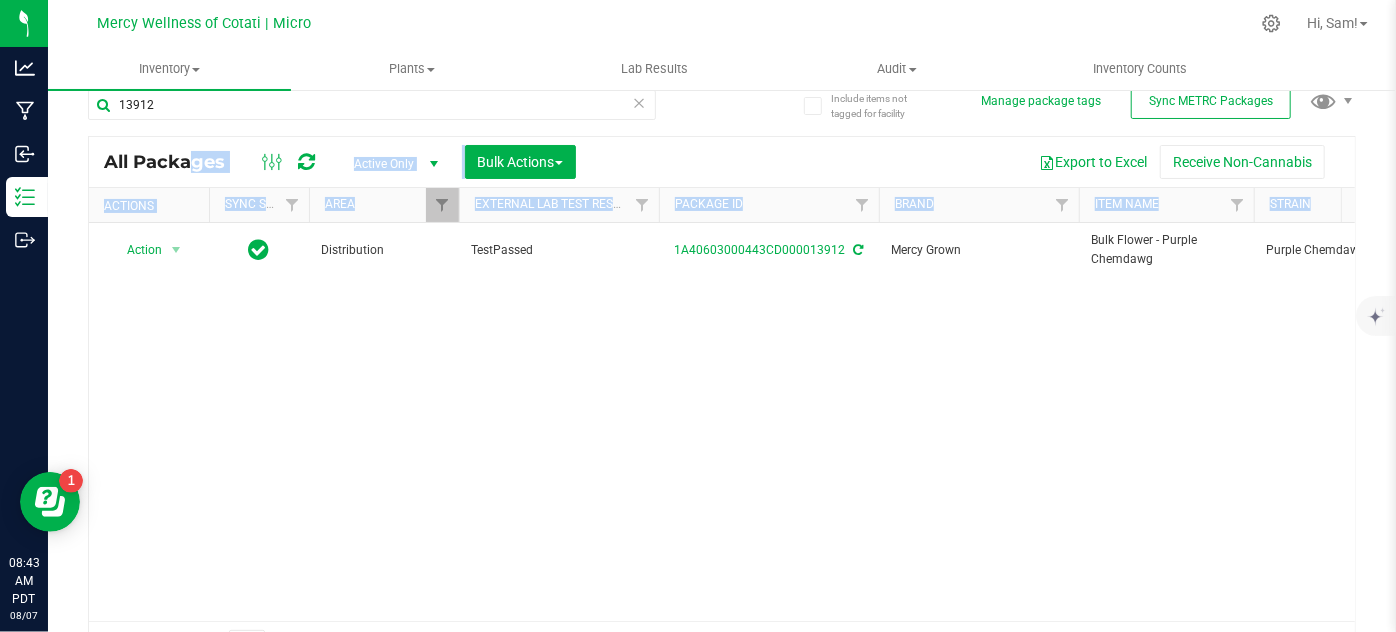 click on "Action Action Adjust qty Create package Edit attributes Global inventory Locate package Lock package Print package label Print product labels Record a lab result Retag package See history Take lab sample
Distribution
TestPassed
[PACKAGE_ID]
Mercy Grown
Bulk Flower - Purple Chemdawg
Purple Chemdawg
[LOT_NUMBER]
395
Gram
$0.00000
395
Buds" at bounding box center (722, 422) 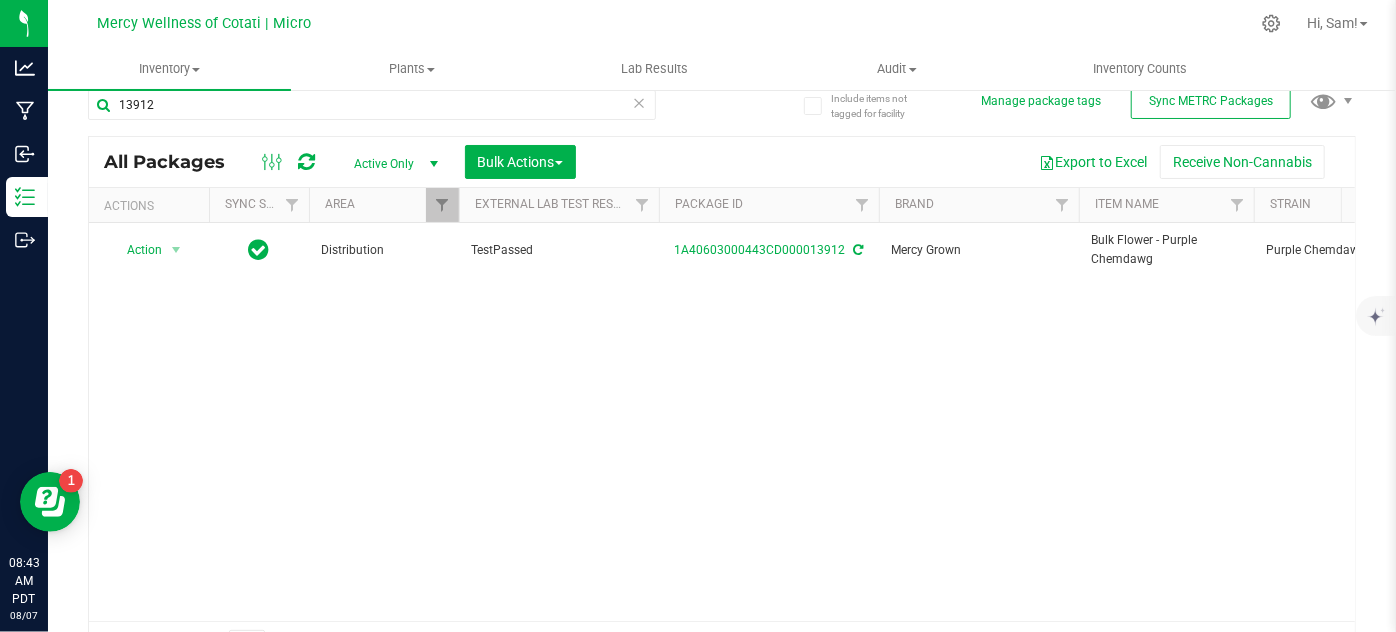 click on "All Packages
Active Only Active Only Lab Samples Locked All External Internal
Bulk Actions
Add to manufacturing run
Add to outbound order
Combine packages
Combine packages (lot)" at bounding box center (722, 403) 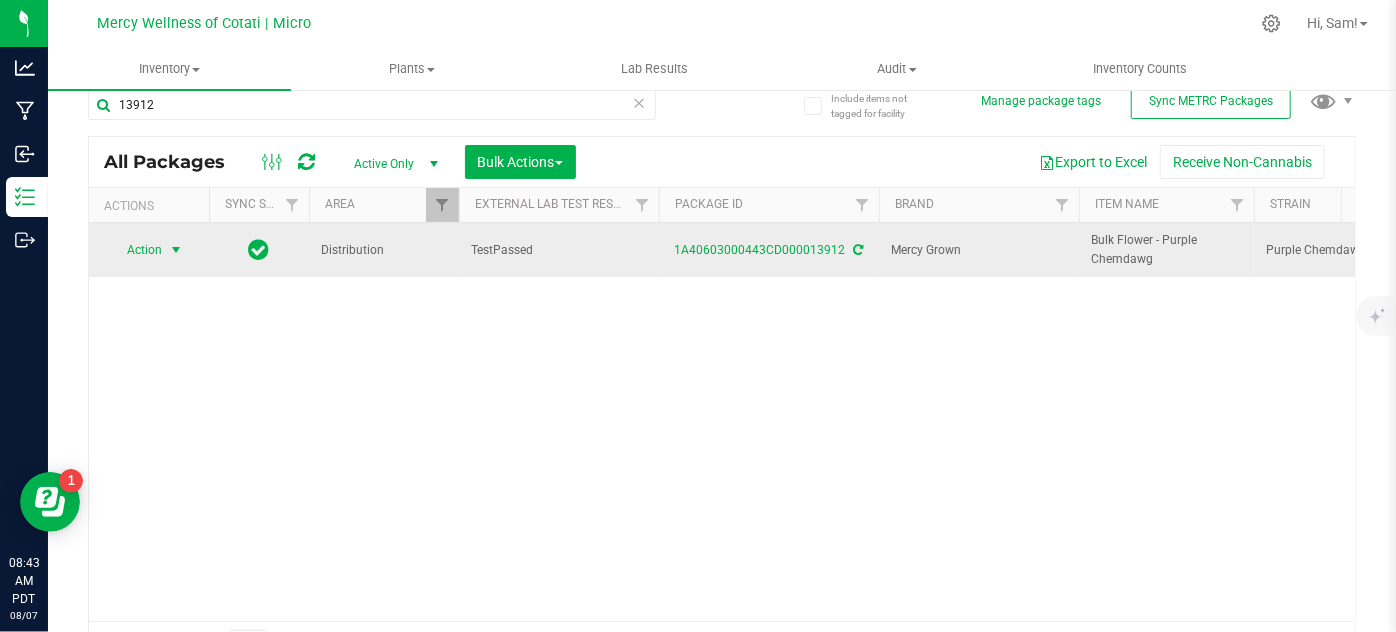 click at bounding box center [176, 250] 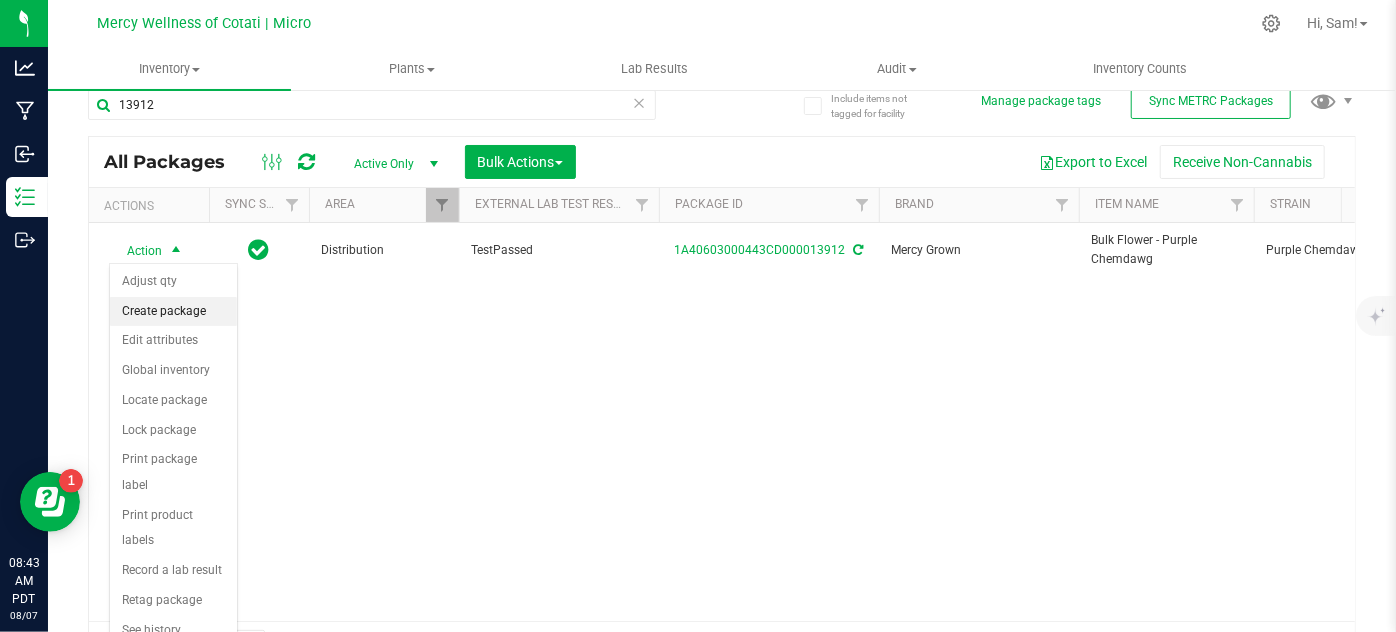 click on "Create package" at bounding box center (173, 312) 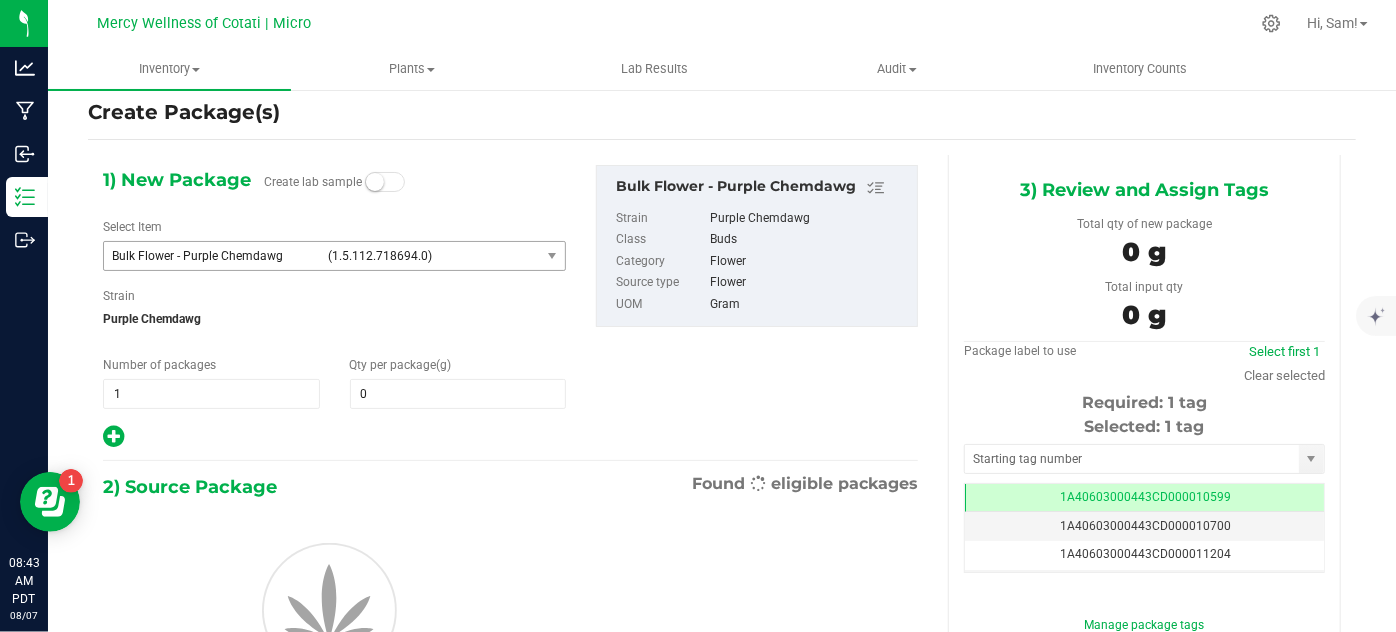 type on "0.0000" 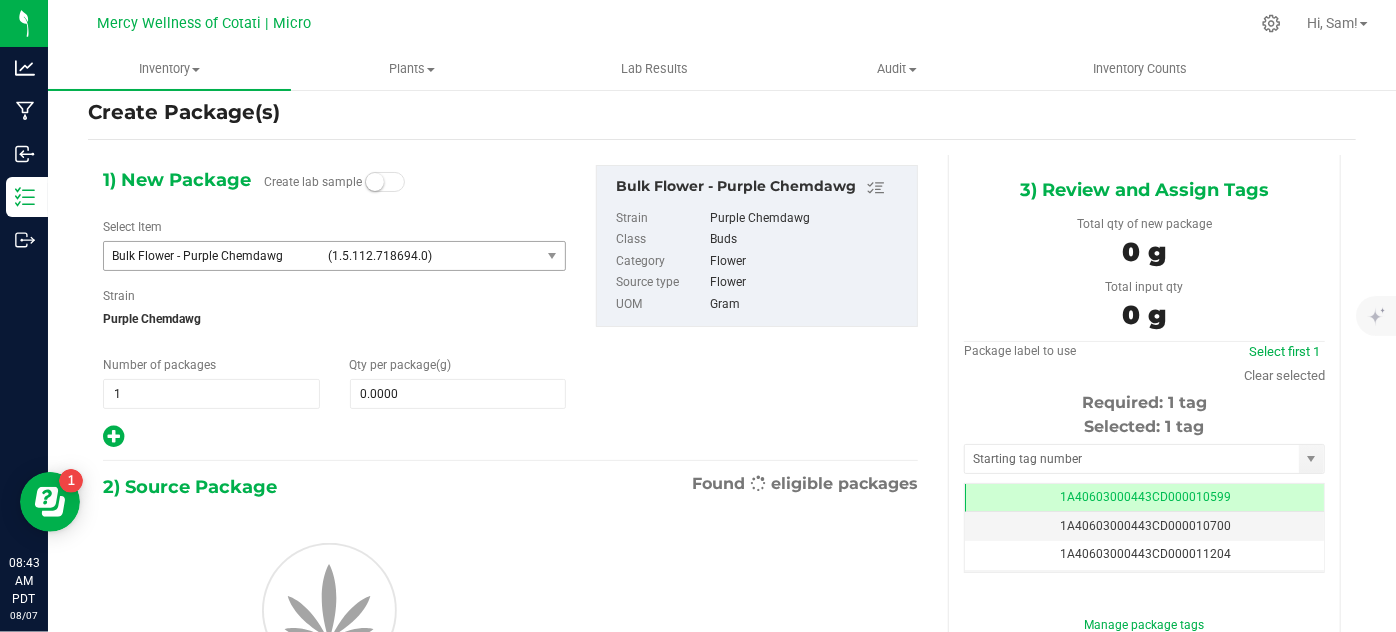 scroll, scrollTop: 0, scrollLeft: 0, axis: both 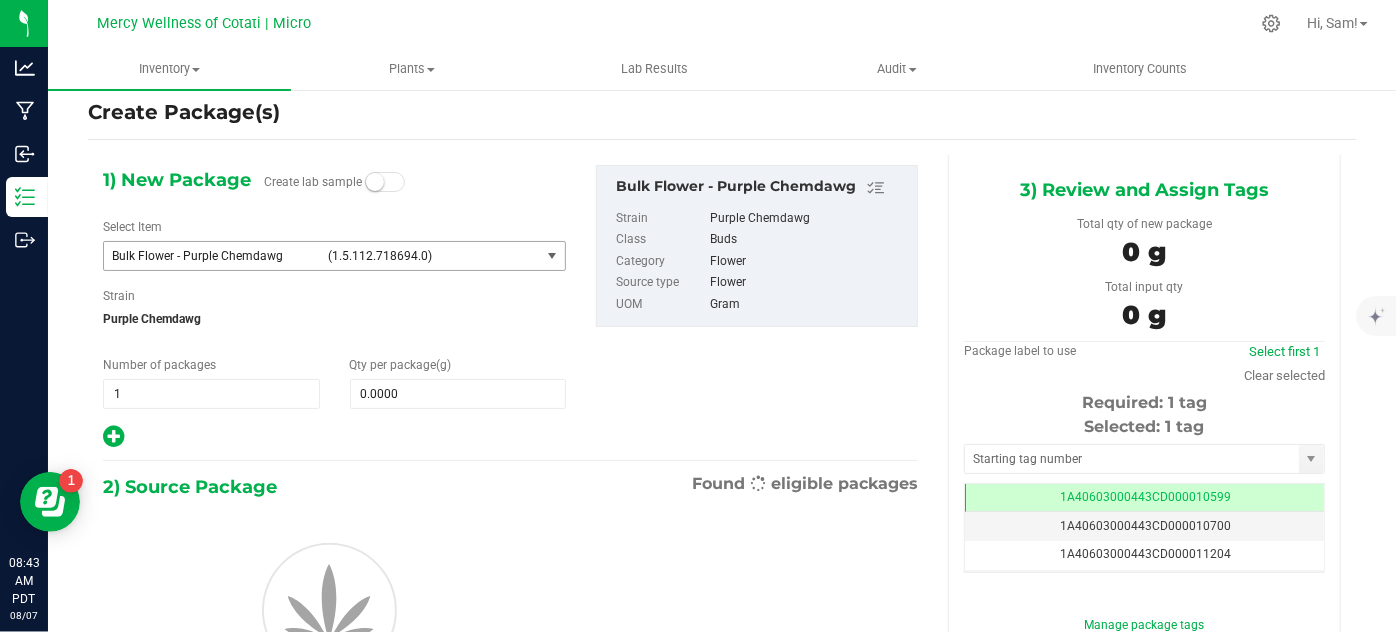 click at bounding box center [552, 256] 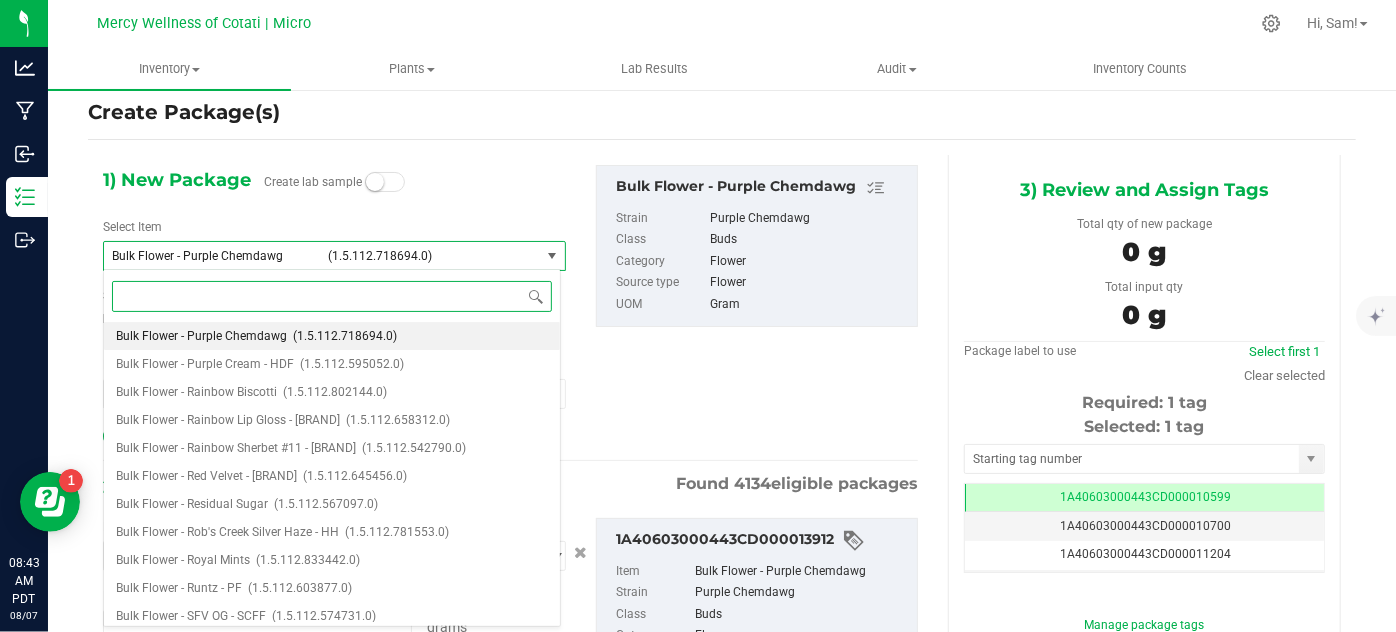 type on "0.0000 g" 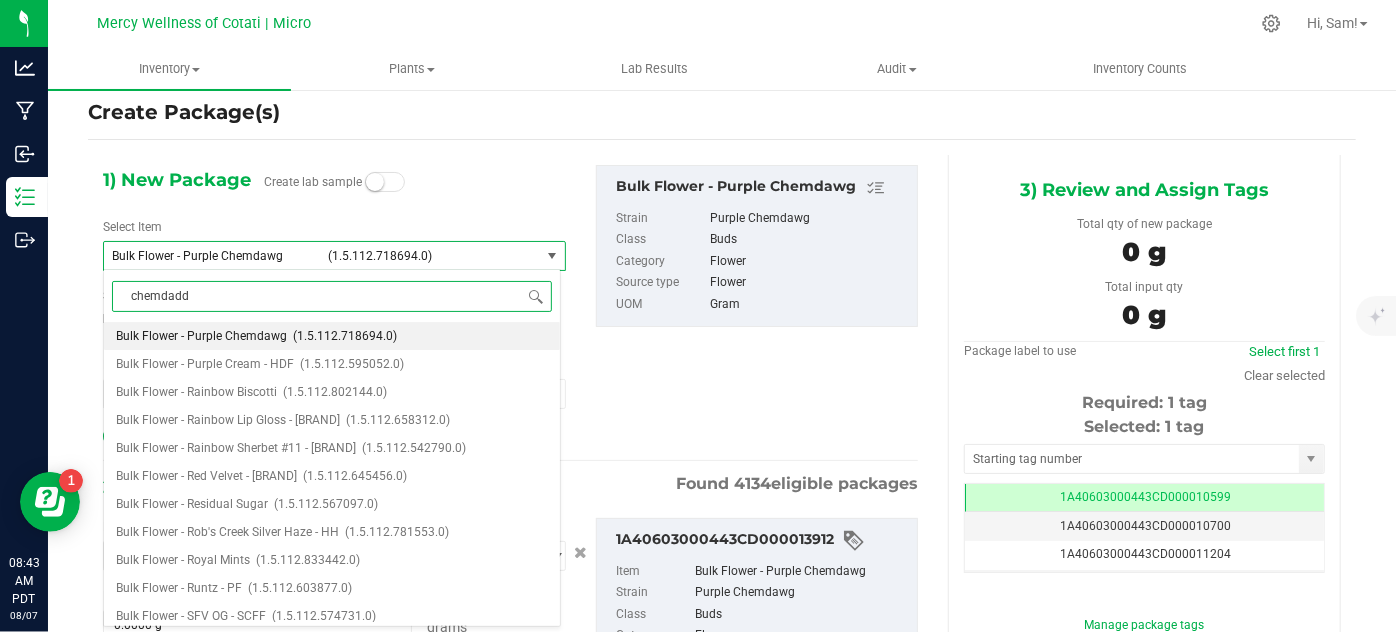 type on "chemdaddy" 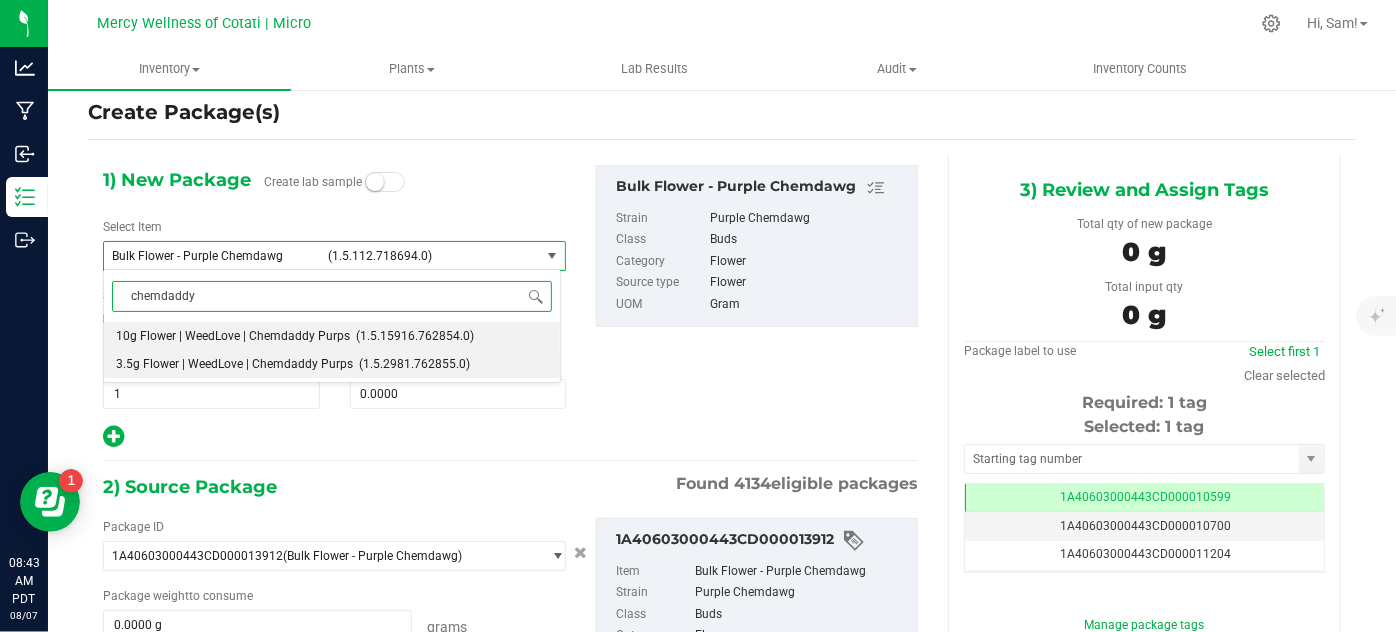 click on "(1.5.2981.762855.0)" at bounding box center [414, 364] 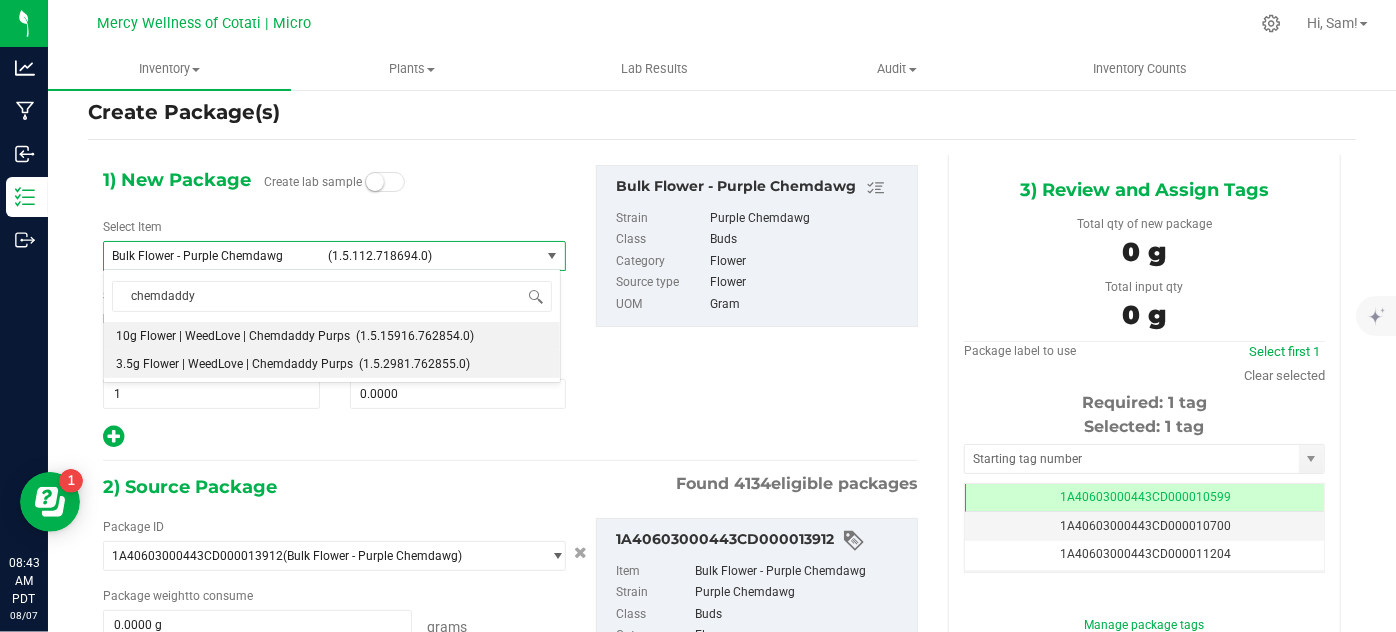 type 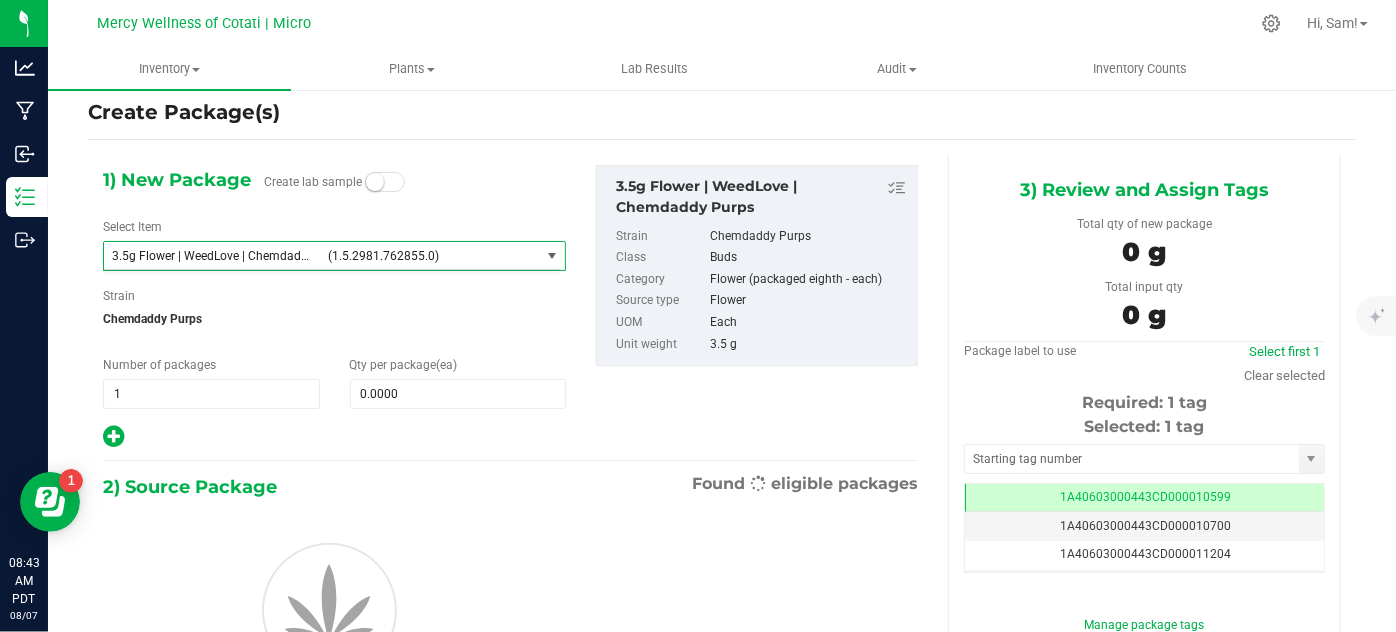 type on "0" 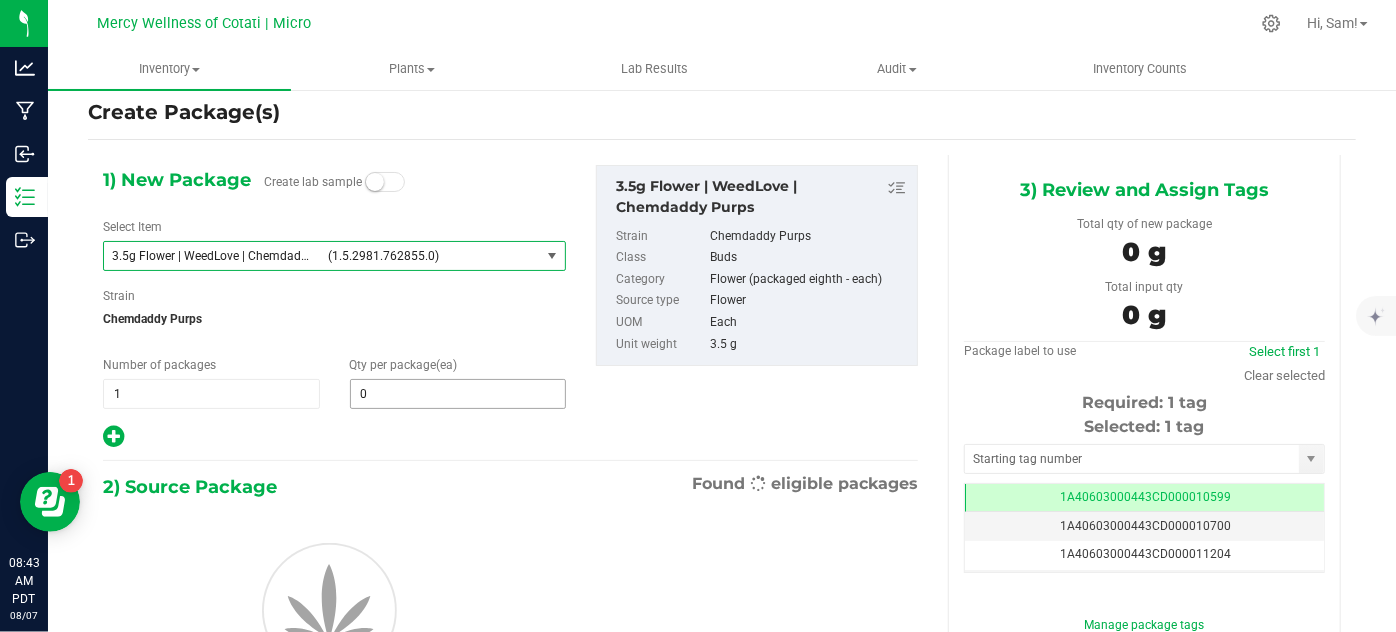 click on "0 0" at bounding box center (458, 394) 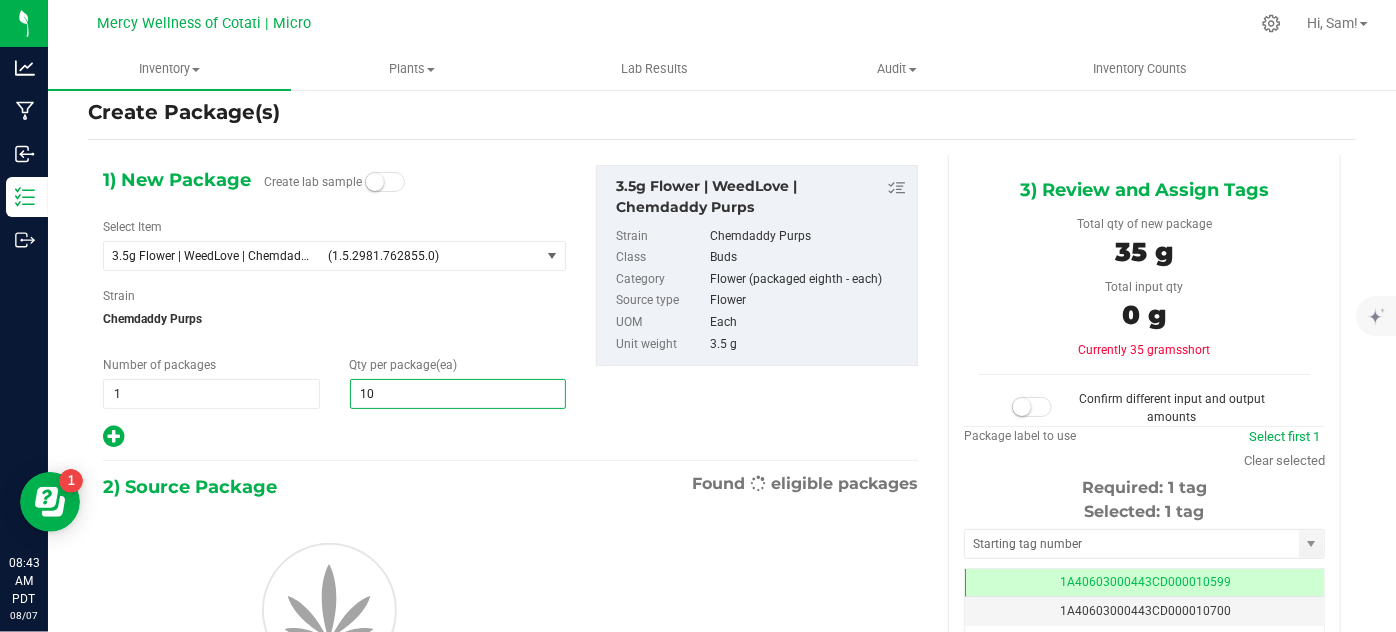 type on "101" 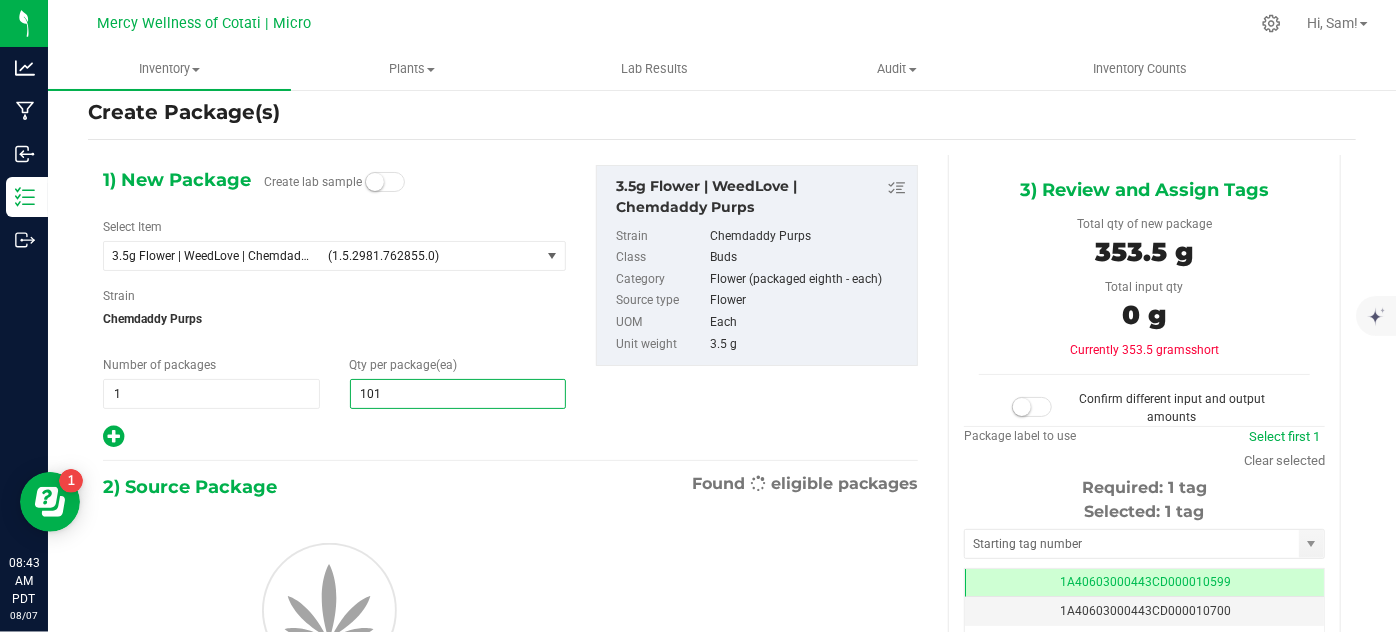 click at bounding box center [334, 437] 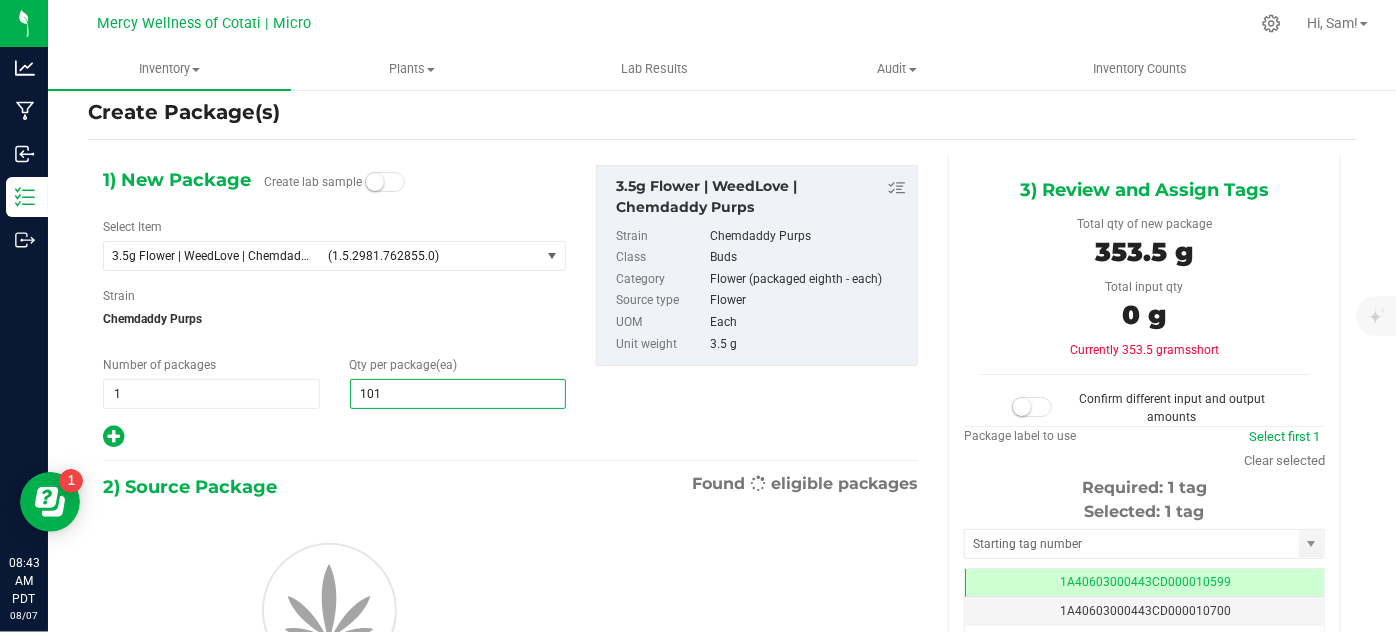 type on "101" 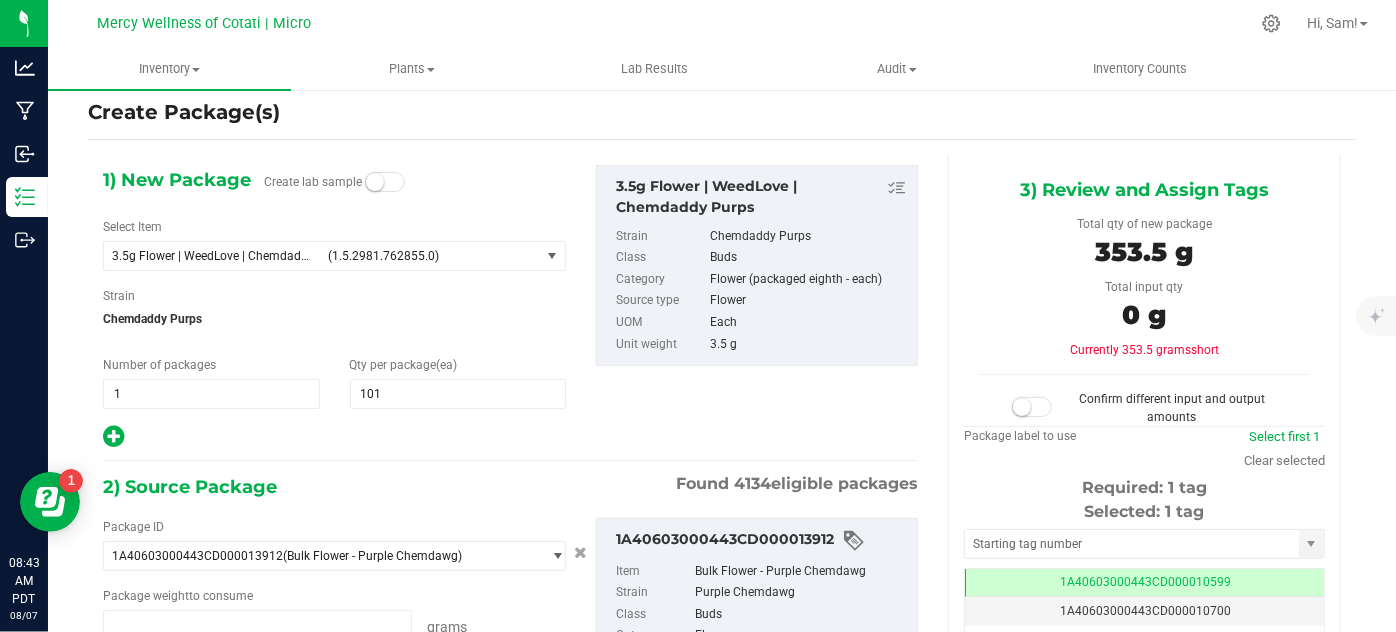type on "0.0000 g" 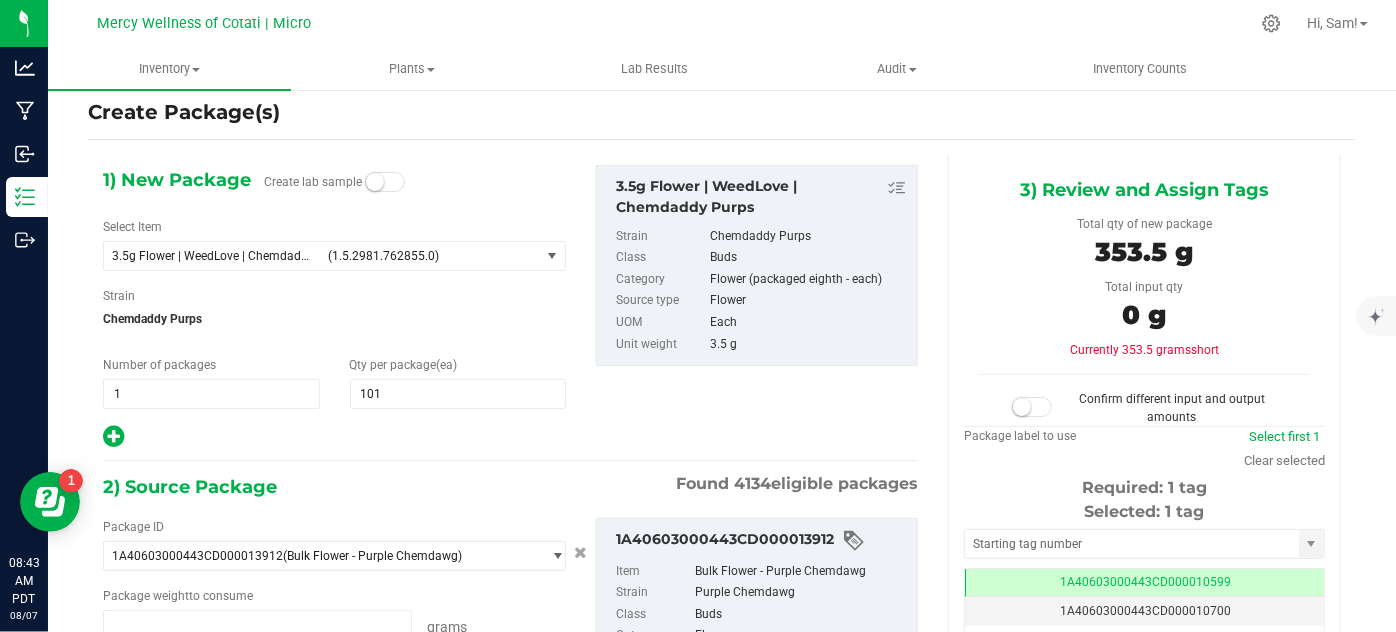 type on "0" 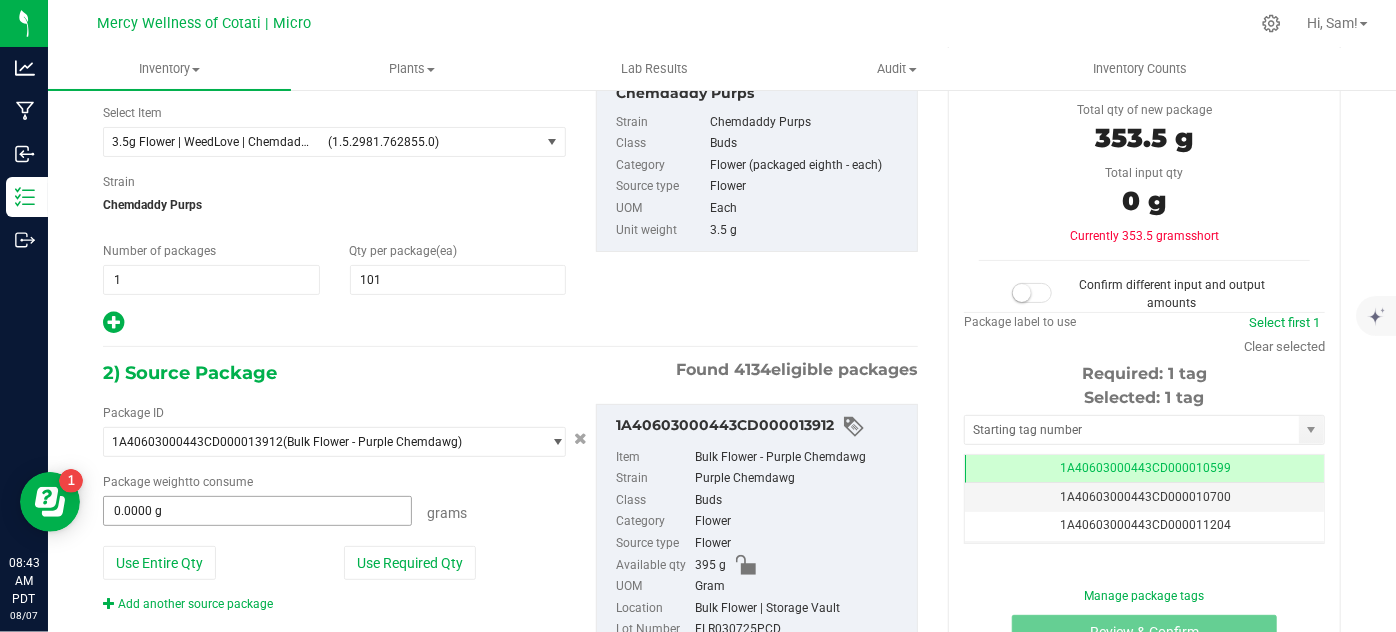 click on "0.0000 g 0" at bounding box center [257, 511] 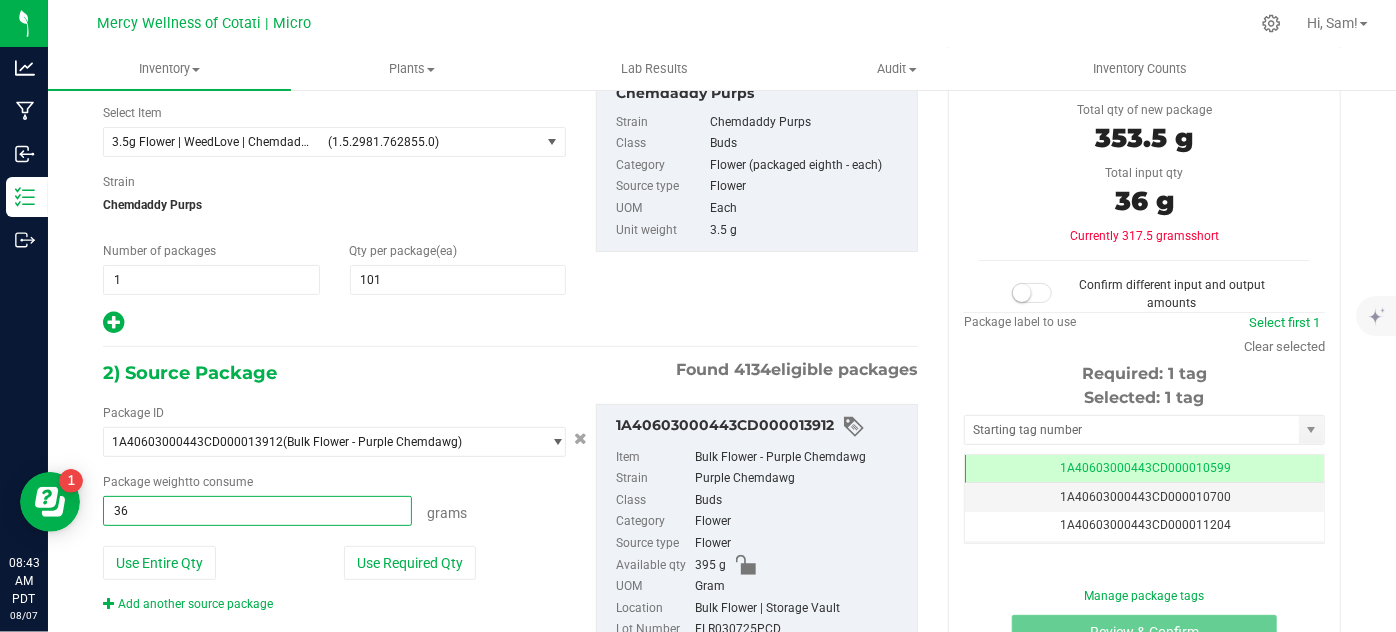 type on "364" 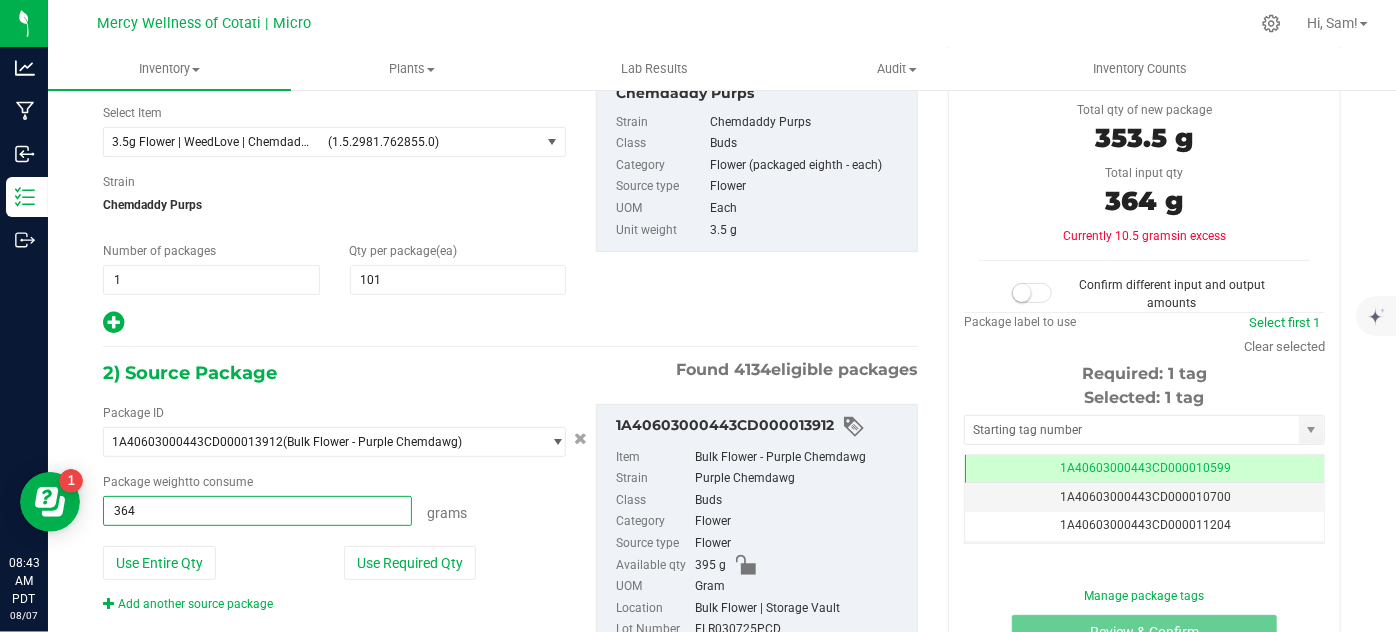 click at bounding box center (1032, 293) 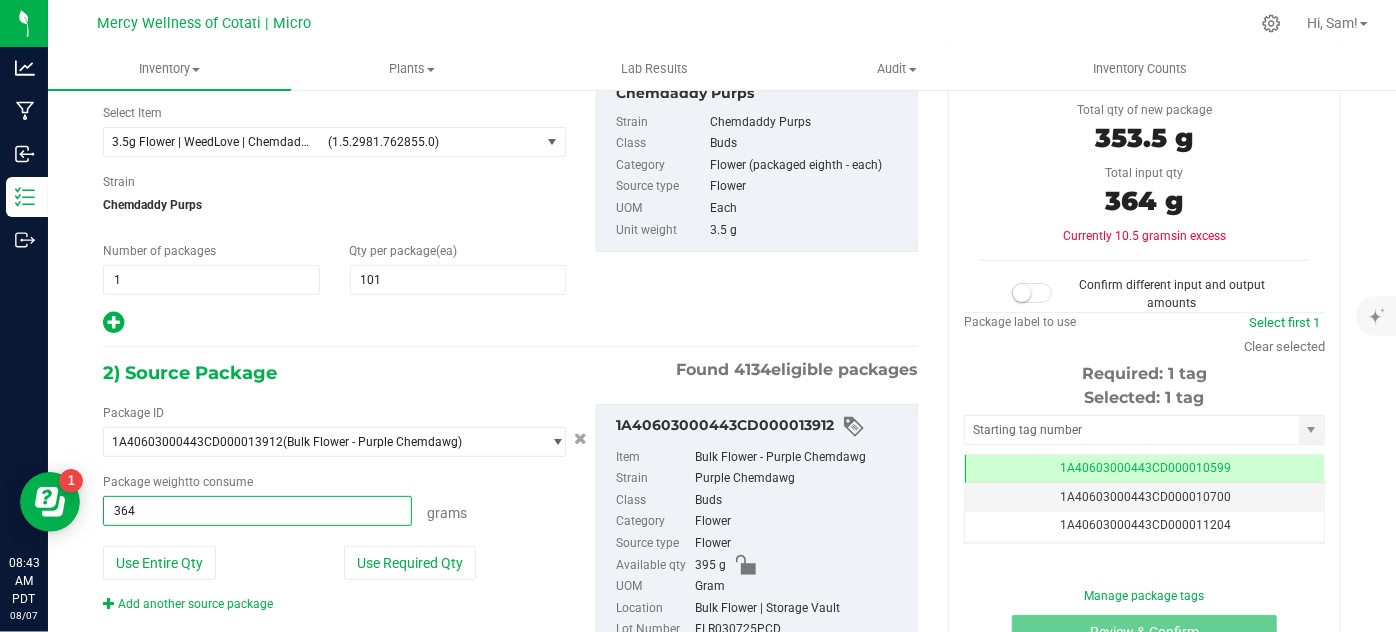 type on "364.0000 g" 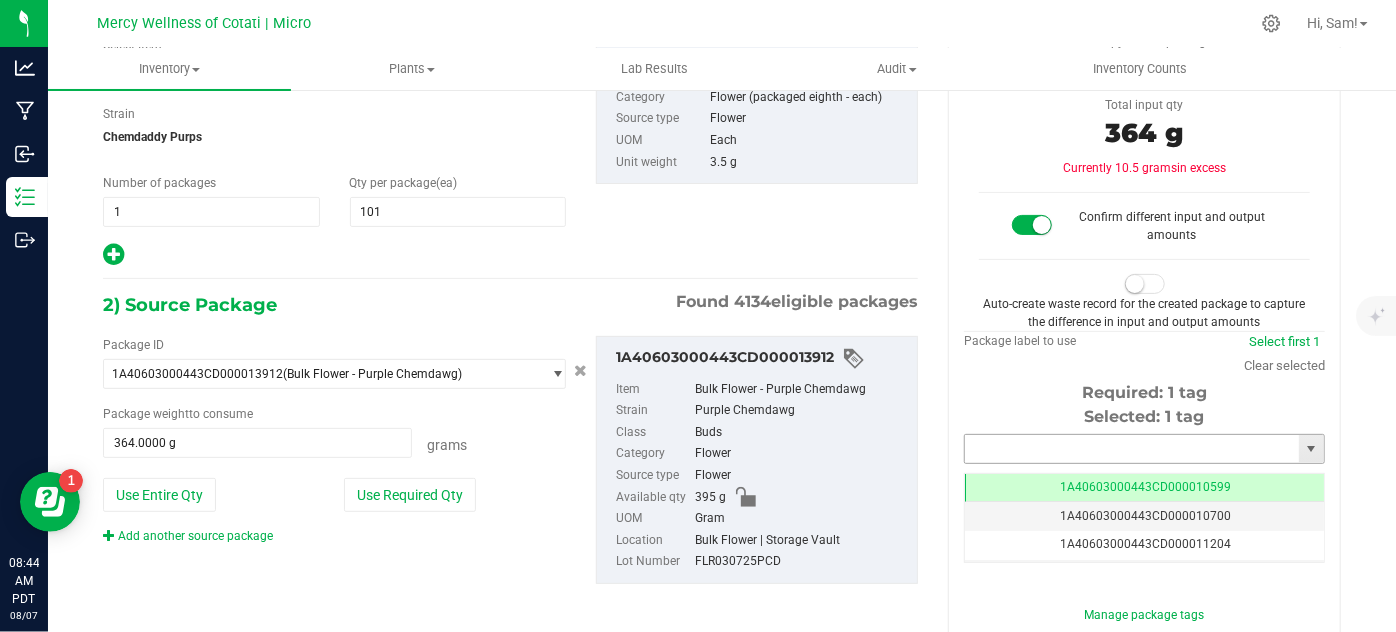 click at bounding box center [1132, 449] 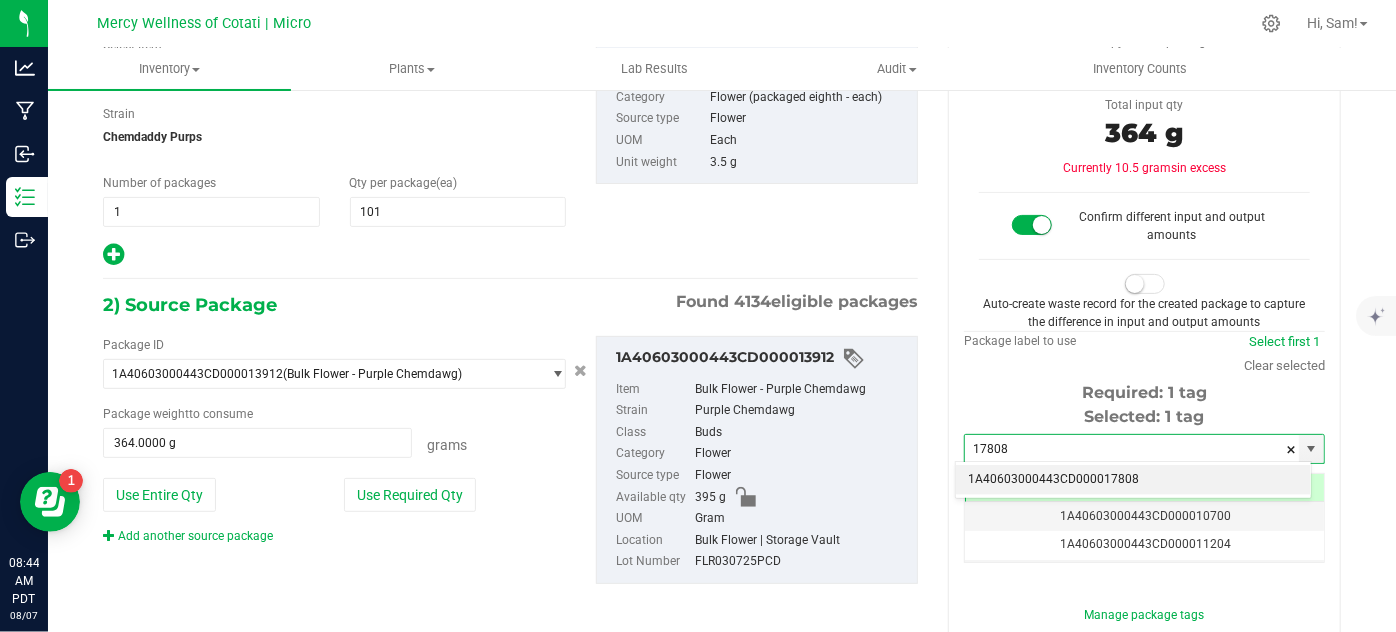 click on "1A40603000443CD000017808" at bounding box center [1133, 480] 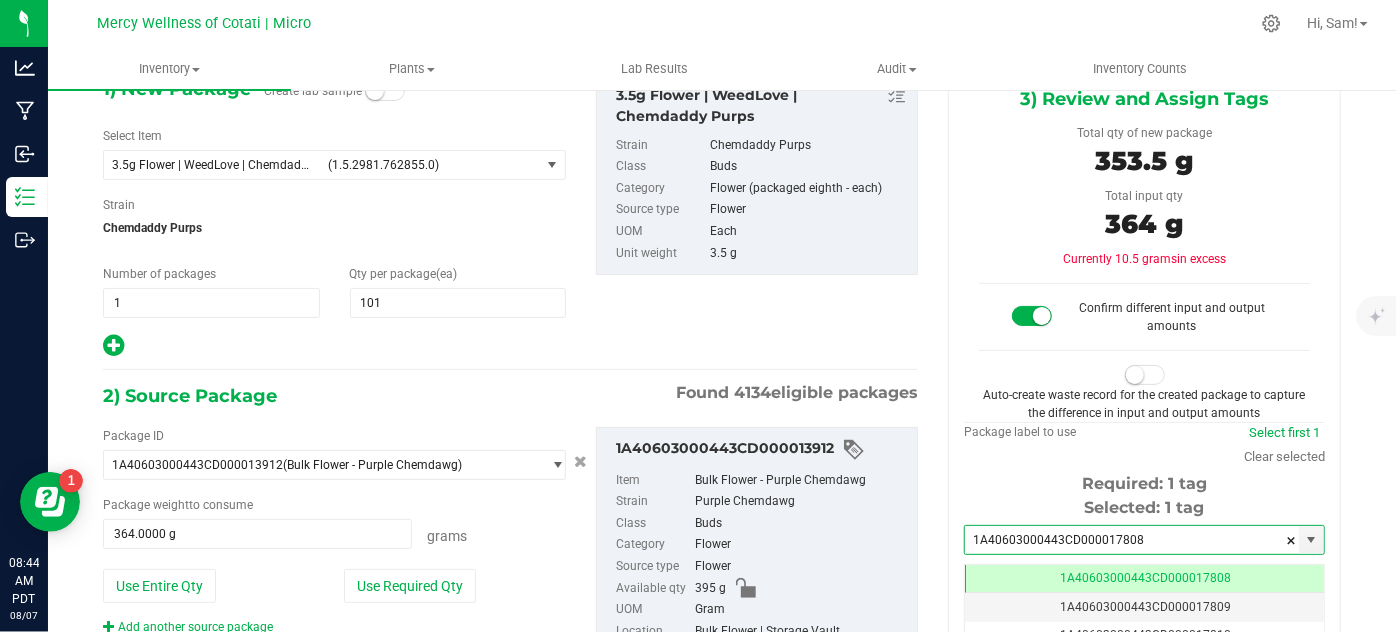 type on "1A40603000443CD000017808" 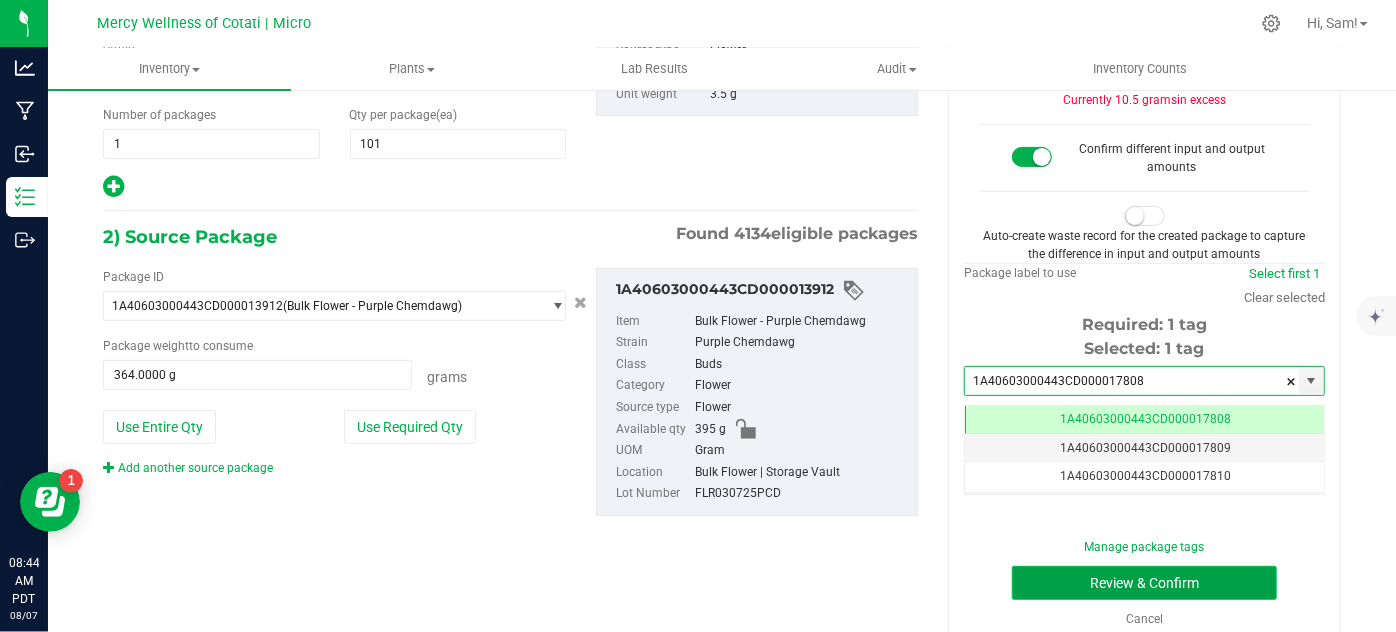 click on "Review & Confirm" at bounding box center (1144, 583) 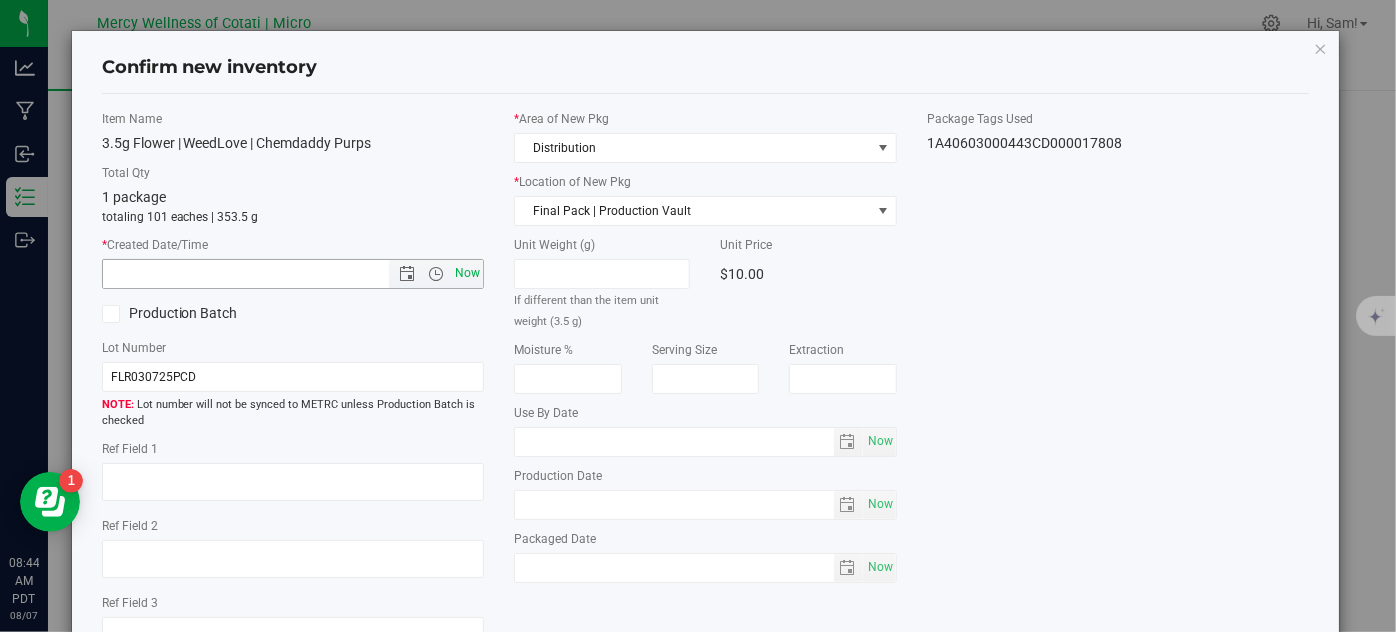 click on "Now" at bounding box center (468, 273) 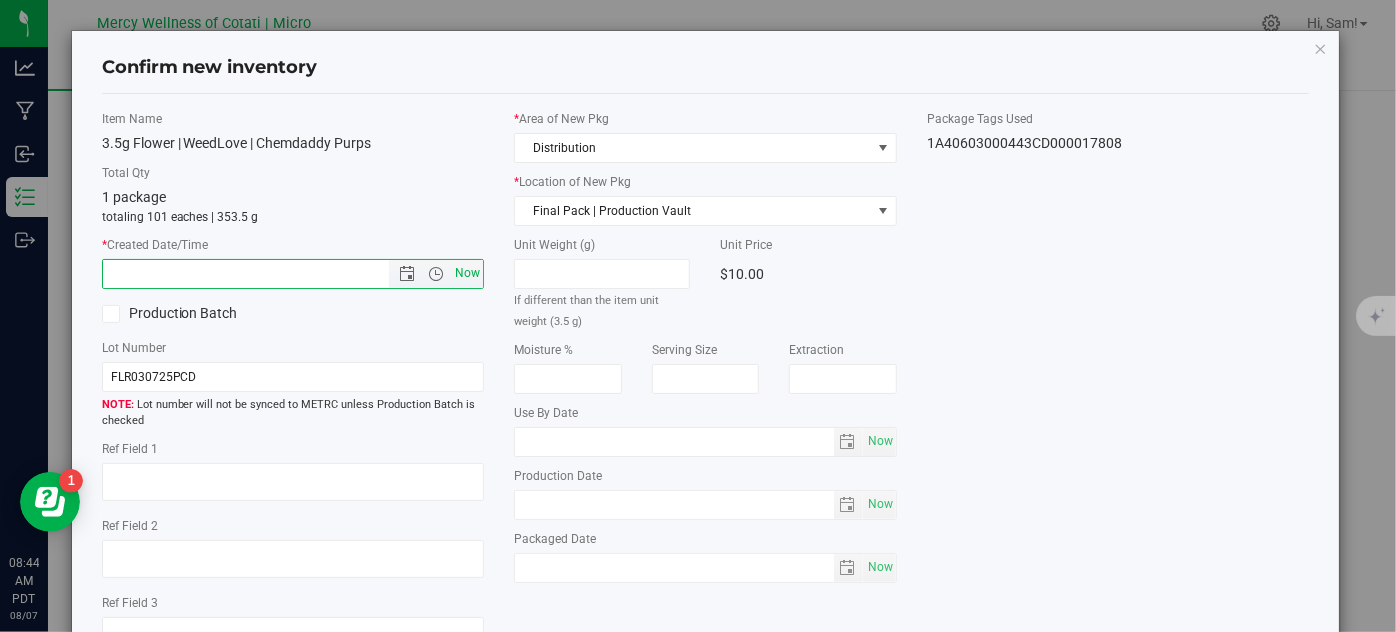 type on "[MM]/[DD]/[YYYY] [TIME]" 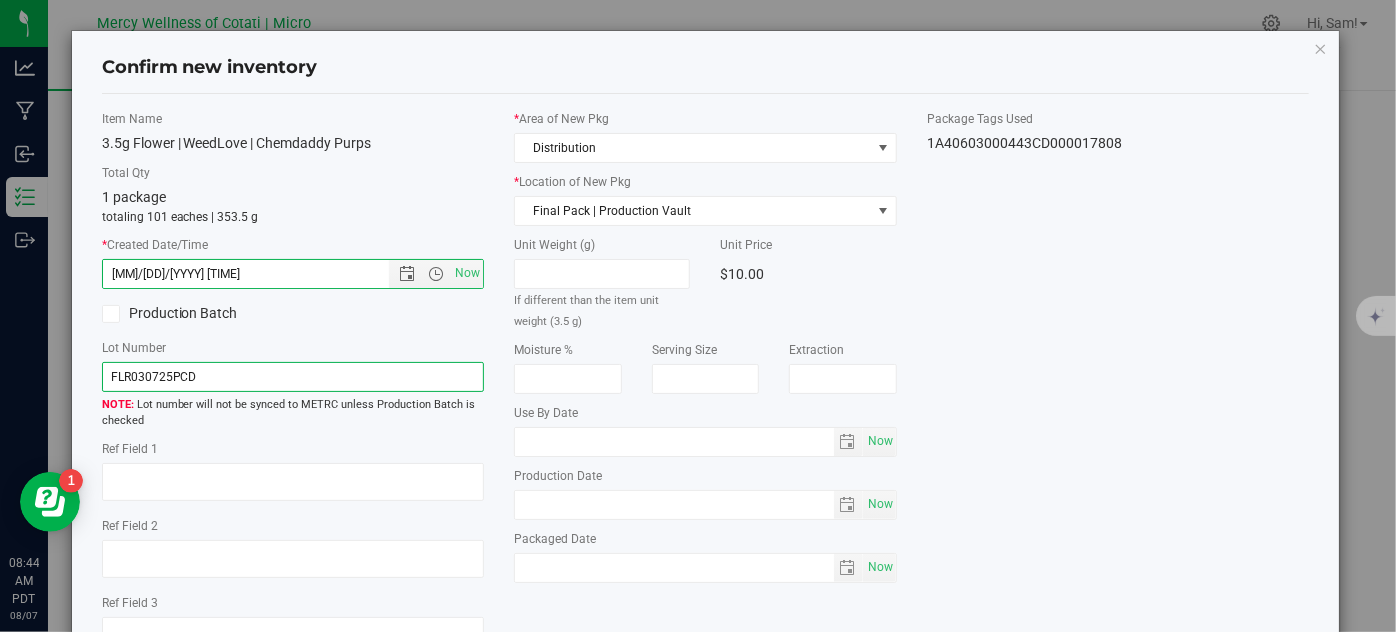 click on "FLR030725PCD" at bounding box center [293, 377] 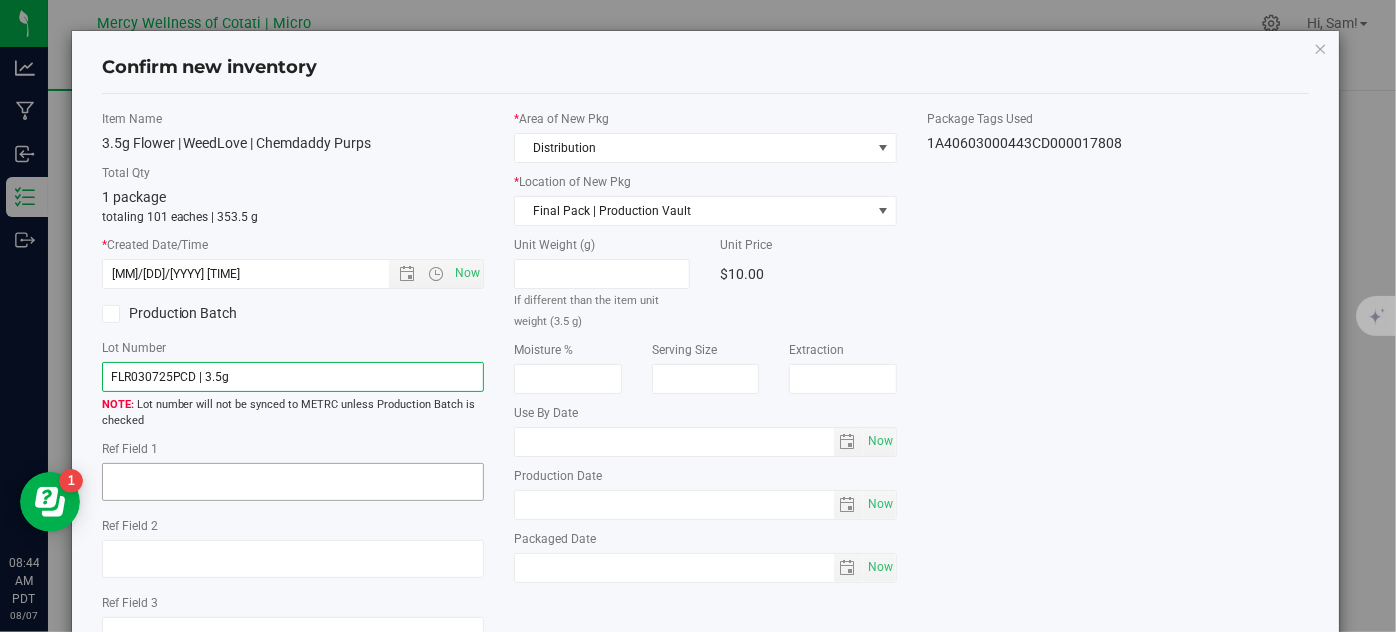 type on "FLR030725PCD | 3.5g" 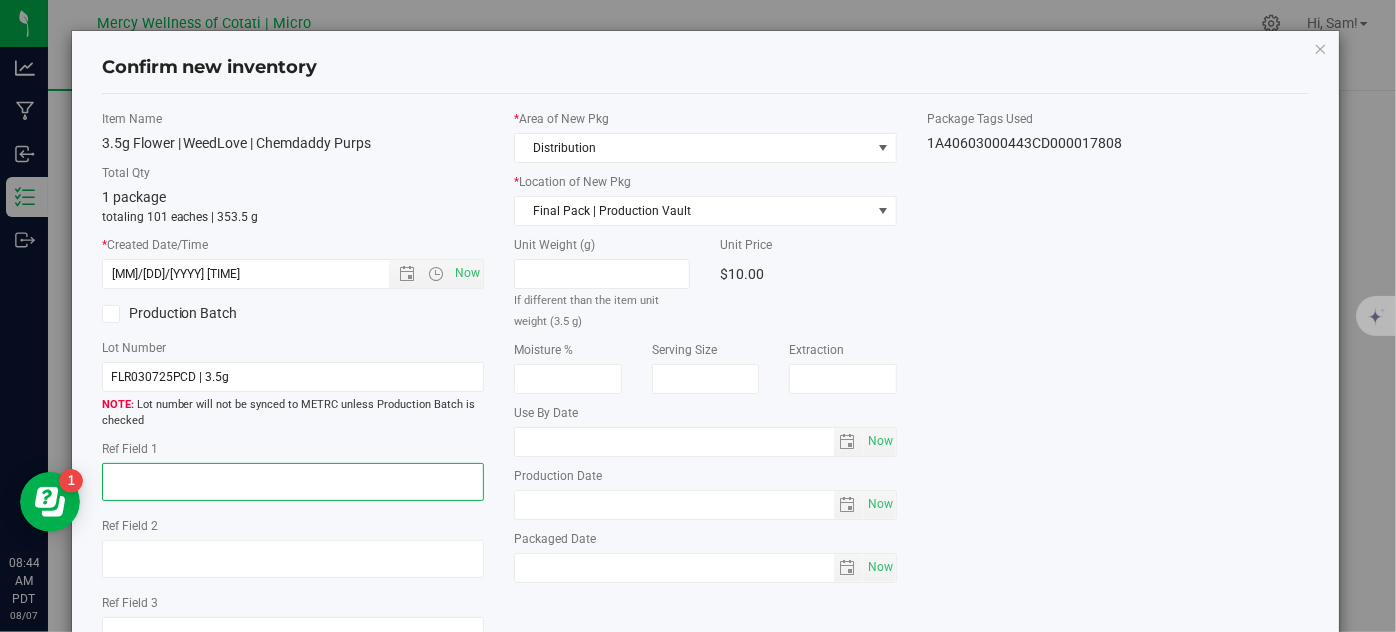 click at bounding box center (293, 482) 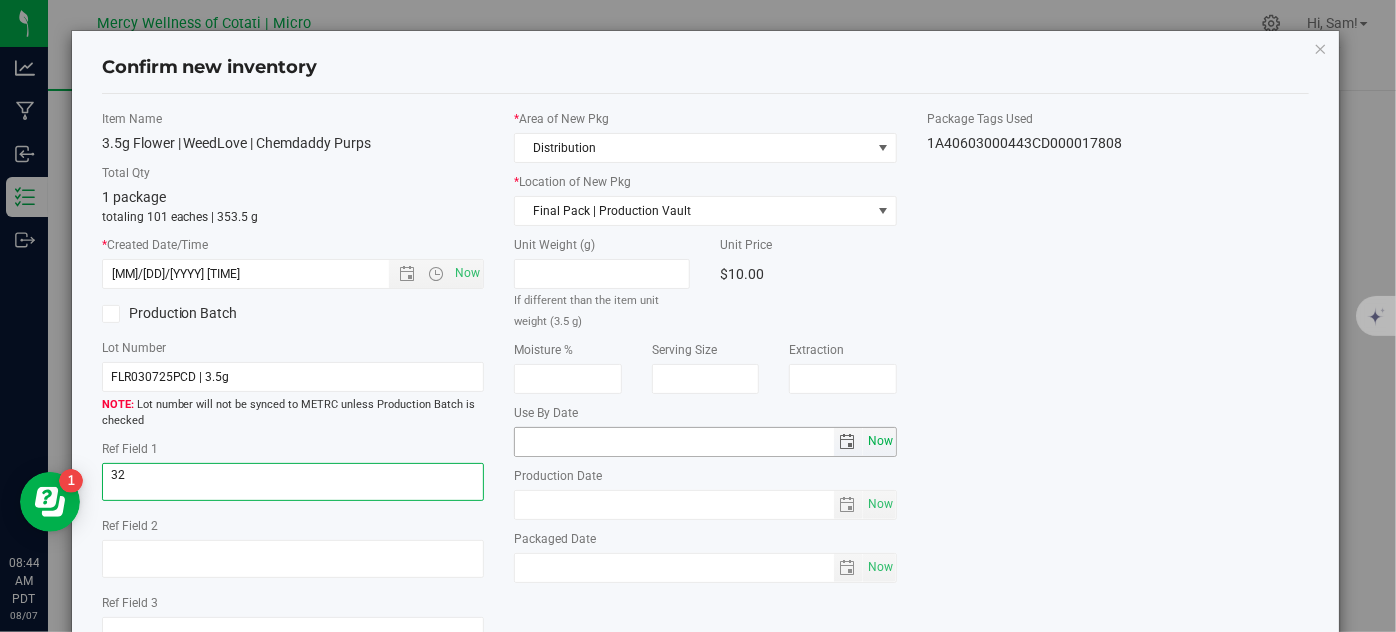 type on "32" 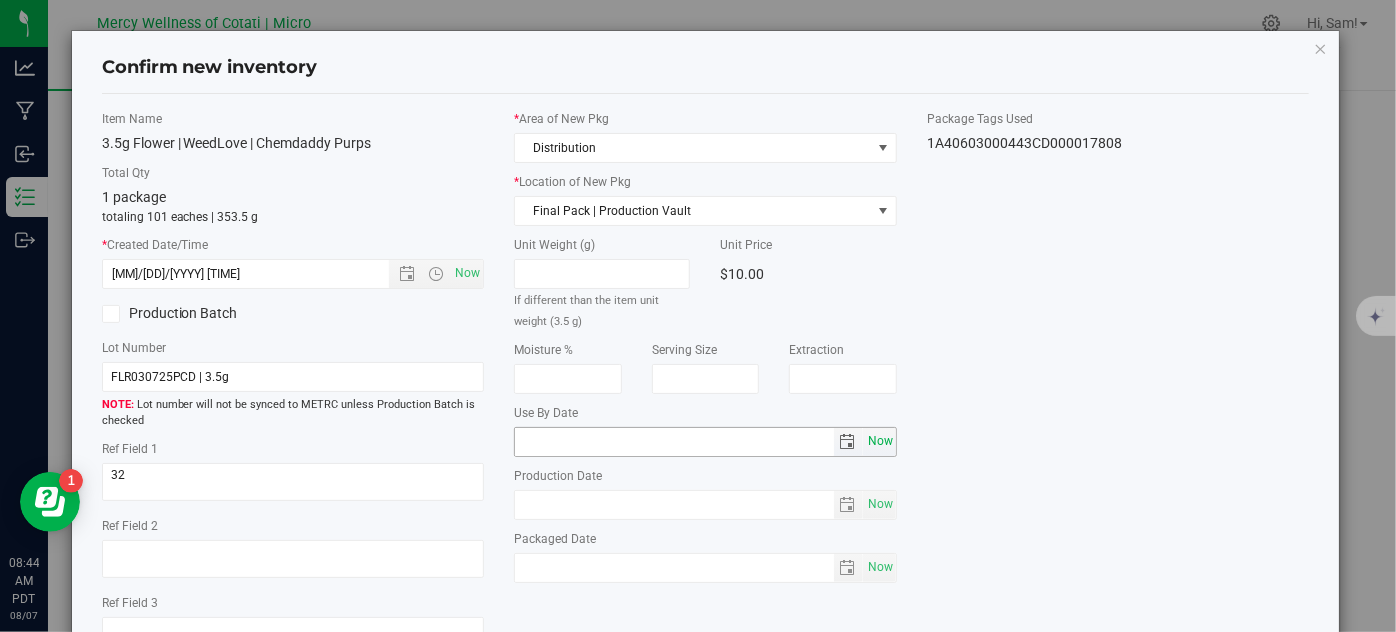click on "Now" at bounding box center (880, 441) 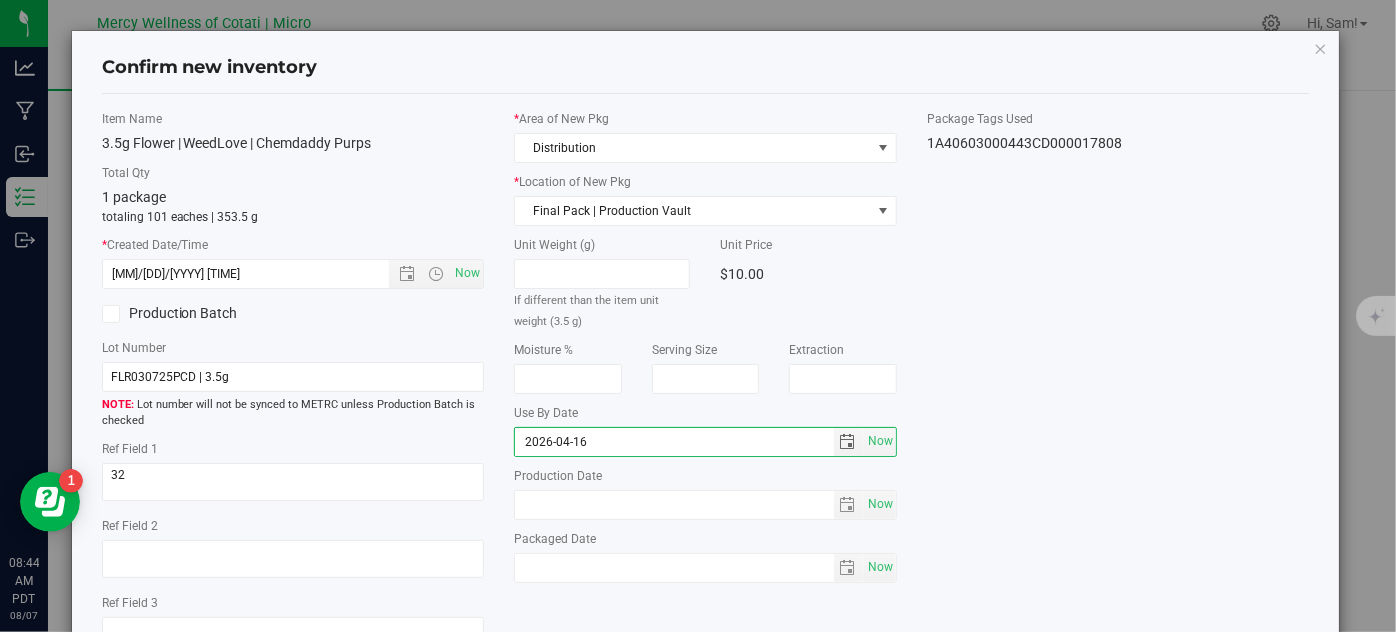 type on "2026-04-16" 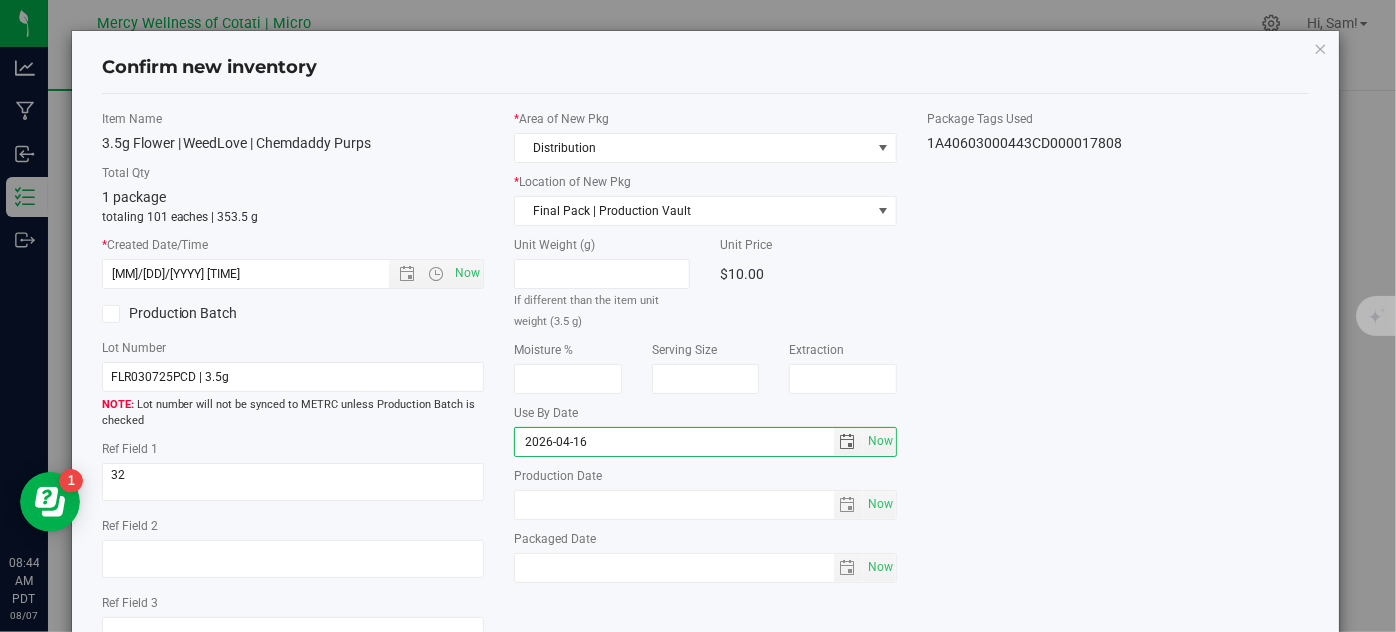 click on "Item Name
3.5g Flower | WeedLove | Chemdaddy Purps
Total Qty
1 package  totaling 101 eaches | 353.5 g
*
Created Date/Time
[MM]/[DD]/[YYYY] [TIME]
Now
Production Batch
Lot Number
[LOT_NUMBER] | 3.5g" at bounding box center [706, 390] 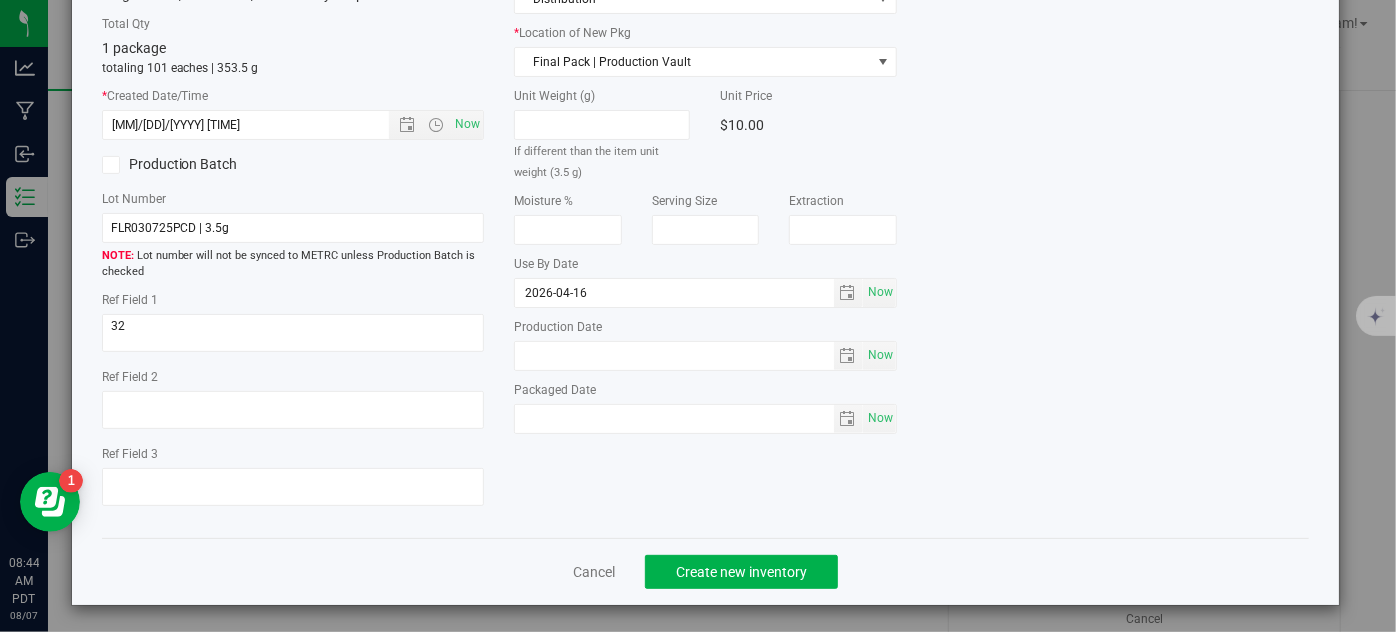 scroll, scrollTop: 153, scrollLeft: 0, axis: vertical 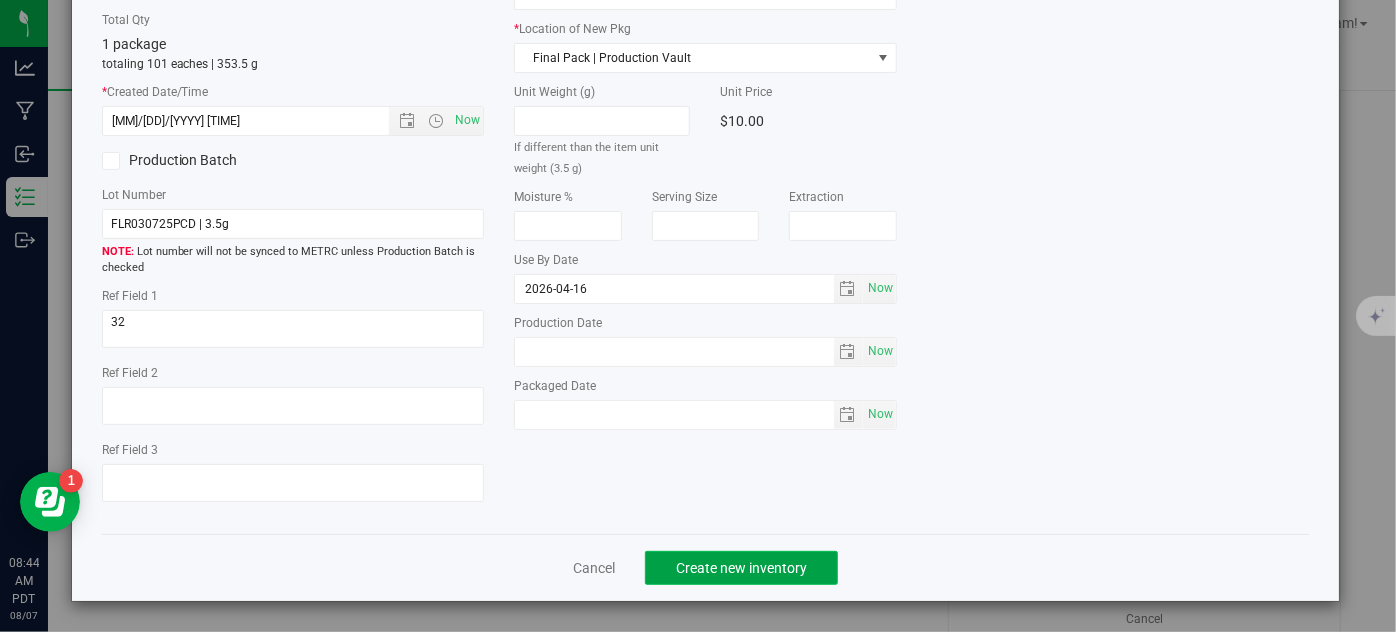 click on "Create new inventory" 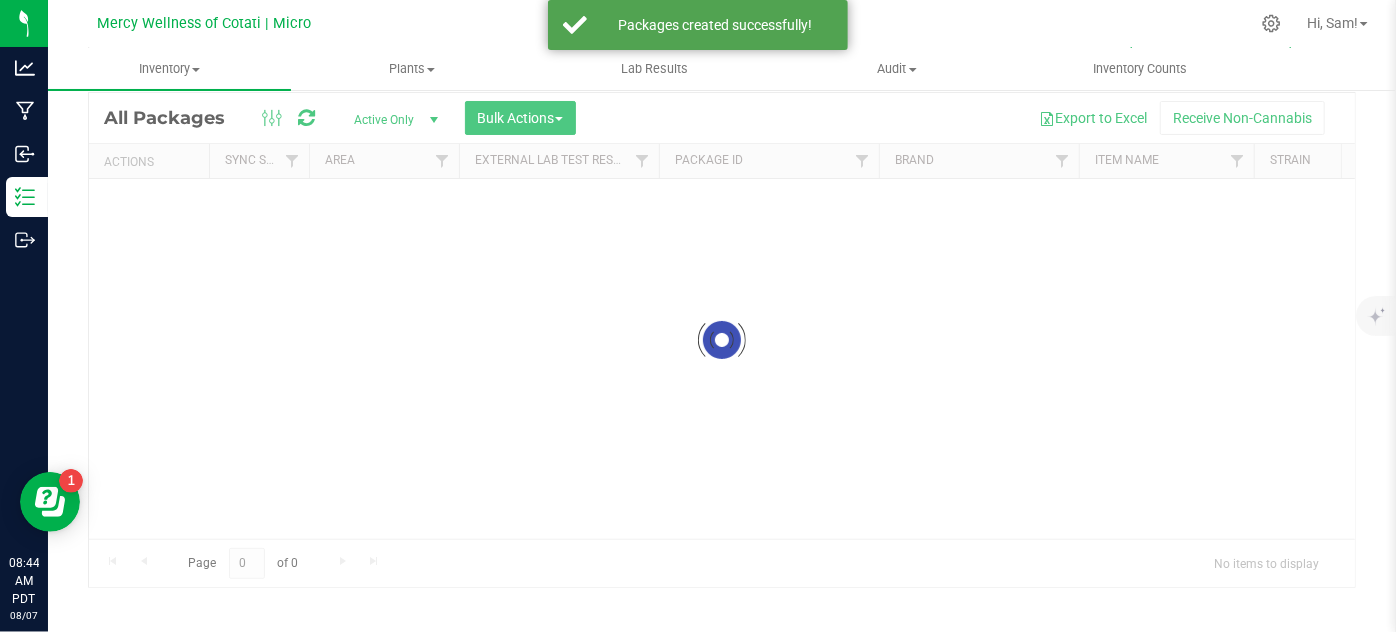 scroll, scrollTop: 66, scrollLeft: 0, axis: vertical 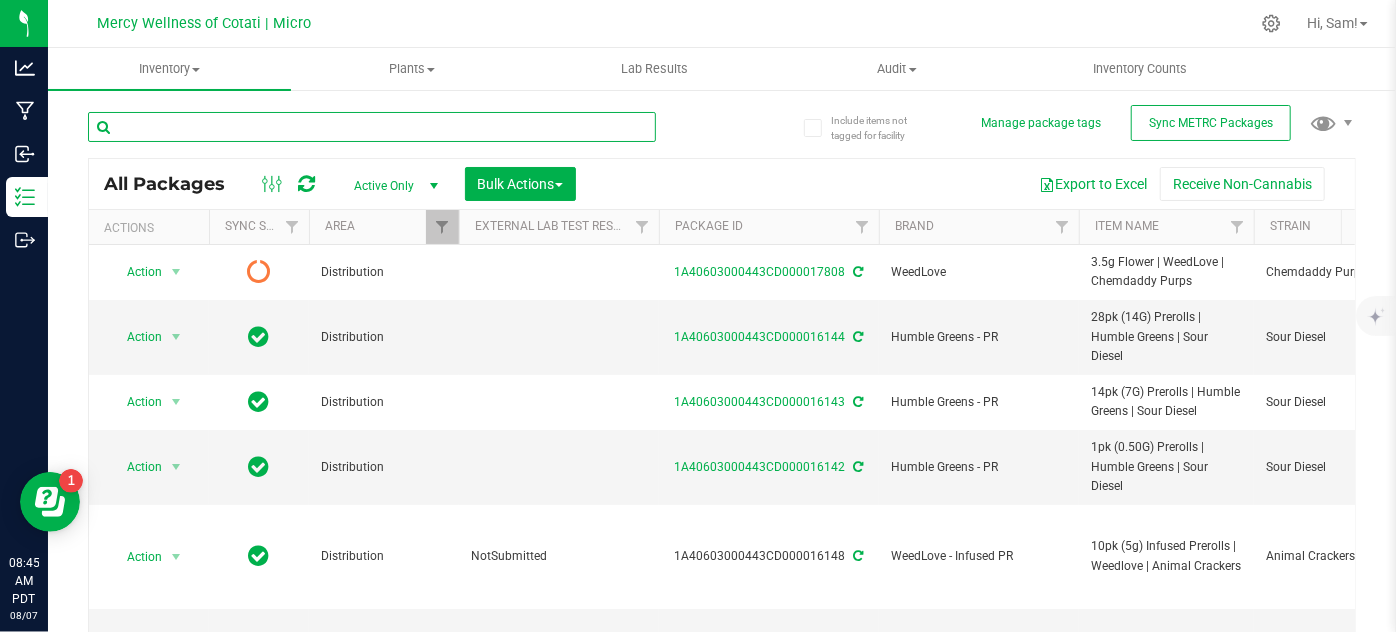 click at bounding box center [372, 127] 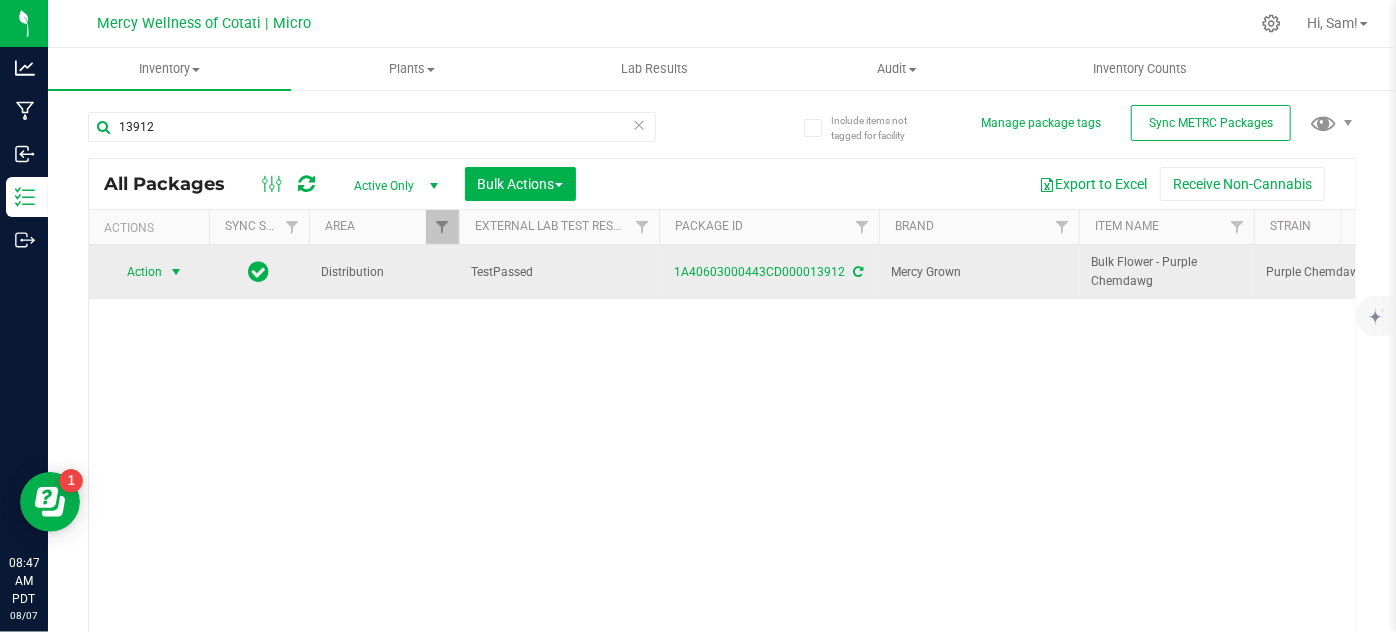 click at bounding box center (176, 272) 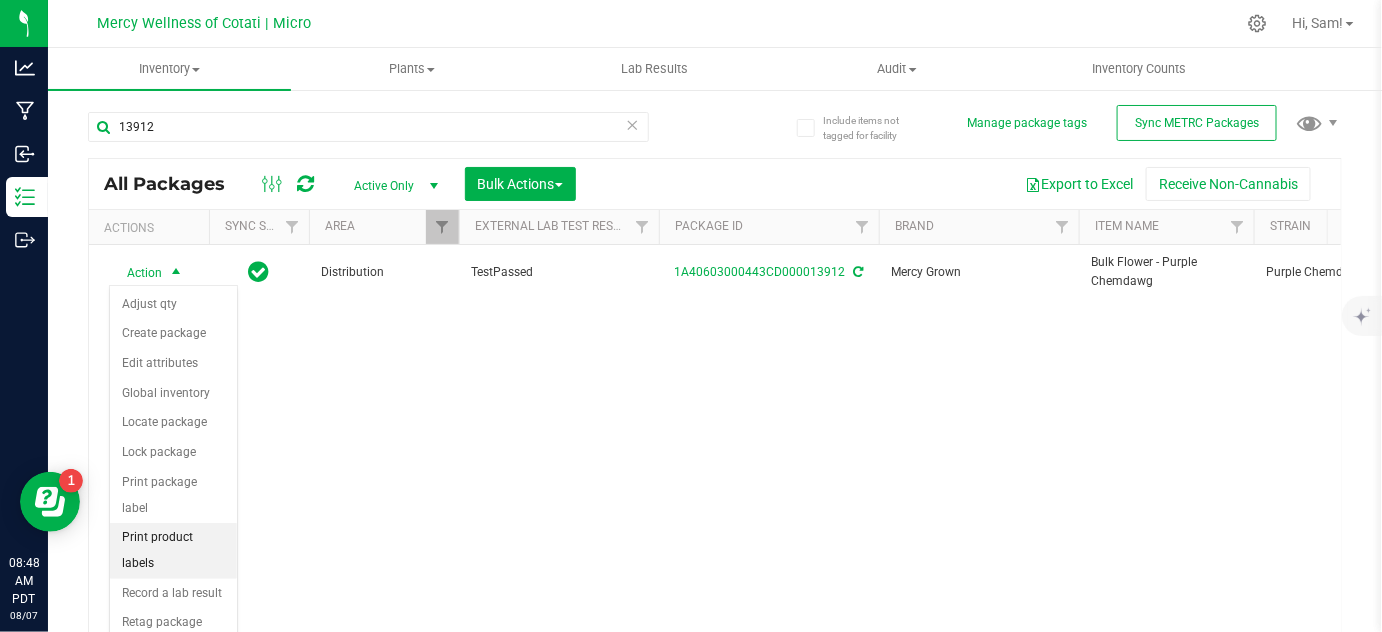 click on "Print product labels" at bounding box center [173, 550] 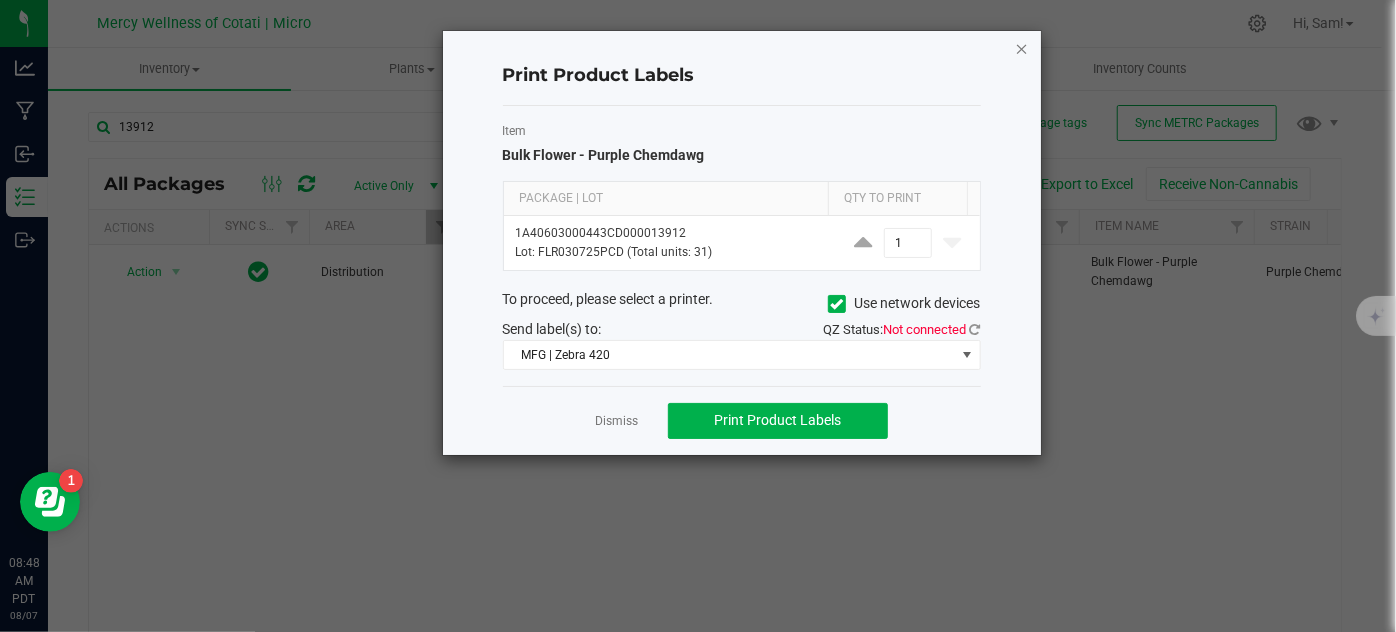 click 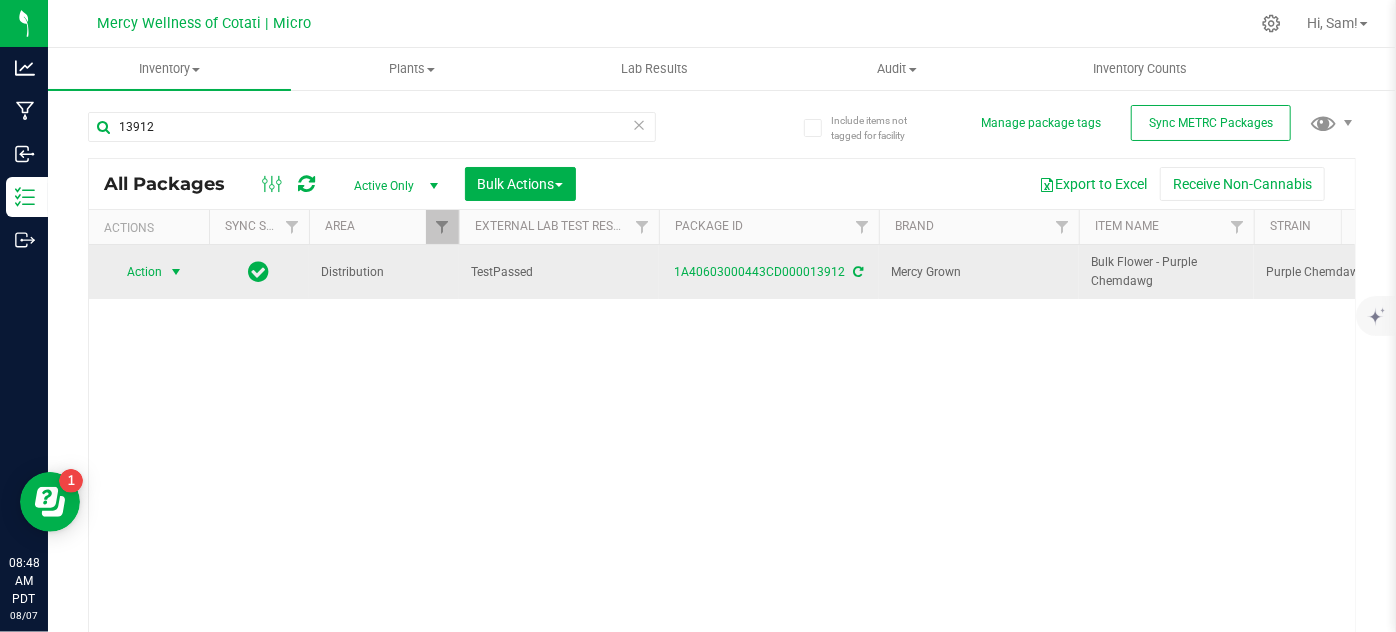 click at bounding box center [176, 272] 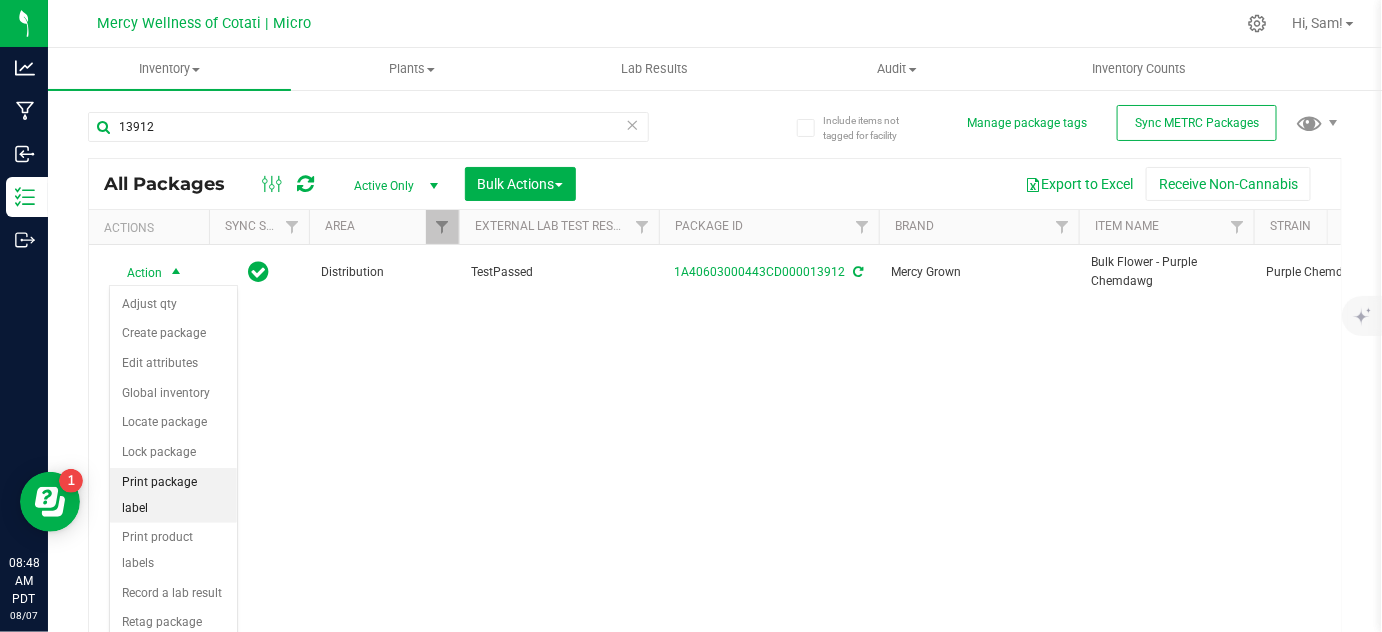 click on "Print package label" at bounding box center [173, 495] 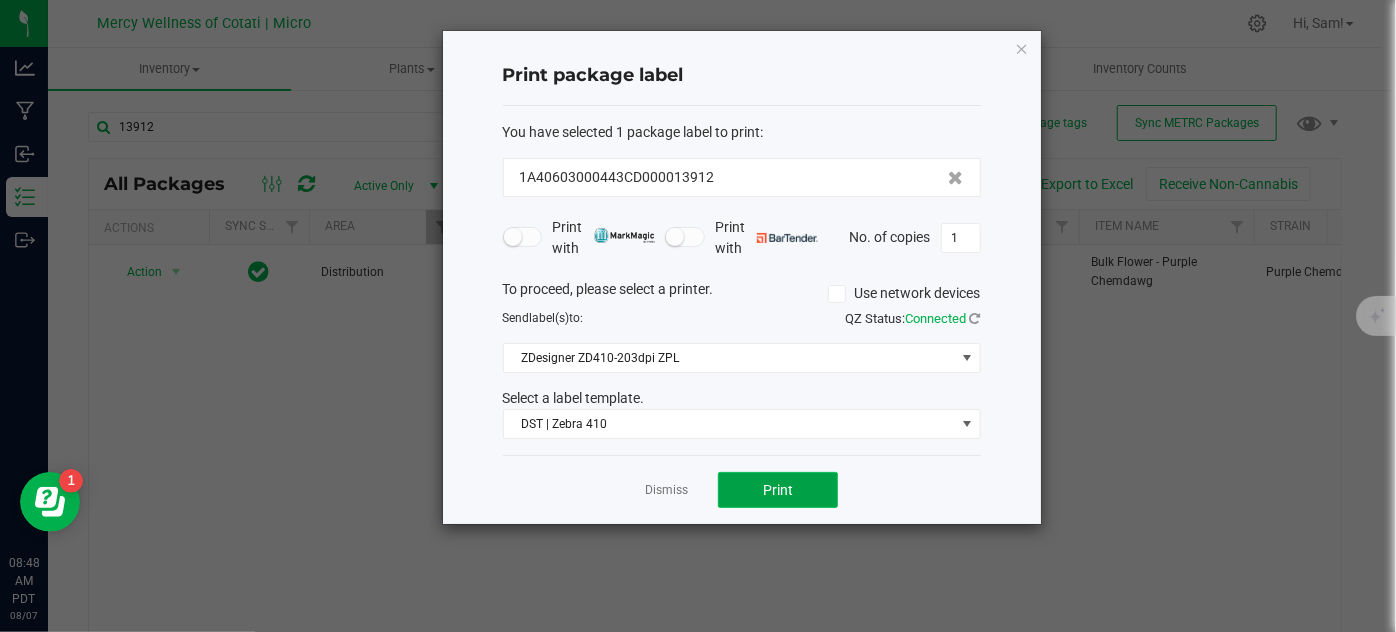 click on "Print" 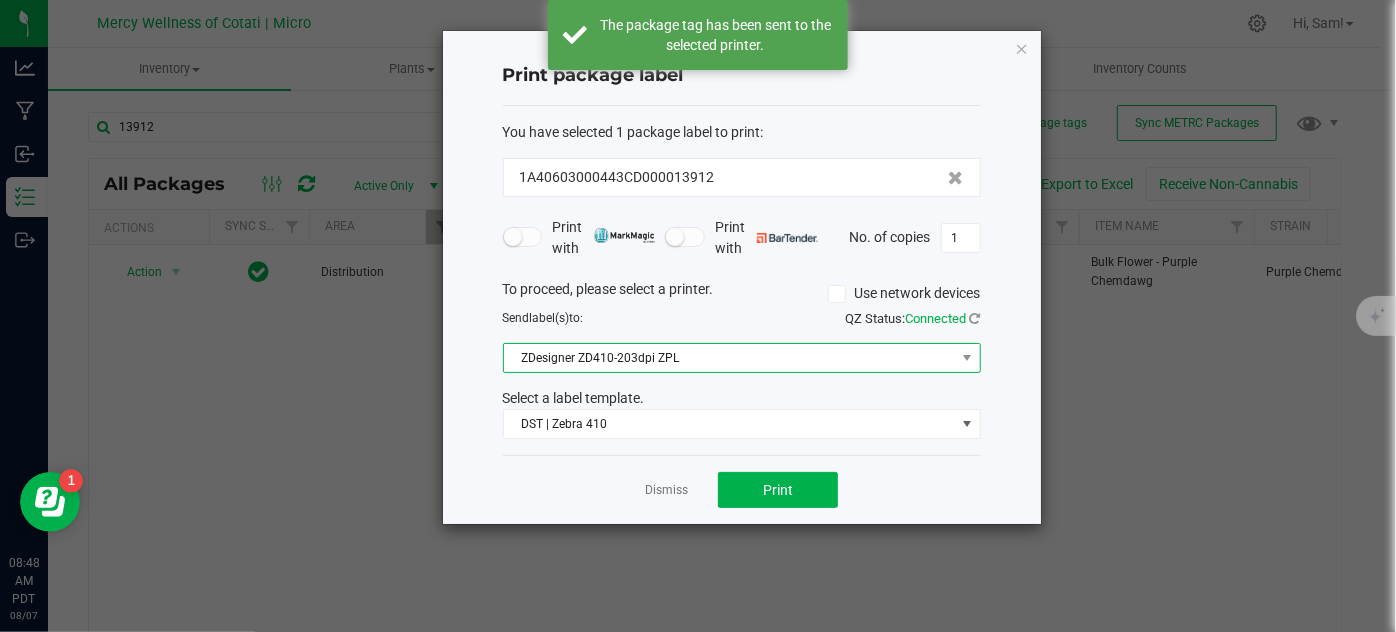 click on "ZDesigner ZD410-203dpi ZPL" at bounding box center [729, 358] 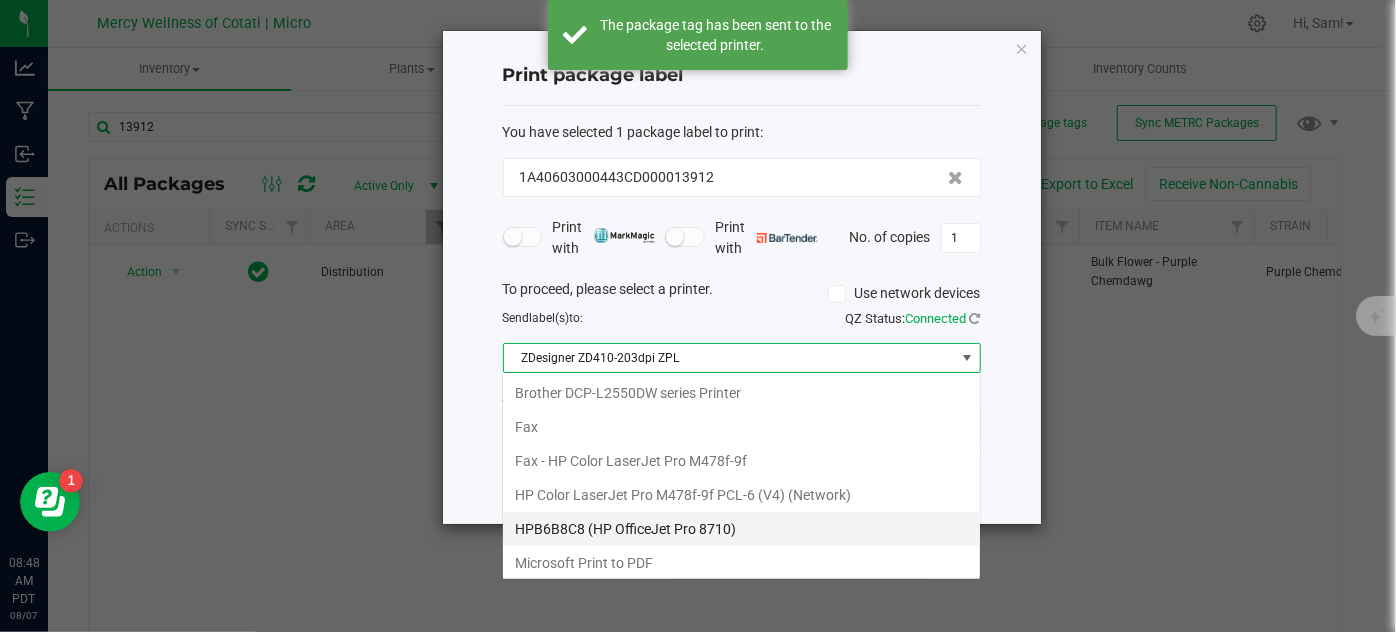 scroll, scrollTop: 99970, scrollLeft: 99521, axis: both 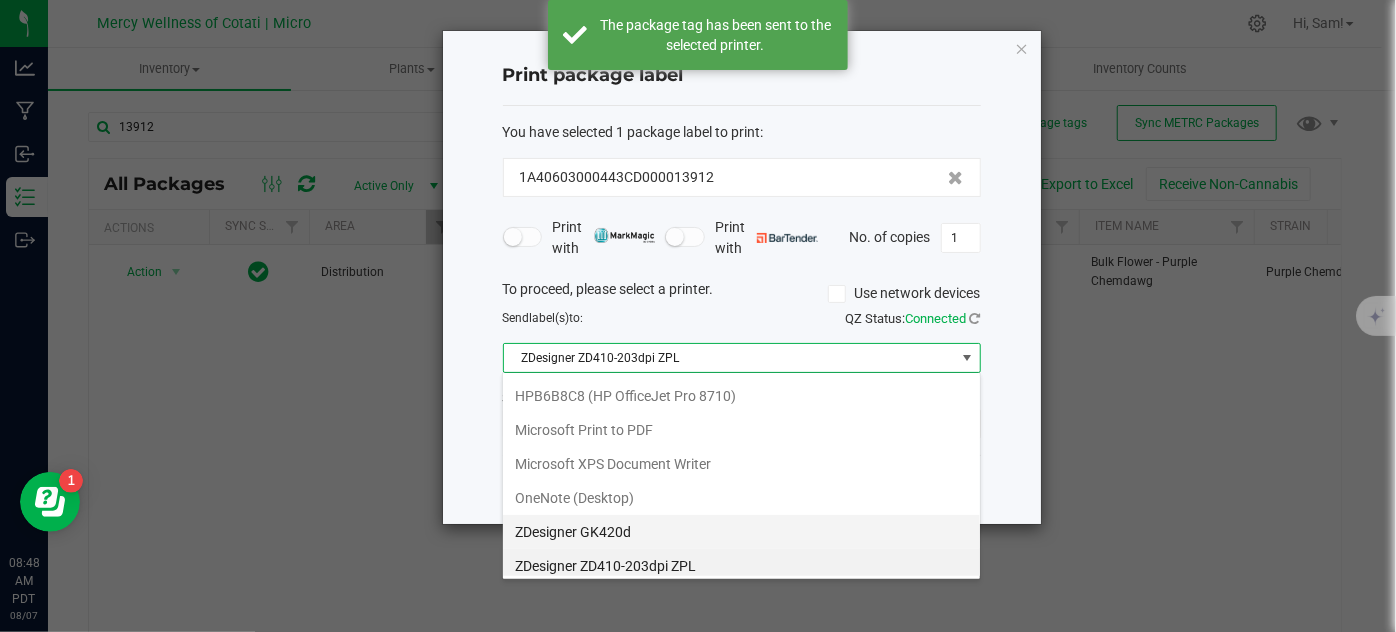 click on "ZDesigner GK420d" at bounding box center [741, 532] 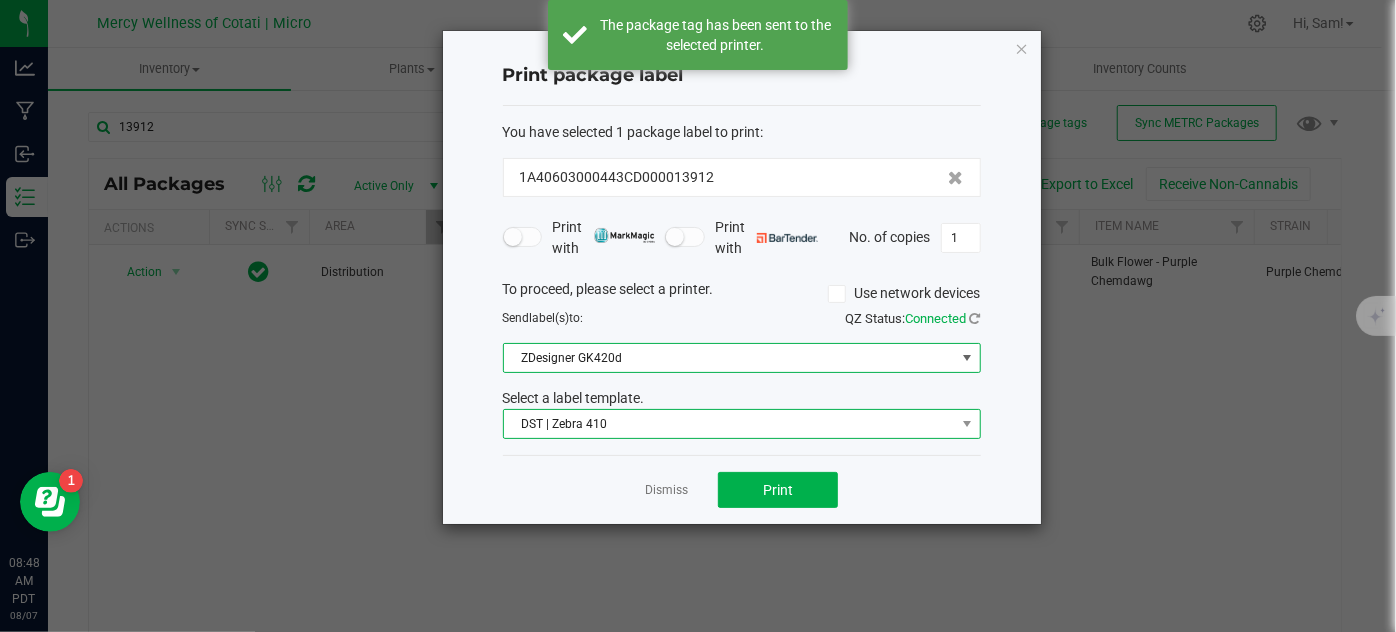 click on "DST | Zebra 410" at bounding box center [729, 424] 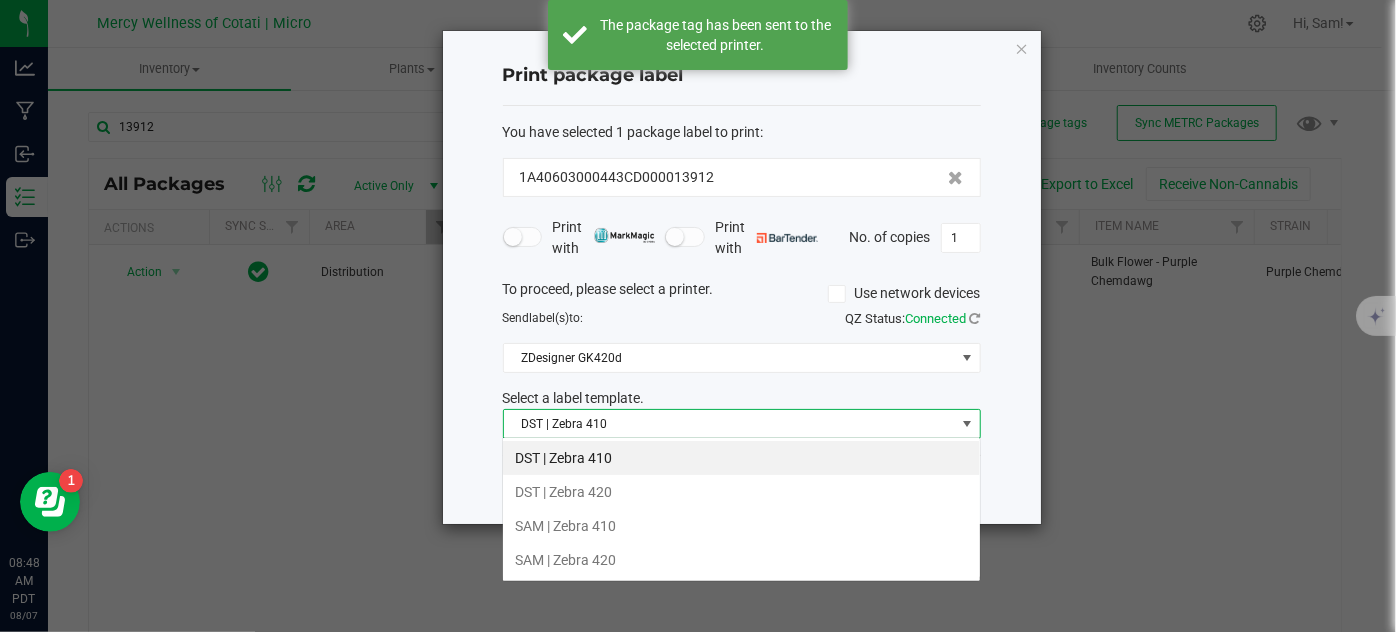 scroll, scrollTop: 99970, scrollLeft: 99521, axis: both 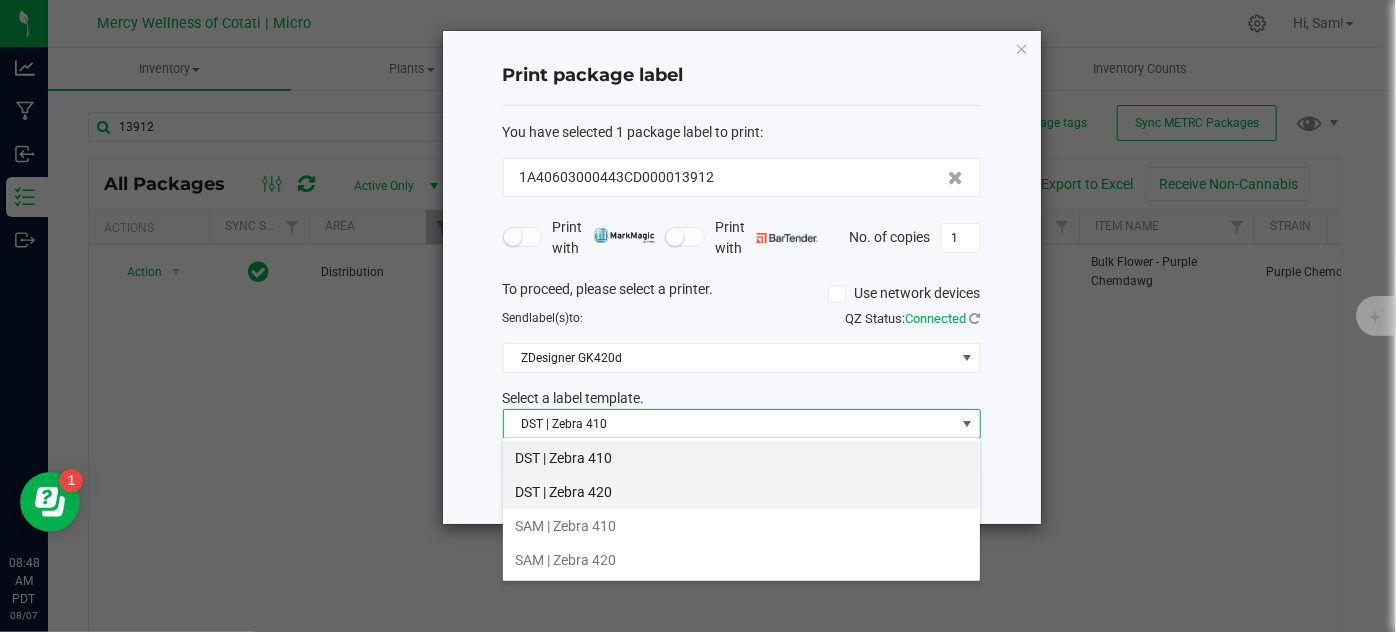 click on "DST | Zebra 420" at bounding box center [741, 492] 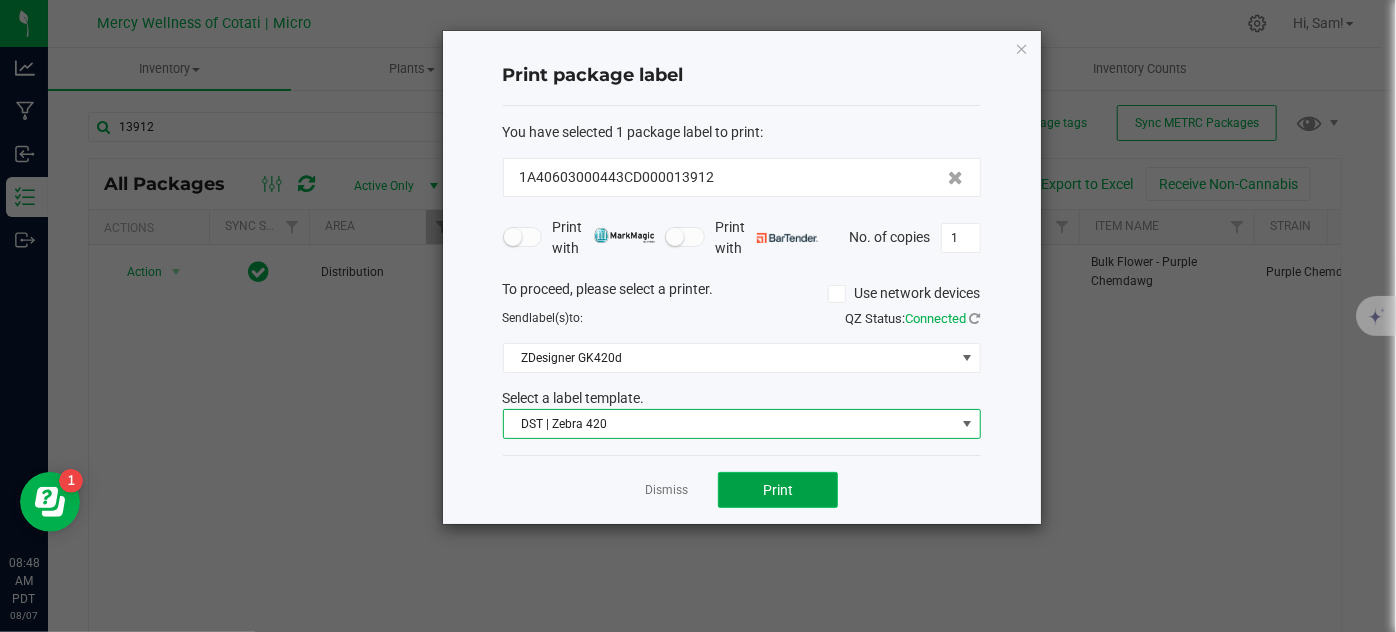 click on "Print" 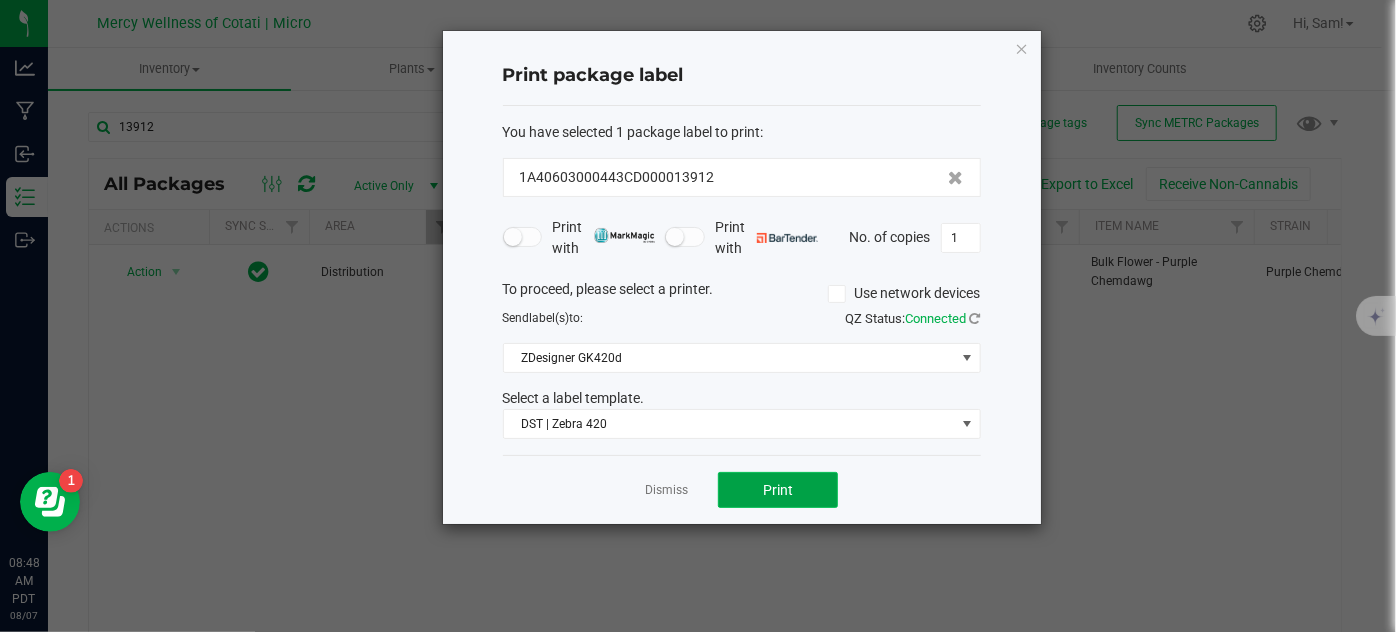 click on "Print" 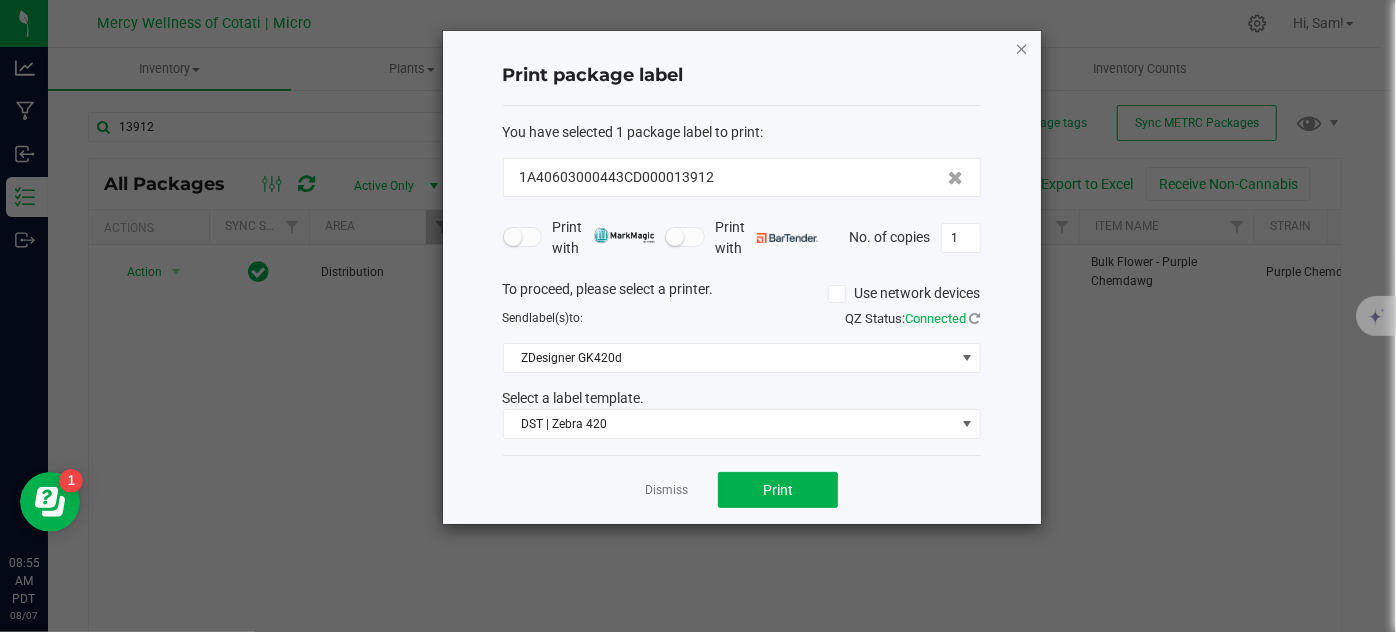 click 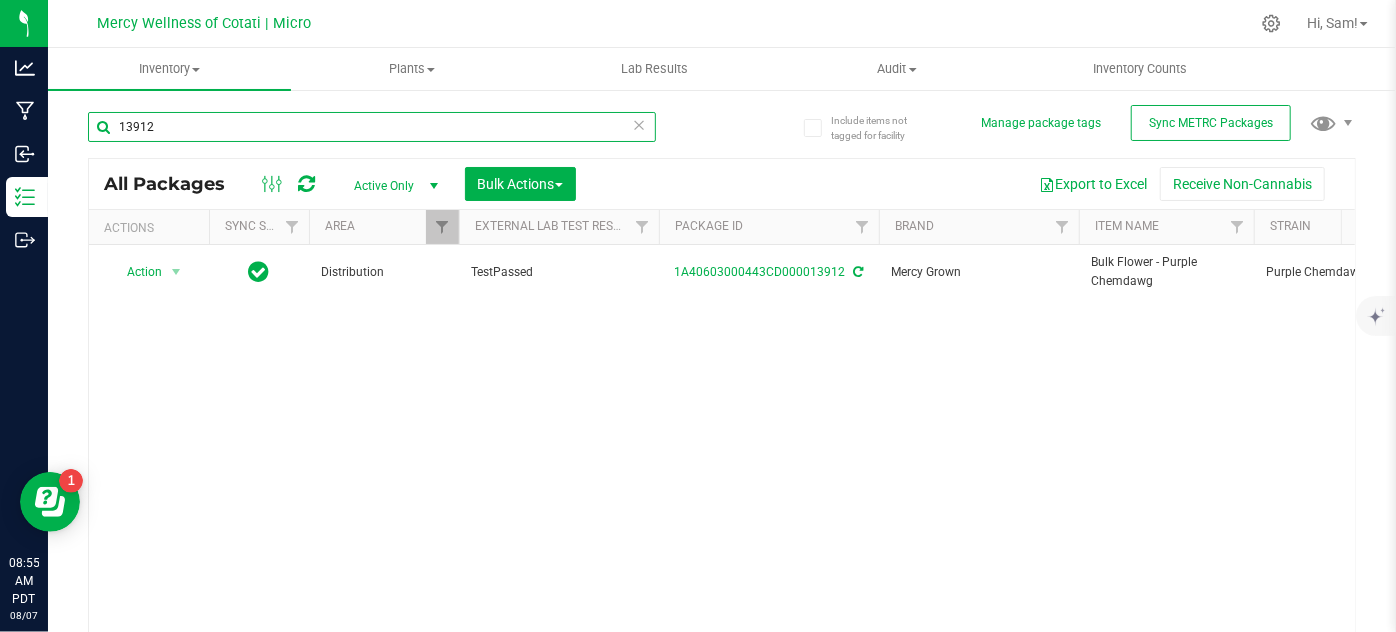 click on "13912" at bounding box center [372, 127] 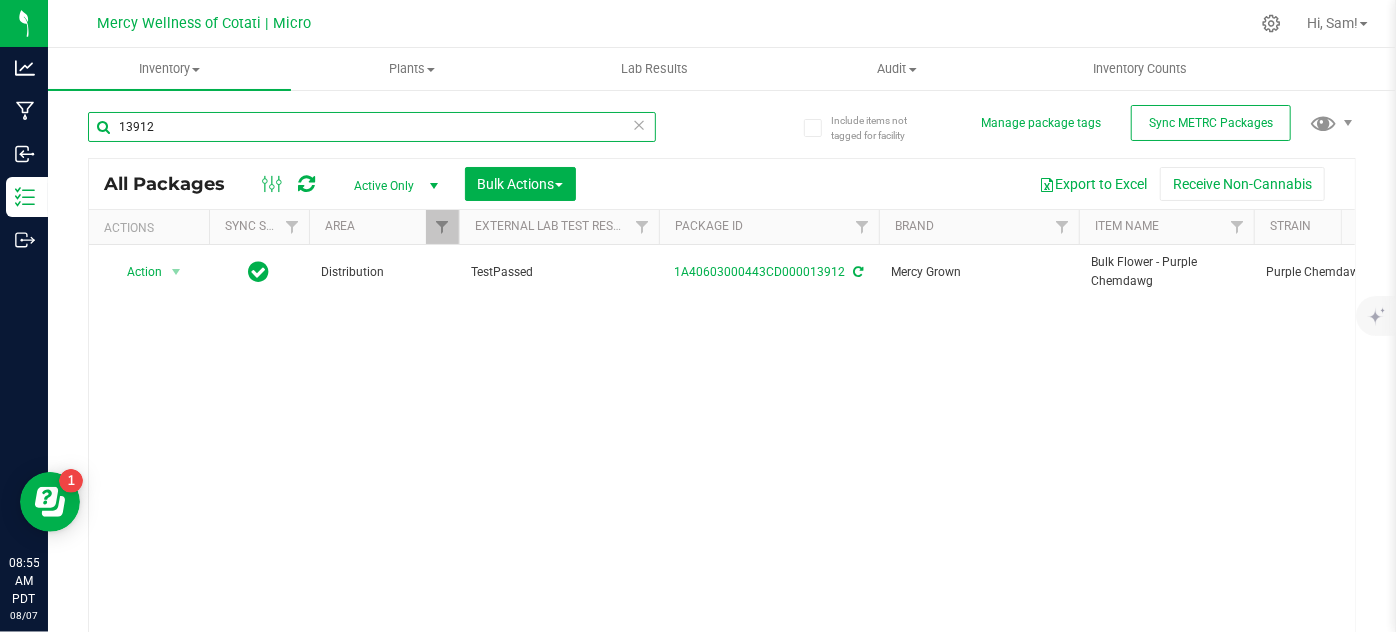 click on "13912" at bounding box center [372, 127] 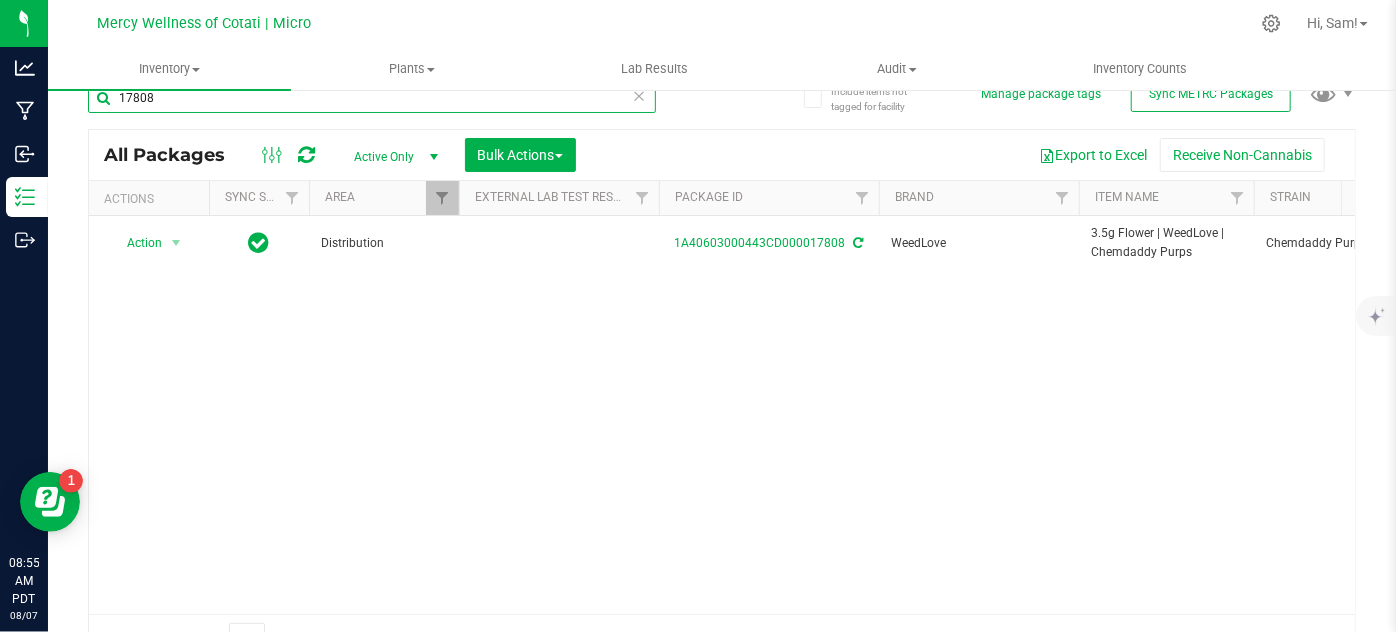 type on "17808" 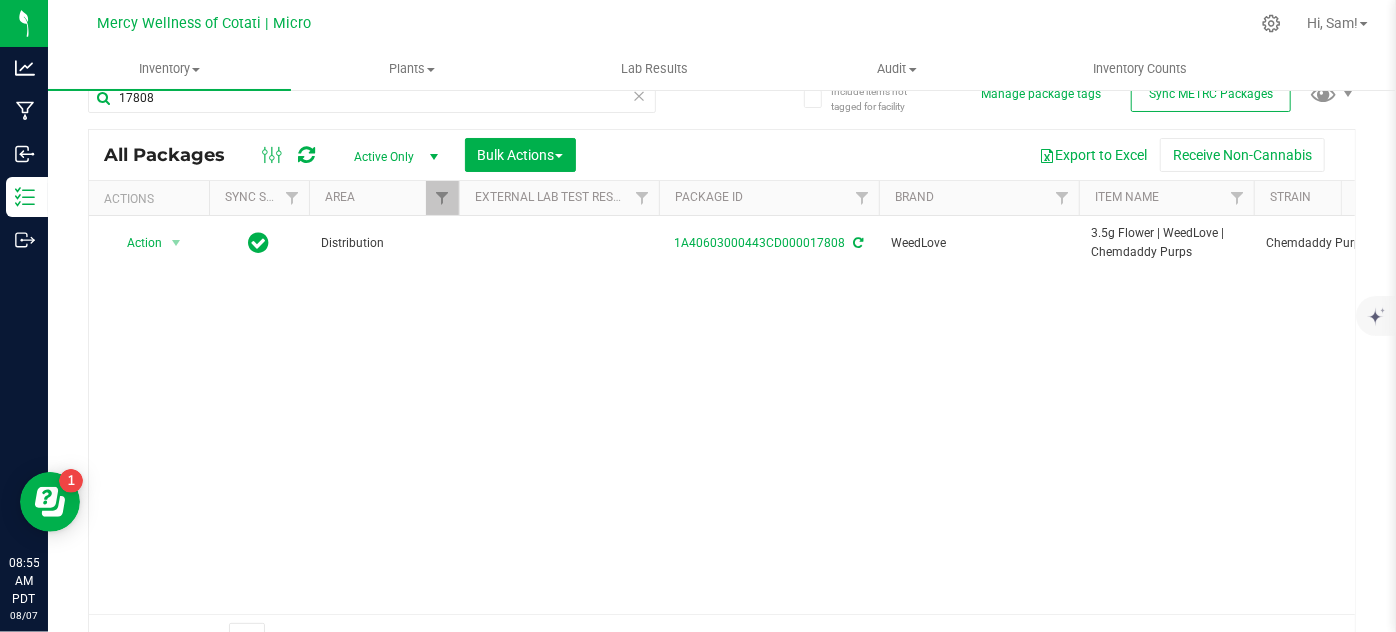 scroll, scrollTop: 21, scrollLeft: 0, axis: vertical 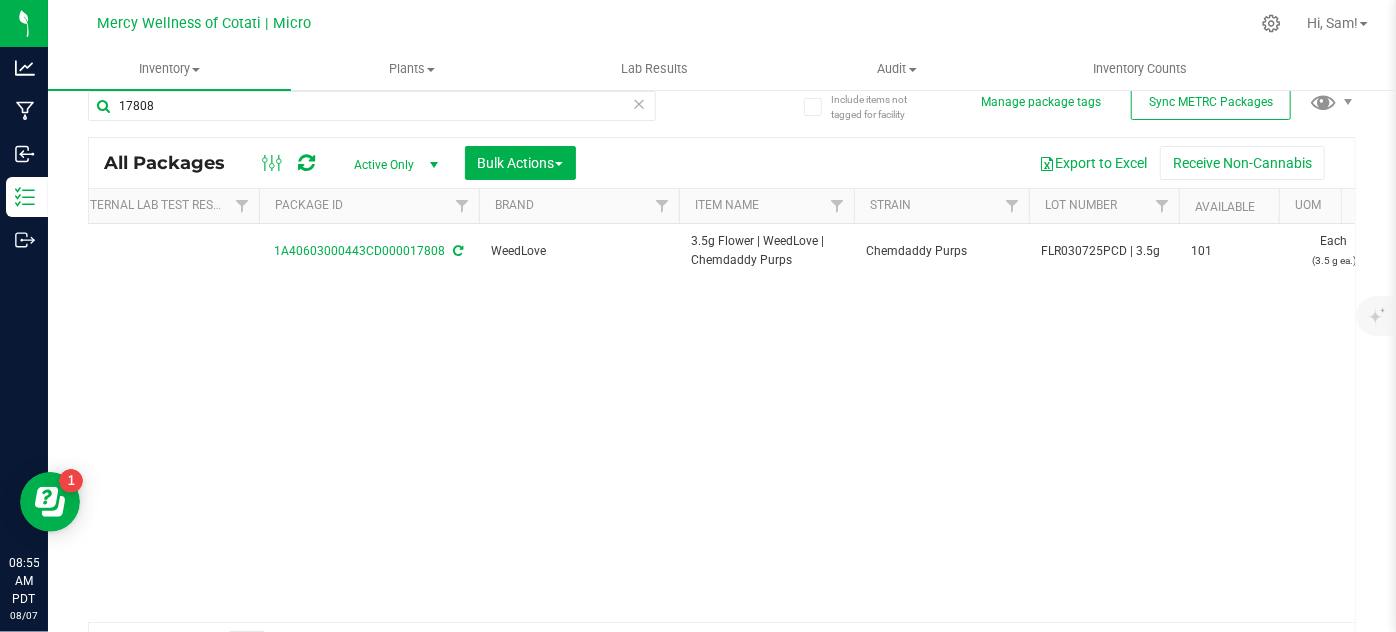 drag, startPoint x: 693, startPoint y: 413, endPoint x: 776, endPoint y: 415, distance: 83.02409 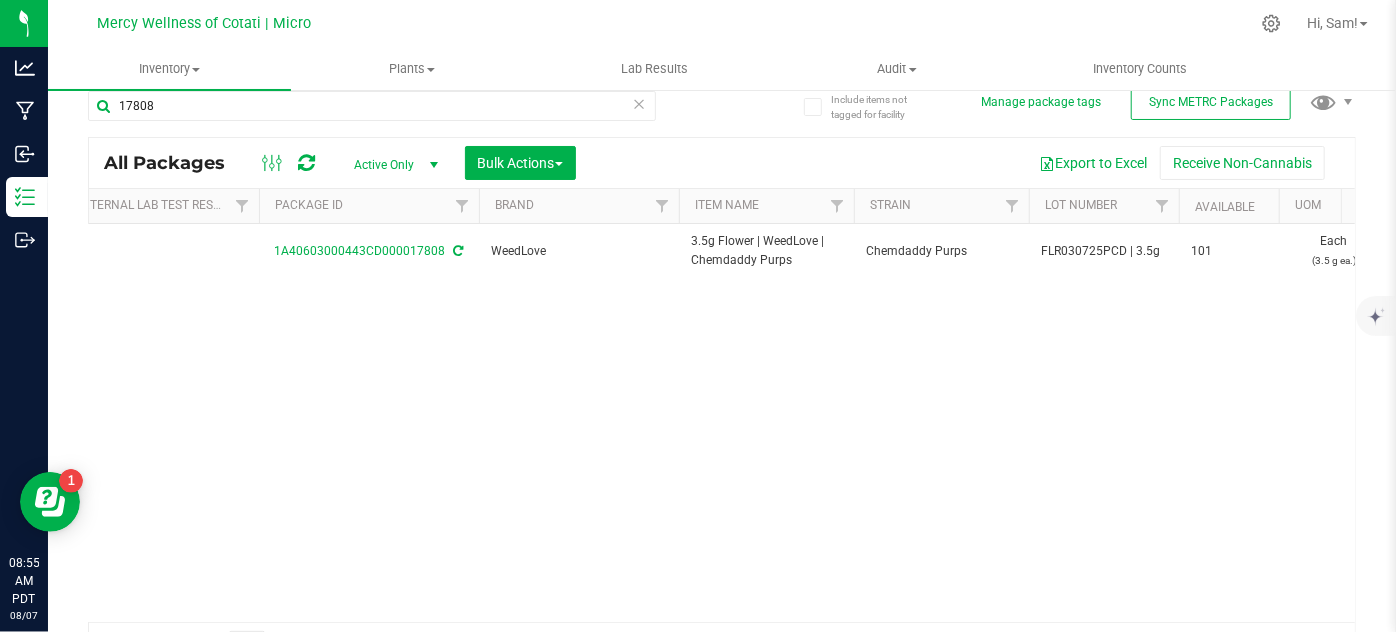 scroll, scrollTop: 0, scrollLeft: 431, axis: horizontal 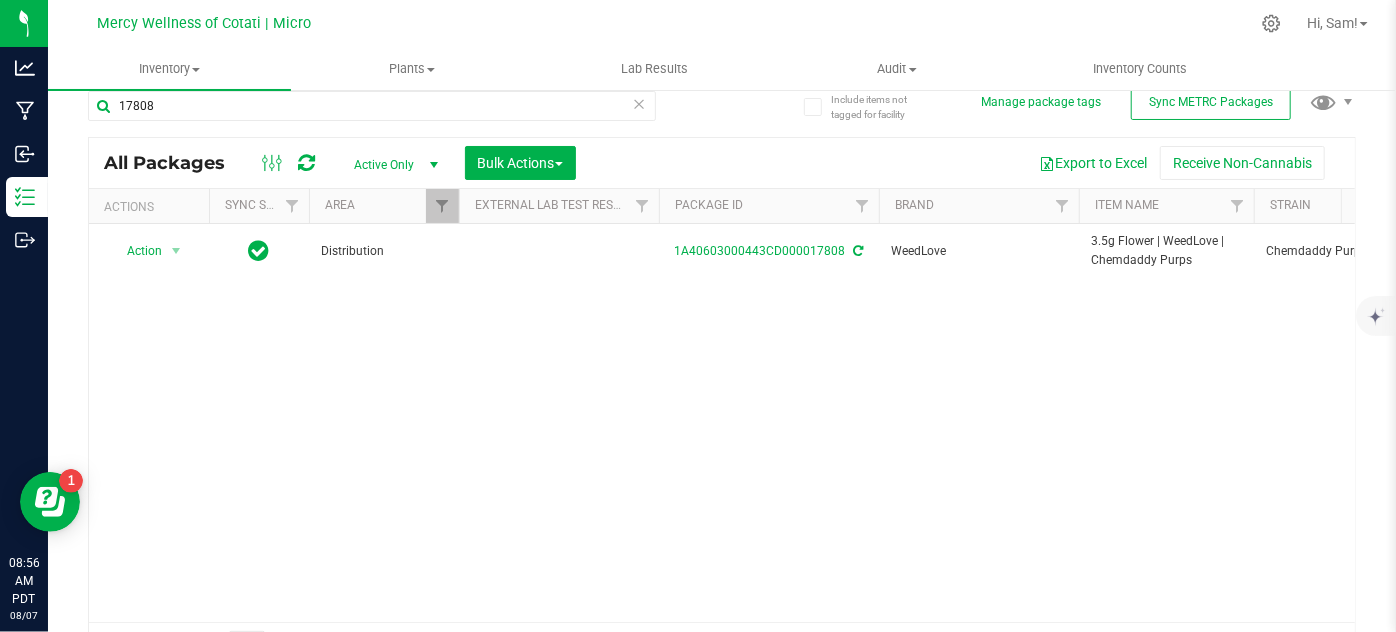 drag, startPoint x: 718, startPoint y: 414, endPoint x: 538, endPoint y: 435, distance: 181.22086 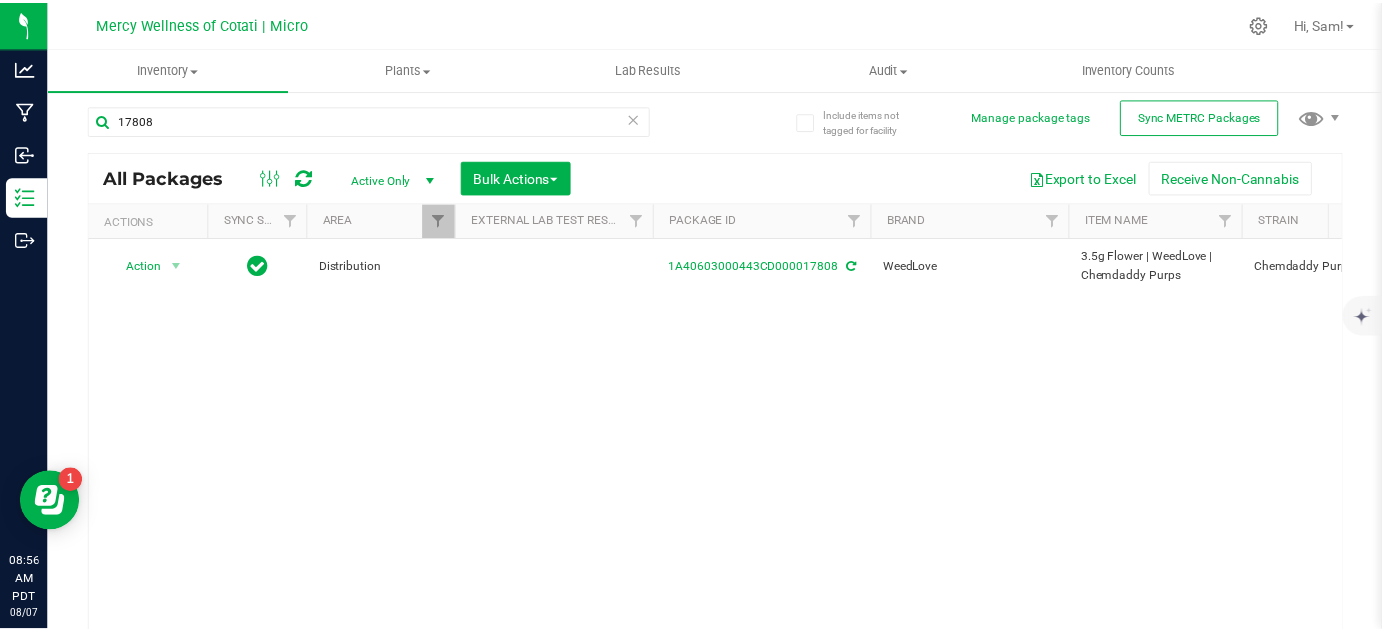 scroll, scrollTop: 0, scrollLeft: 0, axis: both 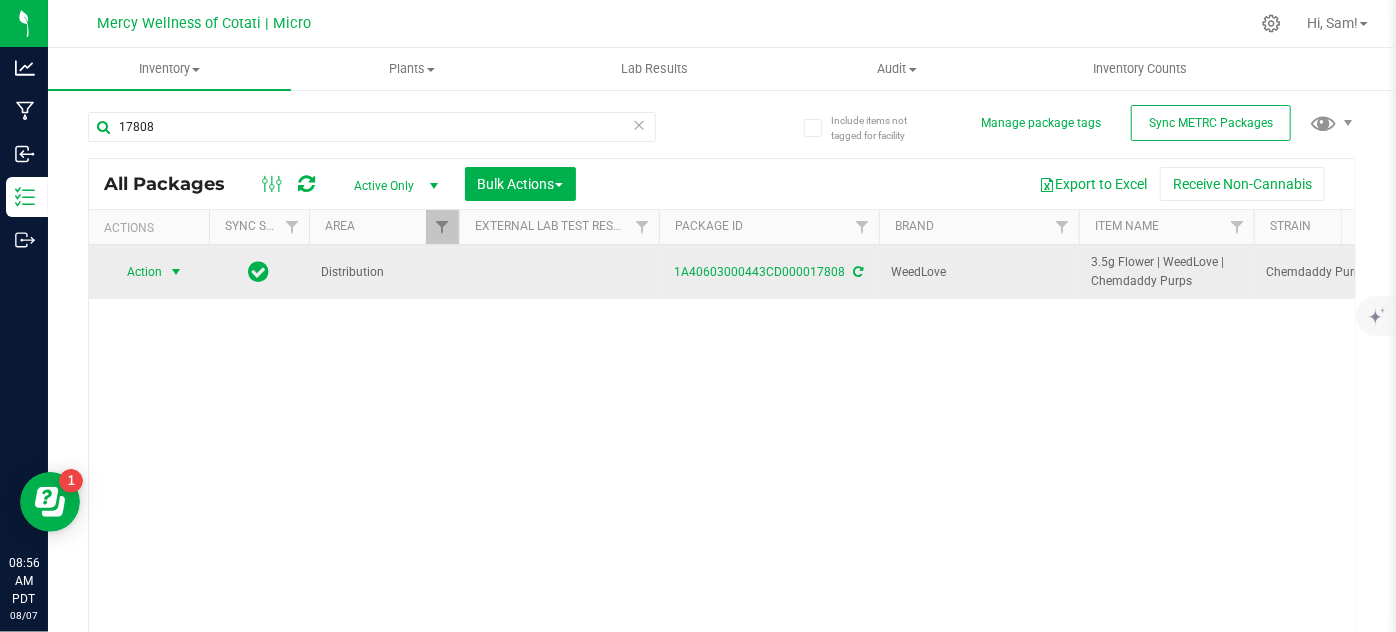 click on "Action" at bounding box center [136, 272] 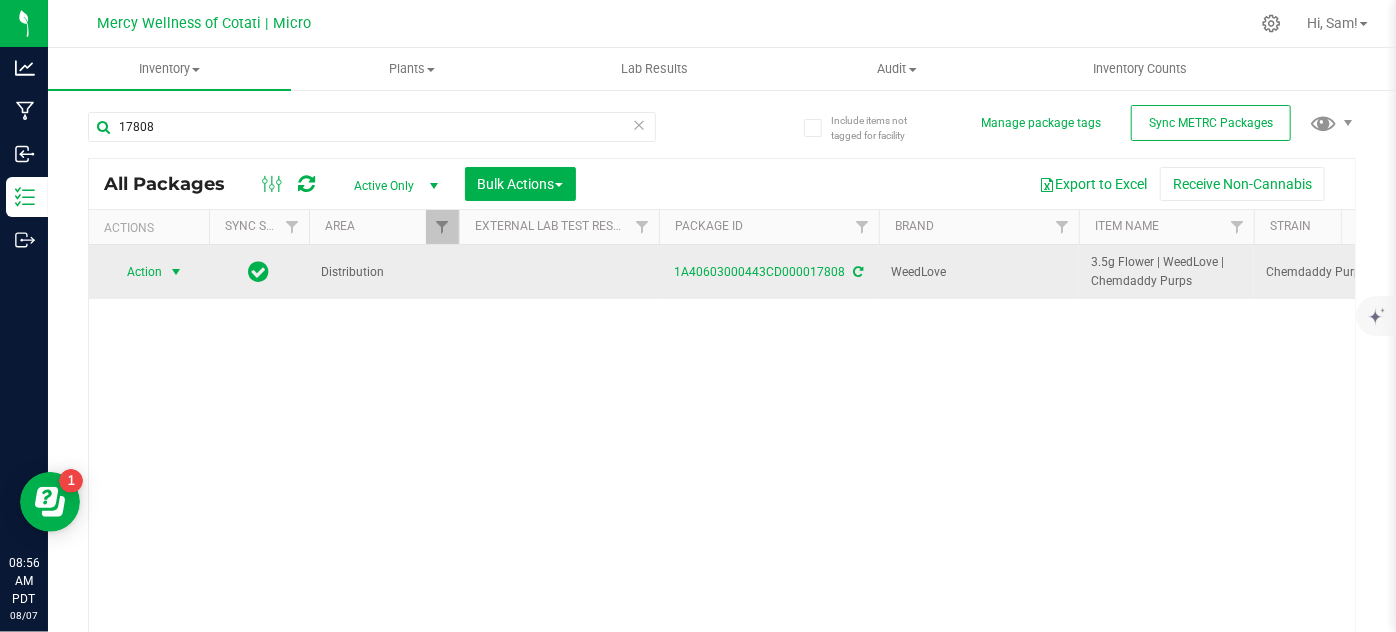 click on "Action" at bounding box center [136, 272] 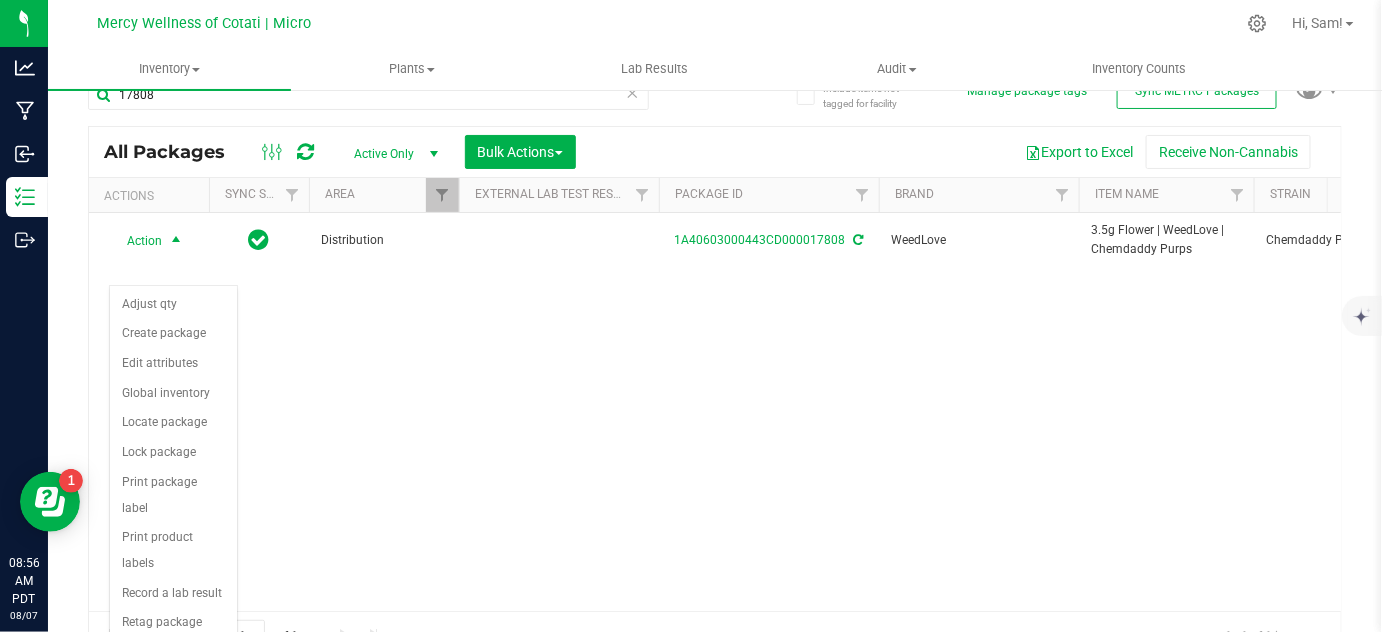 scroll, scrollTop: 66, scrollLeft: 0, axis: vertical 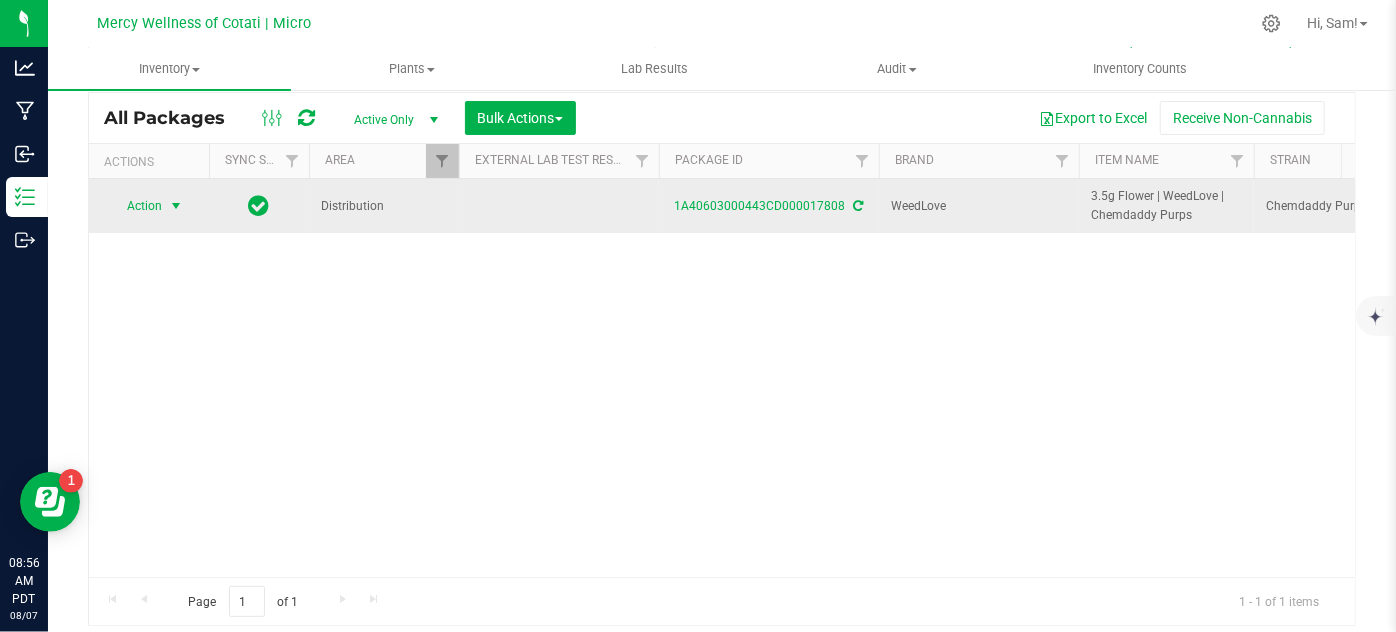 click on "Action" at bounding box center [136, 206] 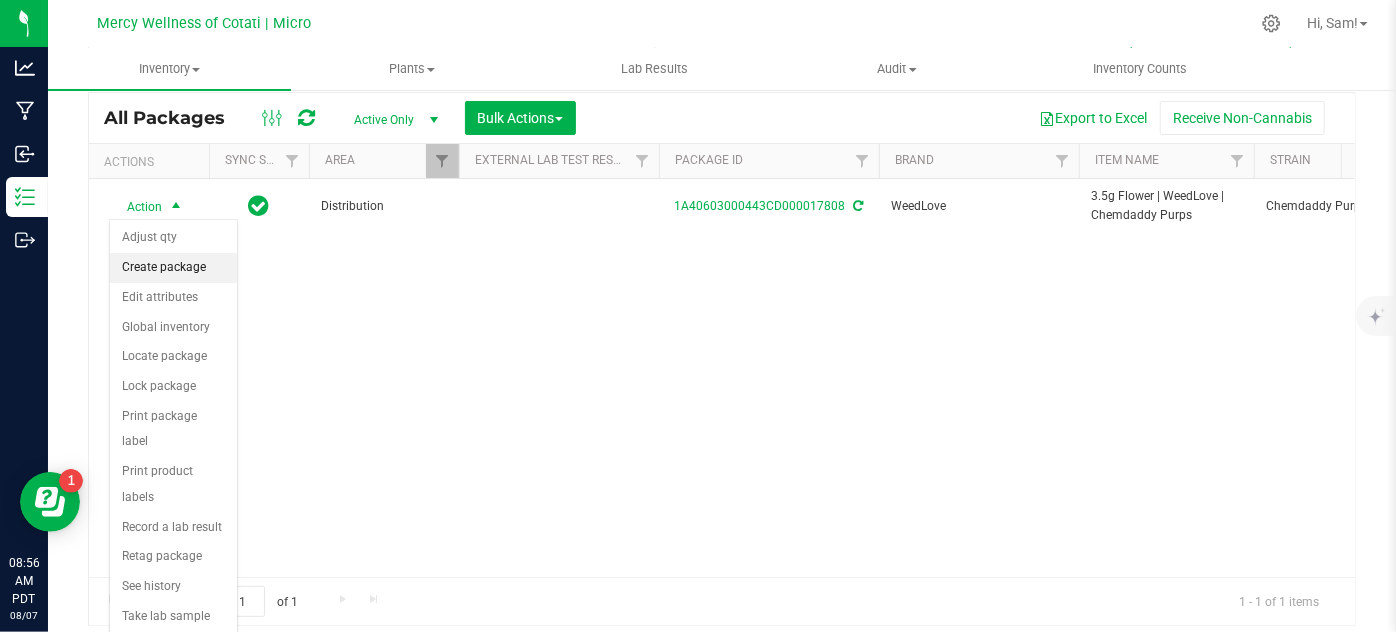 click on "Create package" at bounding box center (173, 268) 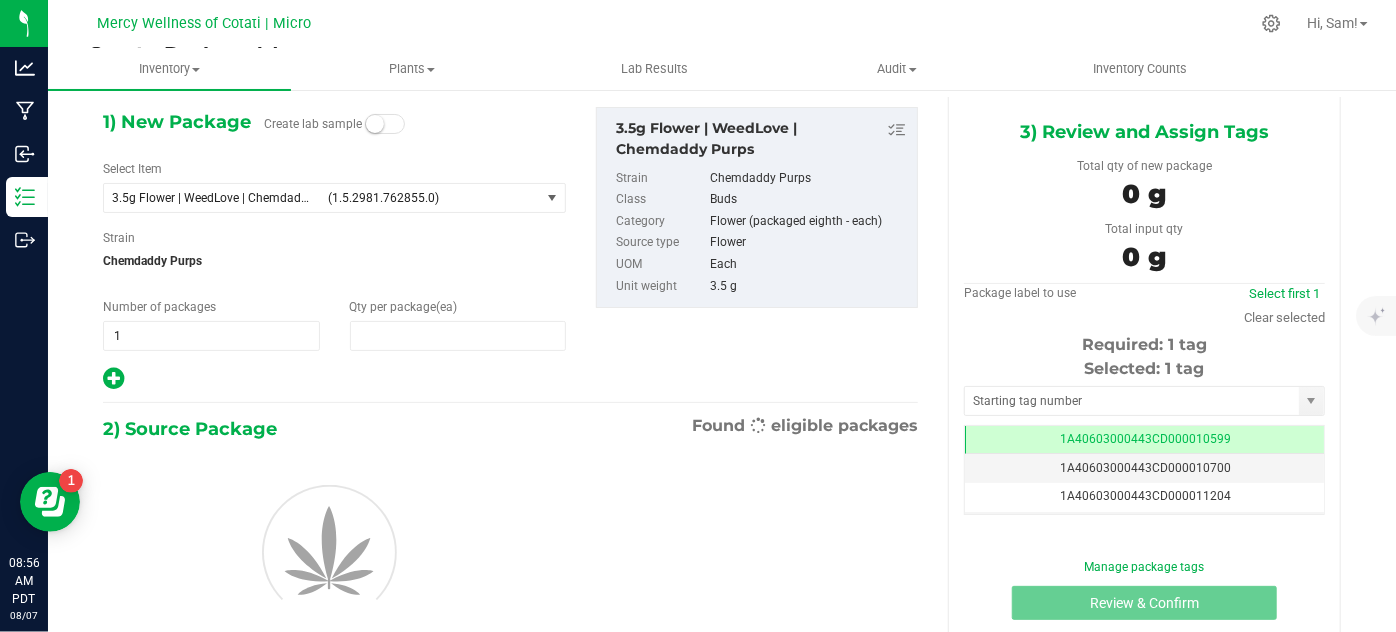 type on "0" 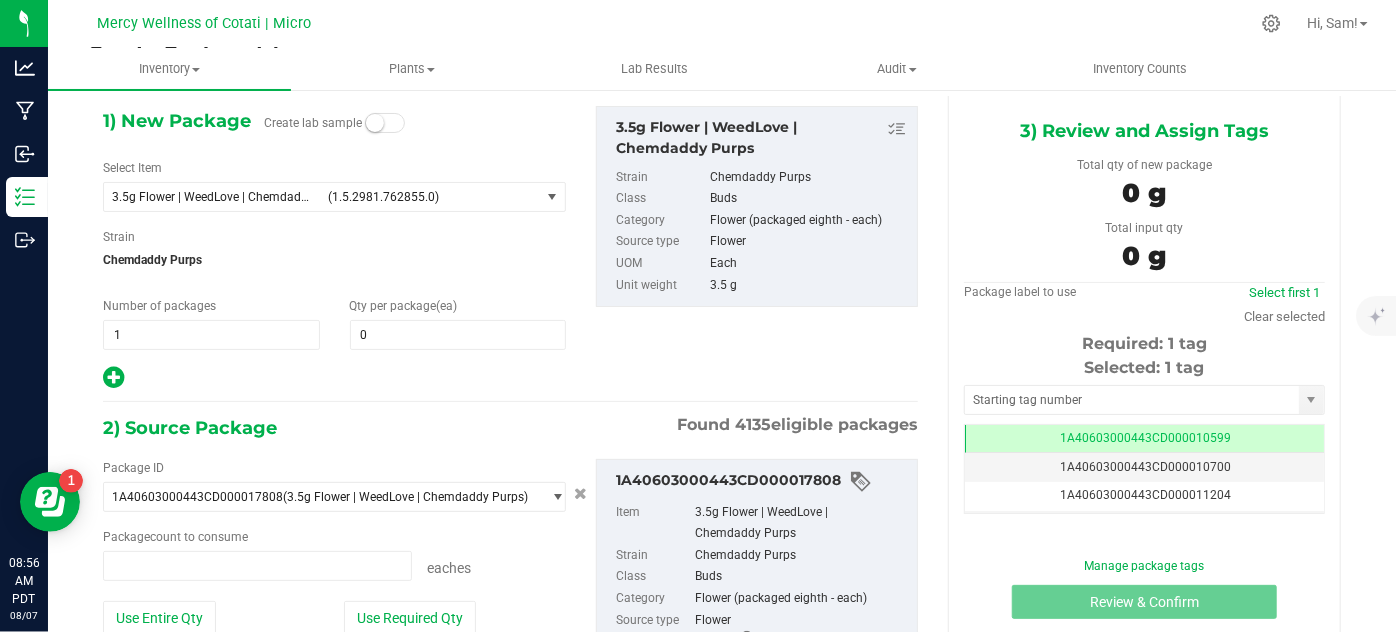 type on "0 ea" 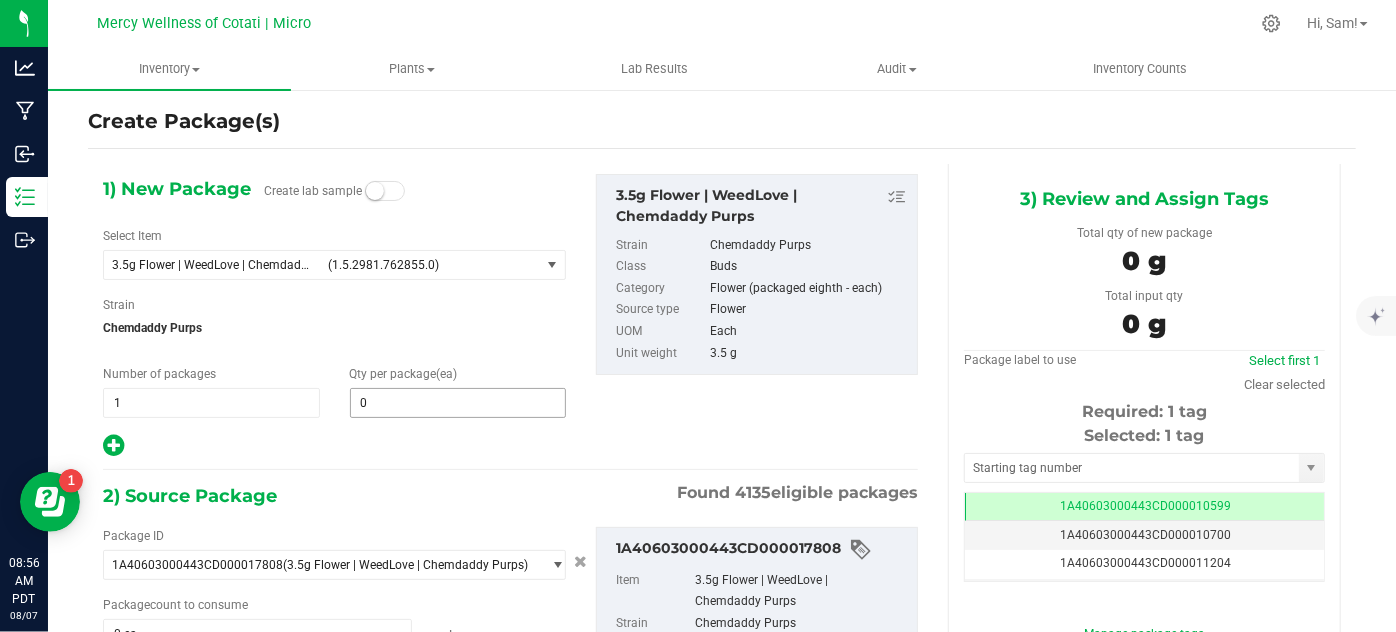 click on "0 0" at bounding box center (458, 403) 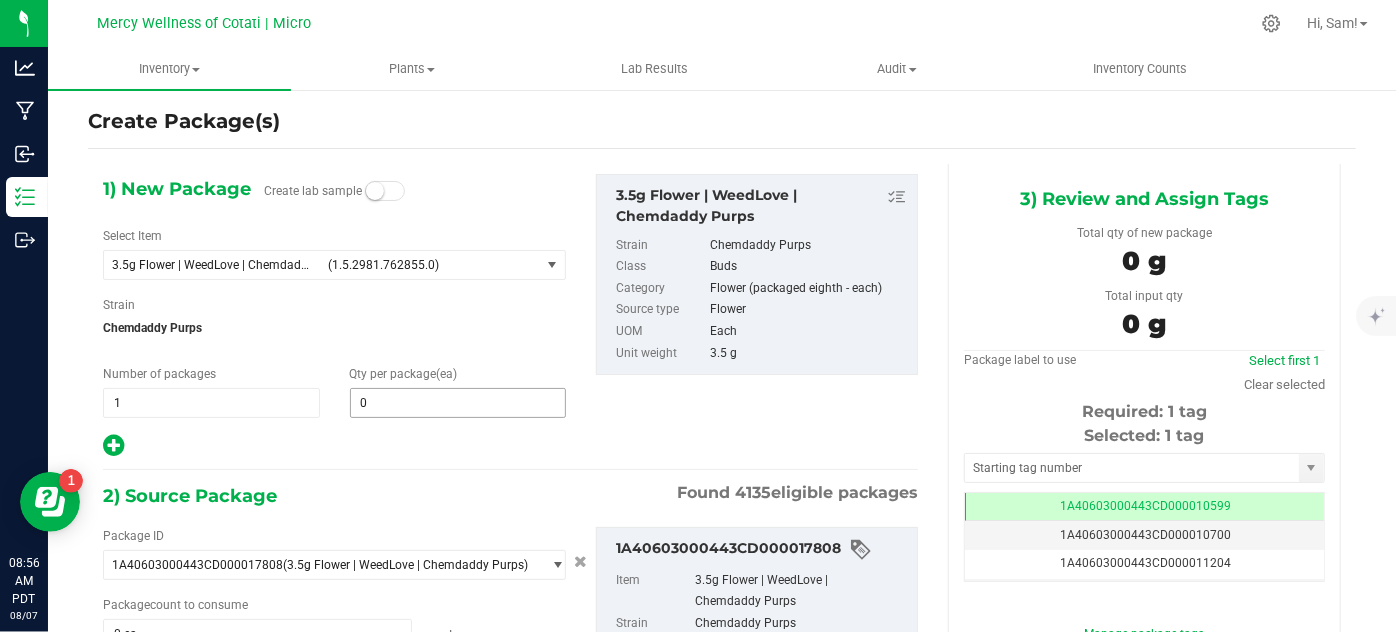 type 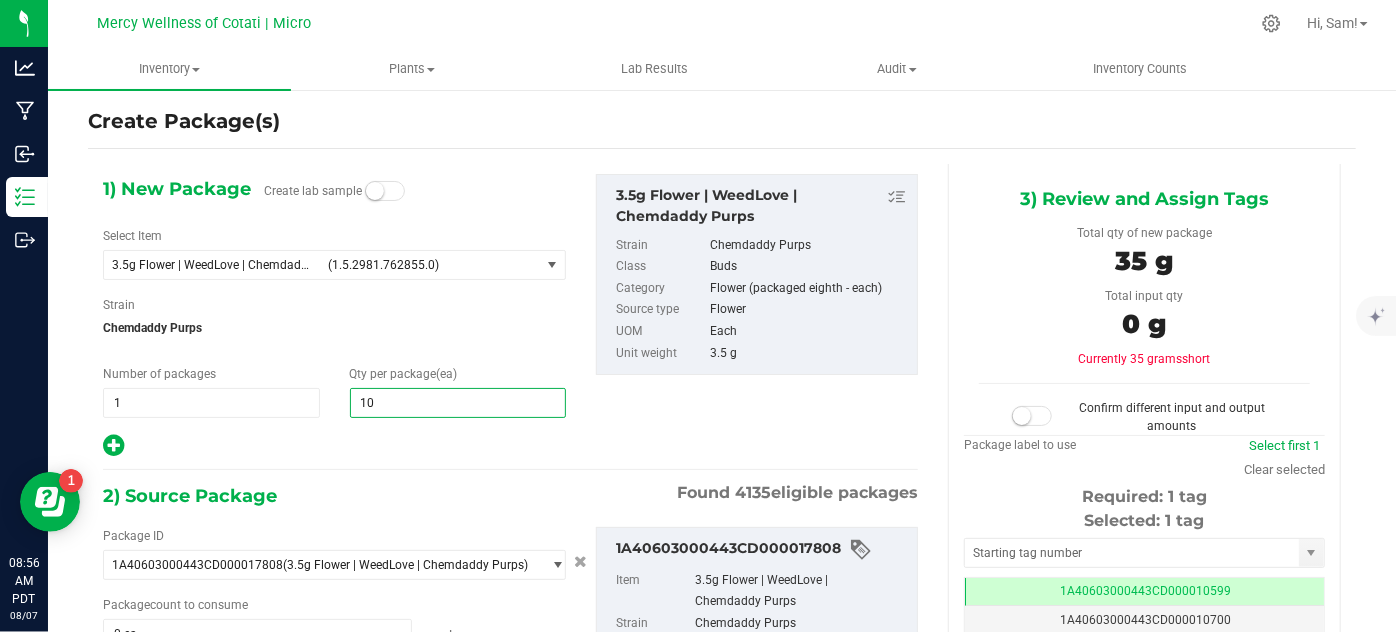 type on "101" 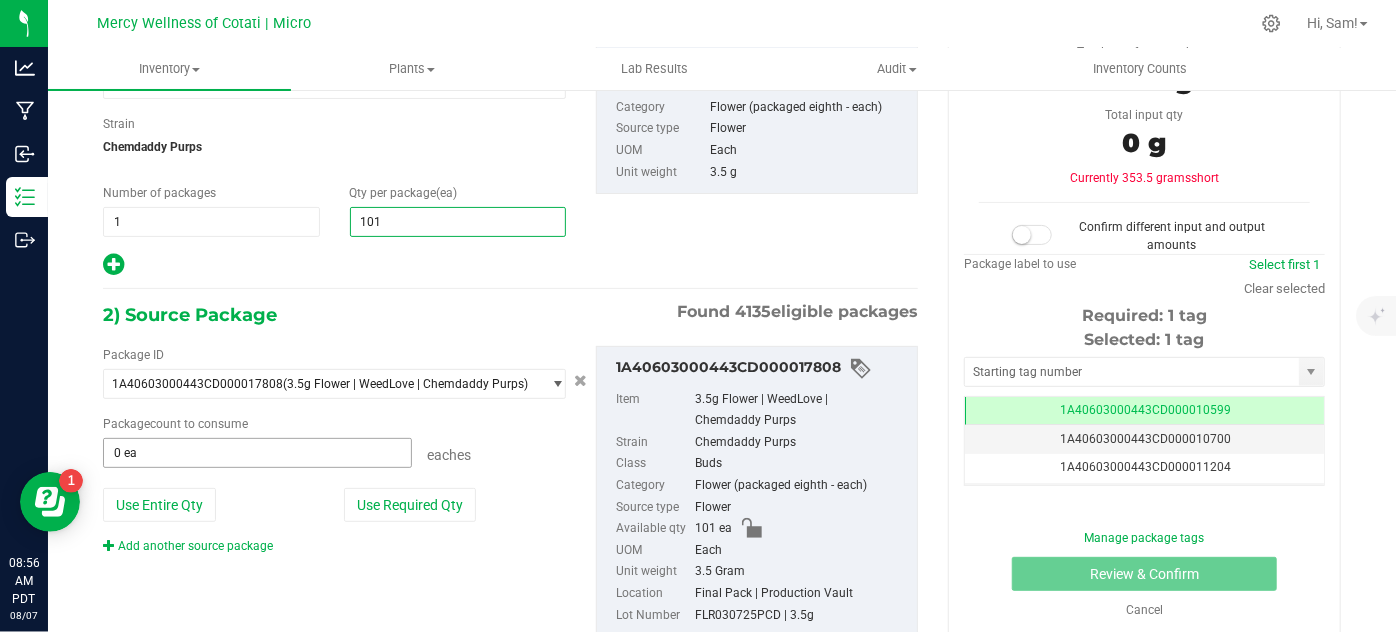 click on "0 ea" at bounding box center [257, 453] 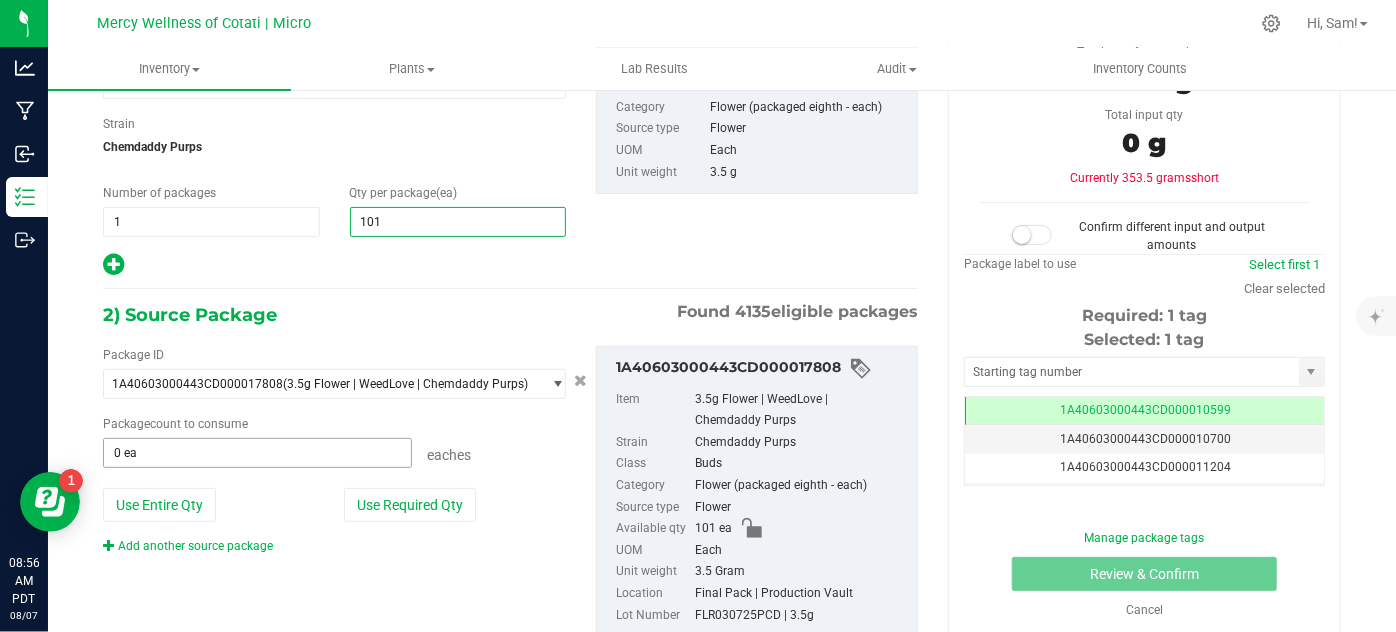 type on "101" 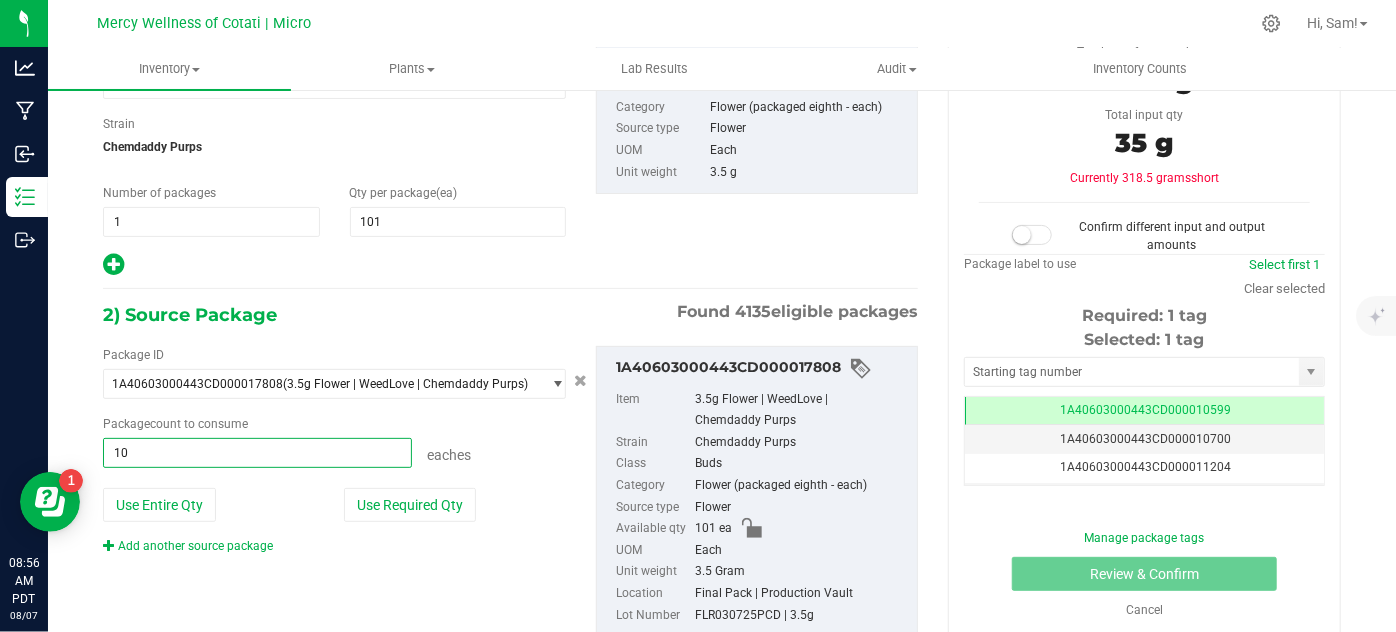 type on "101" 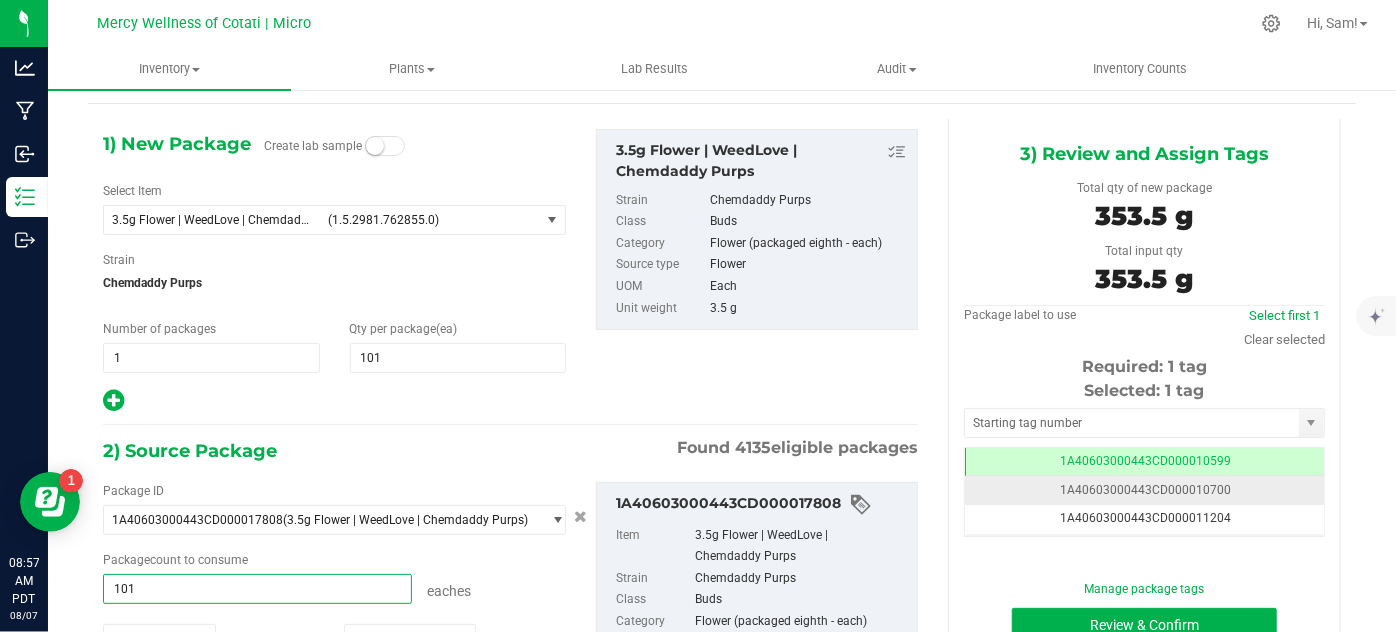 type on "101 ea" 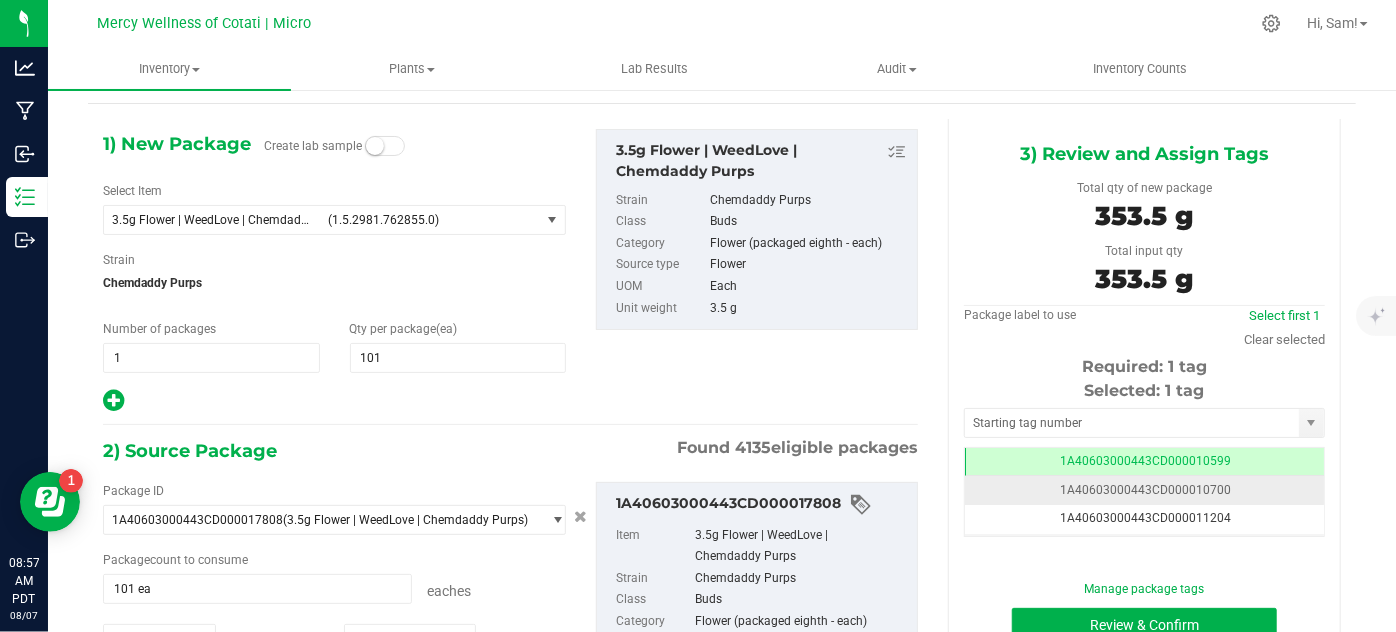 click on "1A40603000443CD000010700" at bounding box center (1145, 490) 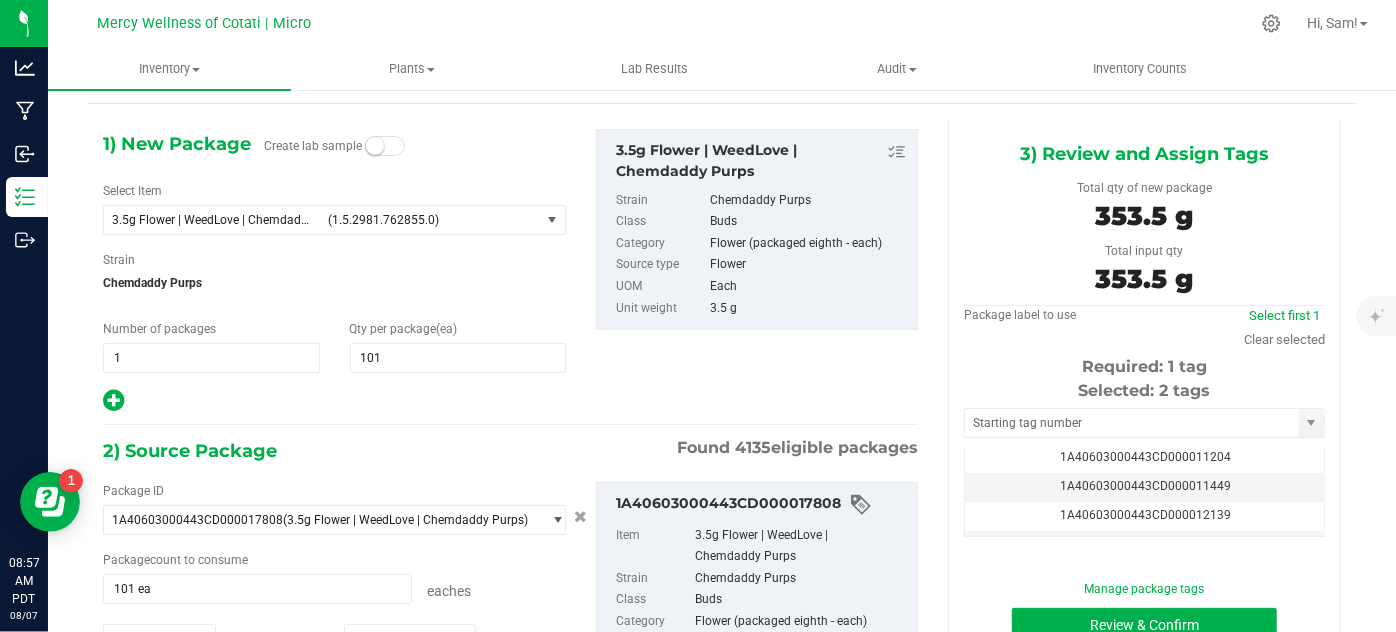 scroll, scrollTop: 62, scrollLeft: 0, axis: vertical 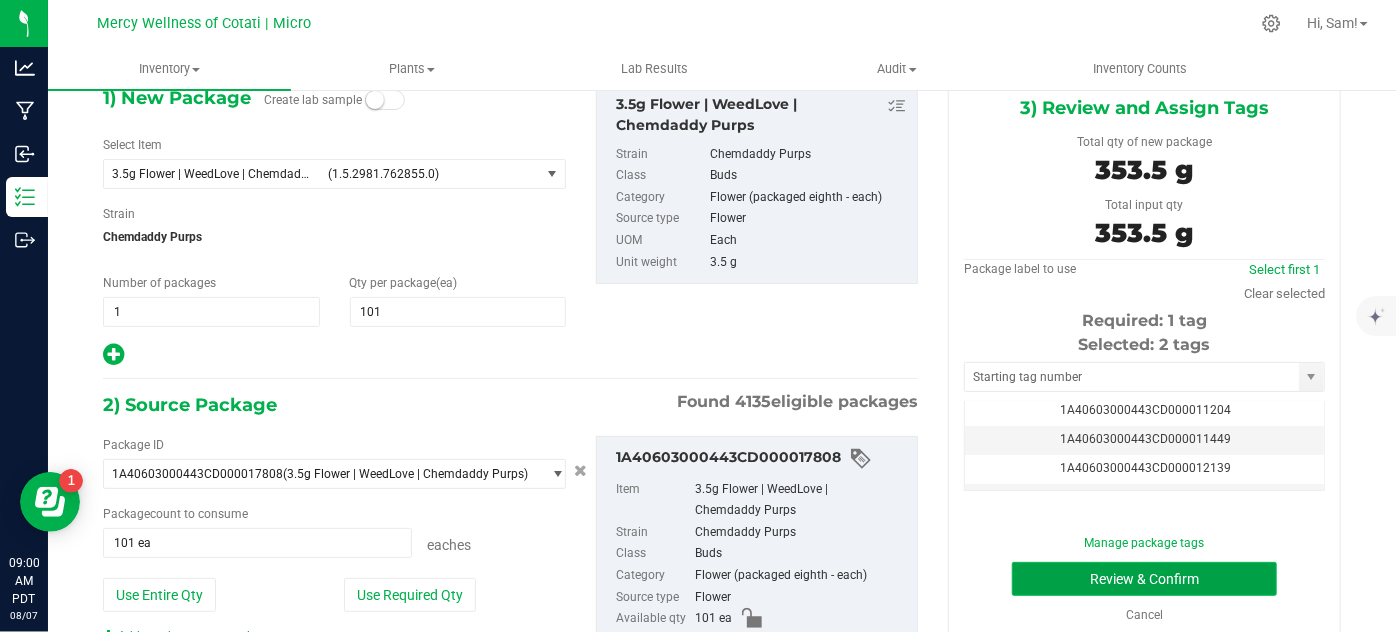 click on "Review & Confirm" at bounding box center (1144, 579) 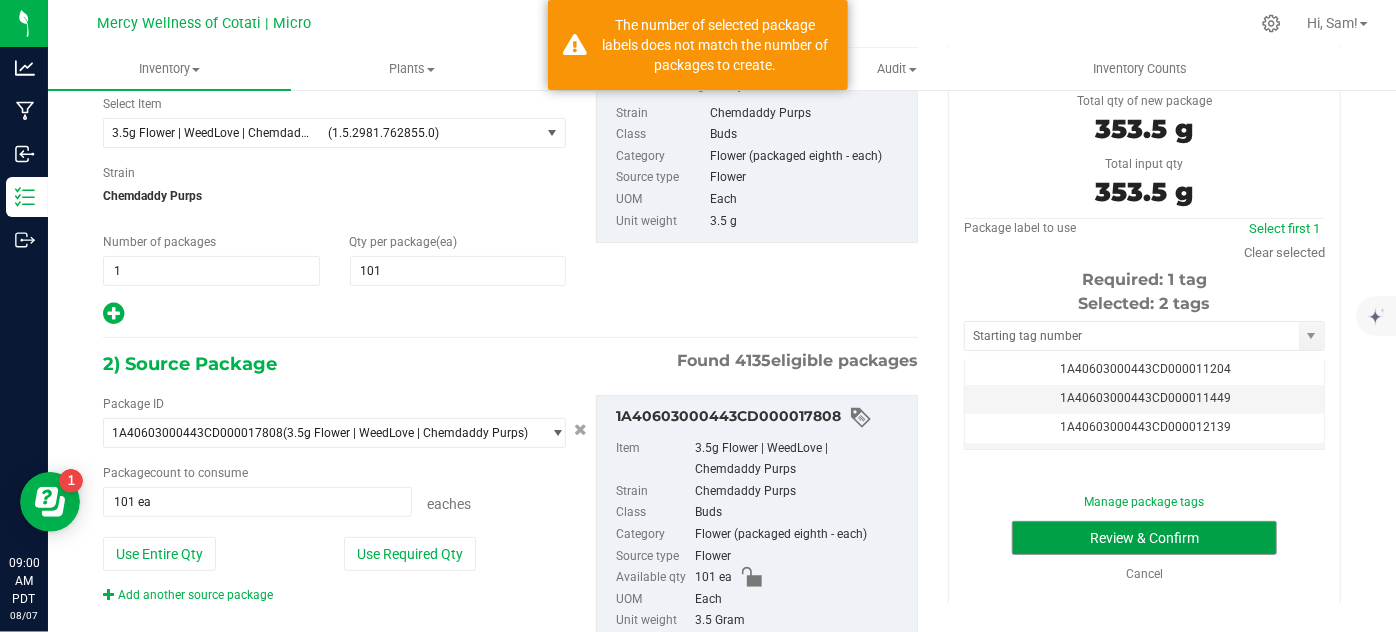 scroll, scrollTop: 149, scrollLeft: 0, axis: vertical 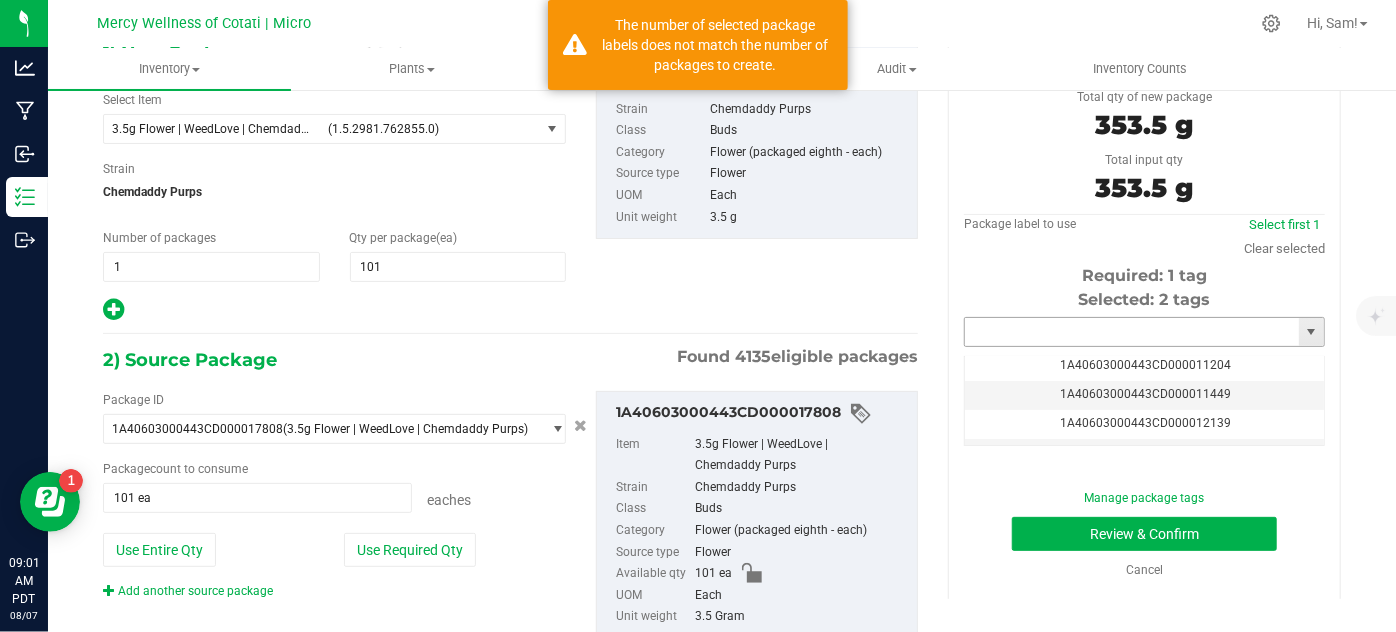 click at bounding box center [1132, 332] 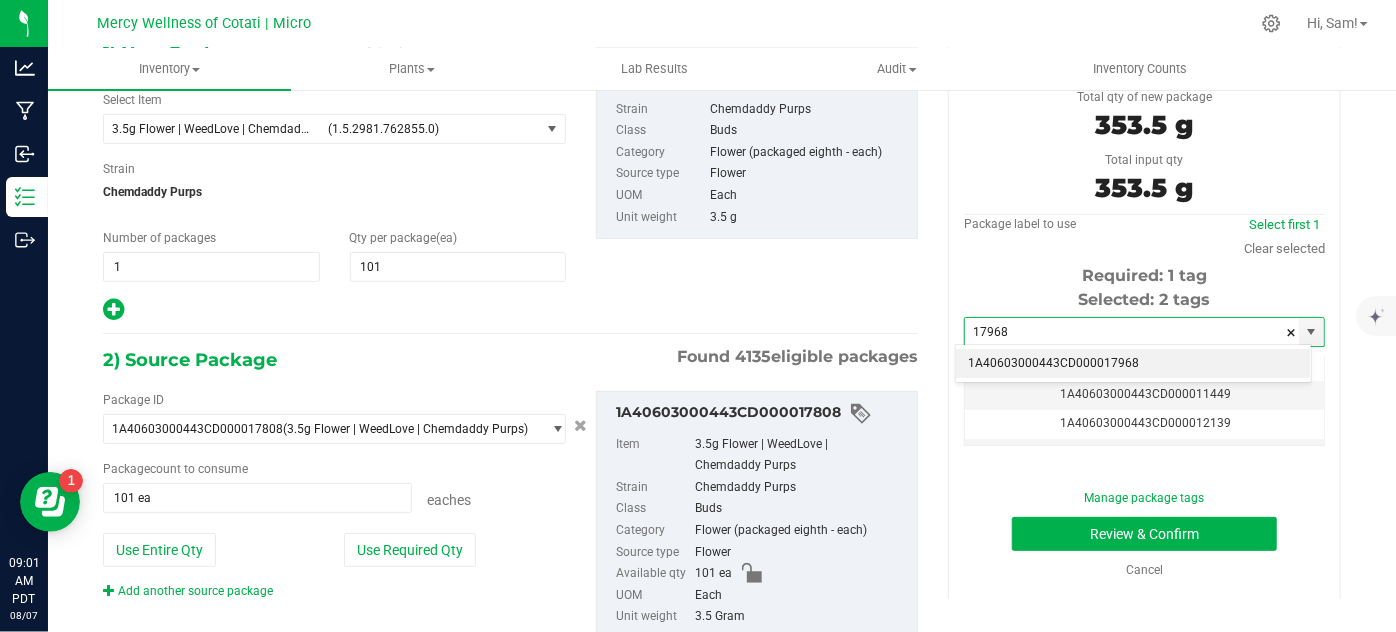 click on "1A40603000443CD000017968" at bounding box center (1133, 364) 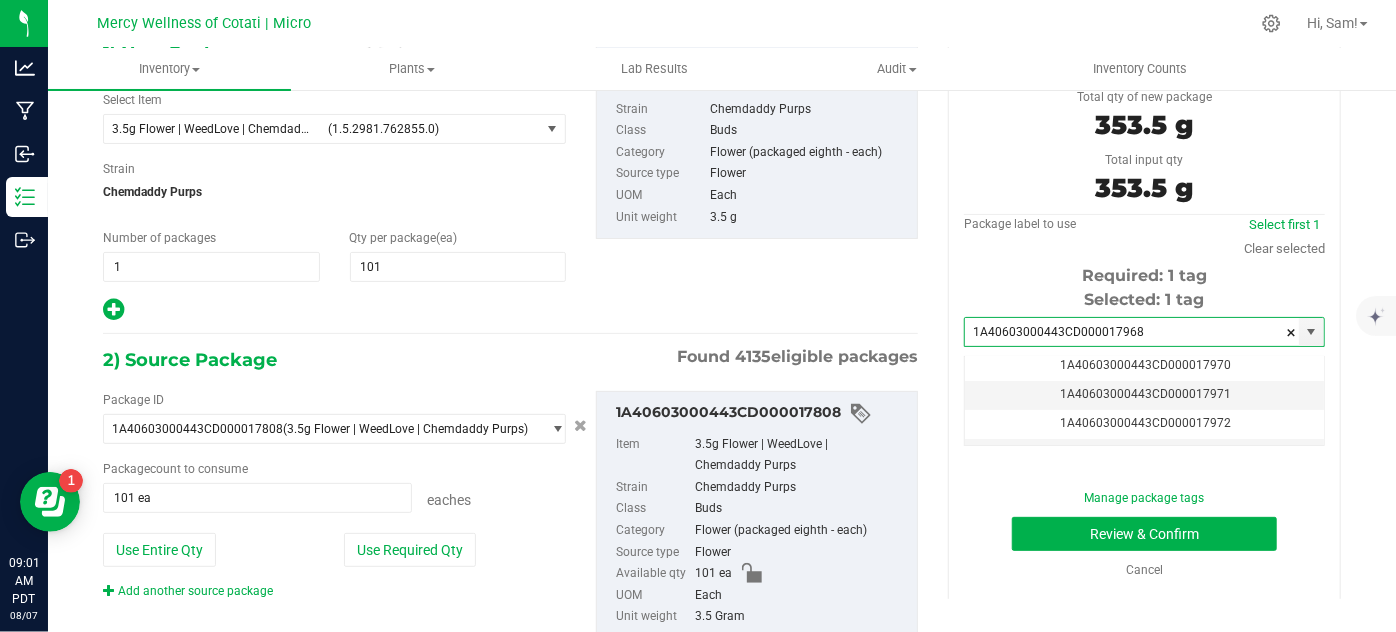 scroll, scrollTop: 0, scrollLeft: 0, axis: both 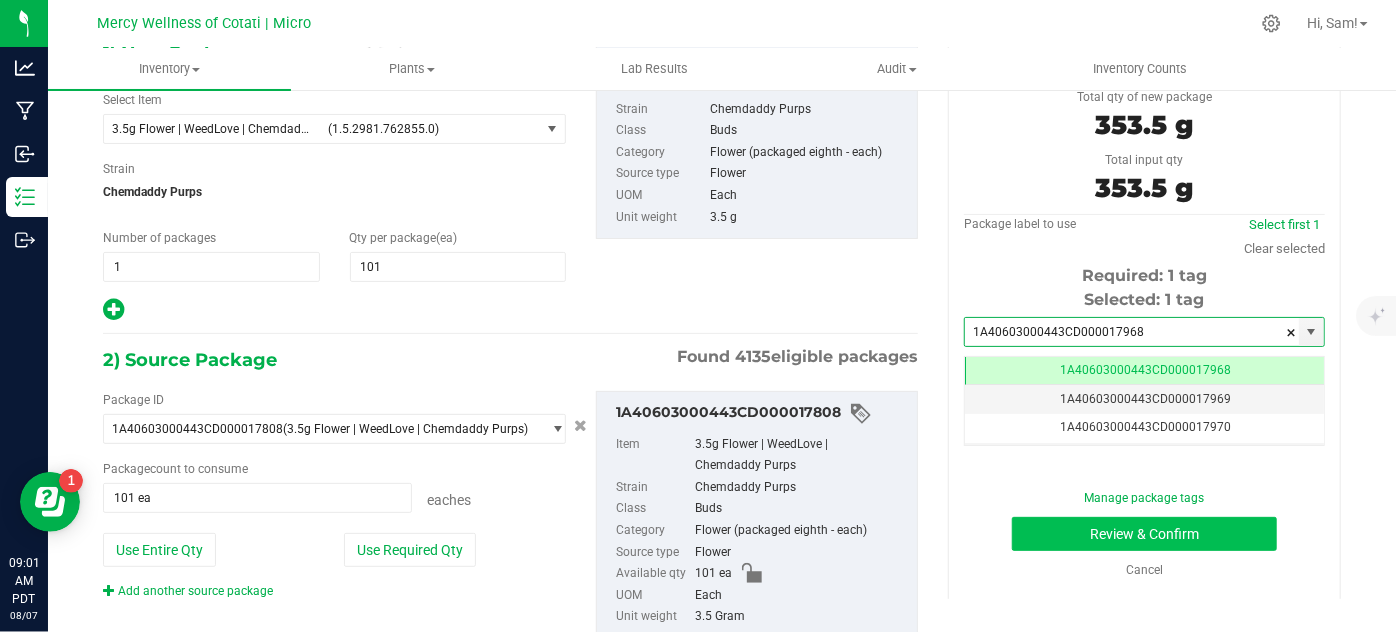 type on "1A40603000443CD000017968" 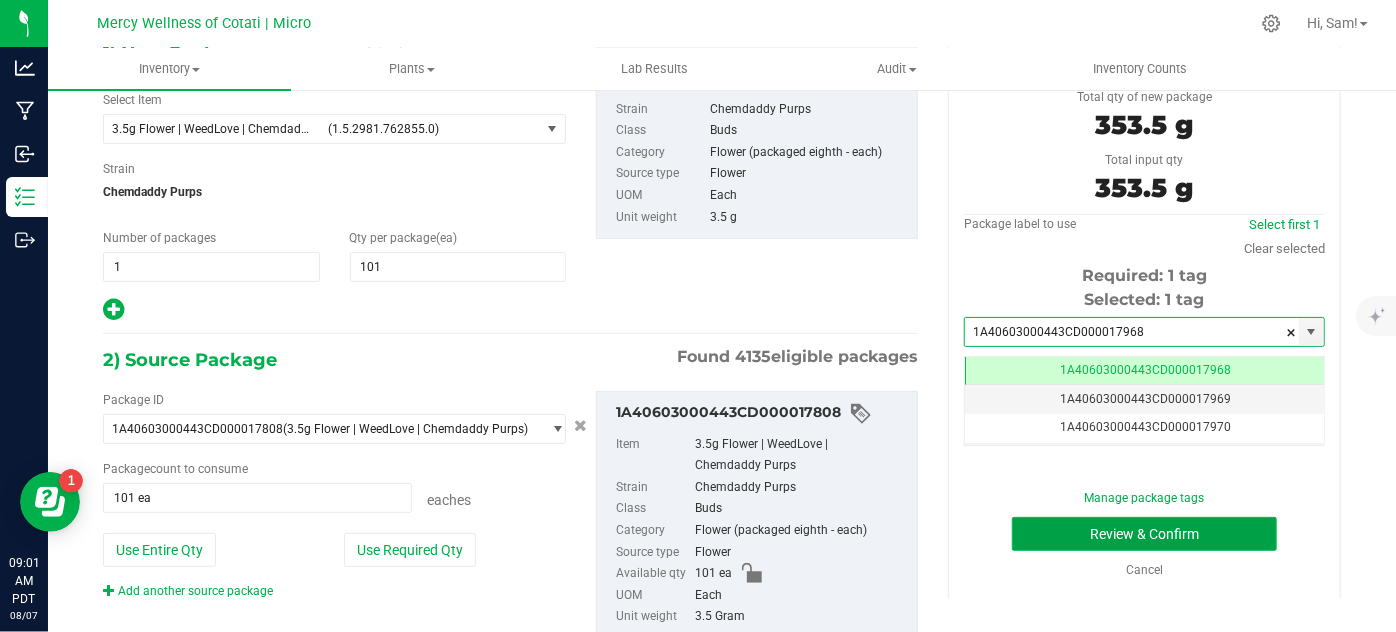 click on "Review & Confirm" at bounding box center (1144, 534) 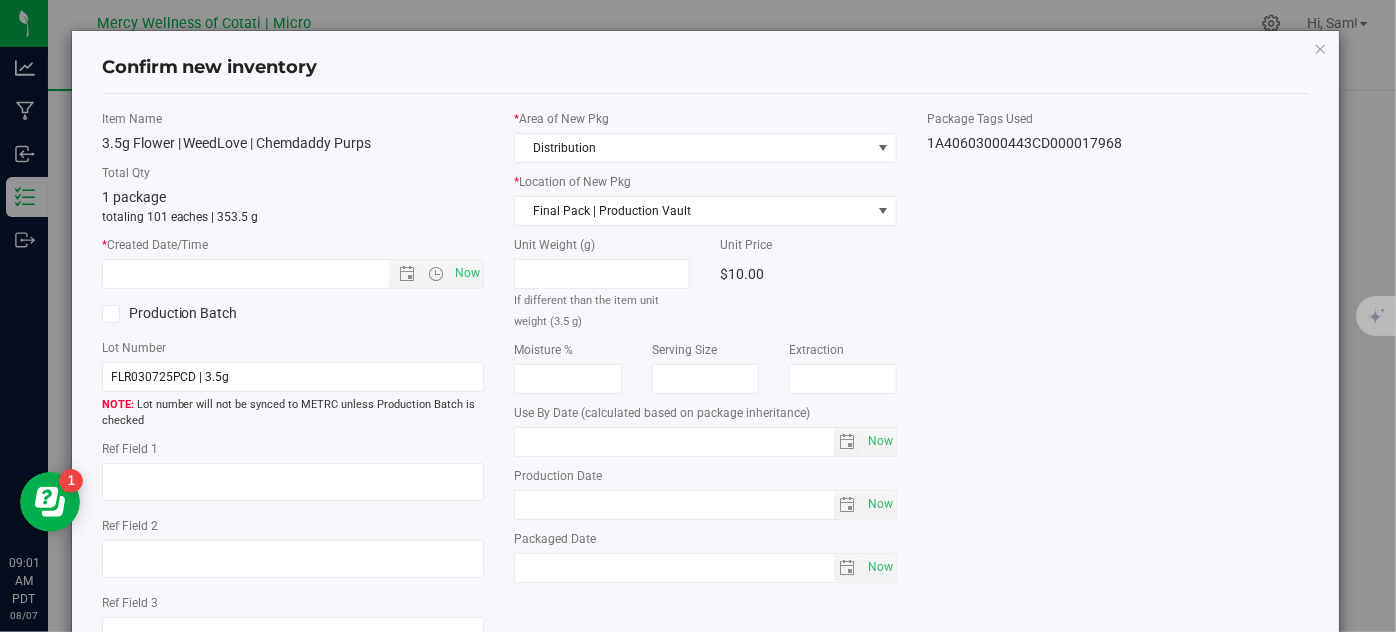 type on "32" 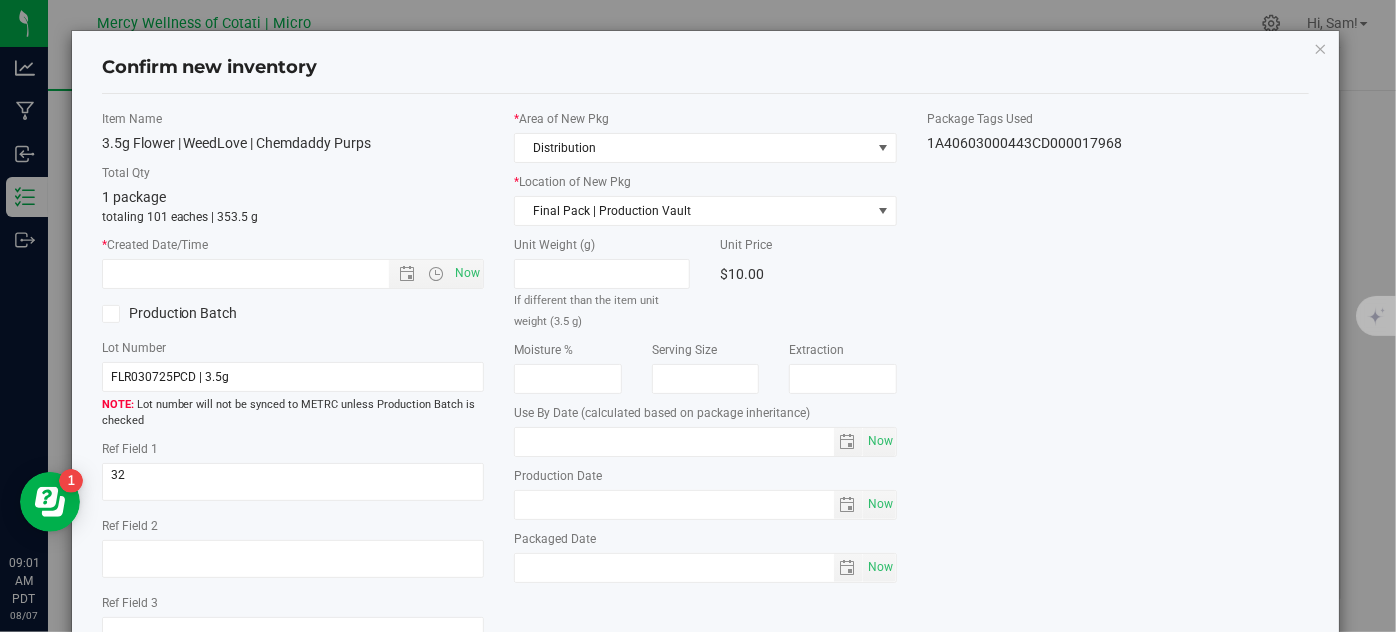 type on "2026-04-16" 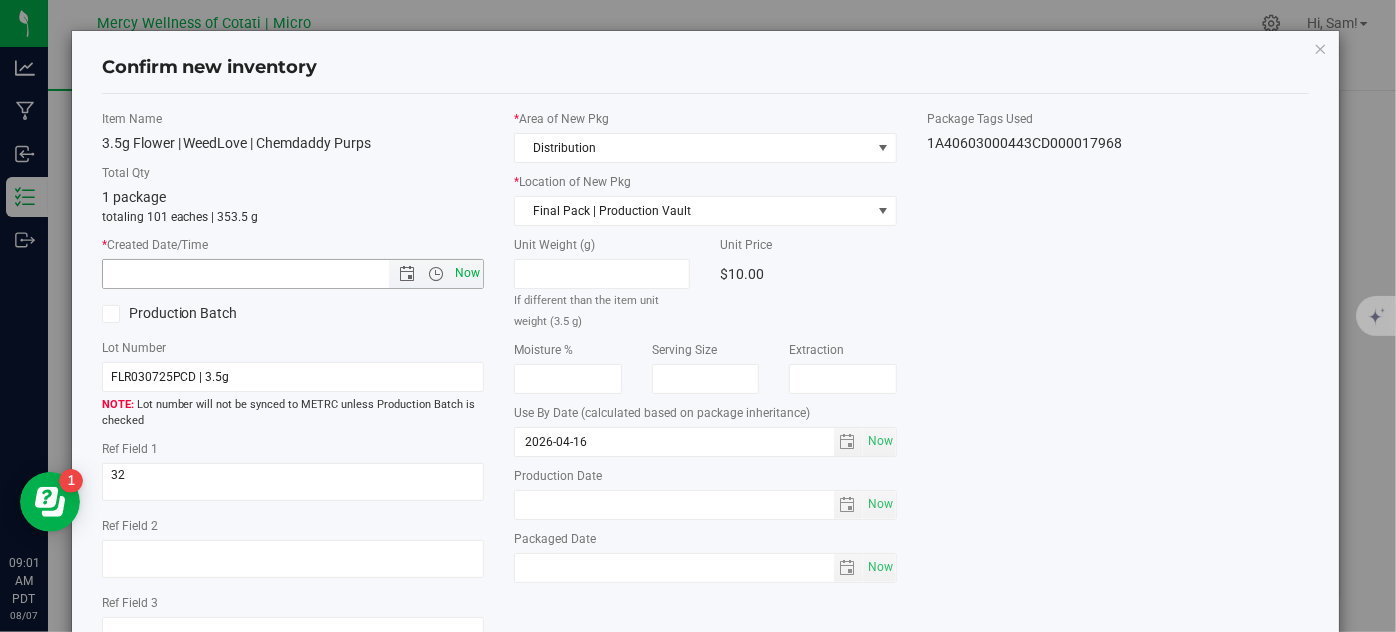 click on "Now" at bounding box center (468, 273) 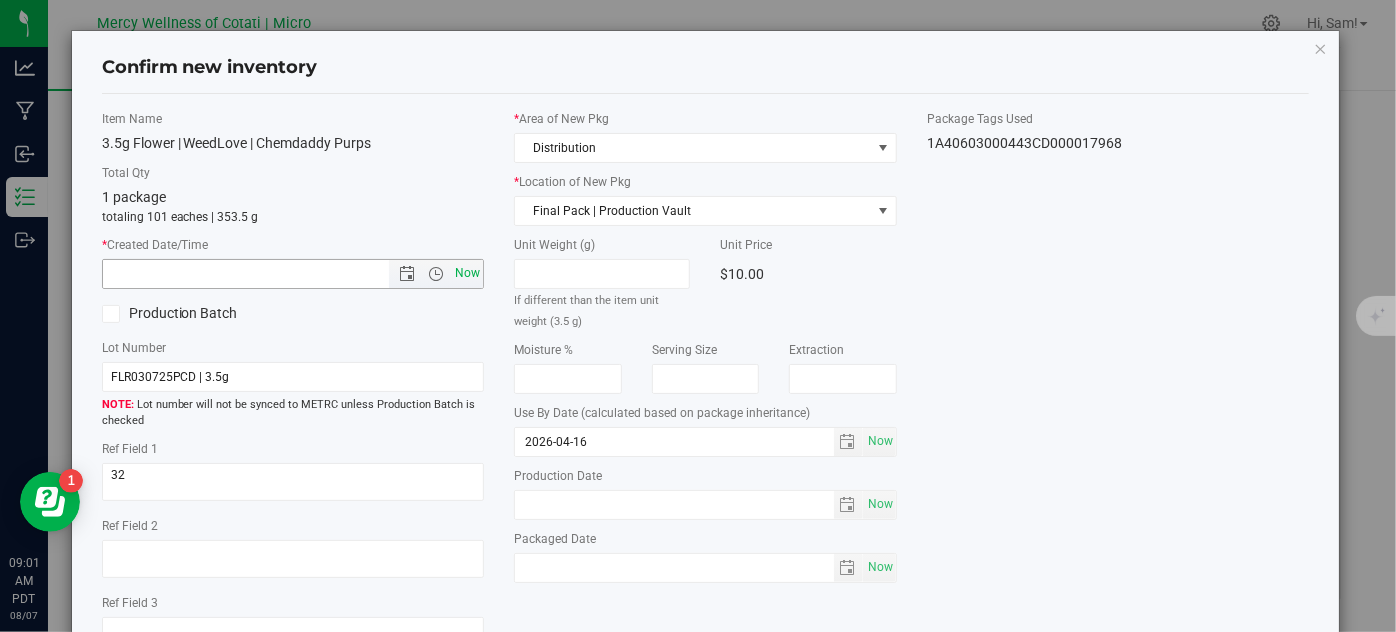type on "8/7/2025 9:01 AM" 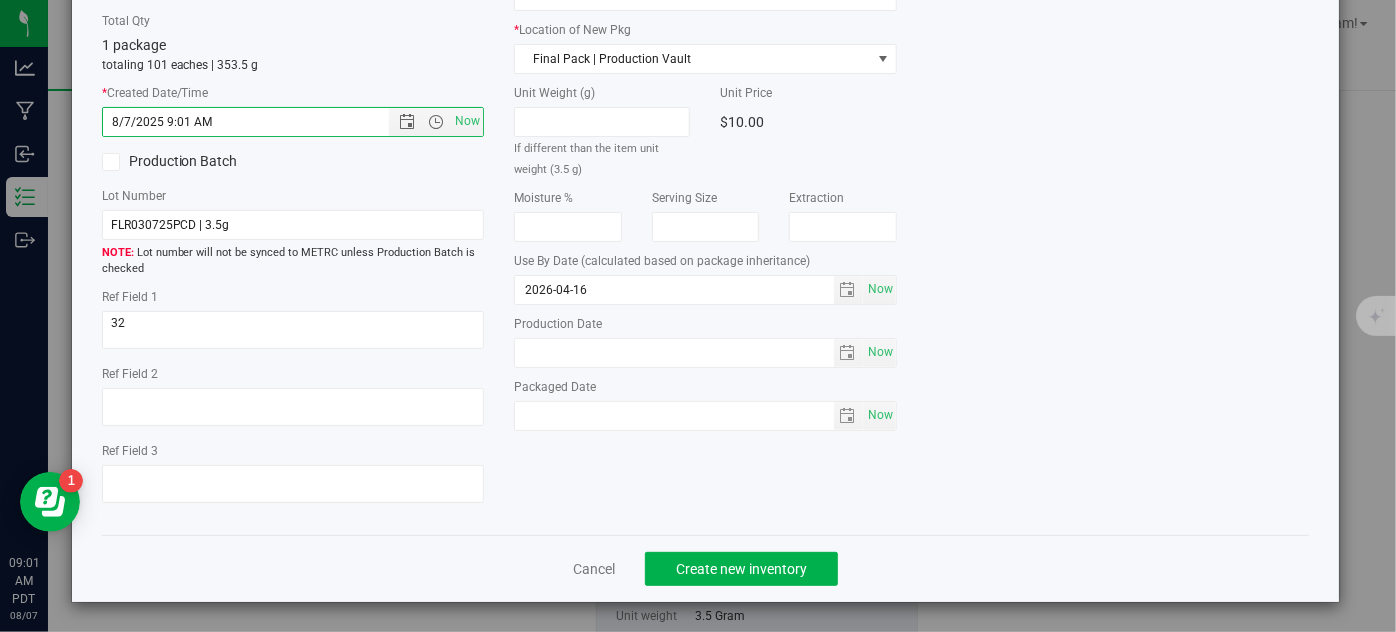 scroll, scrollTop: 153, scrollLeft: 0, axis: vertical 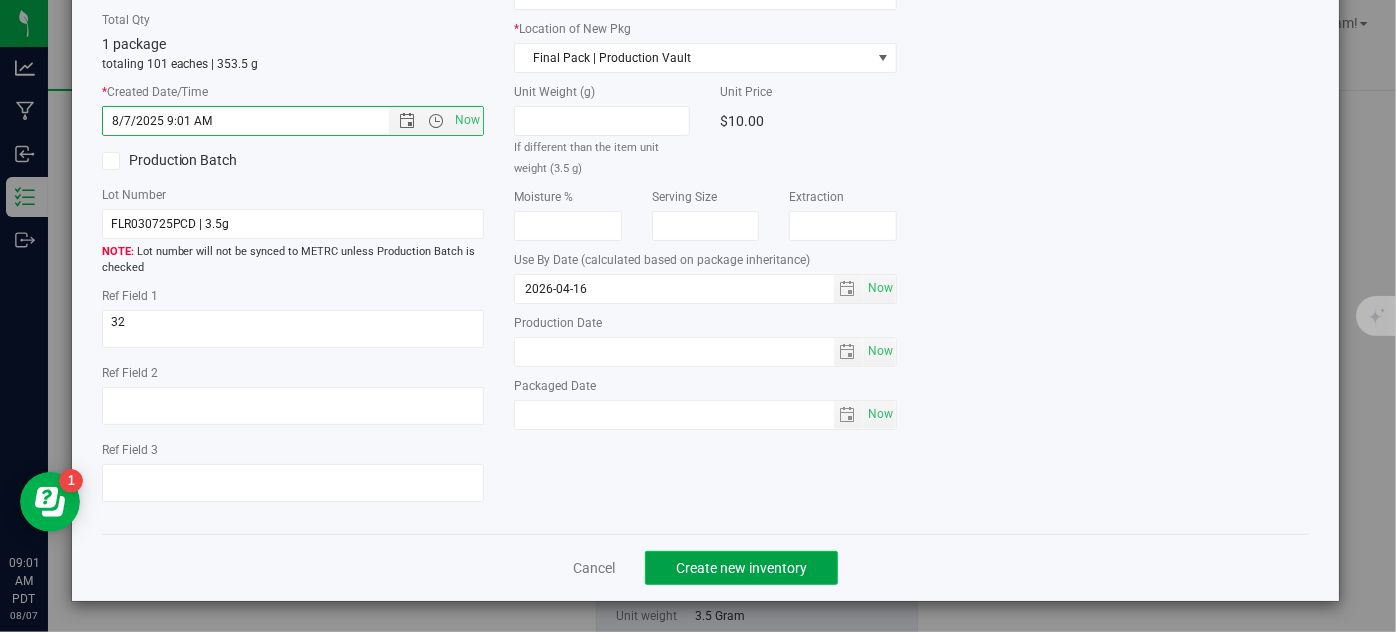 click on "Create new inventory" 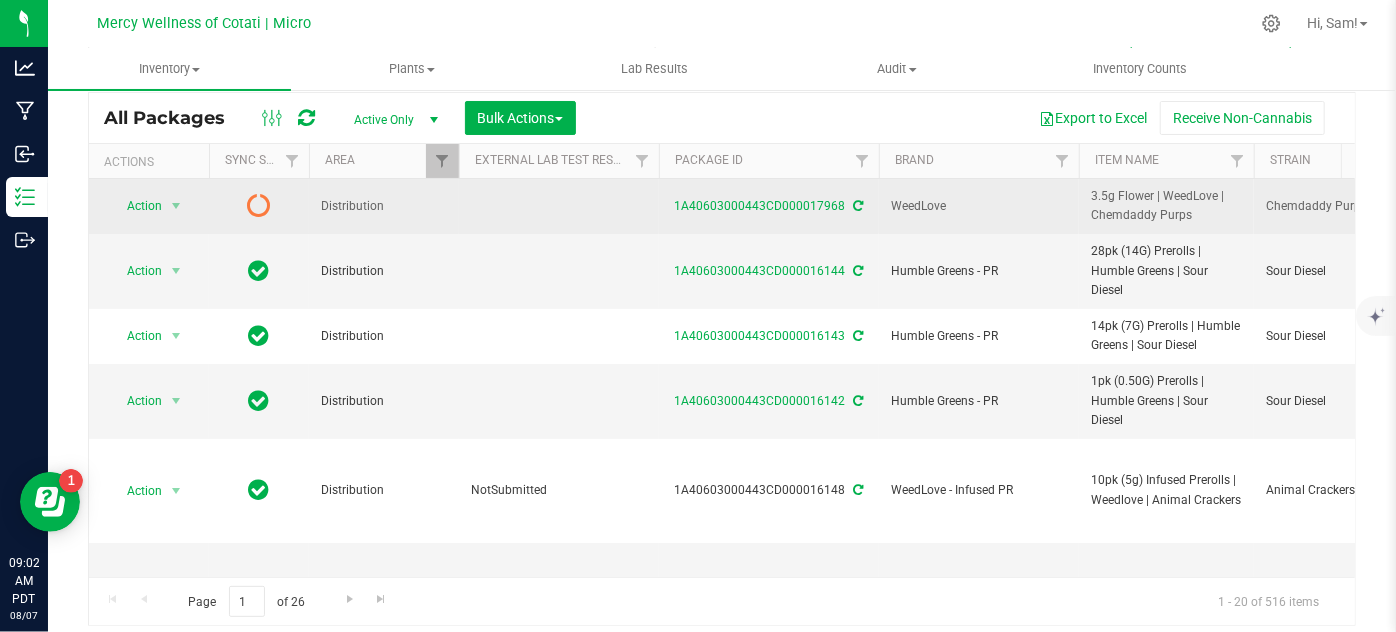 scroll, scrollTop: 18, scrollLeft: 0, axis: vertical 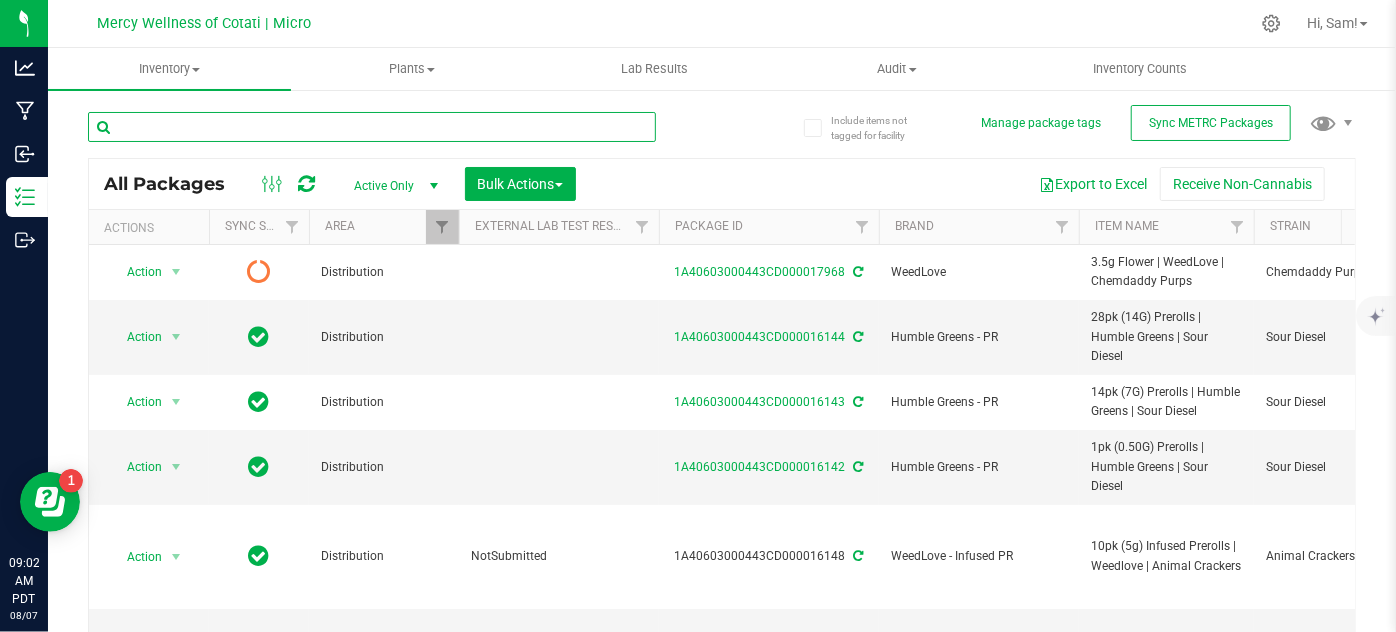 click at bounding box center (372, 127) 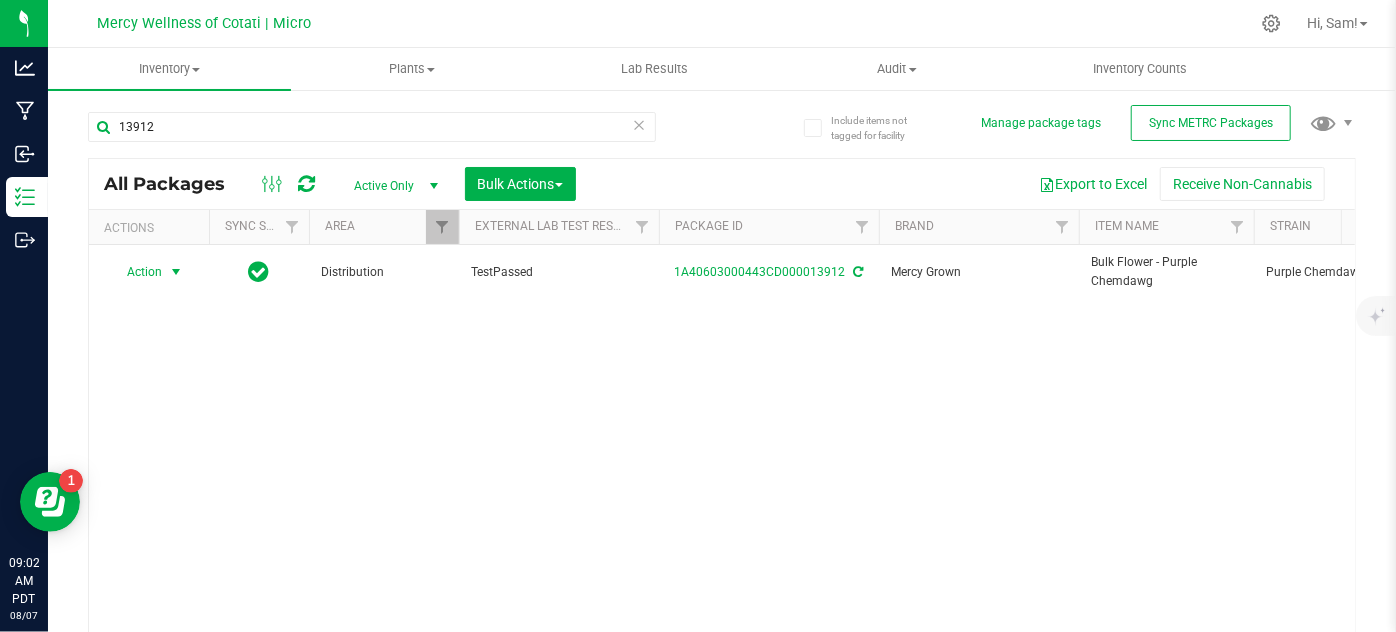 click at bounding box center [176, 272] 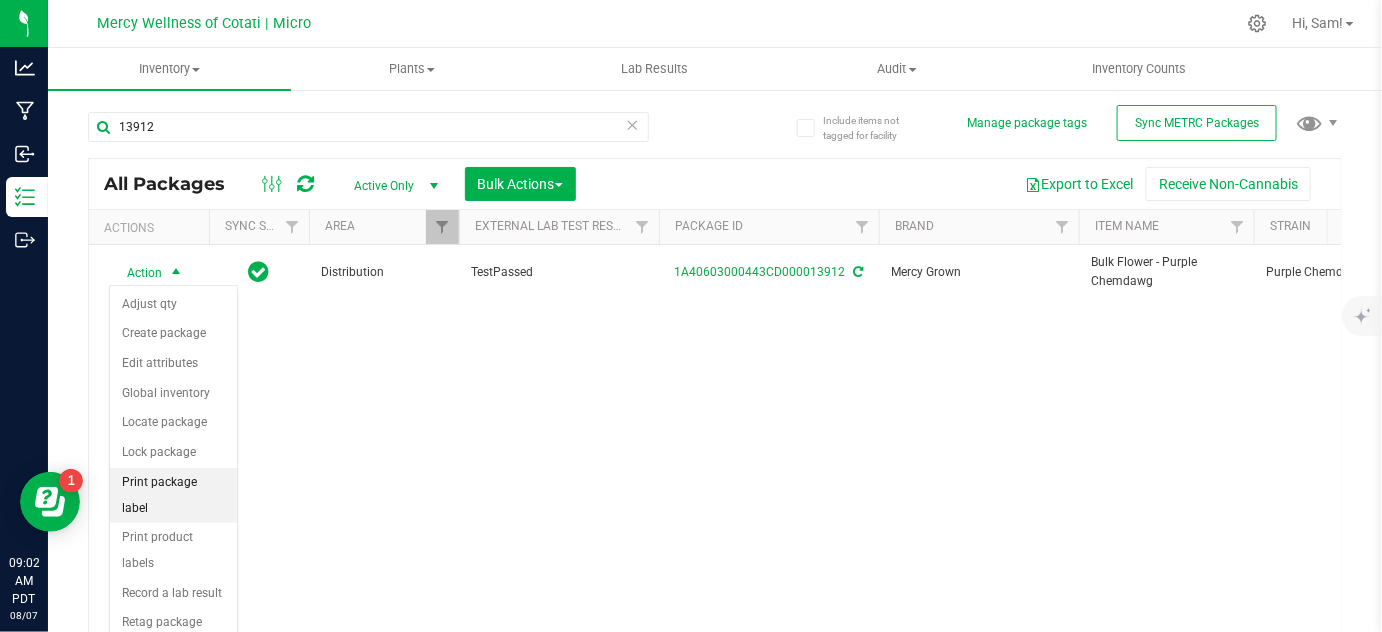 click on "Print package label" at bounding box center [173, 495] 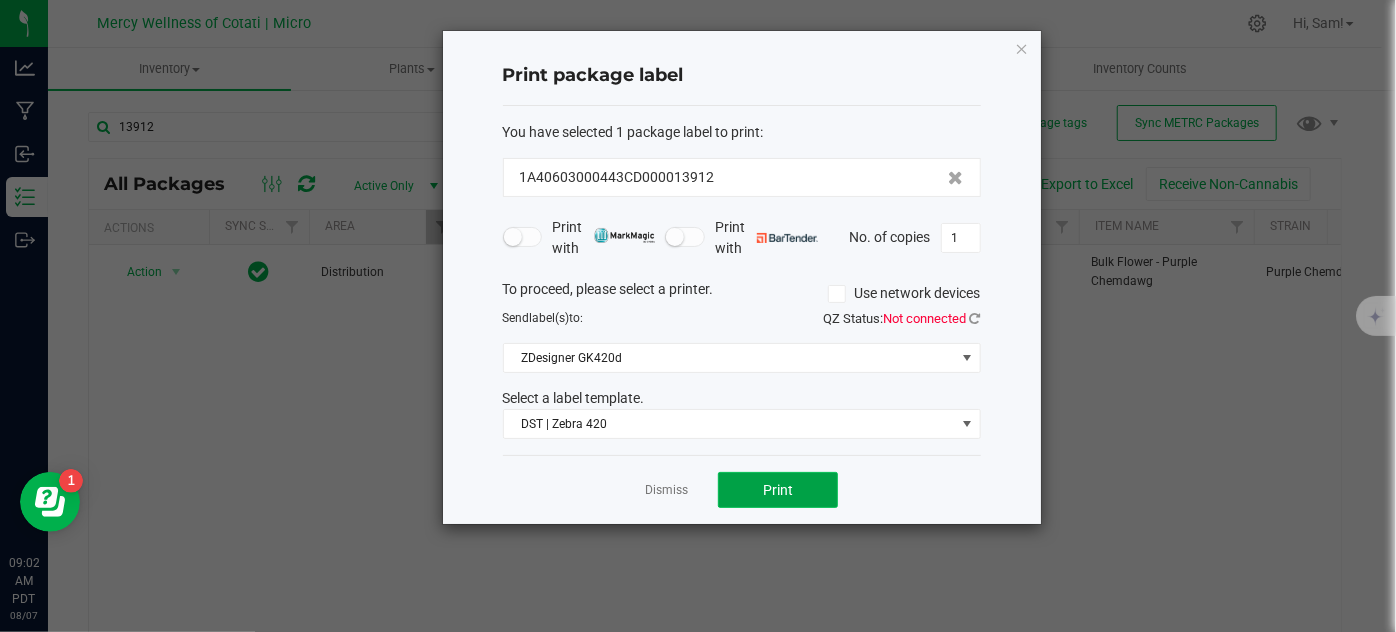 click on "Print" 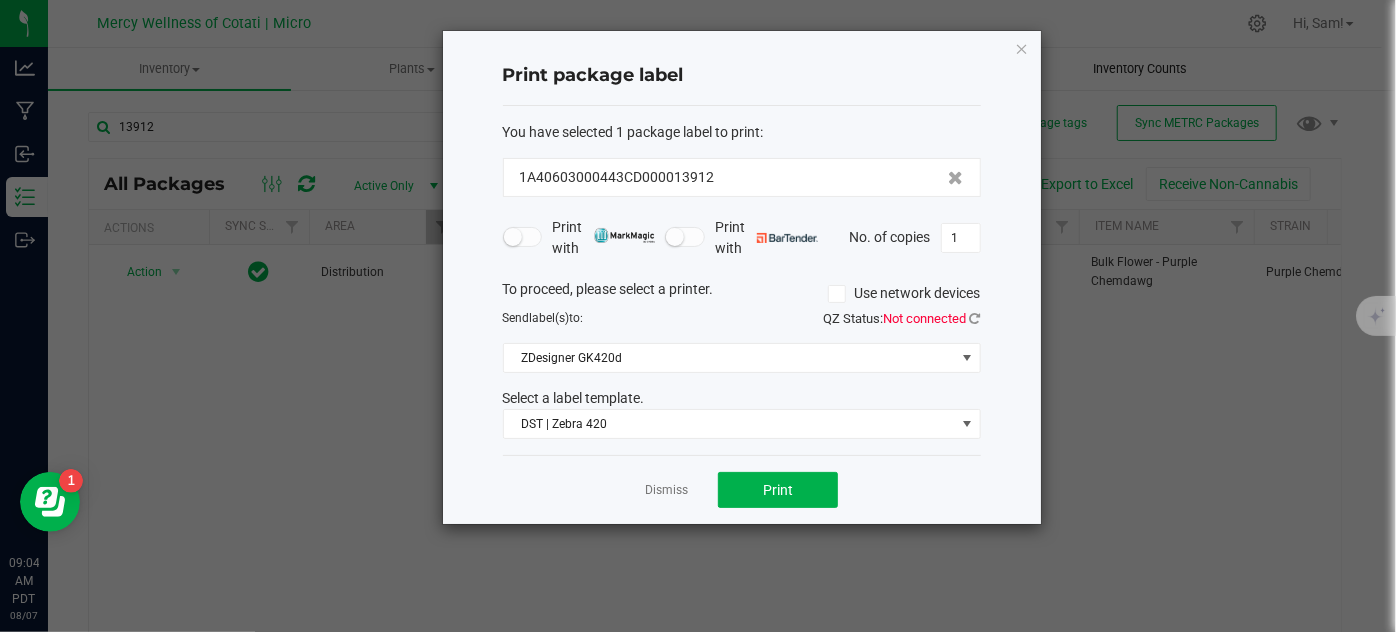 click 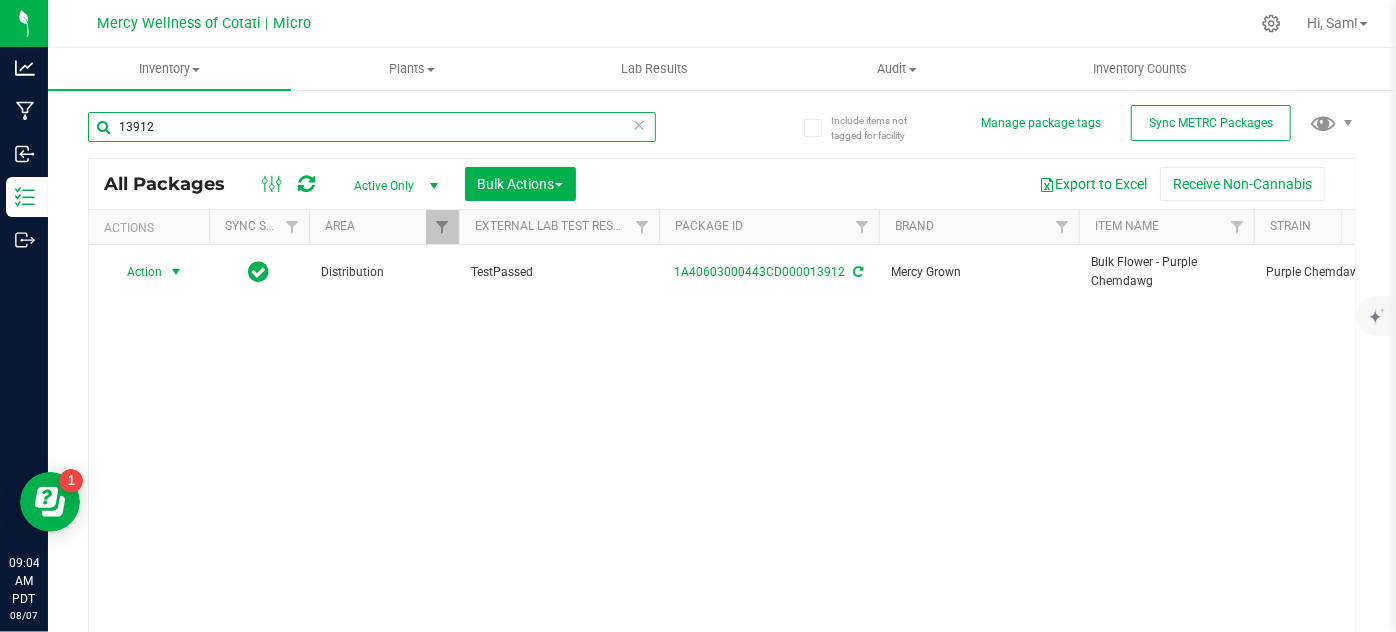 click on "13912" at bounding box center (372, 127) 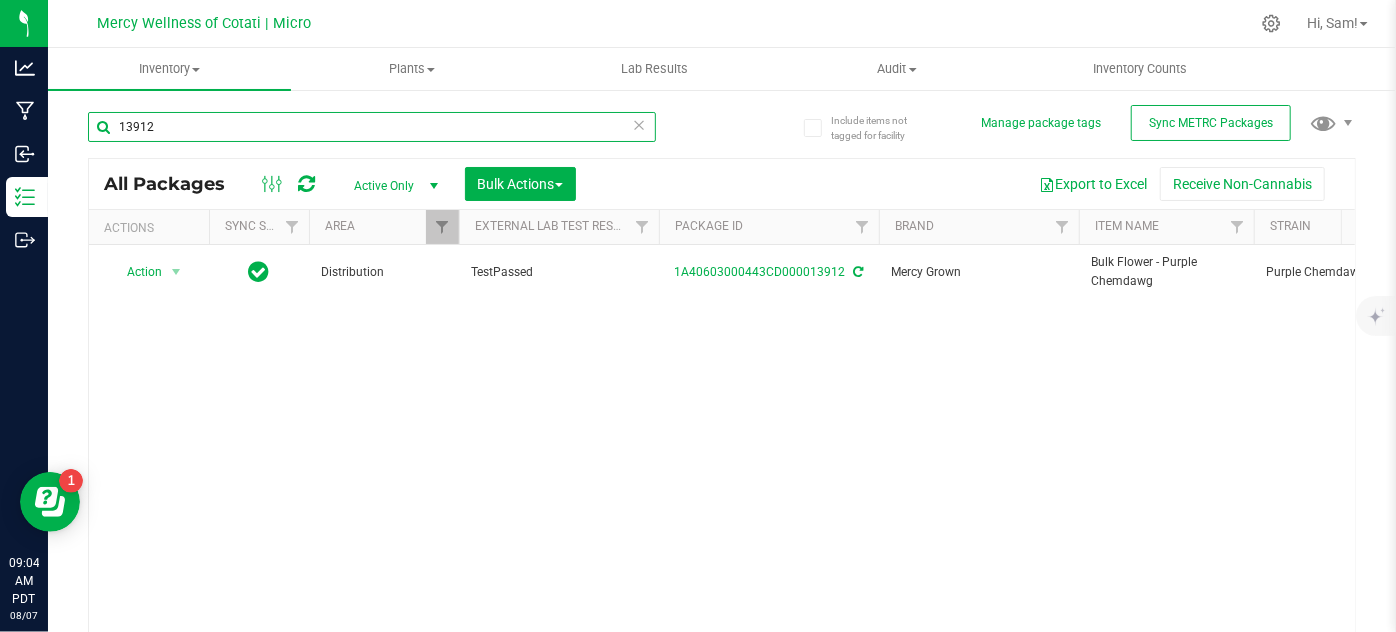 click on "13912" at bounding box center (372, 127) 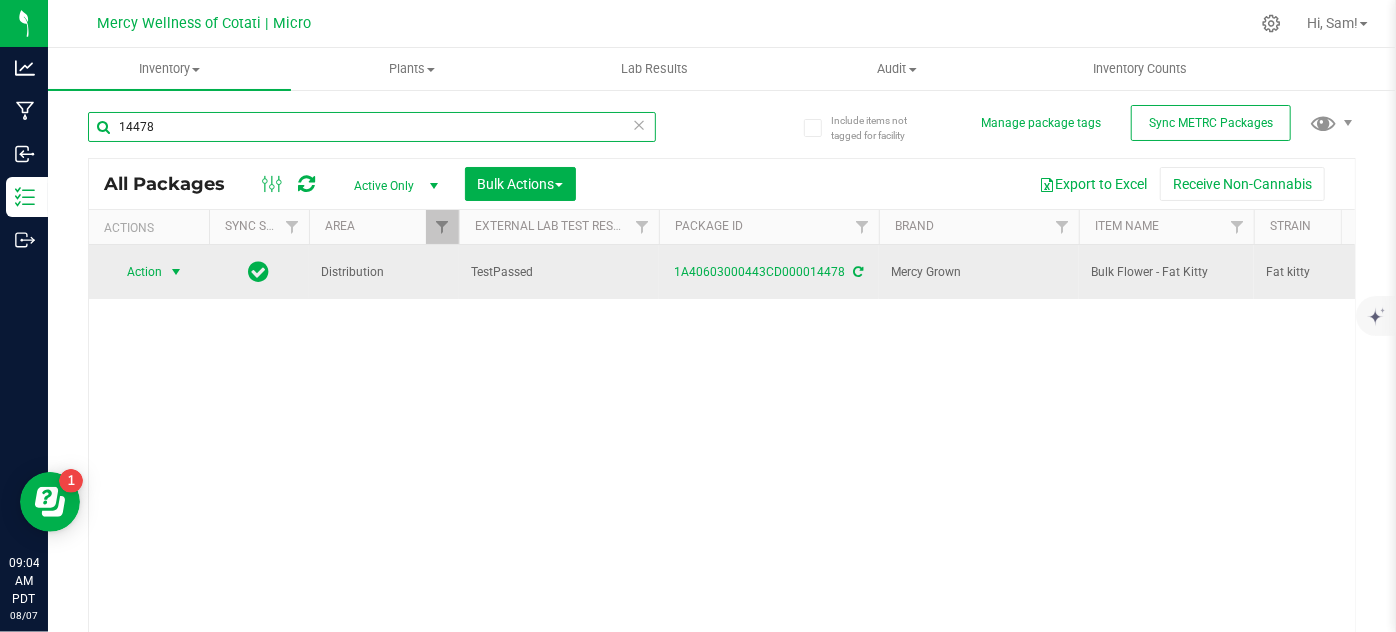 type on "14478" 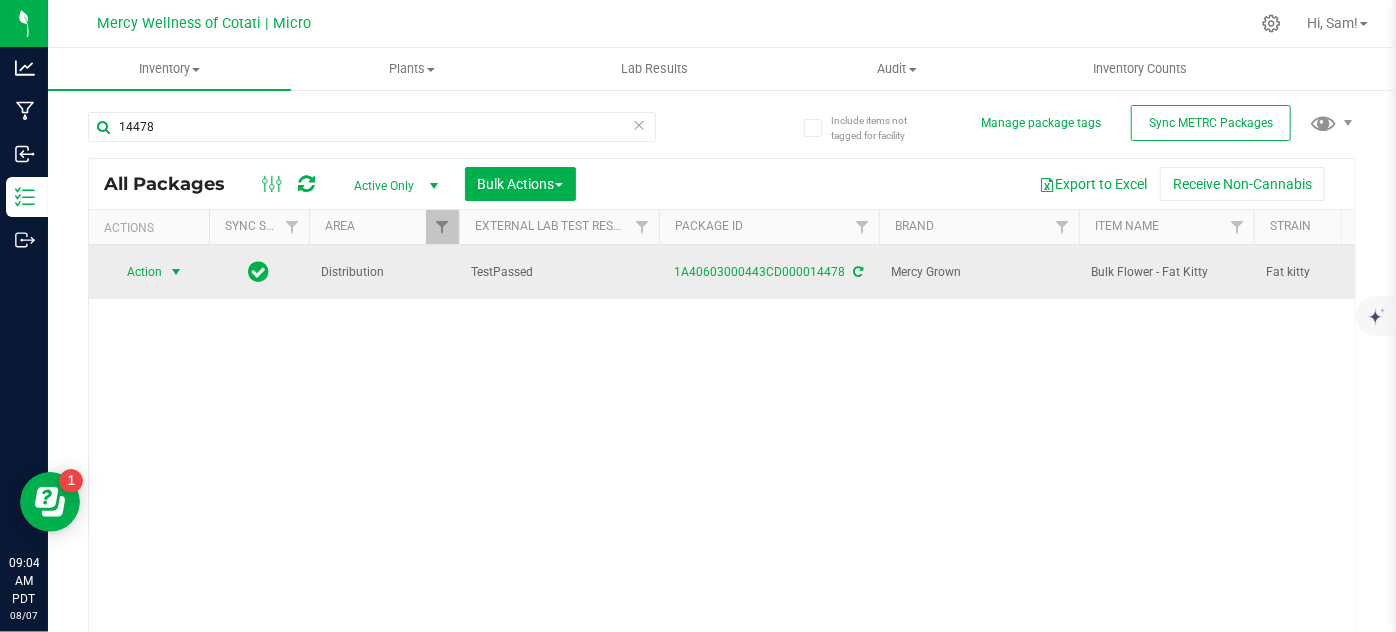 click at bounding box center (176, 272) 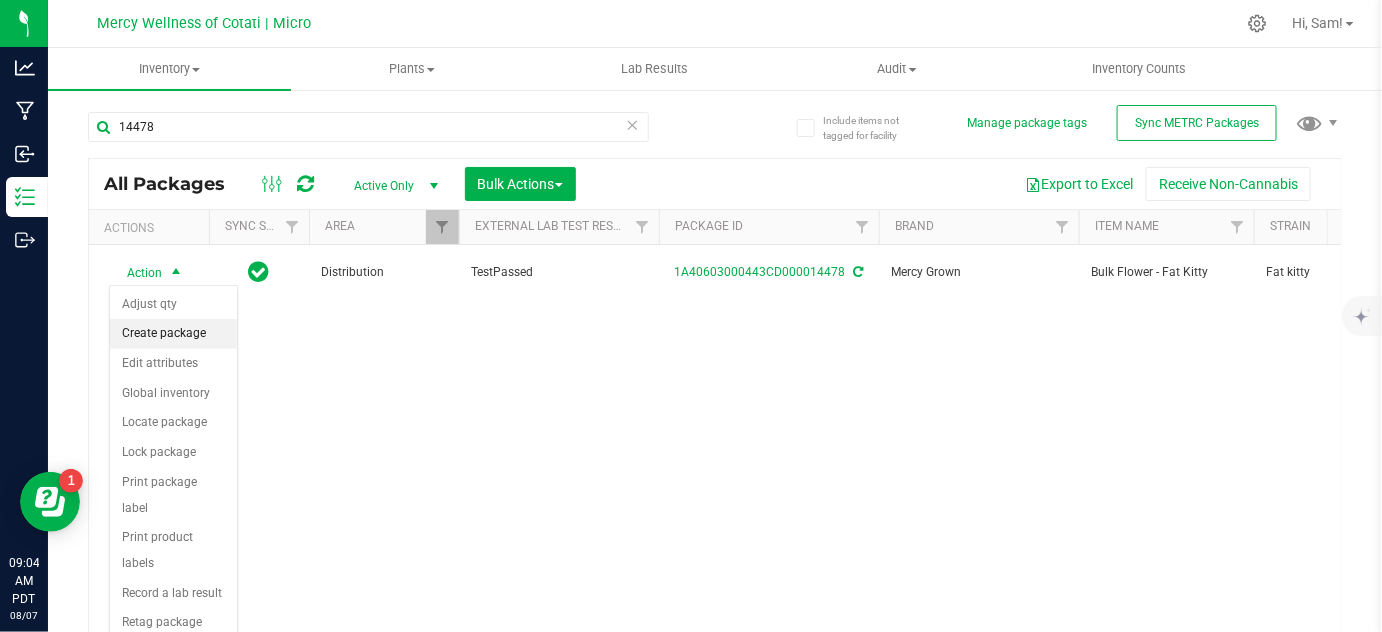 click on "Create package" at bounding box center [173, 334] 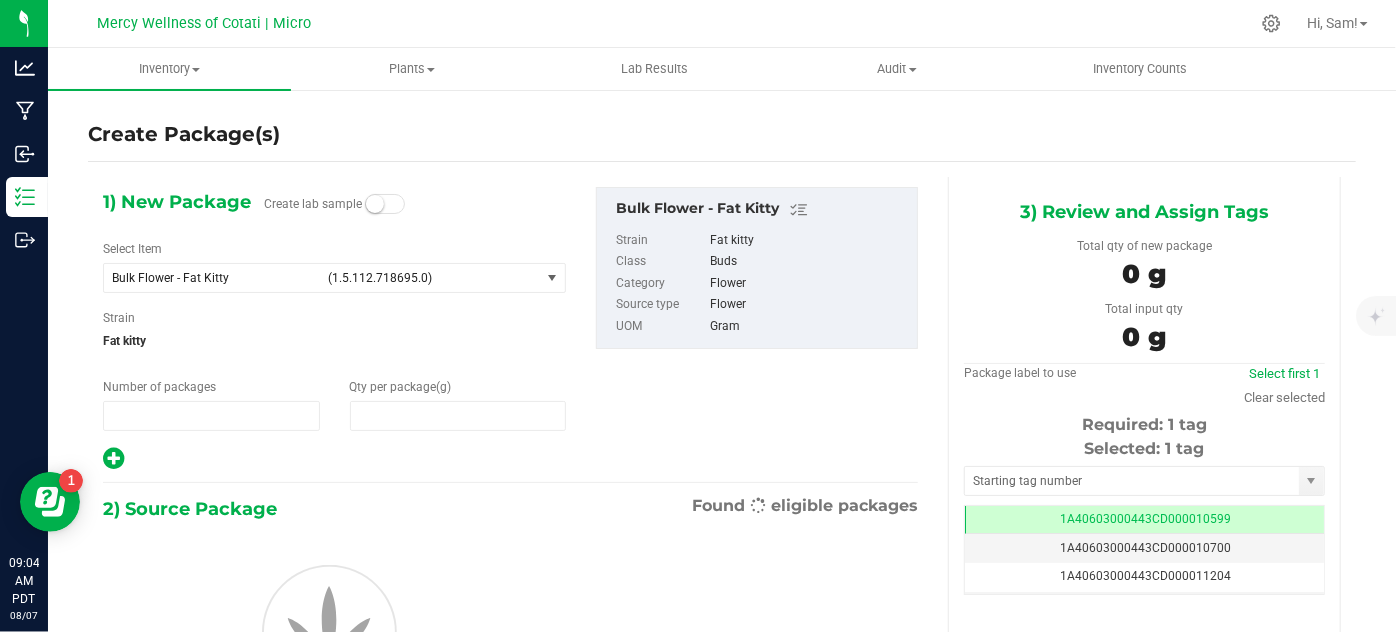 type on "1" 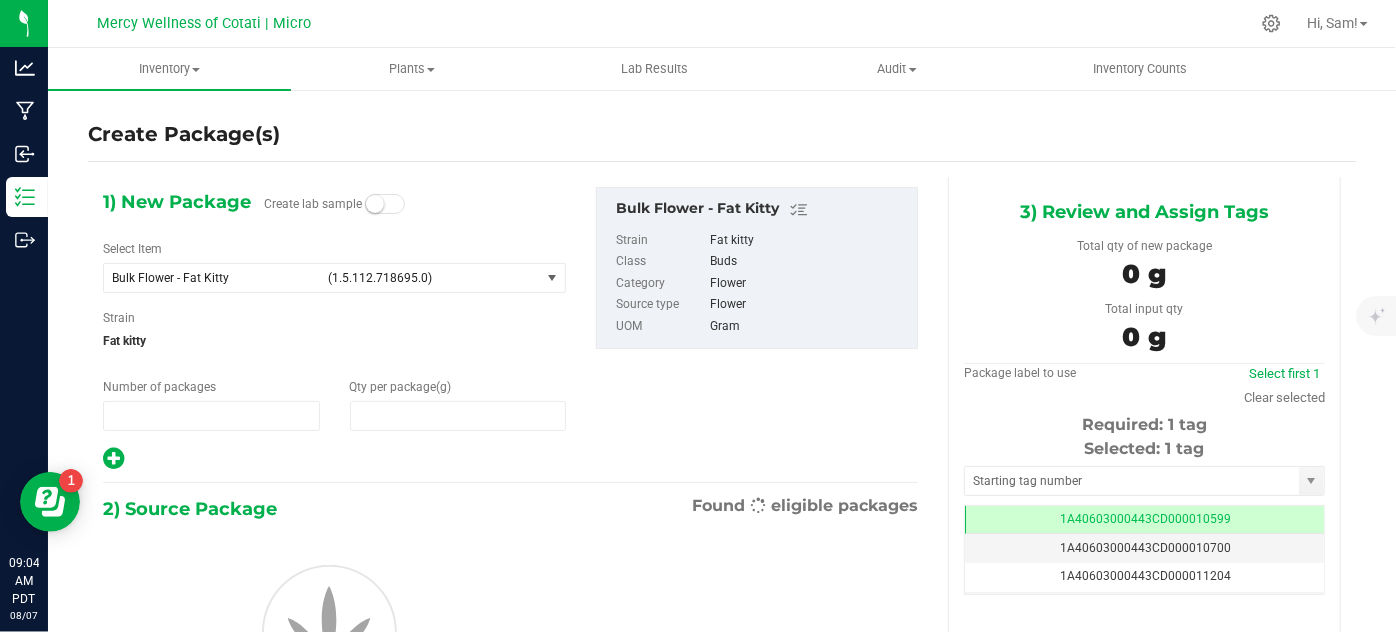 type on "0.0000" 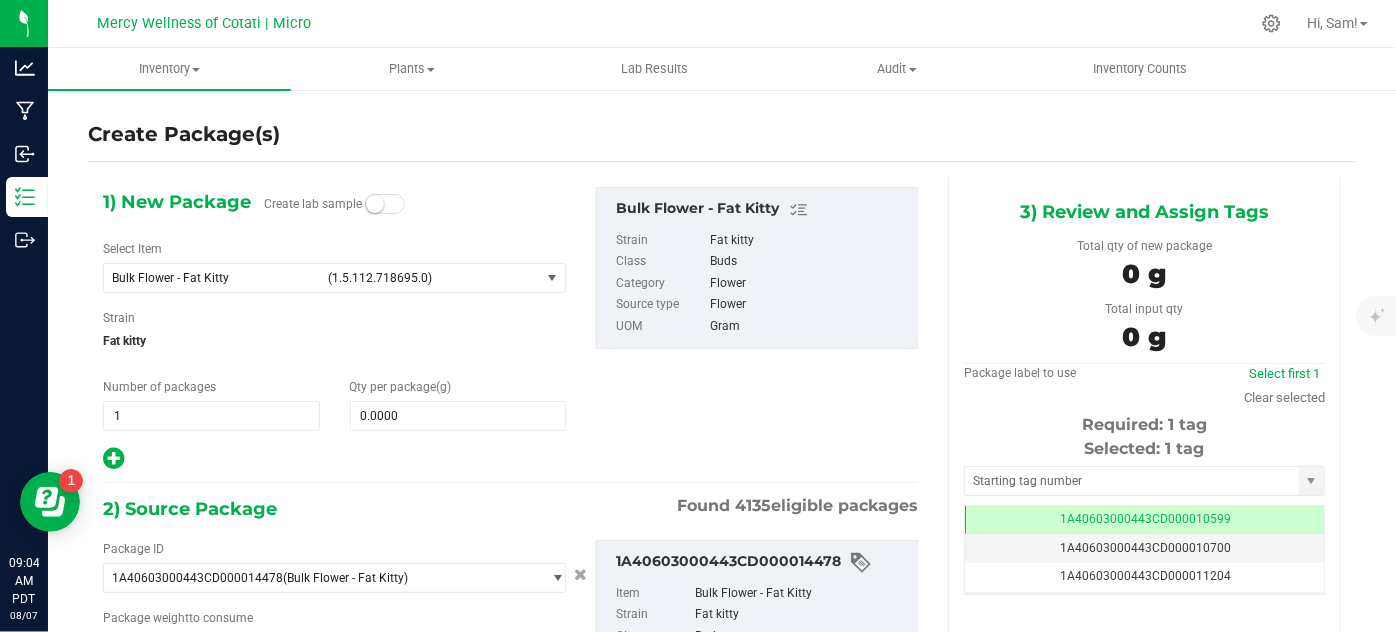 type on "0.0000 g" 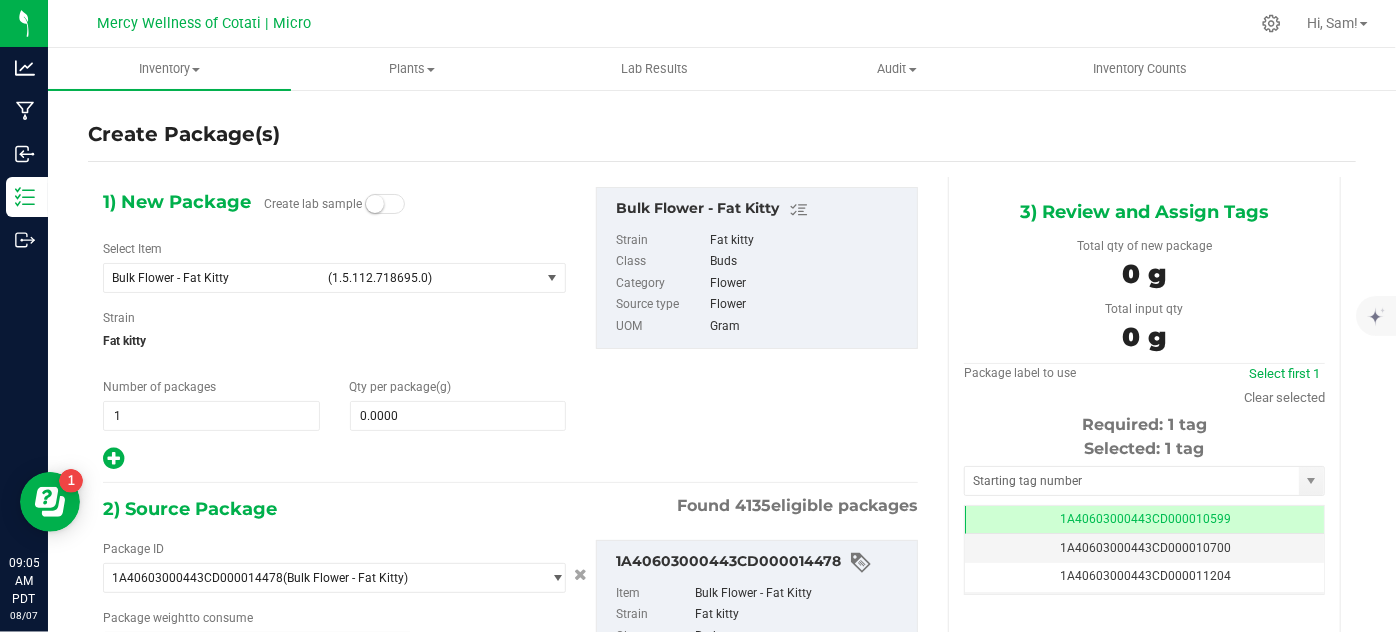 scroll, scrollTop: 0, scrollLeft: 0, axis: both 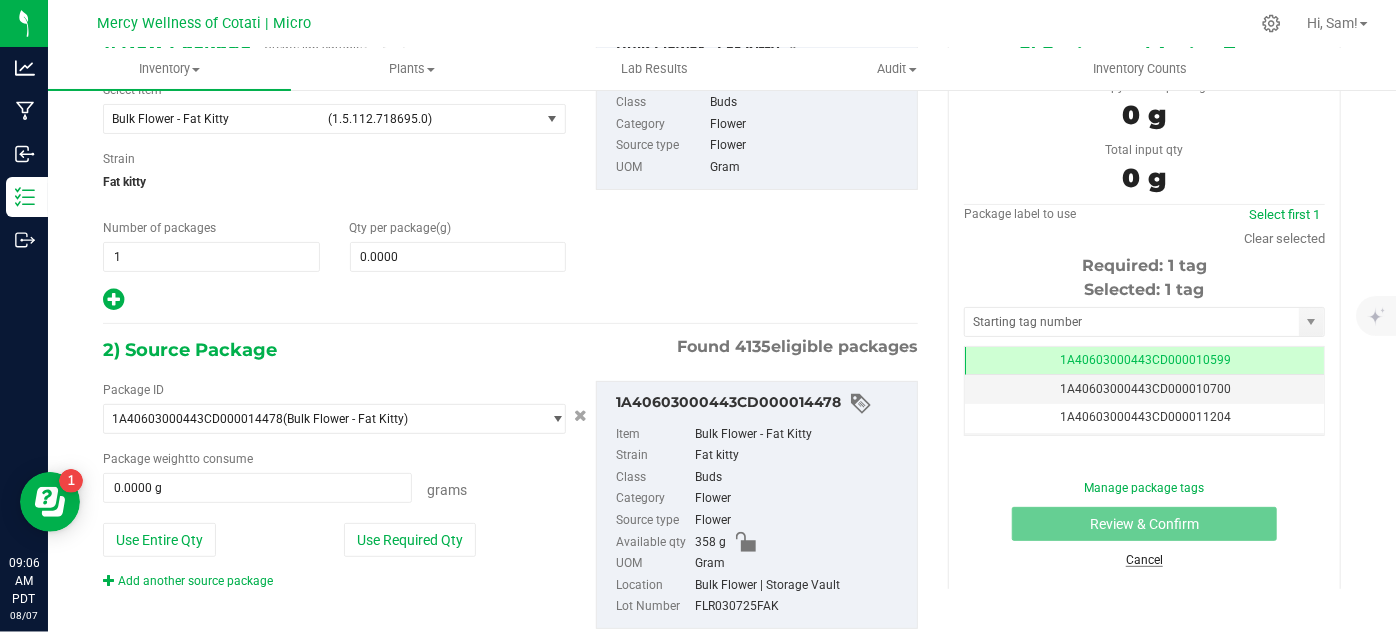 click on "Cancel" at bounding box center [1144, 560] 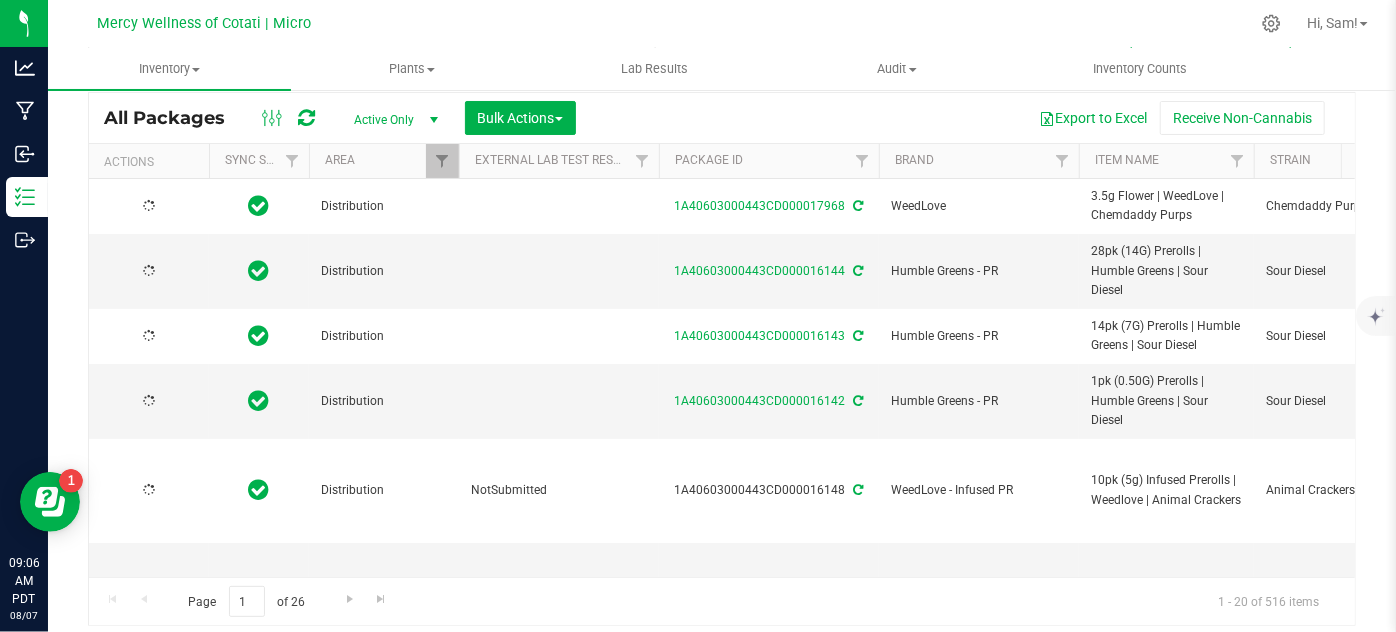 scroll, scrollTop: 0, scrollLeft: 0, axis: both 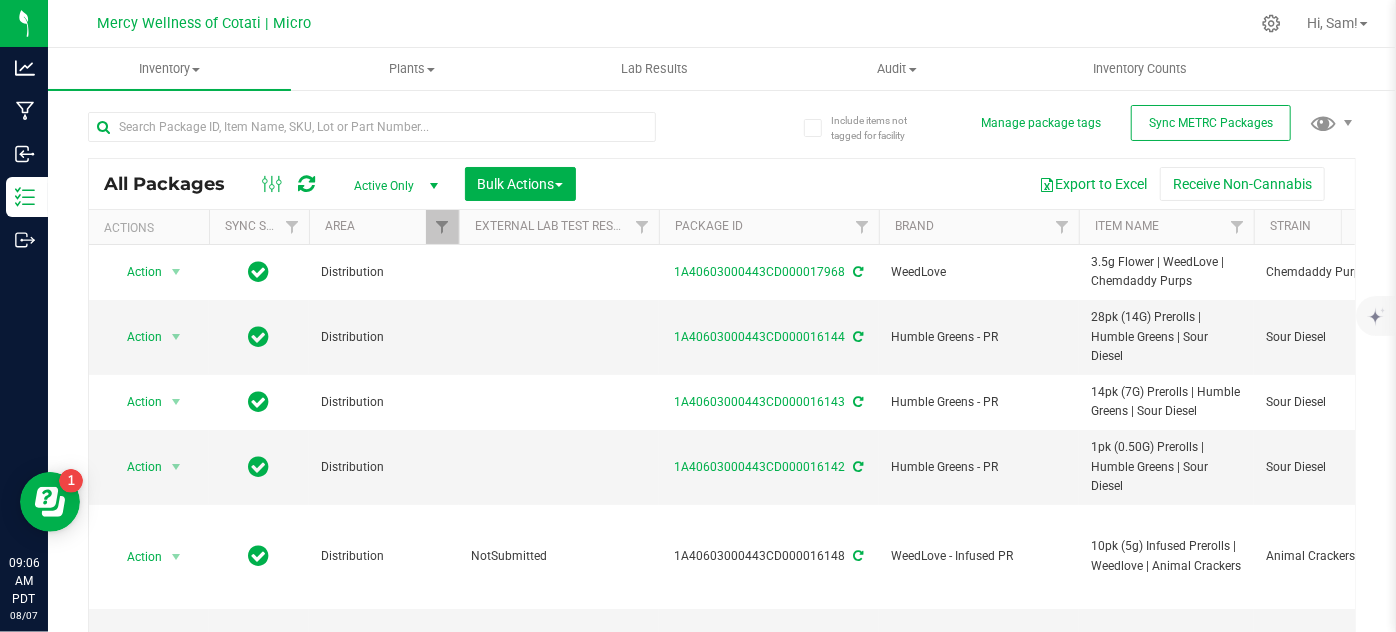 click at bounding box center (405, 126) 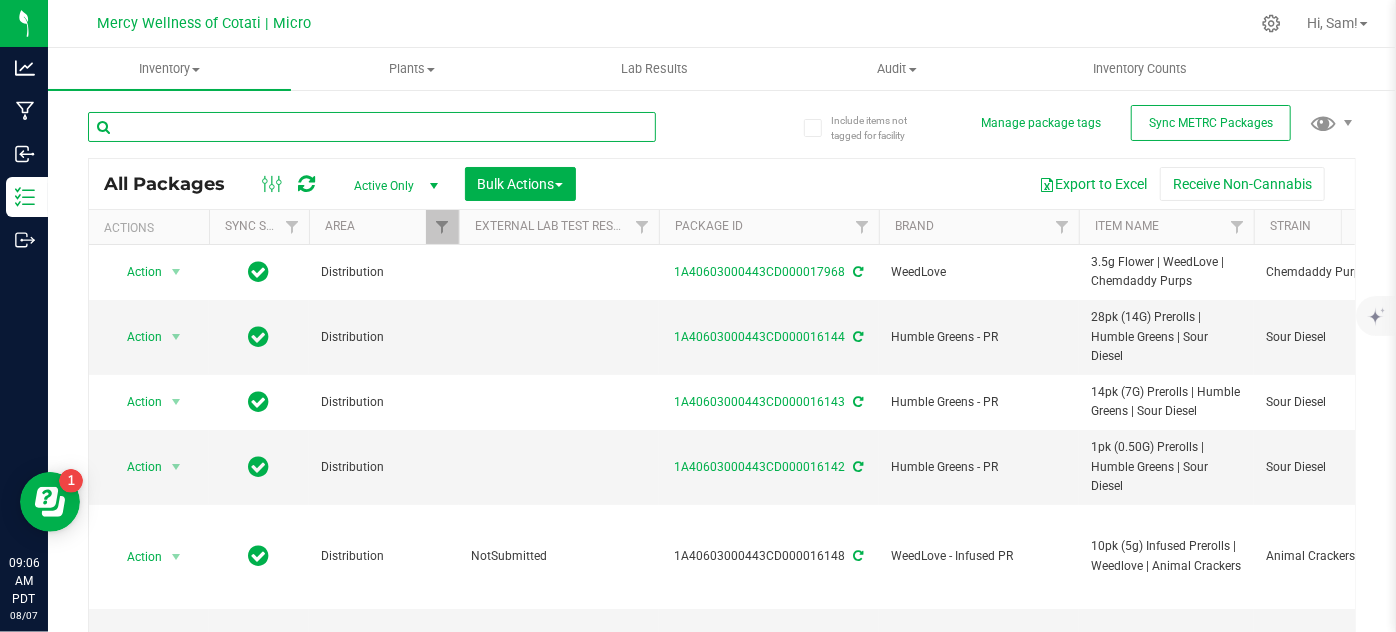 click at bounding box center (372, 127) 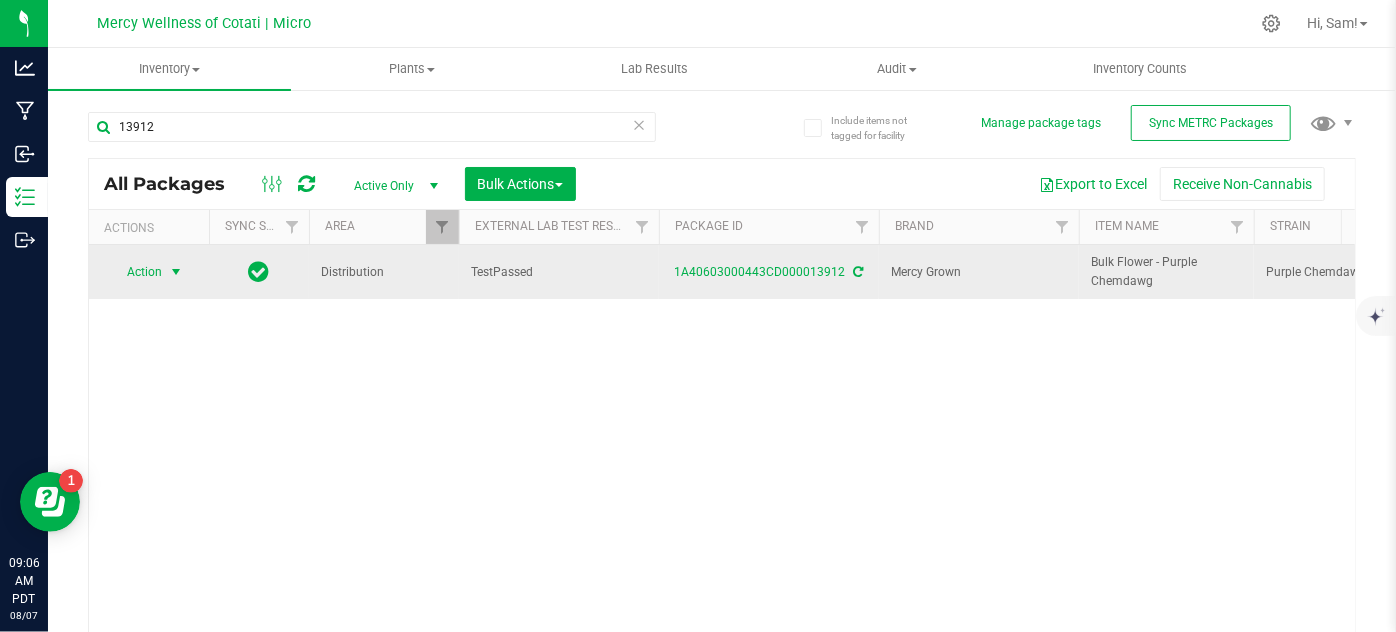click on "Action" at bounding box center (136, 272) 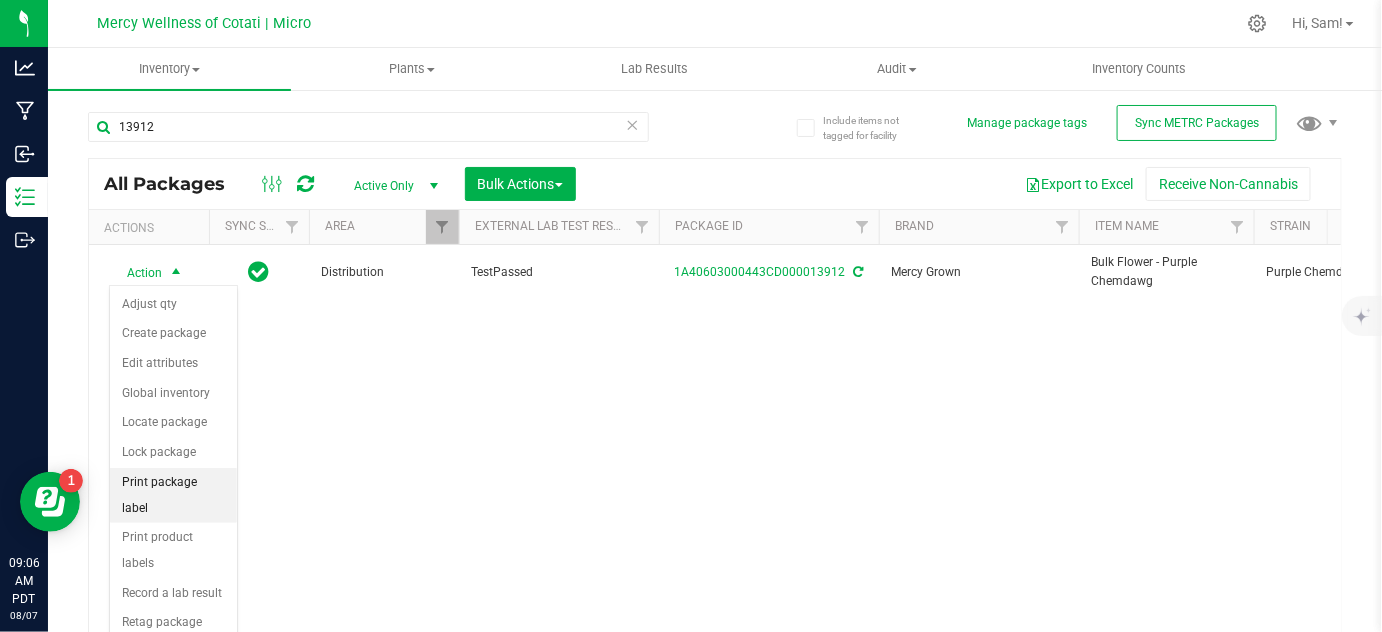 click on "Print package label" at bounding box center (173, 495) 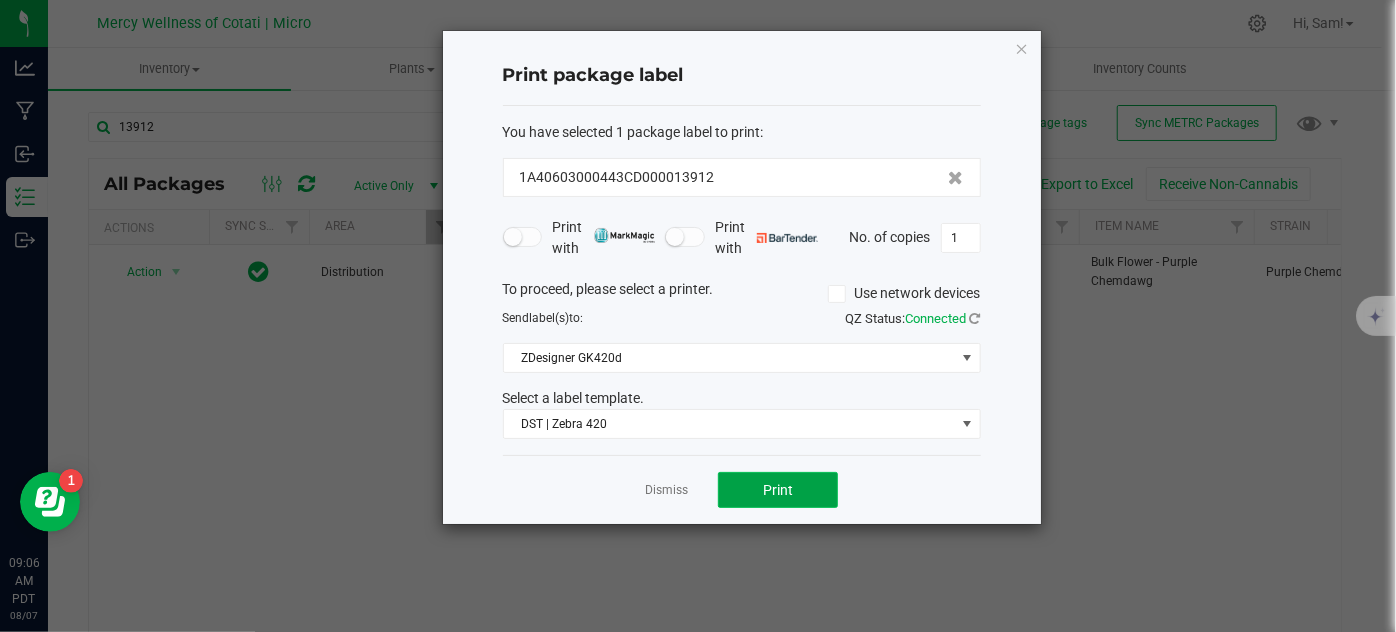 click on "Print" 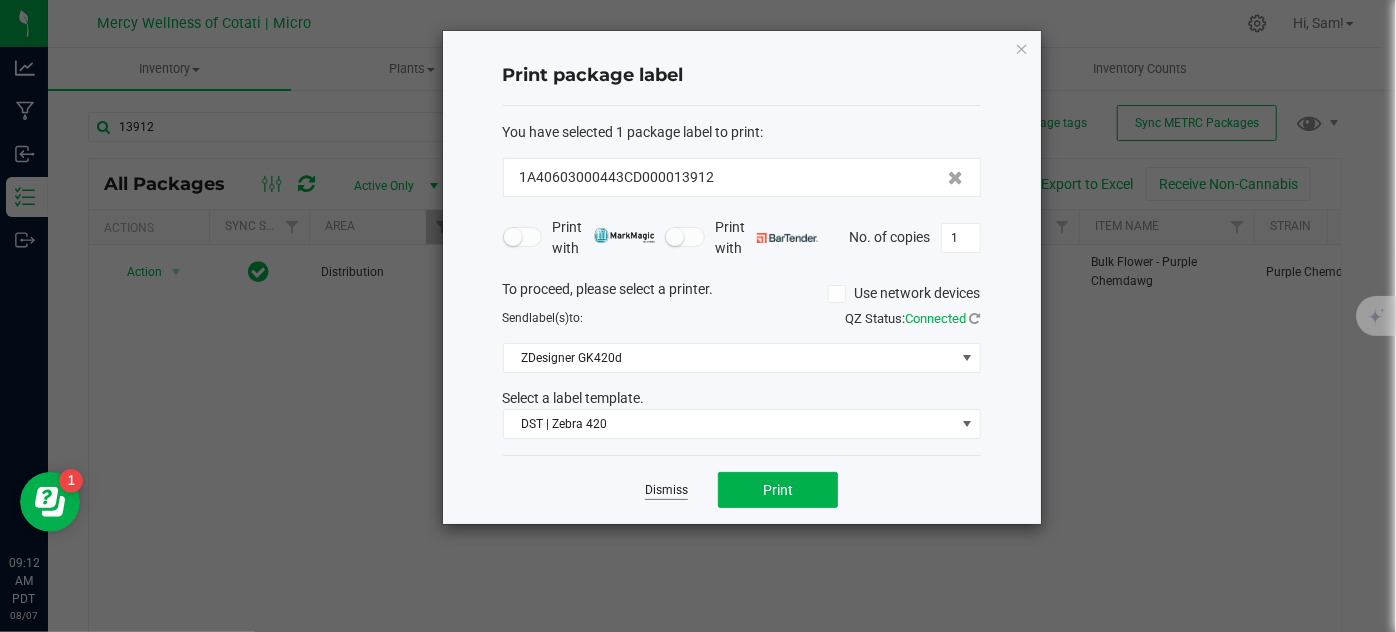click on "Dismiss" 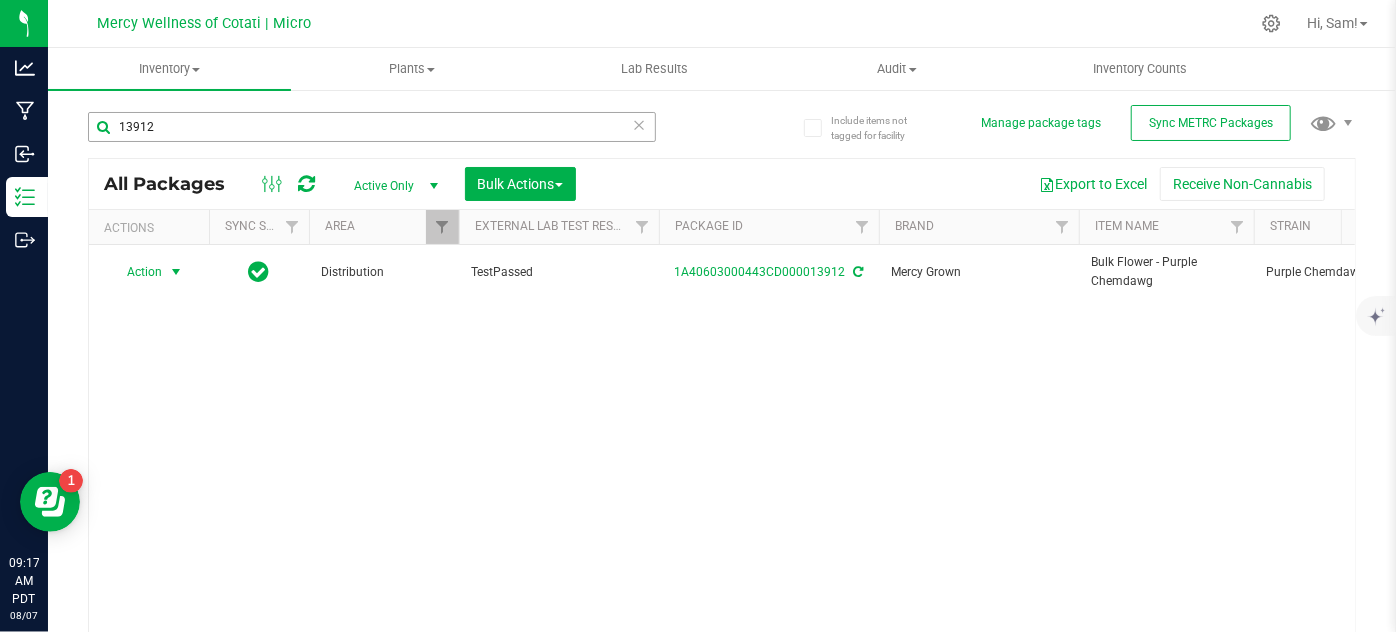 drag, startPoint x: 344, startPoint y: 108, endPoint x: 342, endPoint y: 130, distance: 22.090721 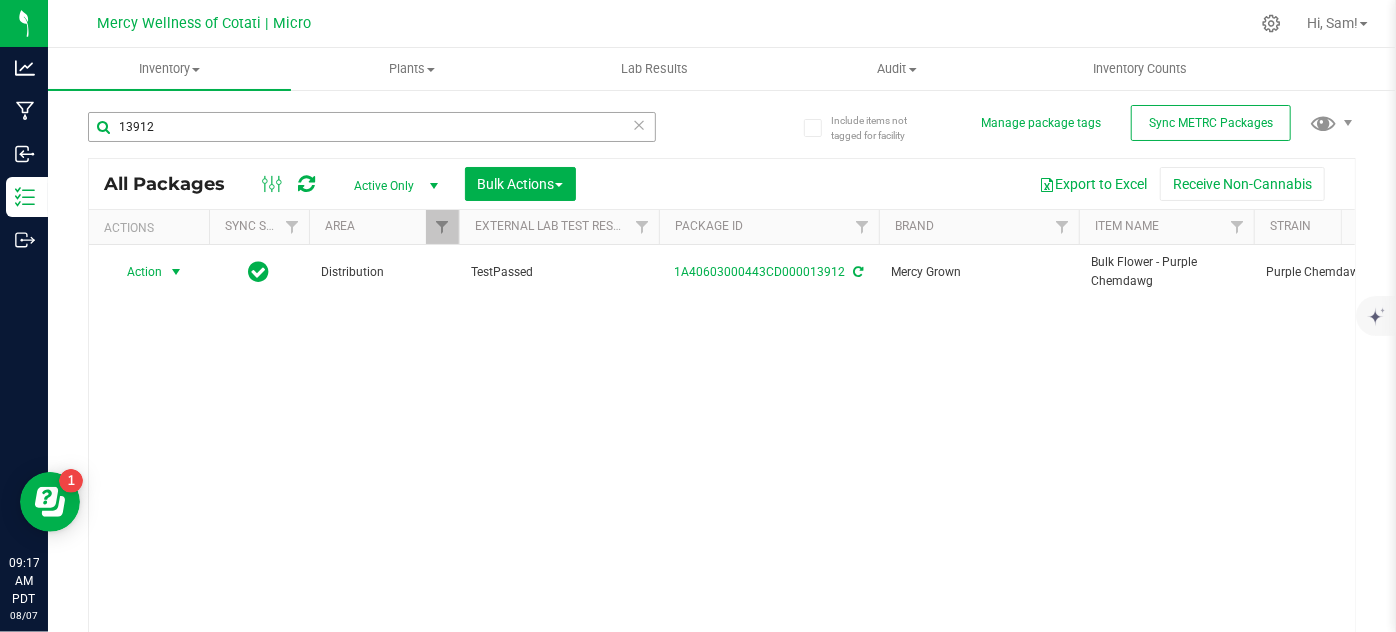 click on "13912" at bounding box center (405, 126) 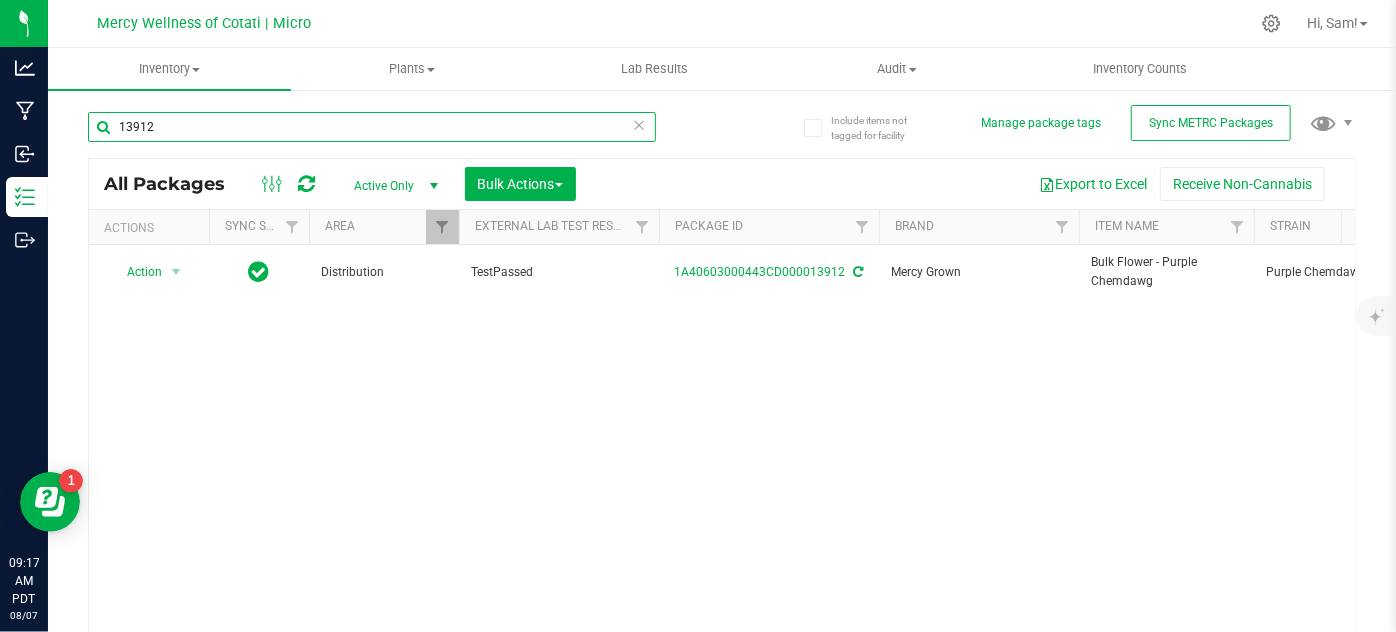 click on "13912" at bounding box center (372, 127) 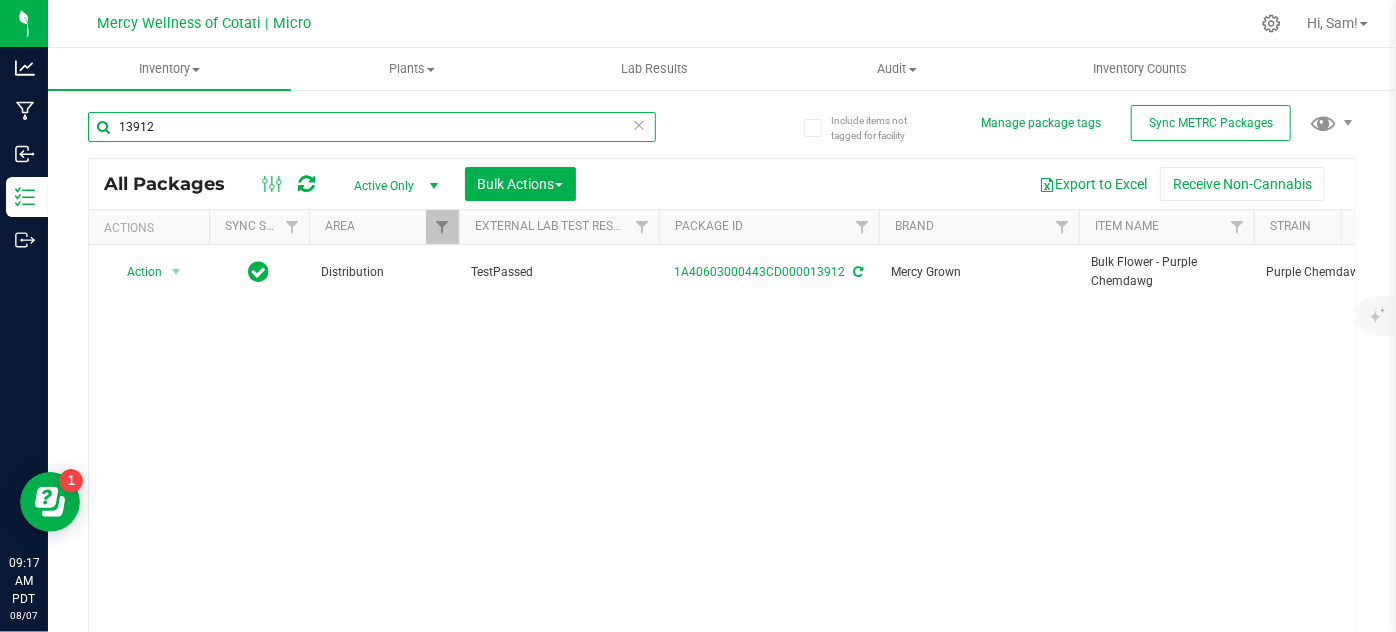 click on "13912" at bounding box center [372, 127] 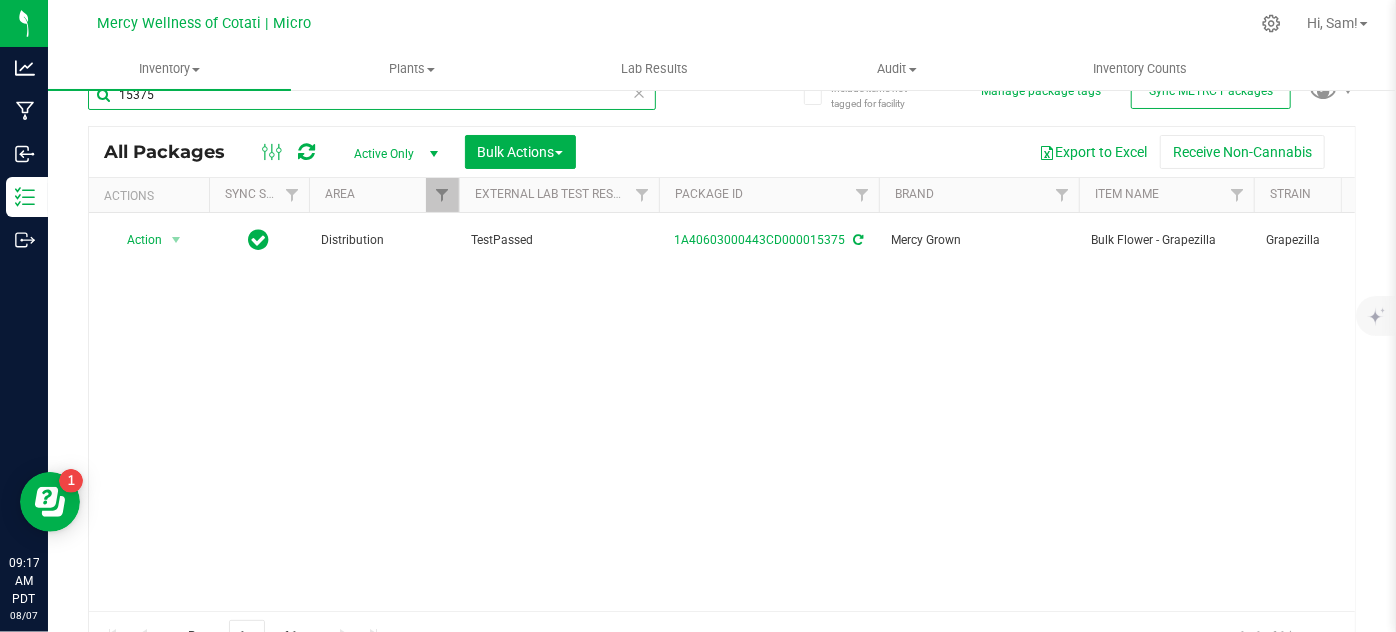scroll, scrollTop: 66, scrollLeft: 0, axis: vertical 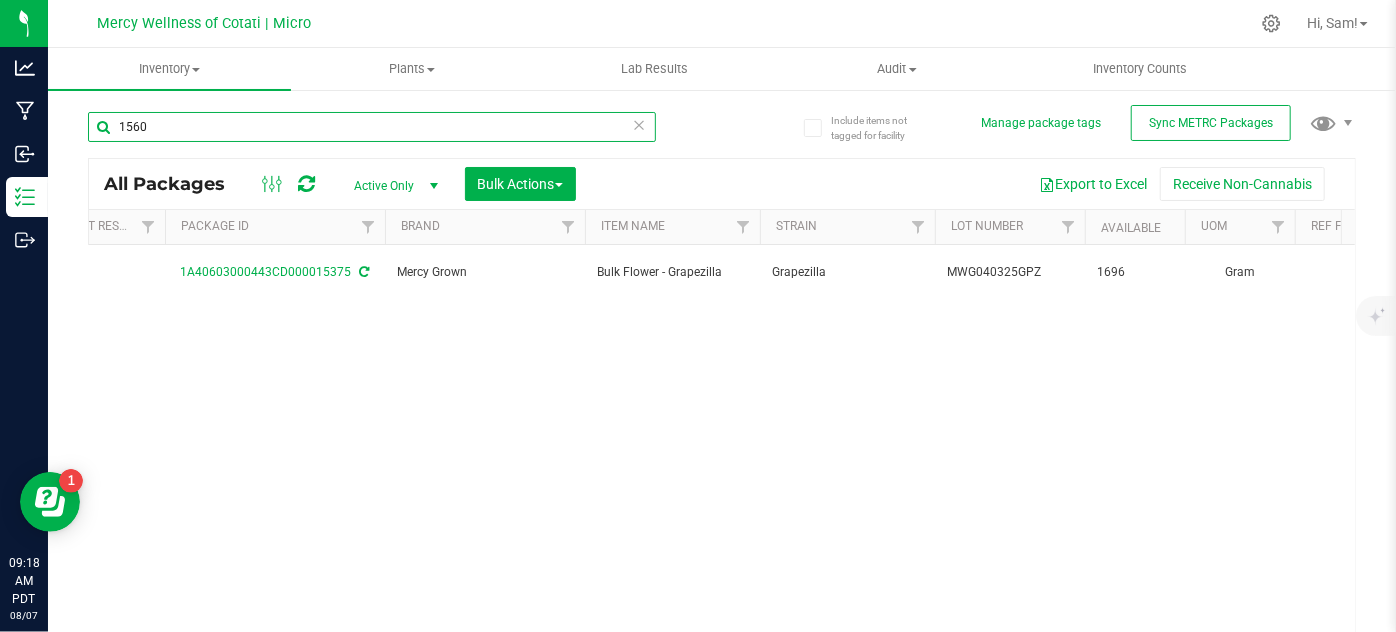 type on "15602" 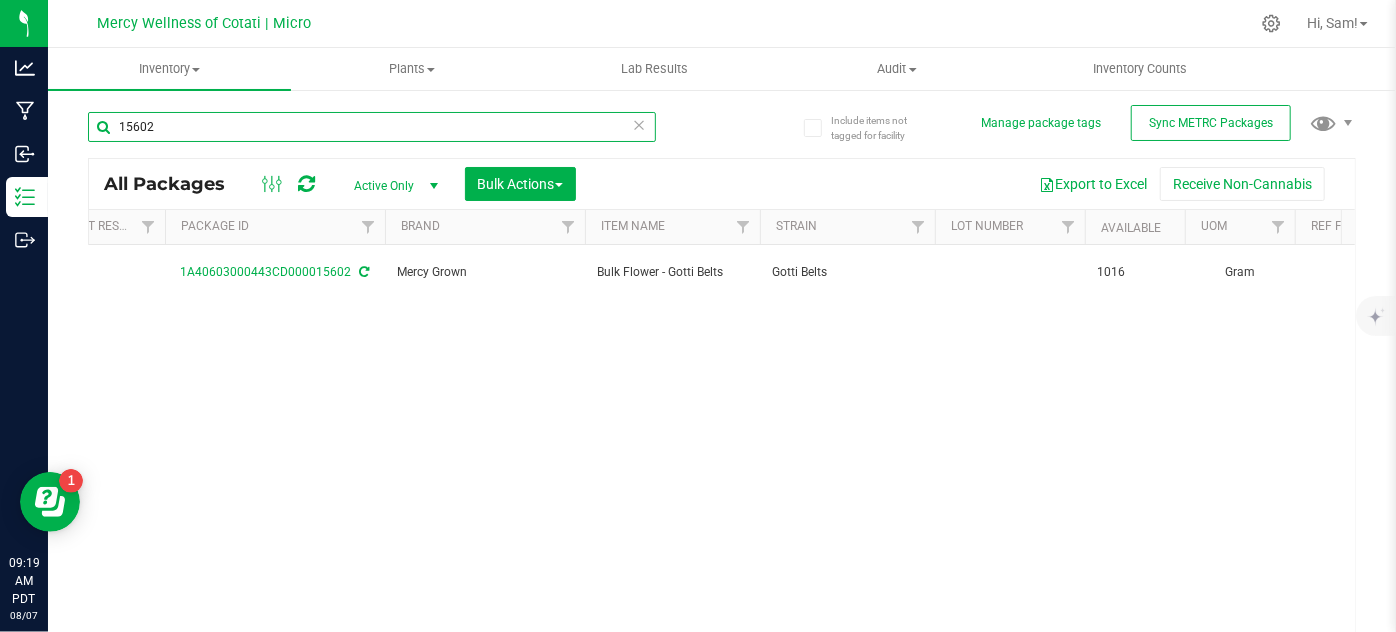 type on "2026-06-07" 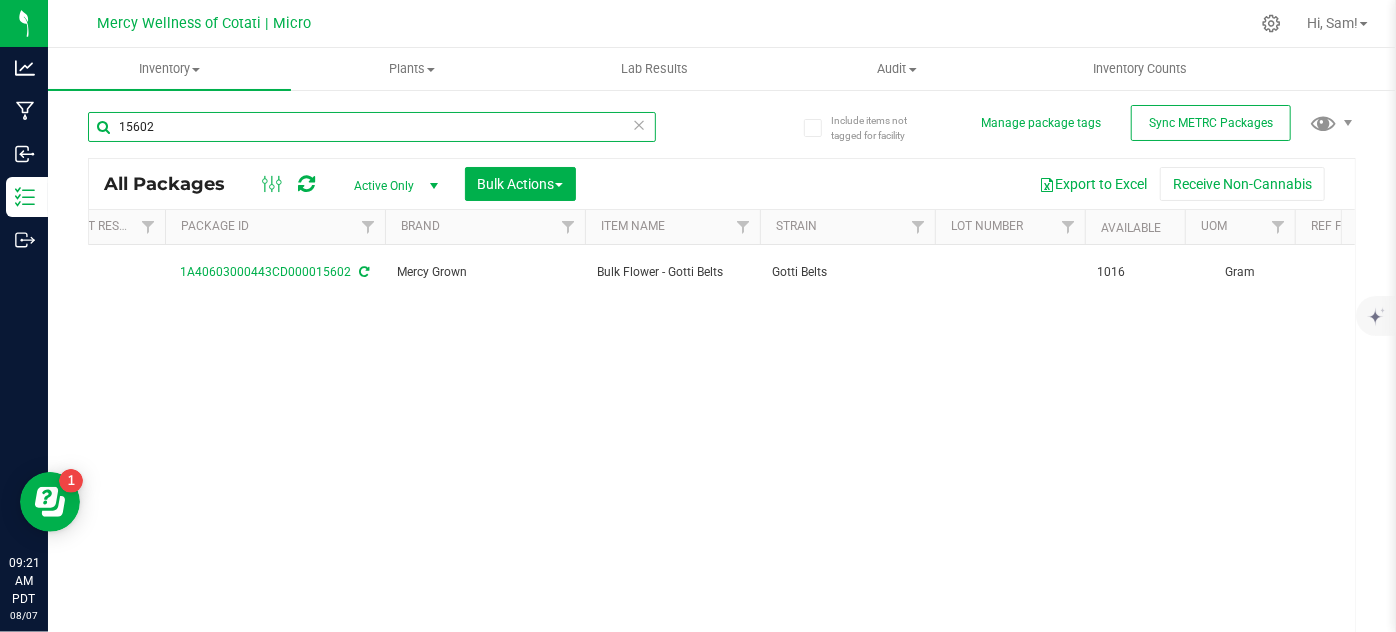 click on "15602" at bounding box center (372, 127) 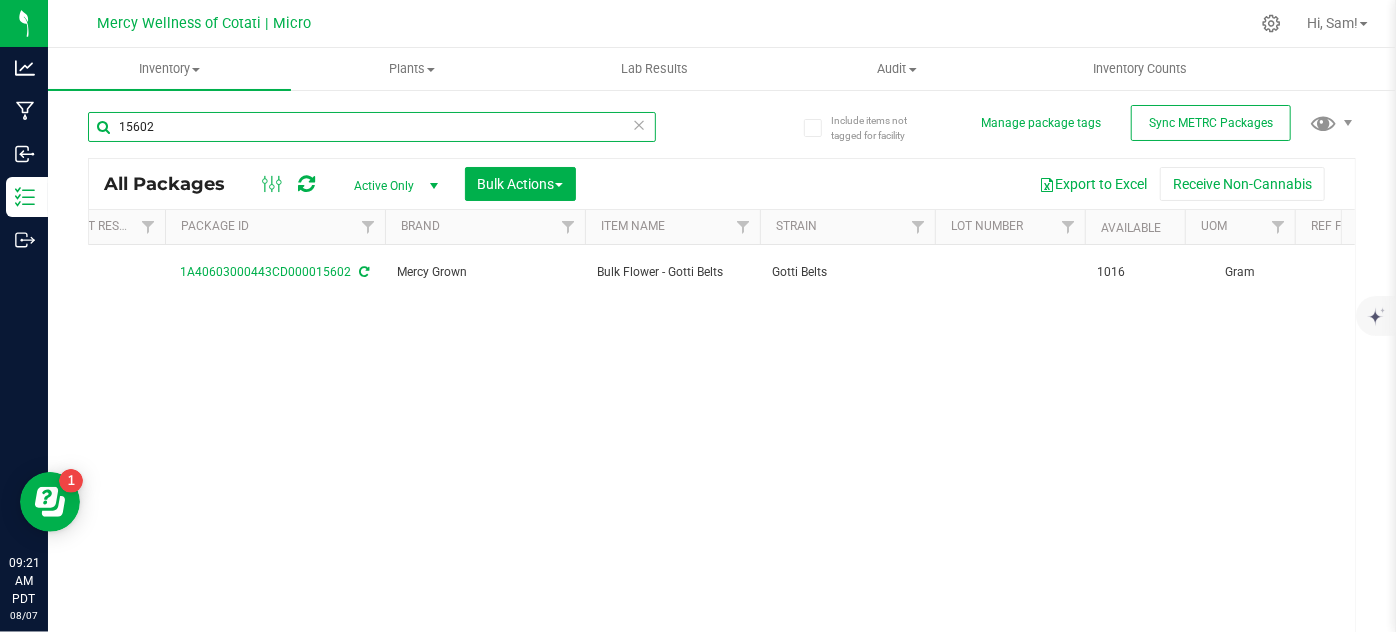click on "15602" at bounding box center (372, 127) 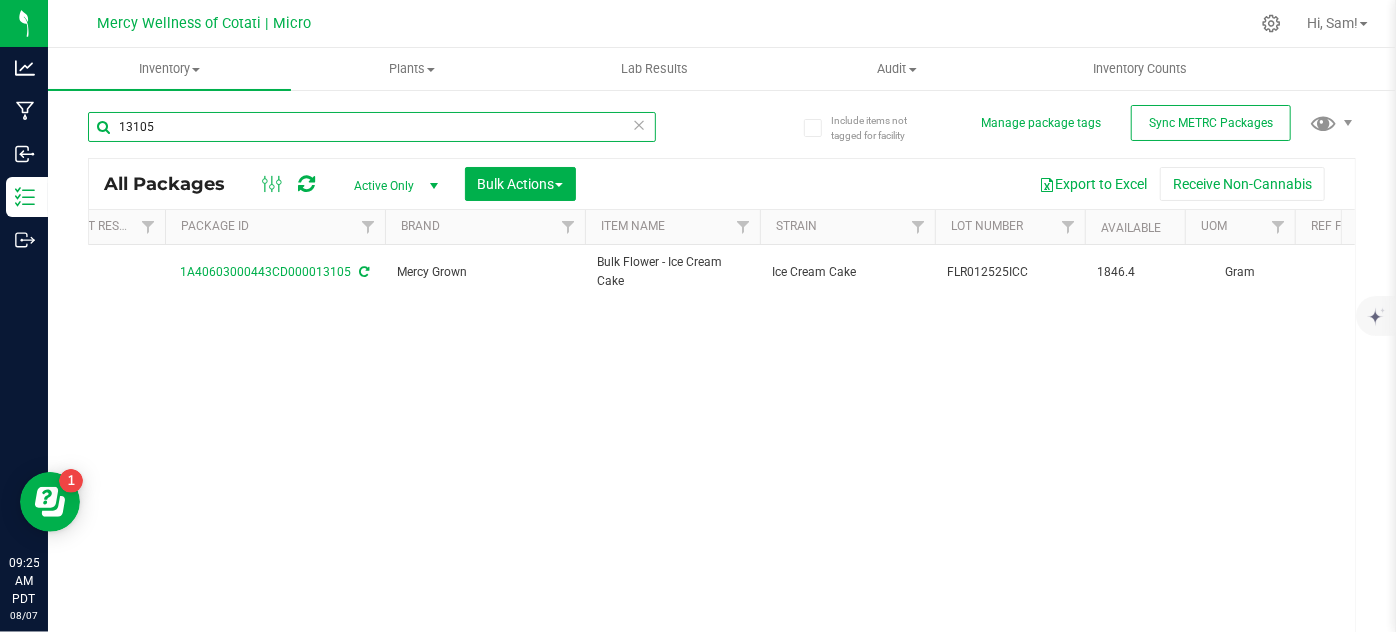 click on "13105" at bounding box center [372, 127] 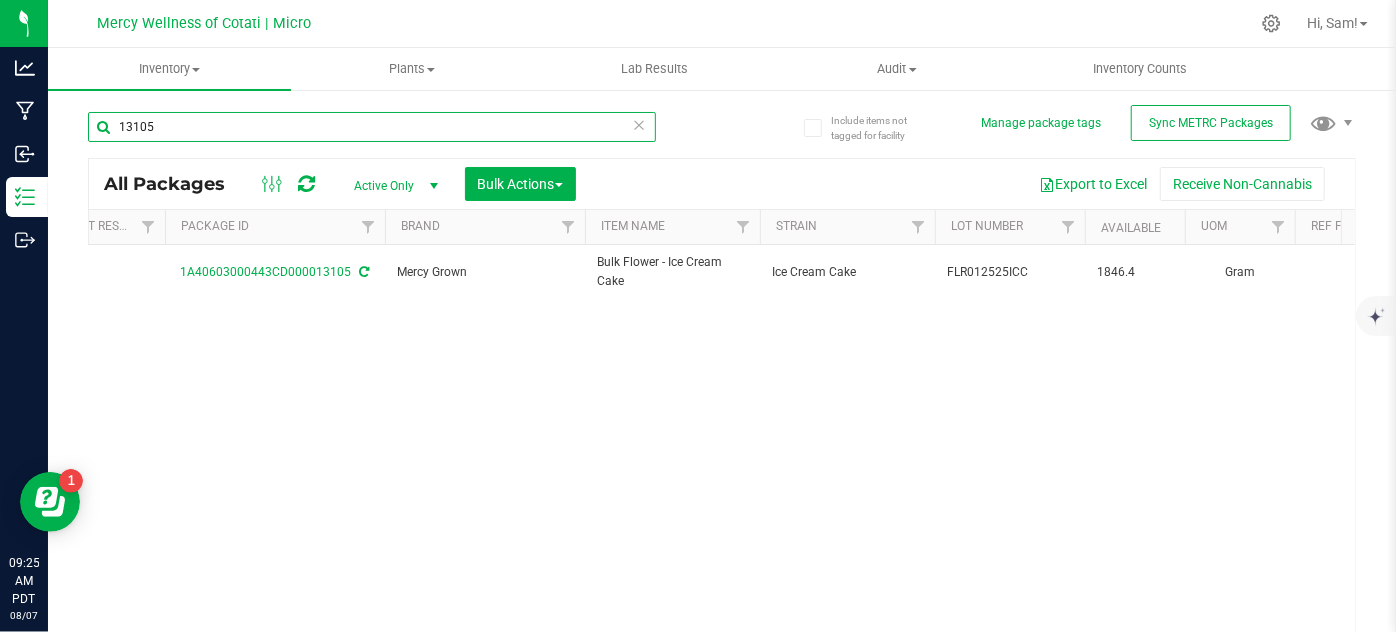 click on "13105" at bounding box center (372, 127) 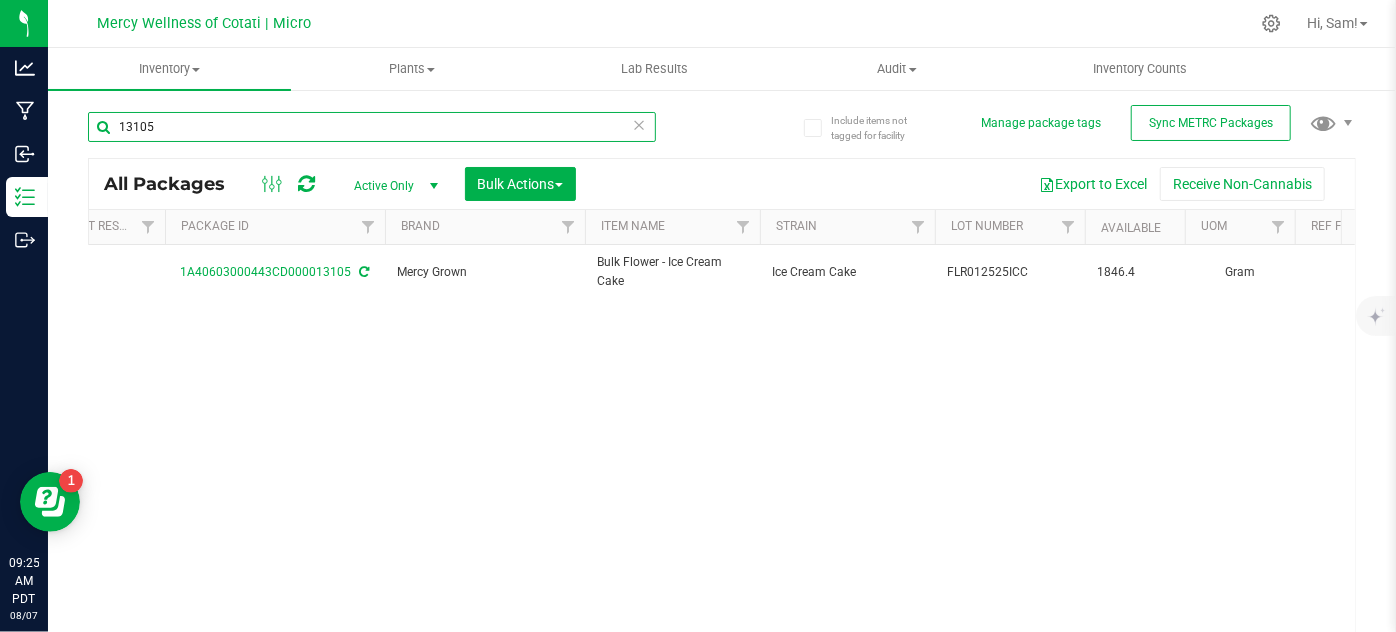 click on "13105" at bounding box center [372, 127] 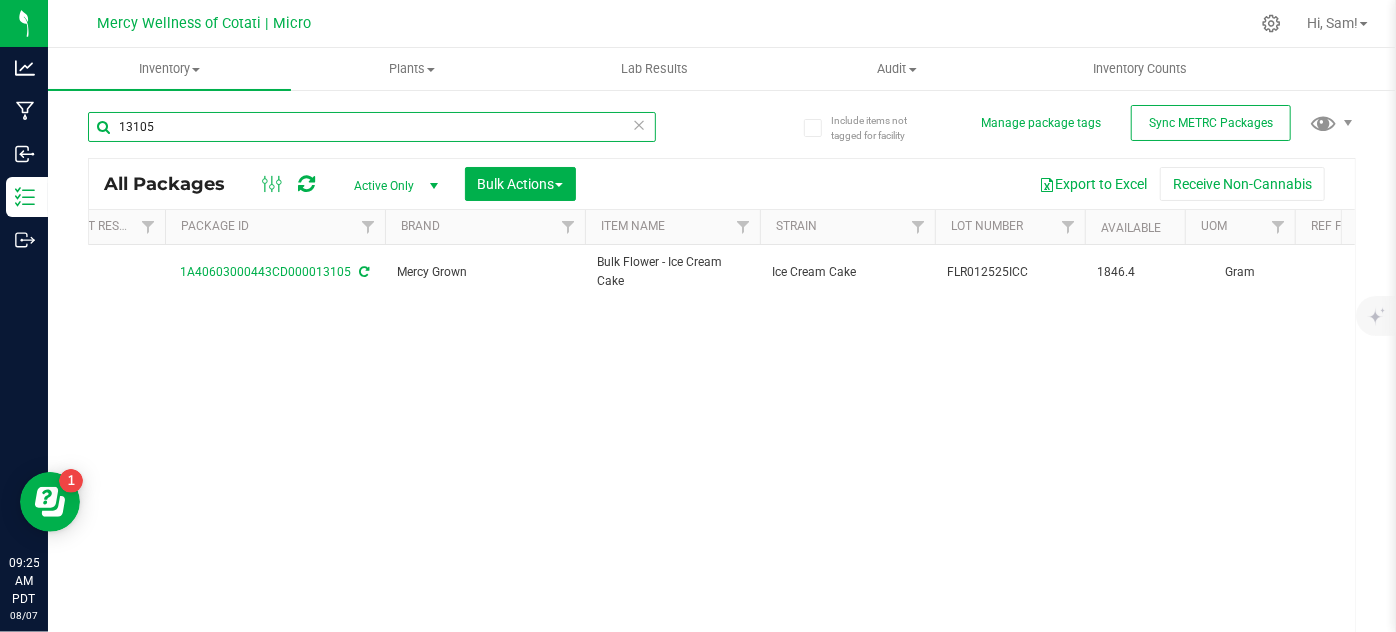 click on "13105" at bounding box center [372, 127] 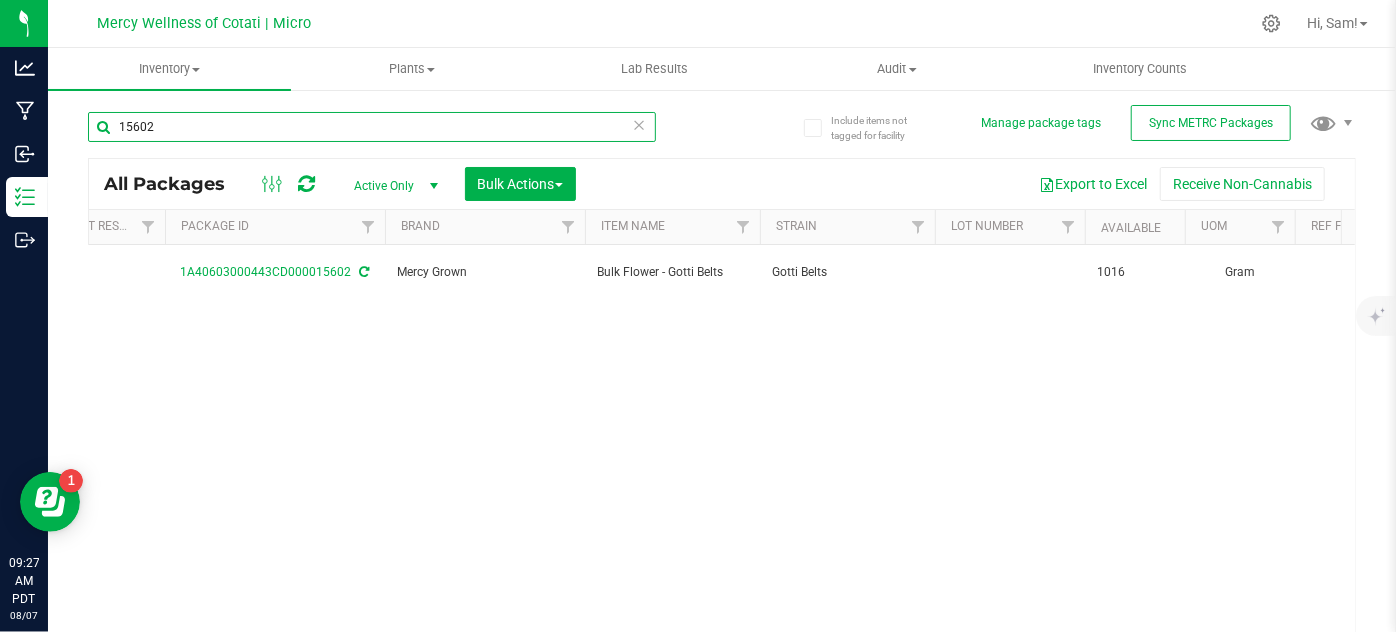 click on "15602" at bounding box center (372, 127) 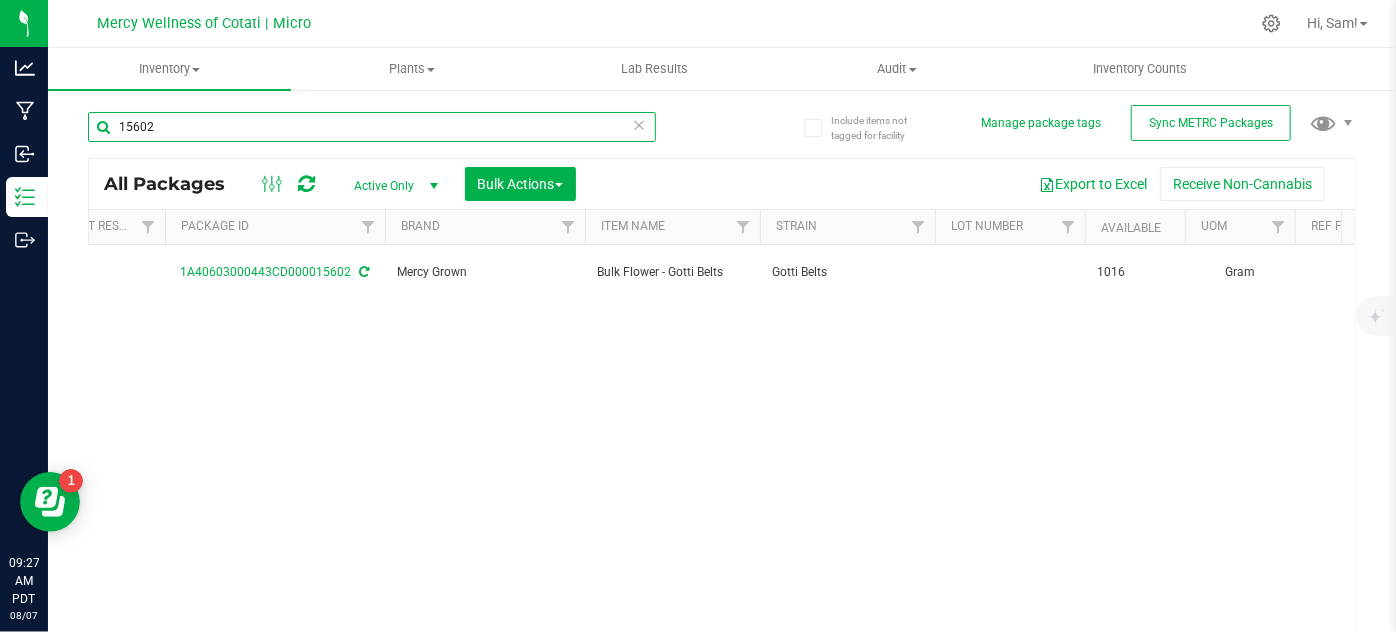 click on "15602" at bounding box center [372, 127] 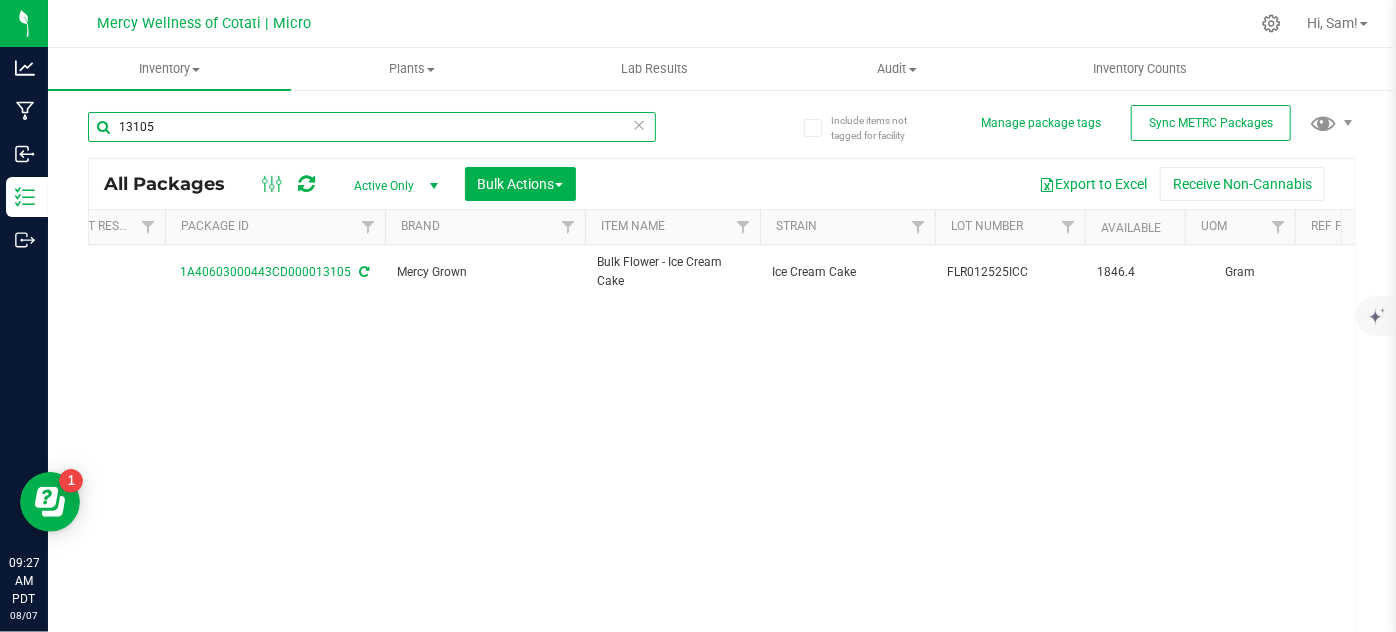 type on "13105" 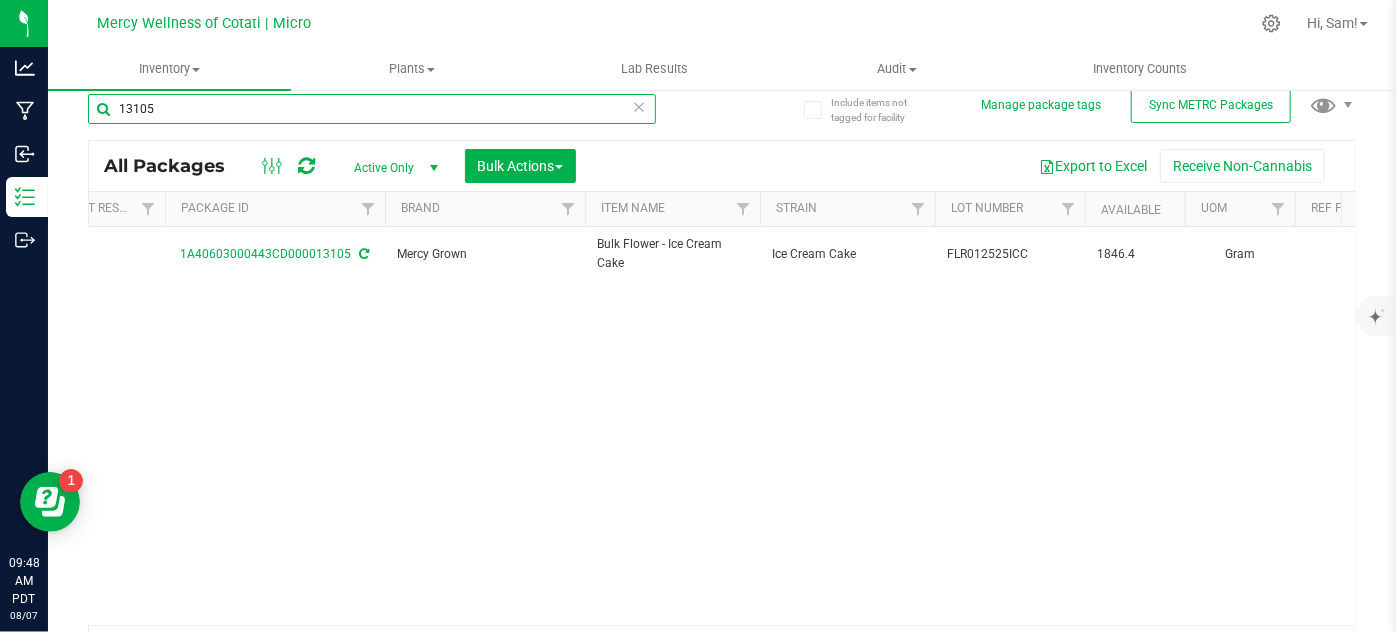 scroll, scrollTop: 22, scrollLeft: 0, axis: vertical 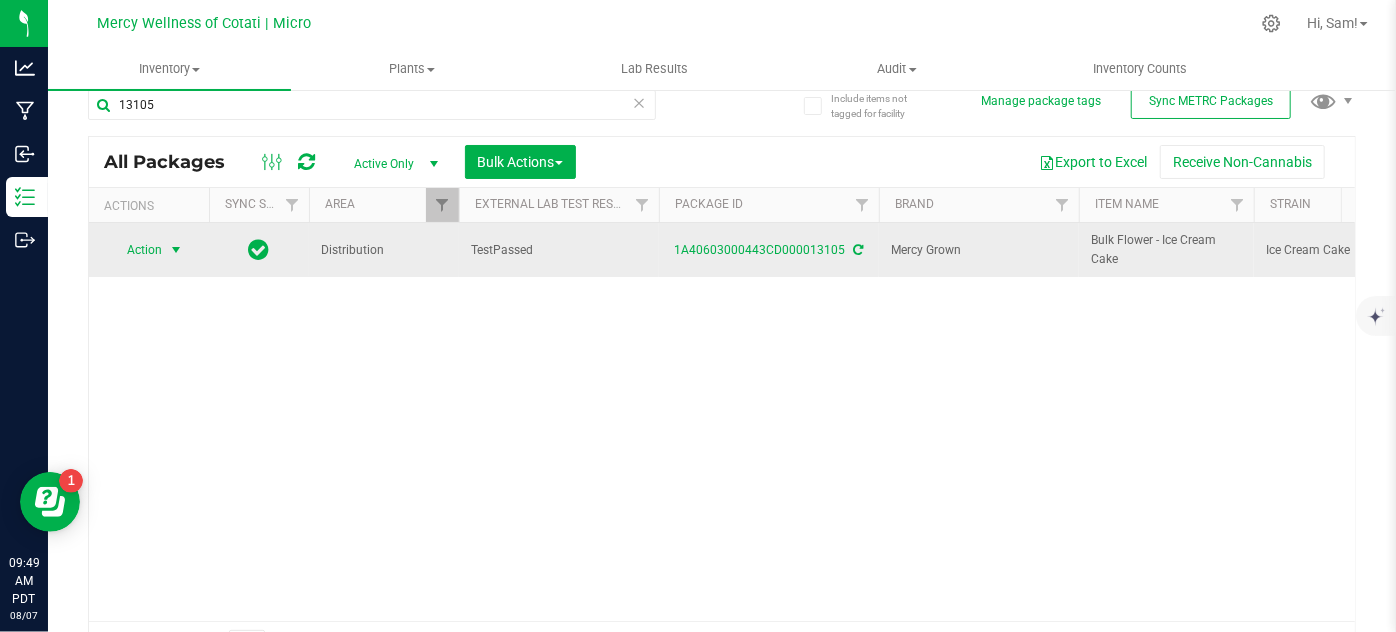 click on "Action" at bounding box center (136, 250) 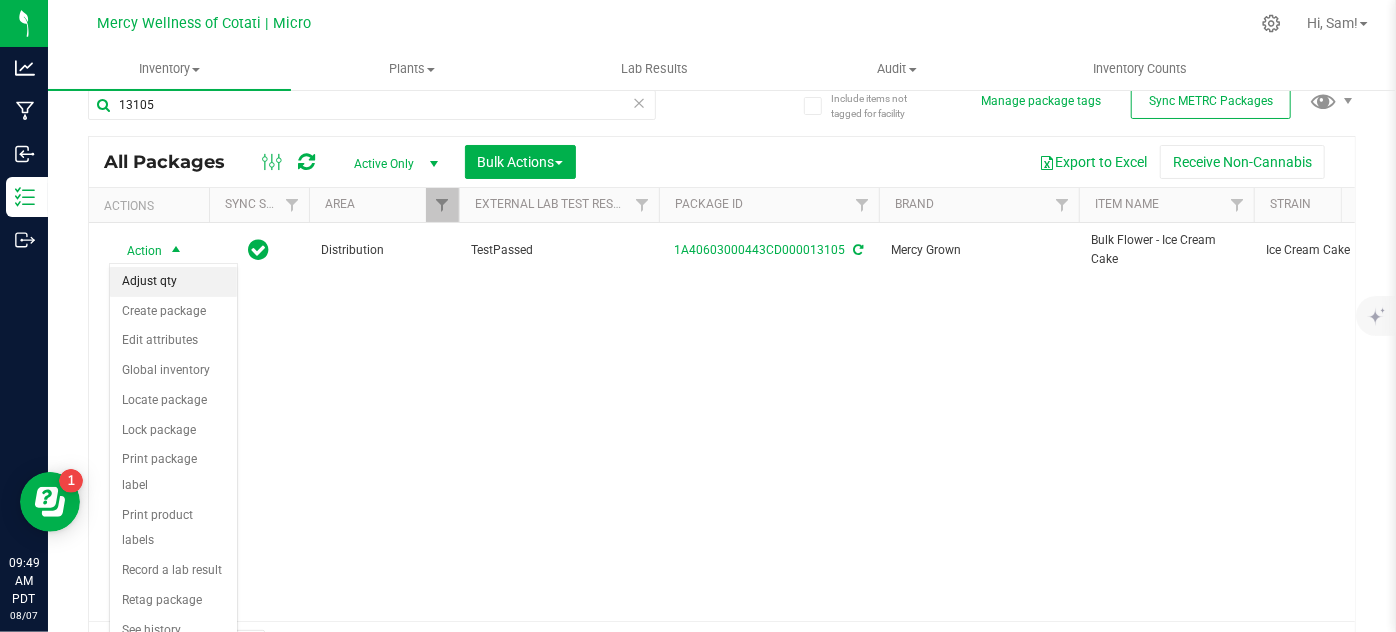 click on "Adjust qty" at bounding box center [173, 282] 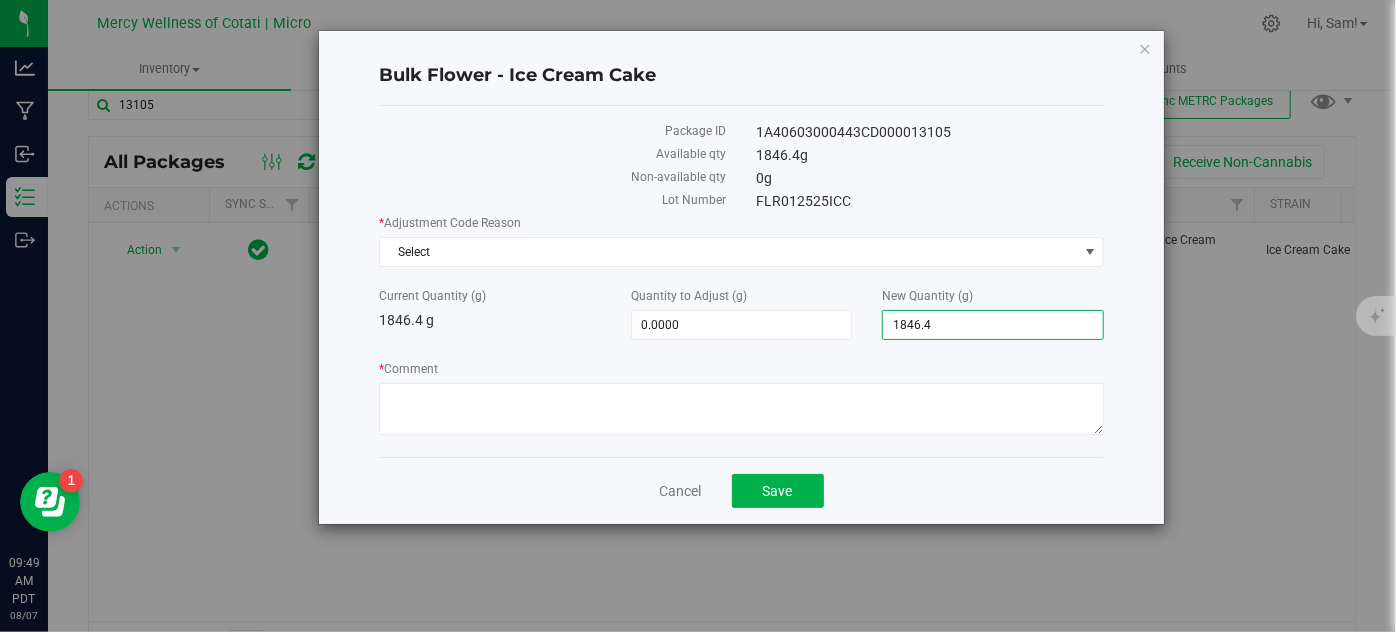 drag, startPoint x: 964, startPoint y: 324, endPoint x: 868, endPoint y: 323, distance: 96.00521 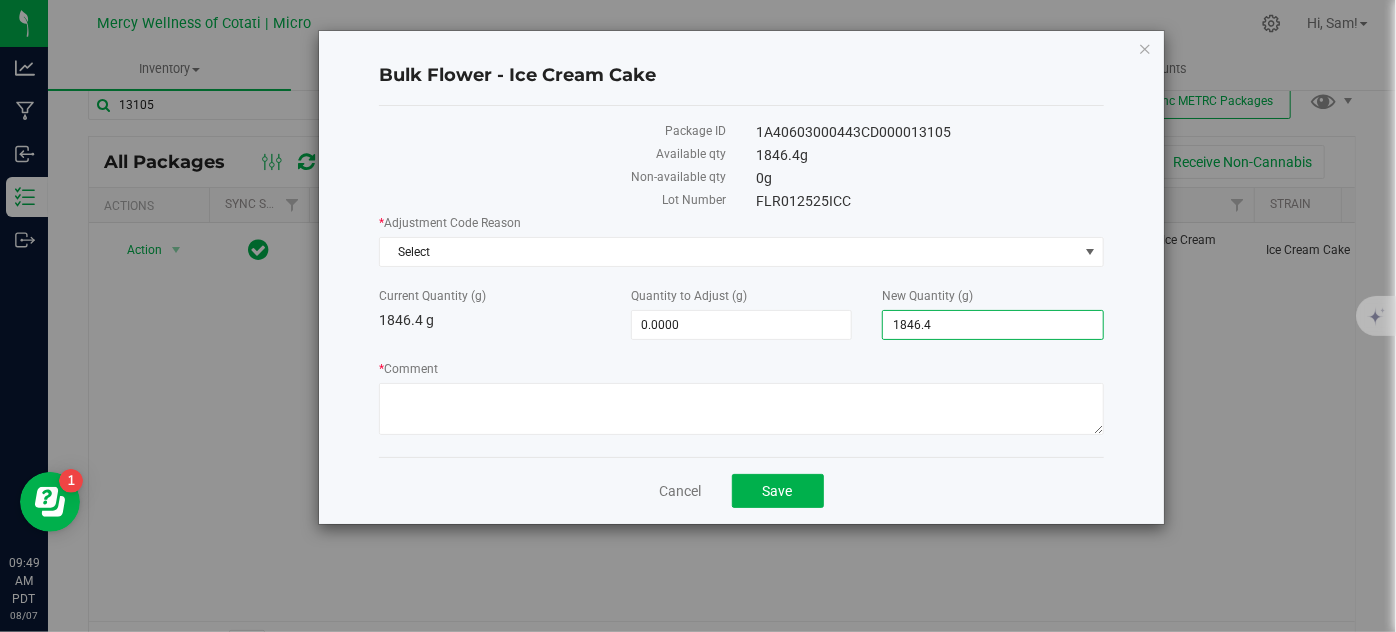 click on "New Quantity (g)
1,846.4000 1846.4" at bounding box center (993, 313) 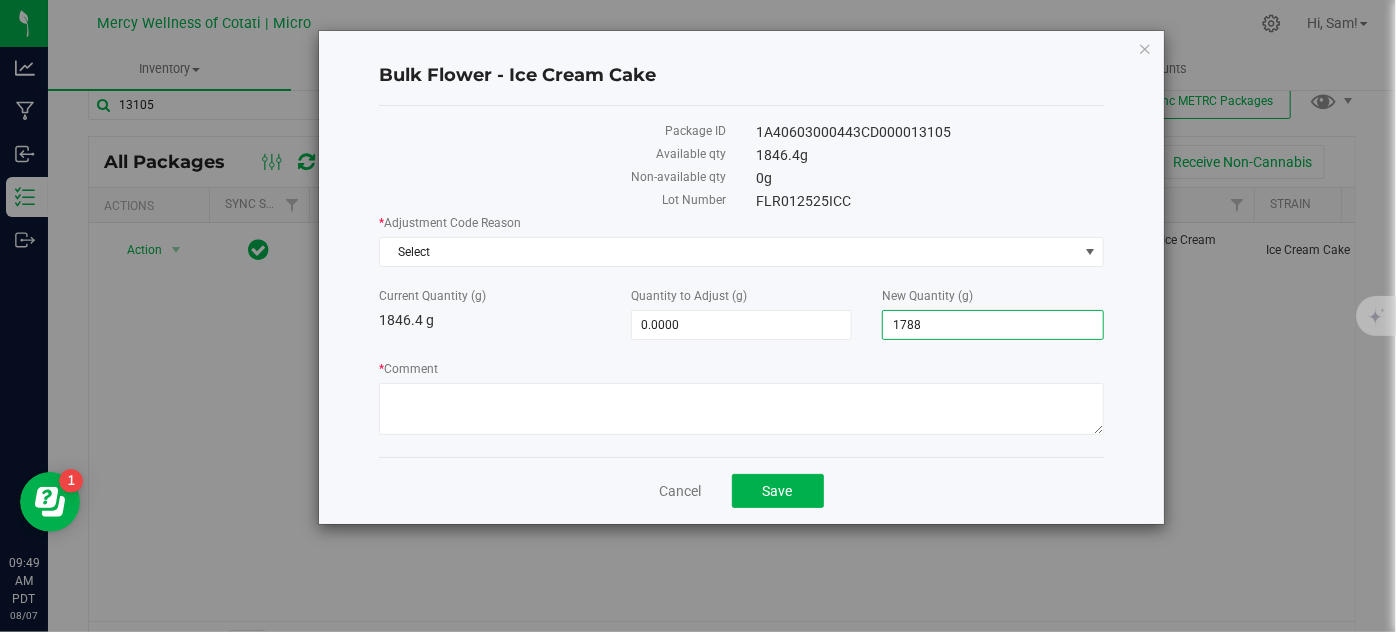 type on "1788" 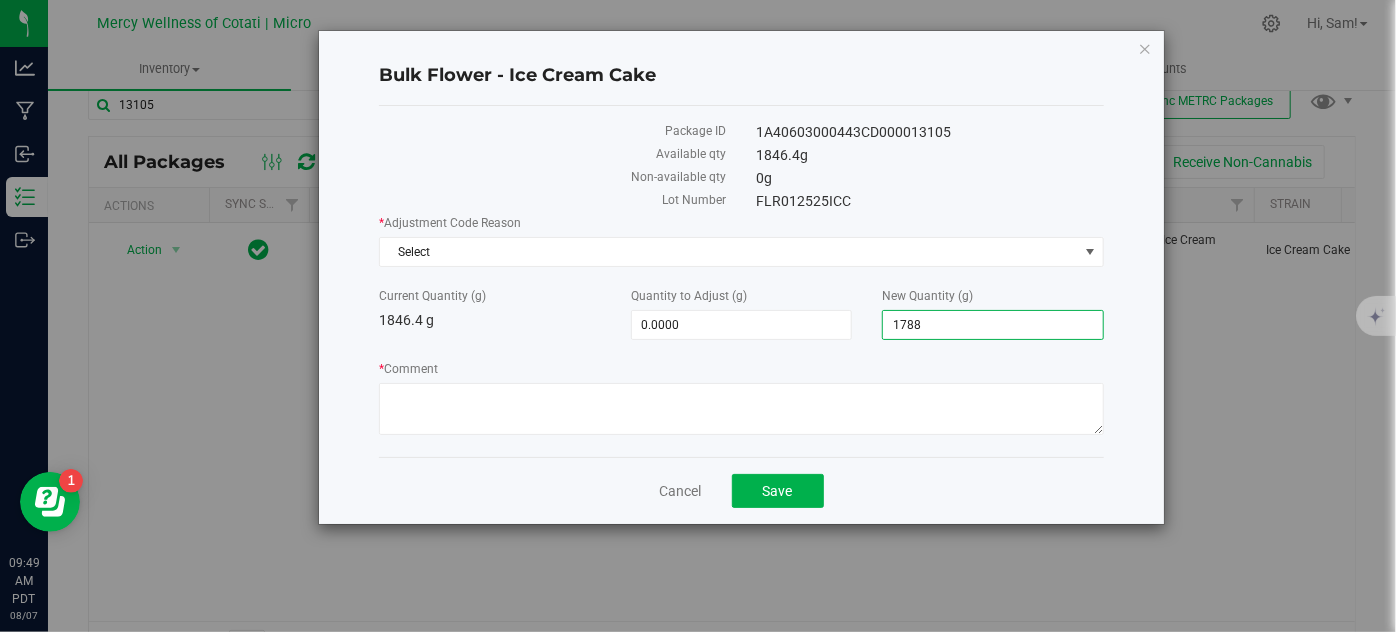 type on "-58.4000" 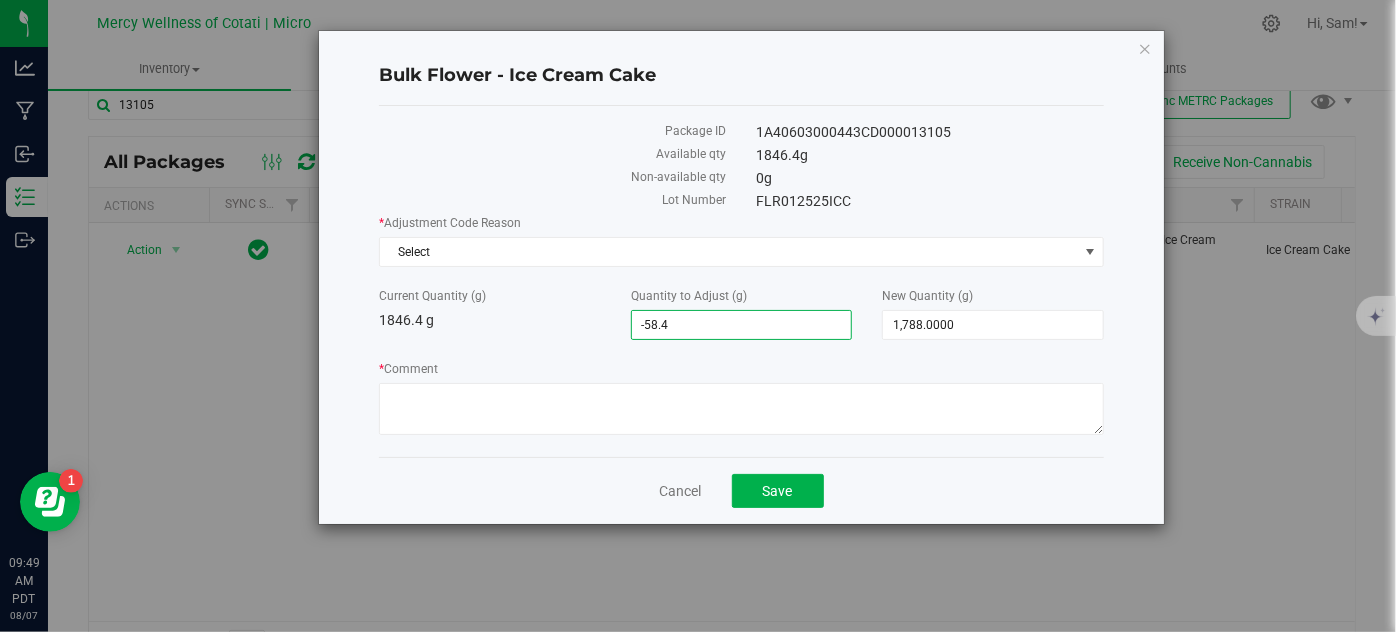 drag, startPoint x: 746, startPoint y: 327, endPoint x: 616, endPoint y: 333, distance: 130.13838 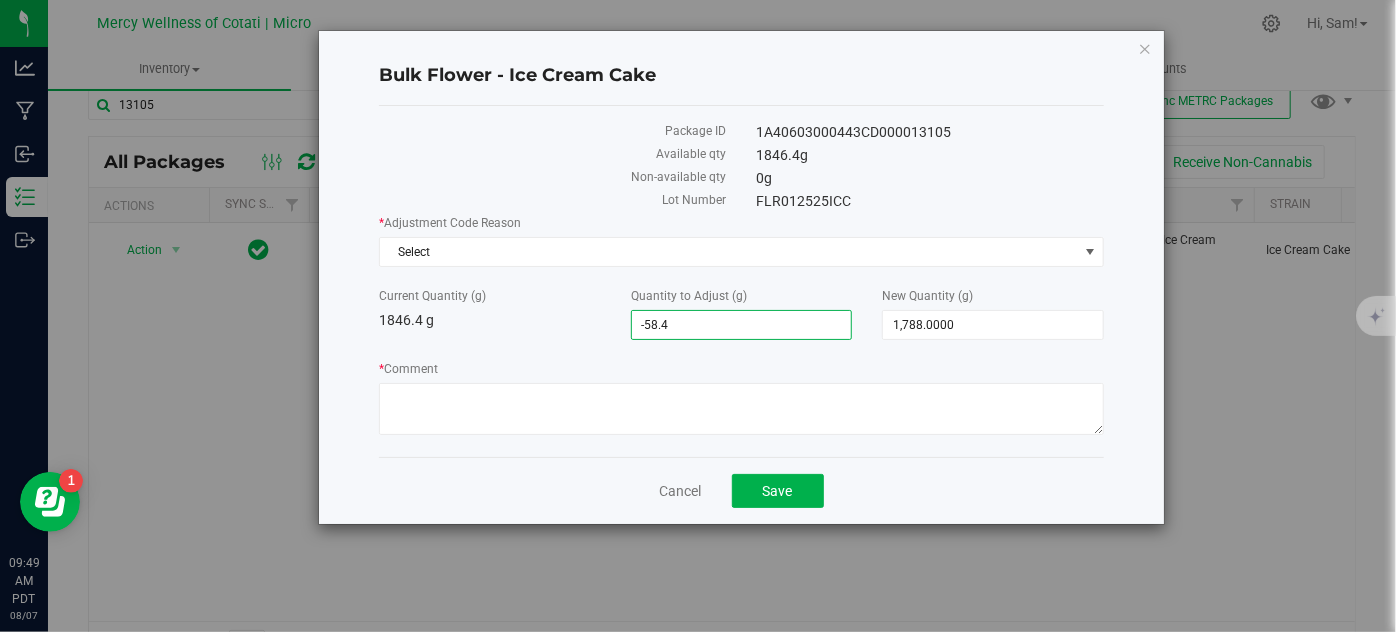 click on "Quantity to Adjust (g)
-58.4000 -58.4" at bounding box center (742, 313) 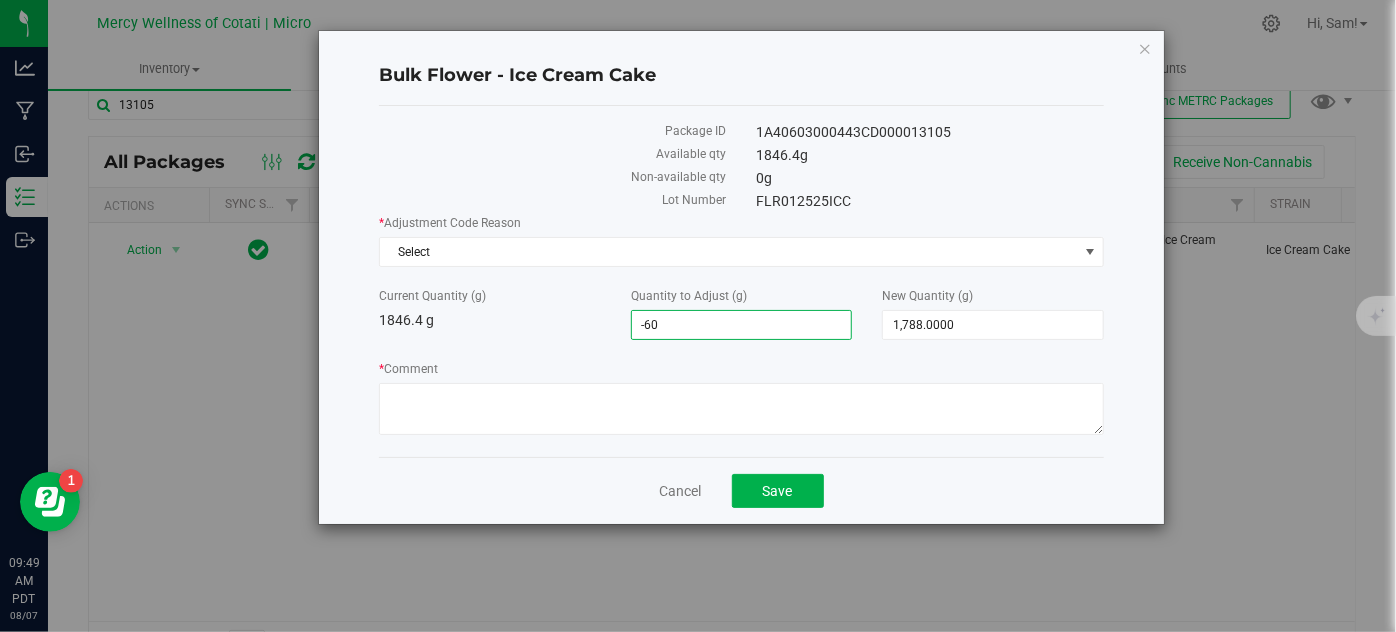 type on "-60" 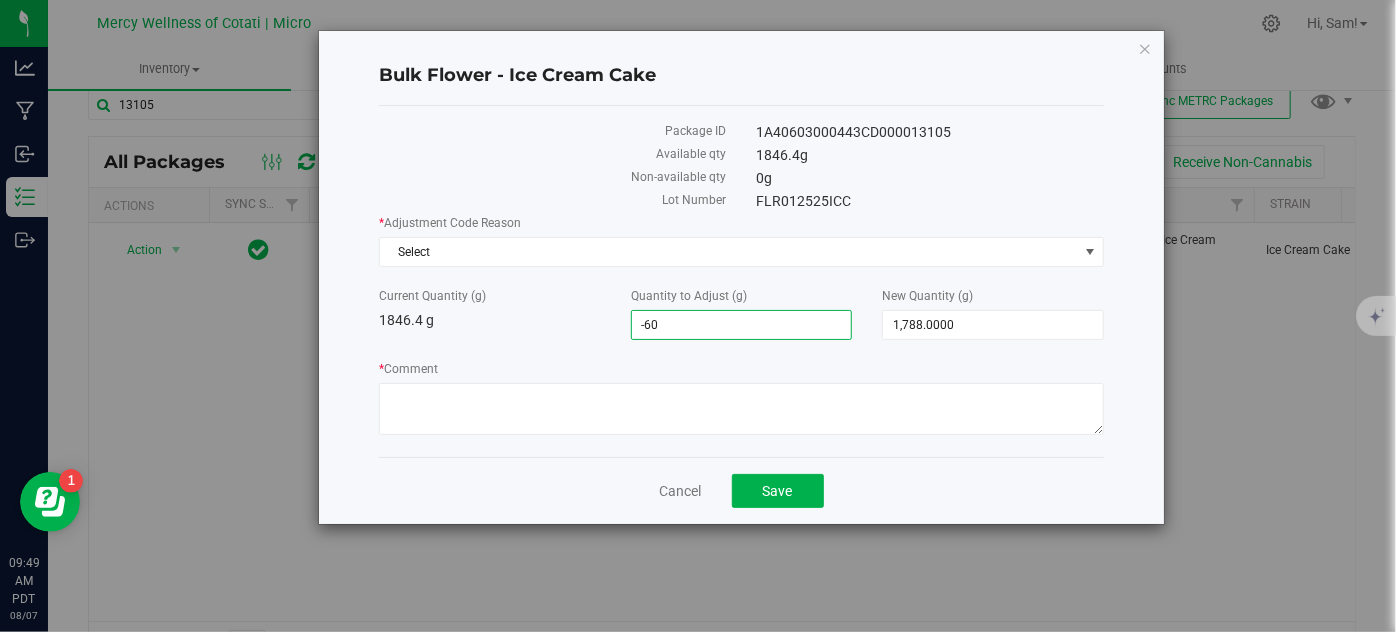 type on "1,786.4000" 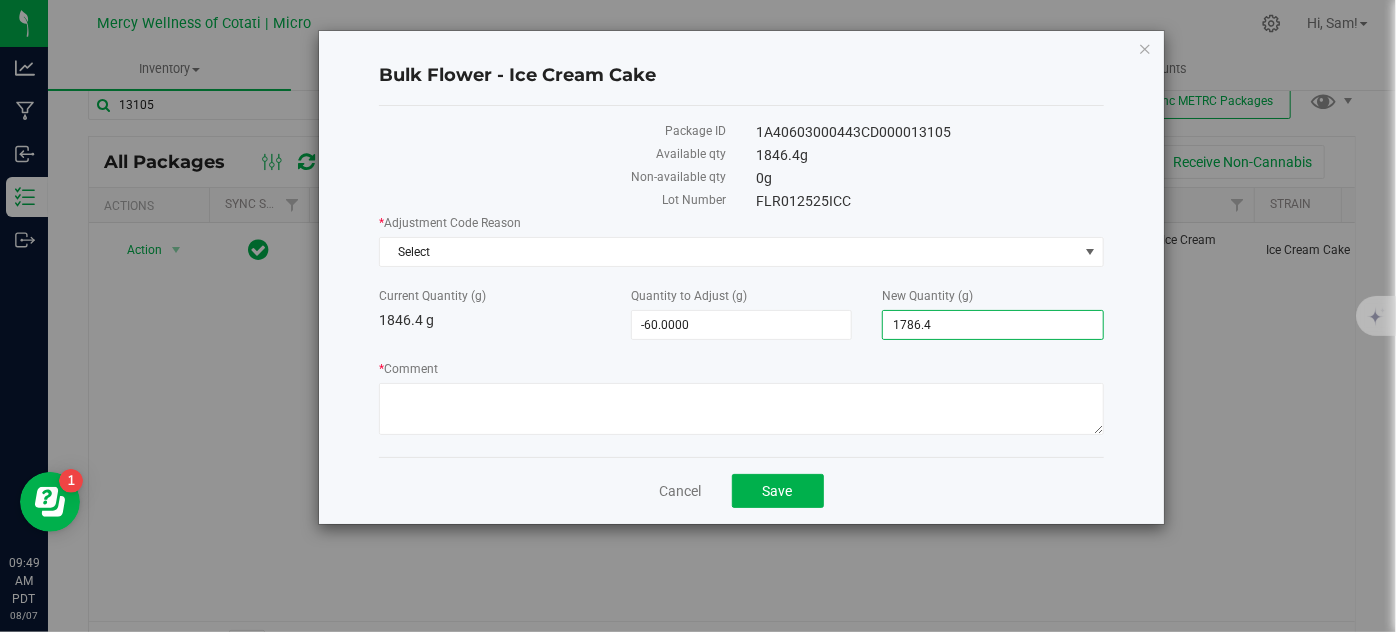drag, startPoint x: 962, startPoint y: 320, endPoint x: 995, endPoint y: 324, distance: 33.24154 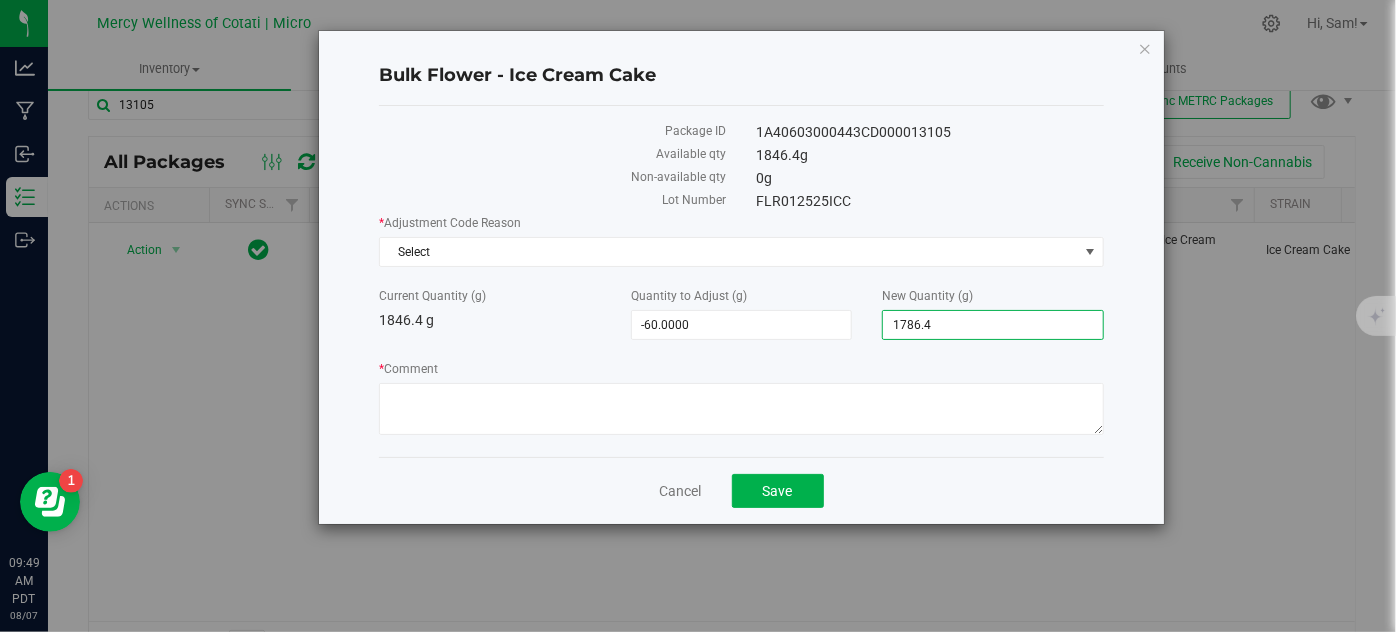 click on "1,786.4000 1786.4" at bounding box center [993, 325] 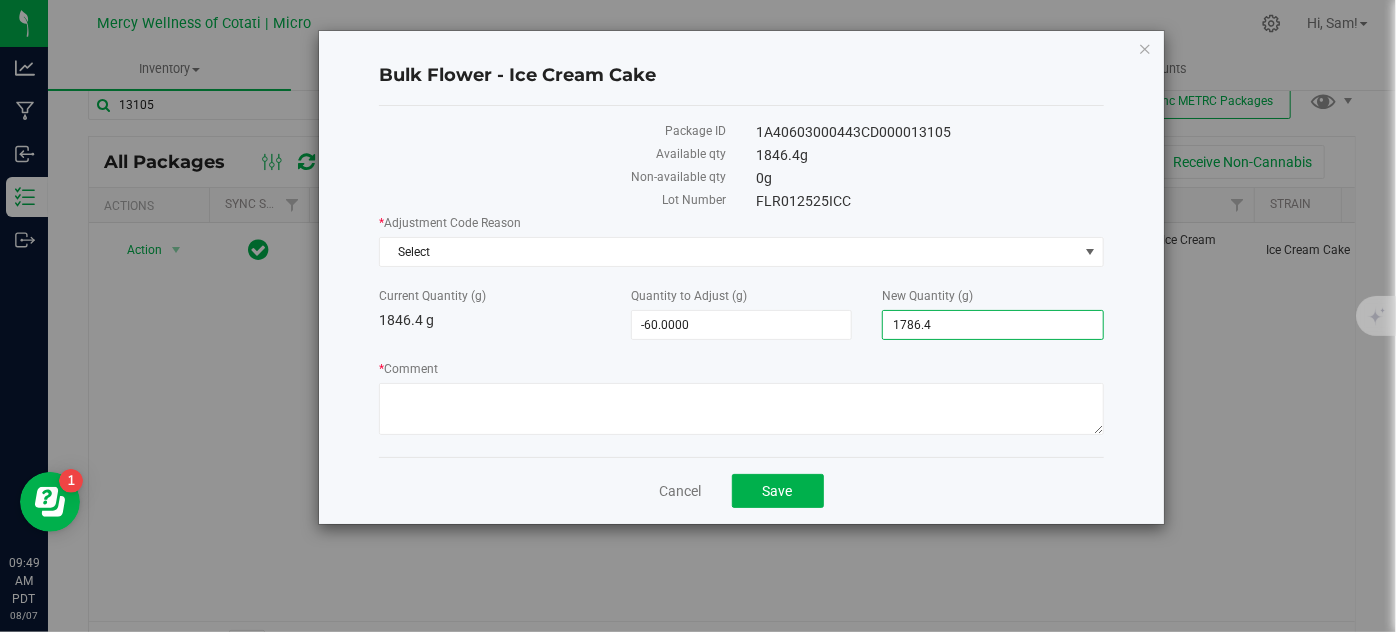 click on "1786.4" at bounding box center [993, 325] 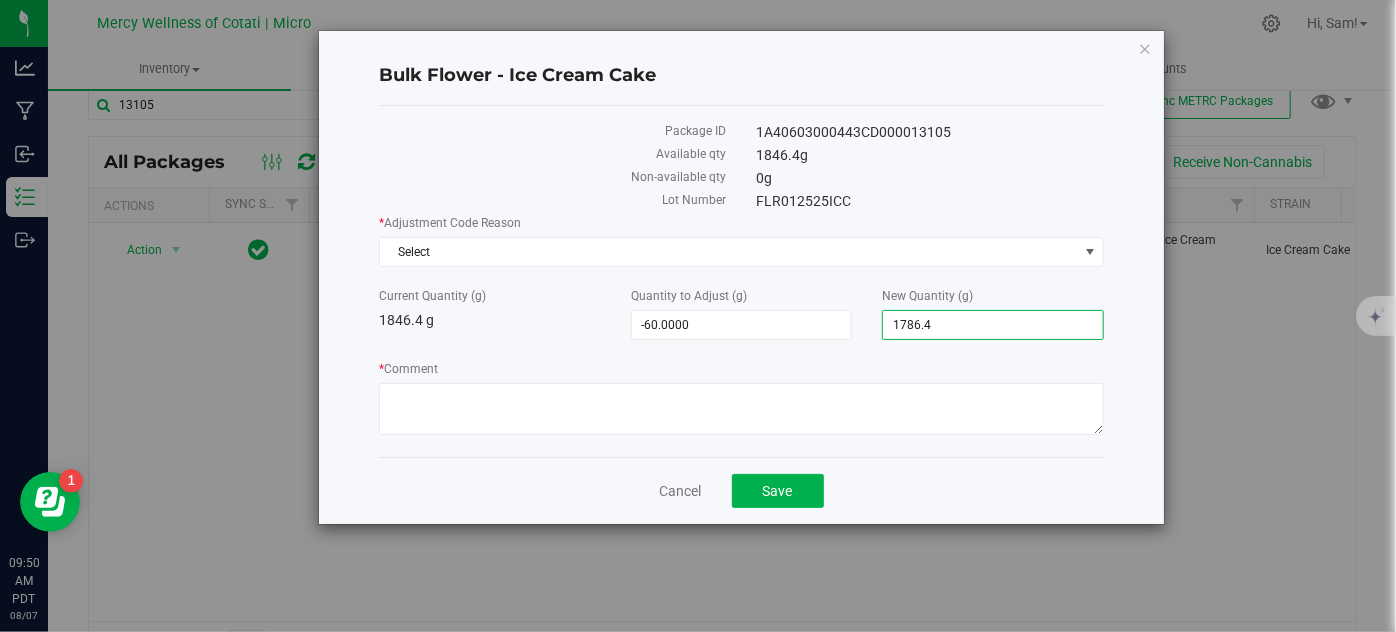 click on "*
Adjustment Code Reason" at bounding box center (741, 223) 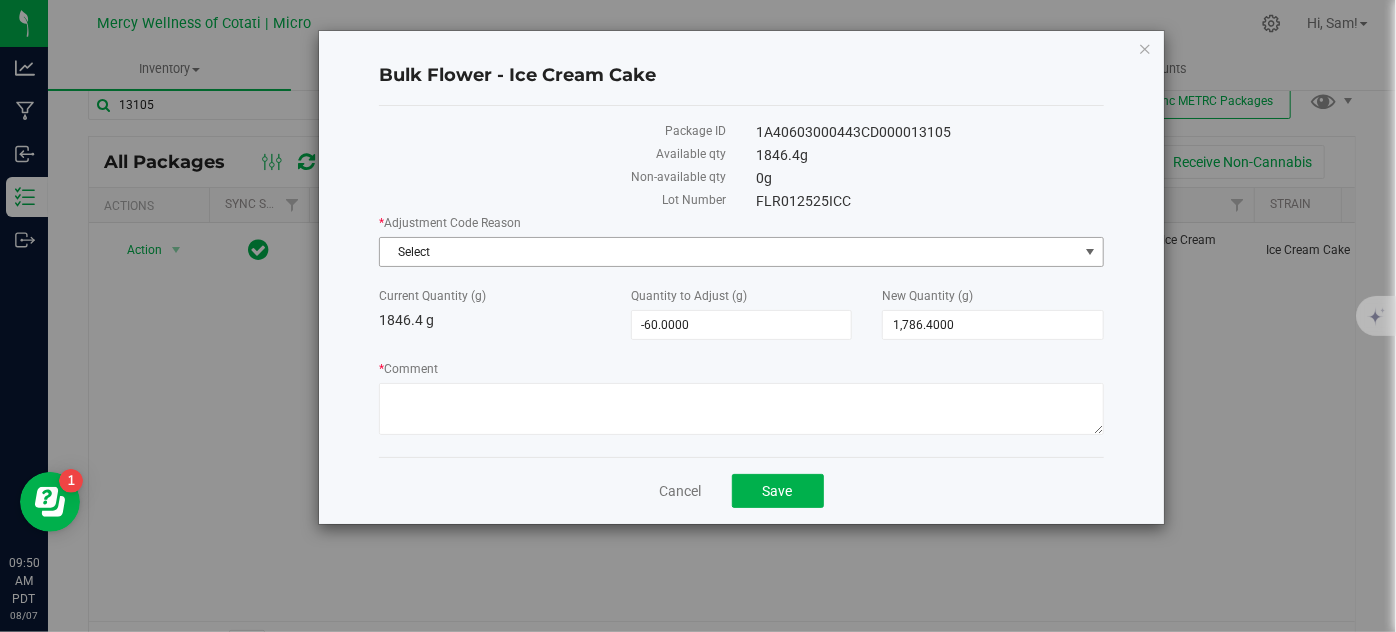 click on "Select" at bounding box center (729, 252) 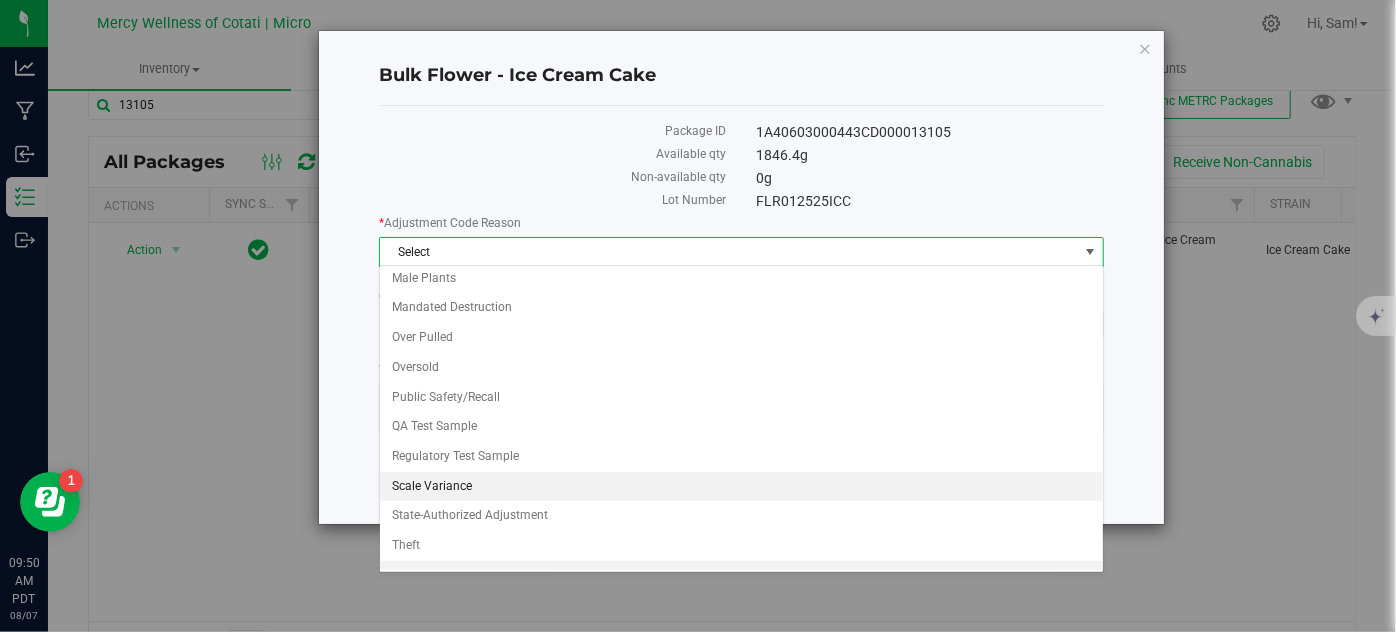 scroll, scrollTop: 136, scrollLeft: 0, axis: vertical 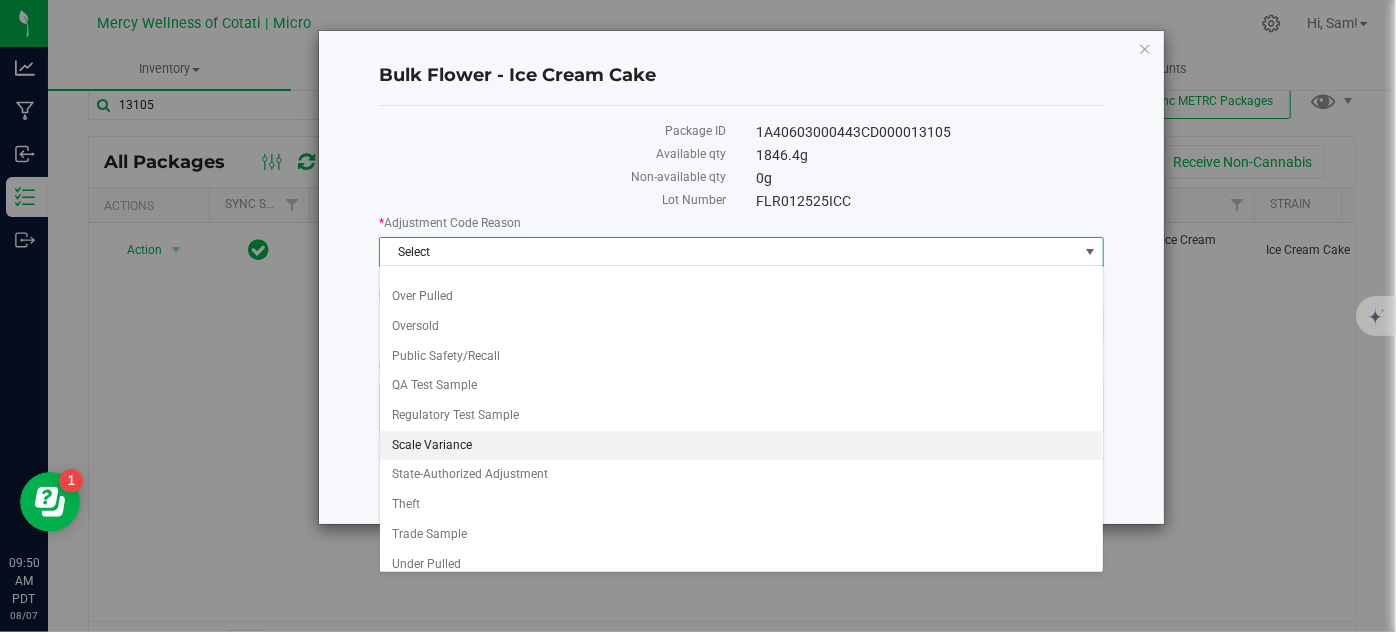 click on "Scale Variance" at bounding box center (741, 446) 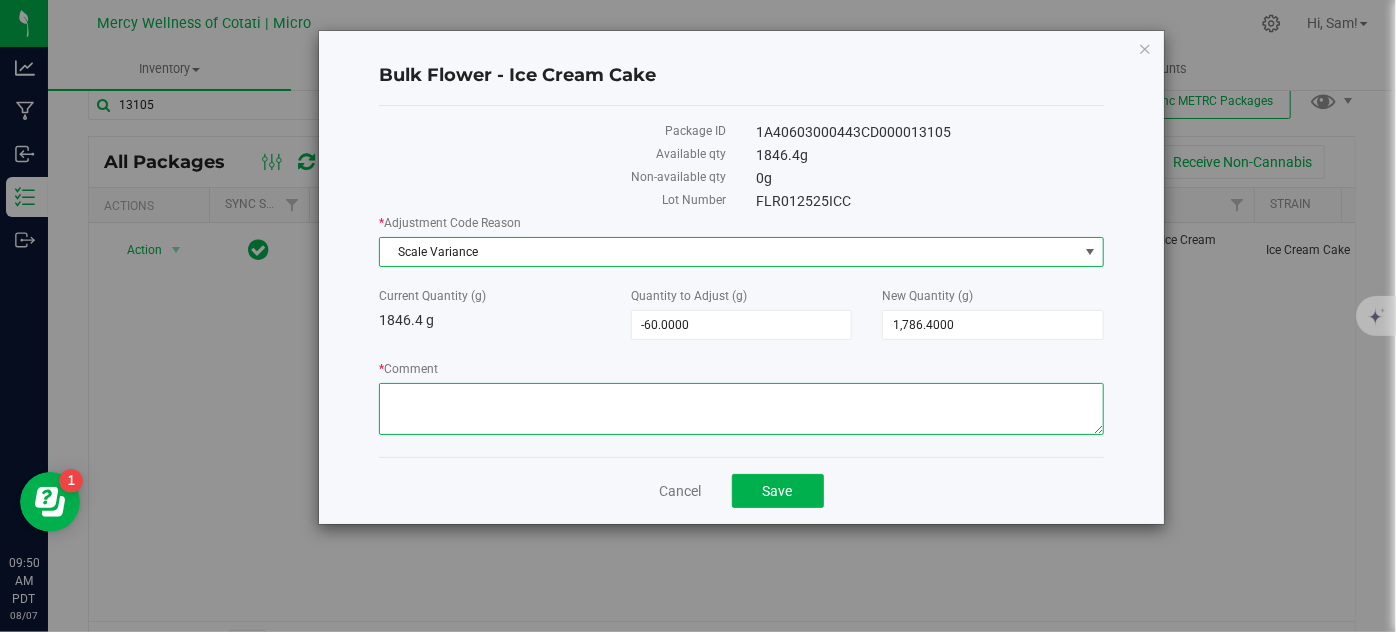 click on "*
Comment" at bounding box center [741, 409] 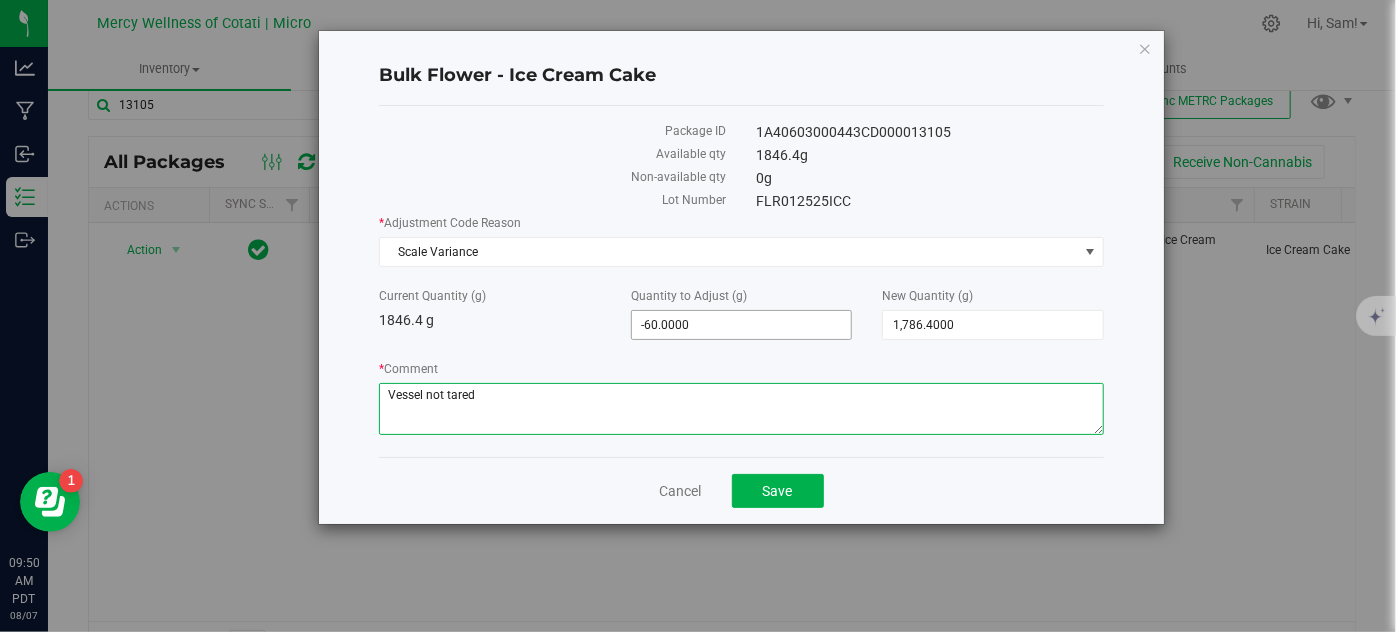type on "Vessel not tared" 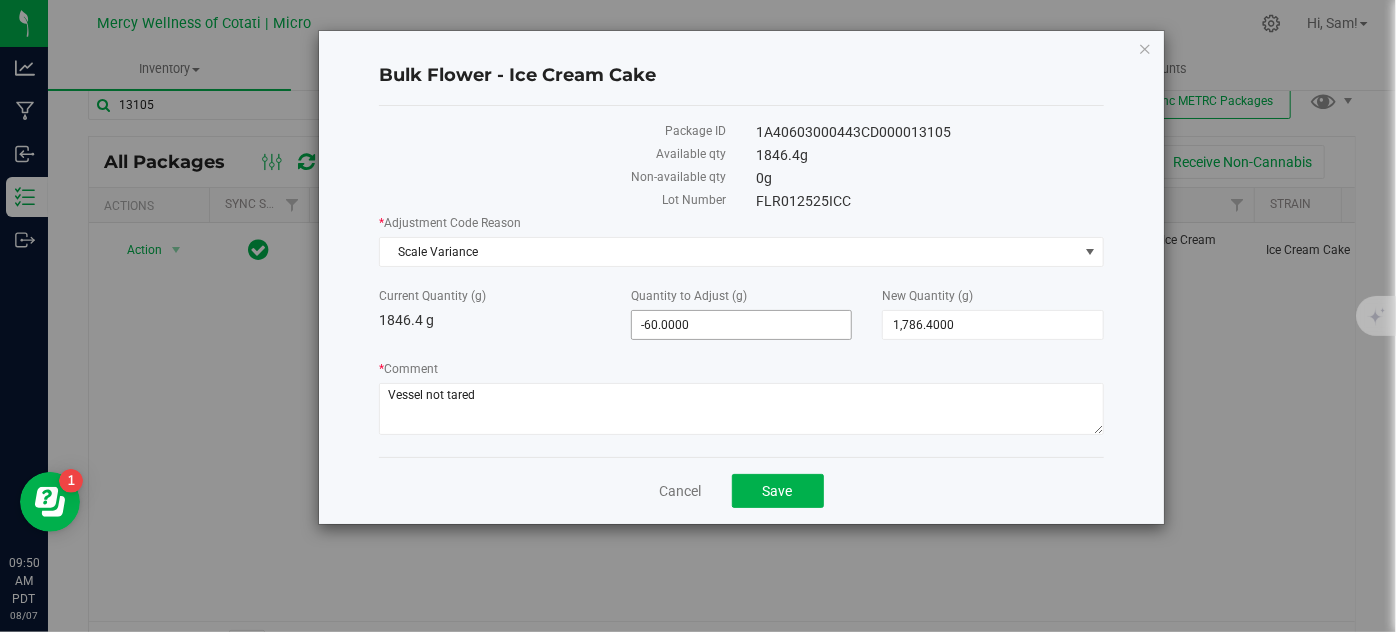 click on "-60.0000 -60" at bounding box center [742, 325] 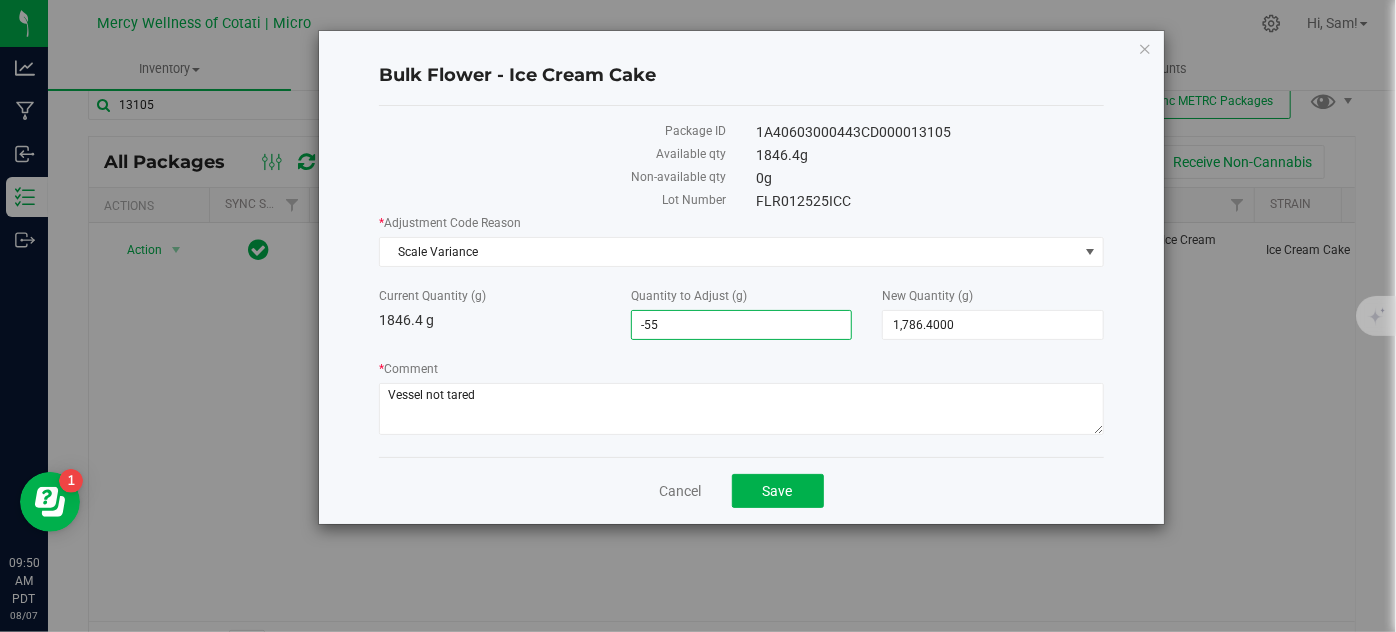 type on "-55" 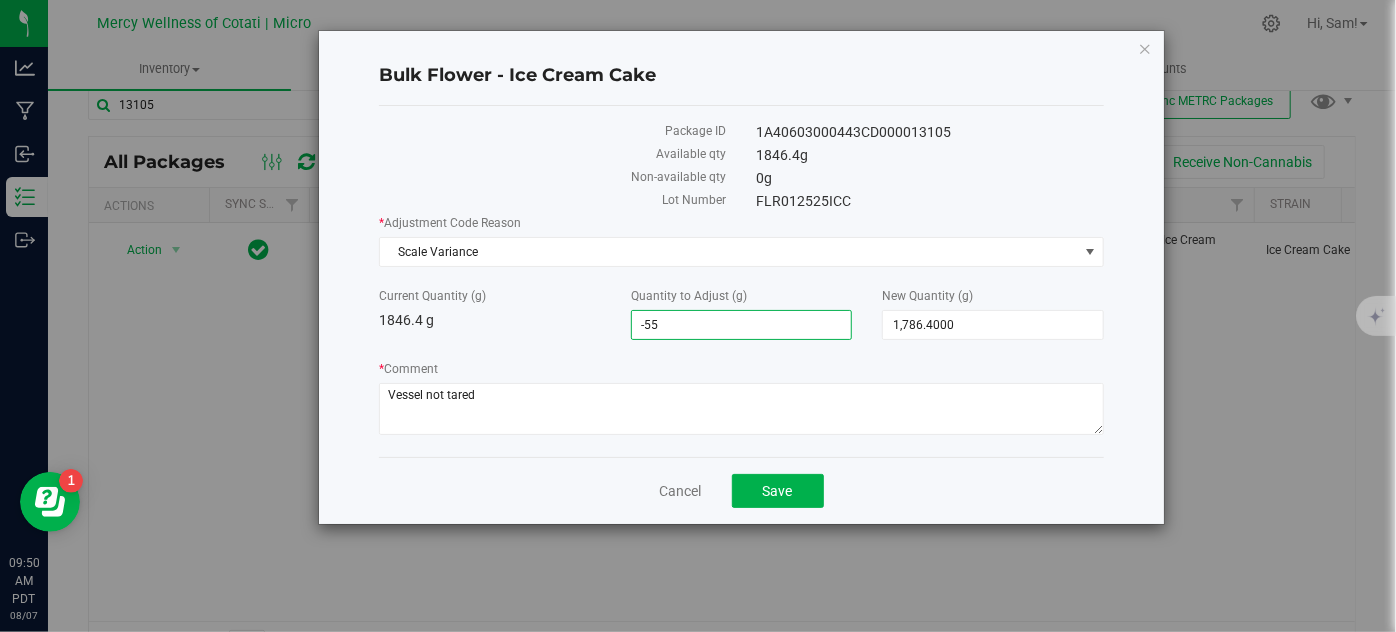 type on "1,791.4000" 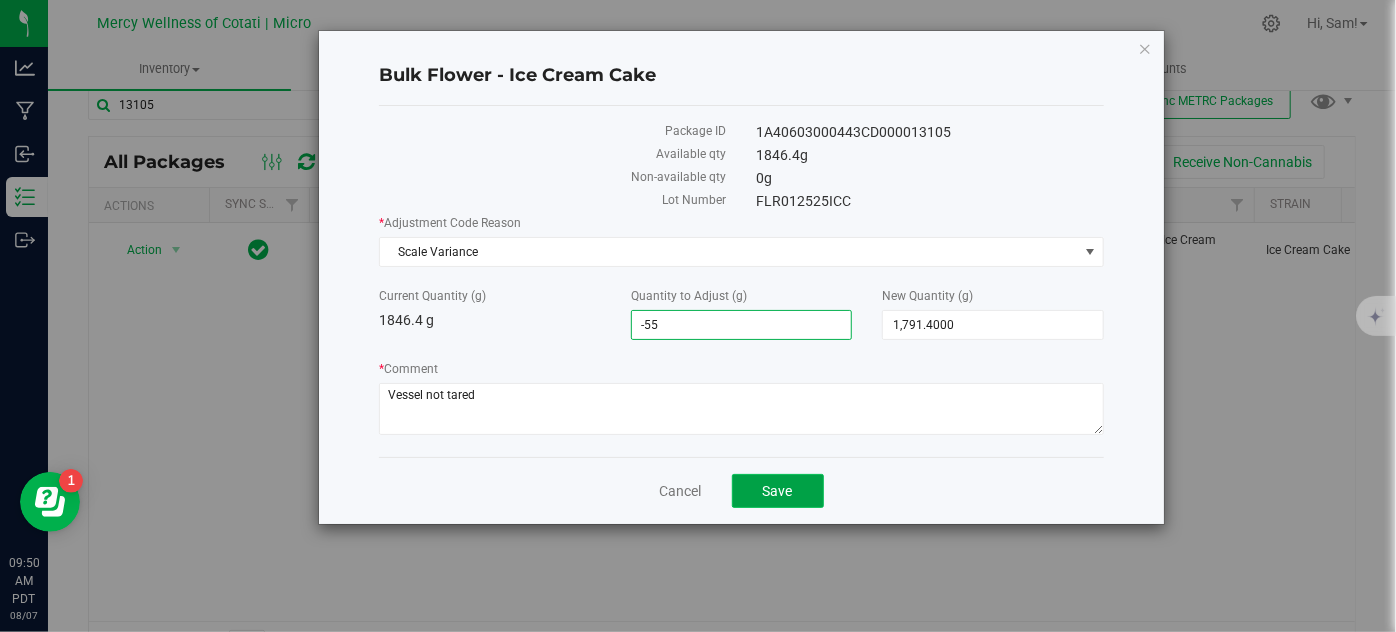 click on "Save" 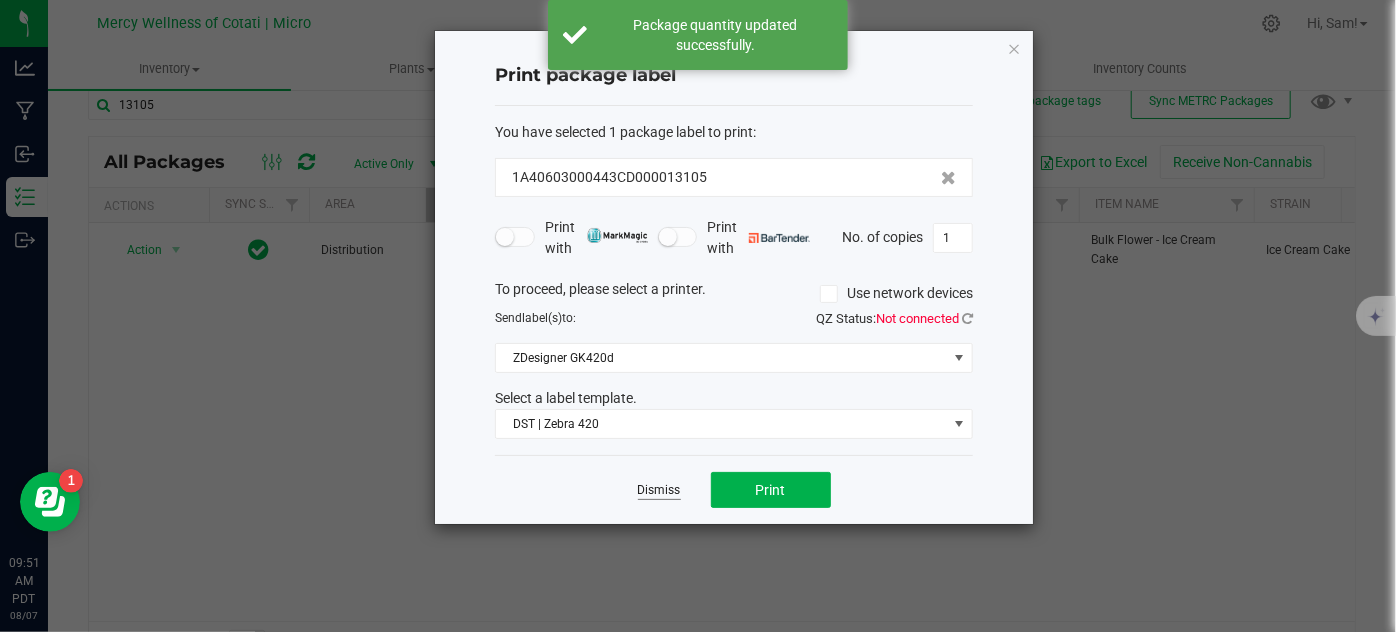 click on "Dismiss" 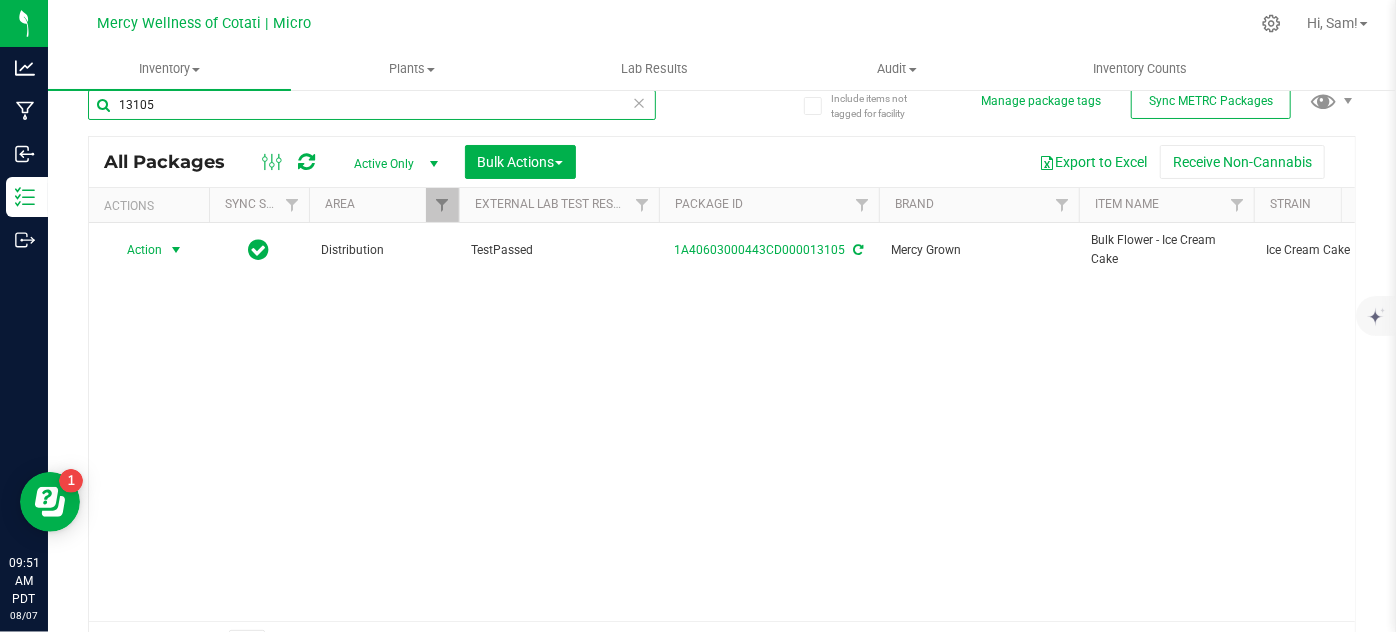 click on "13105" at bounding box center (372, 105) 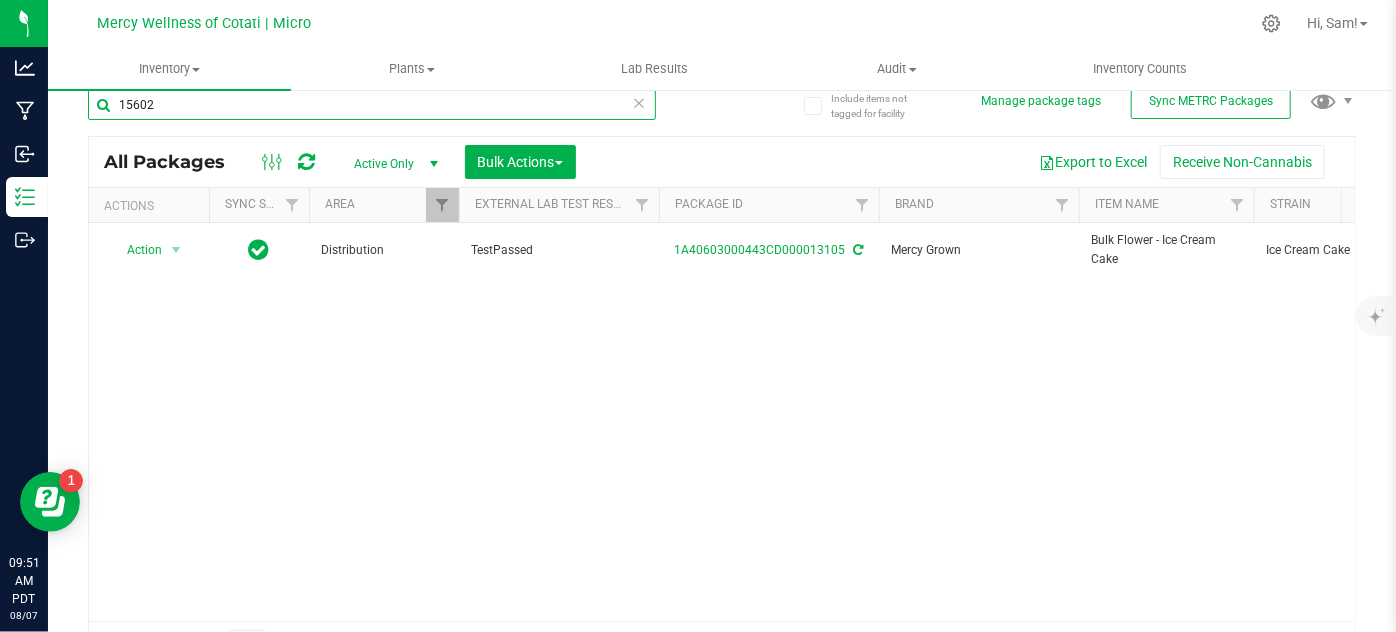 type on "15602" 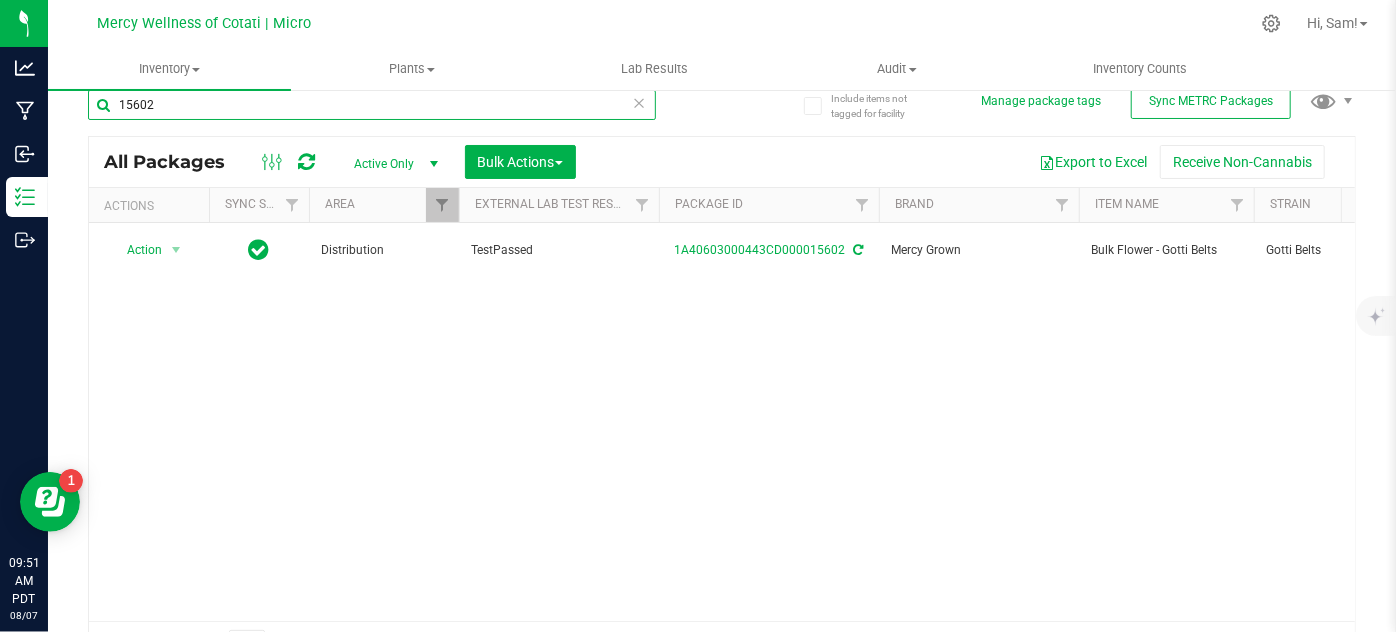 scroll, scrollTop: 0, scrollLeft: 11, axis: horizontal 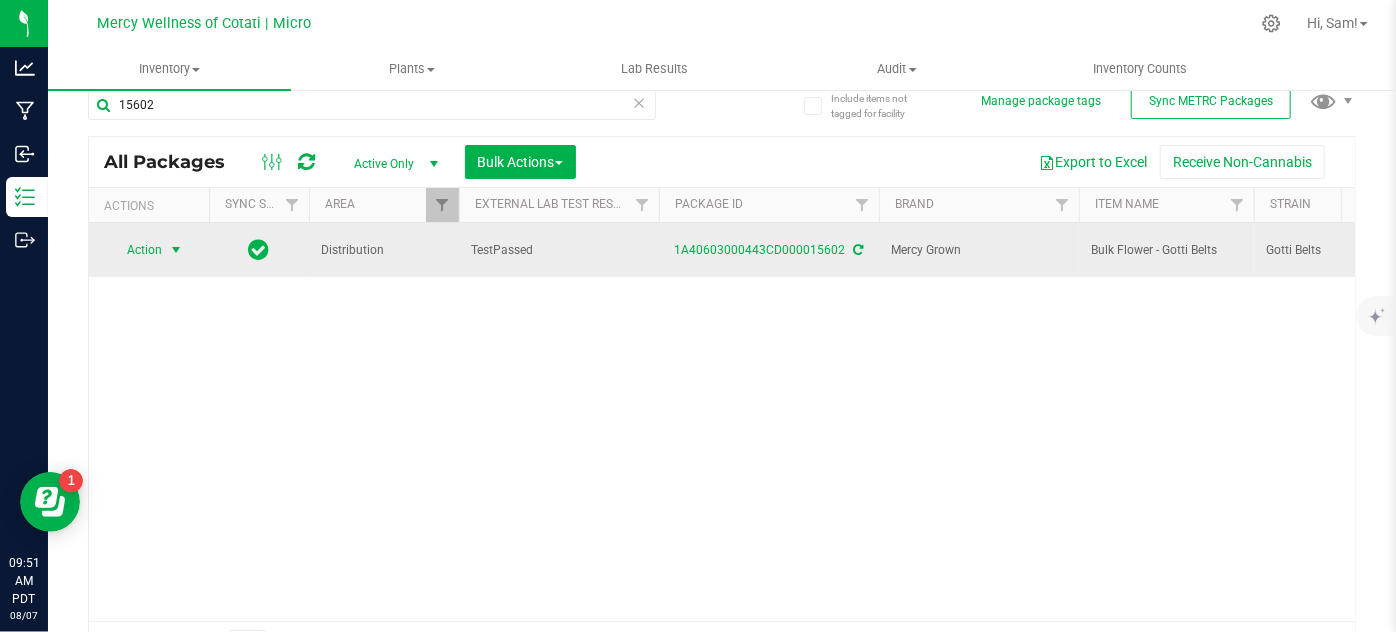 click on "Action" at bounding box center [136, 250] 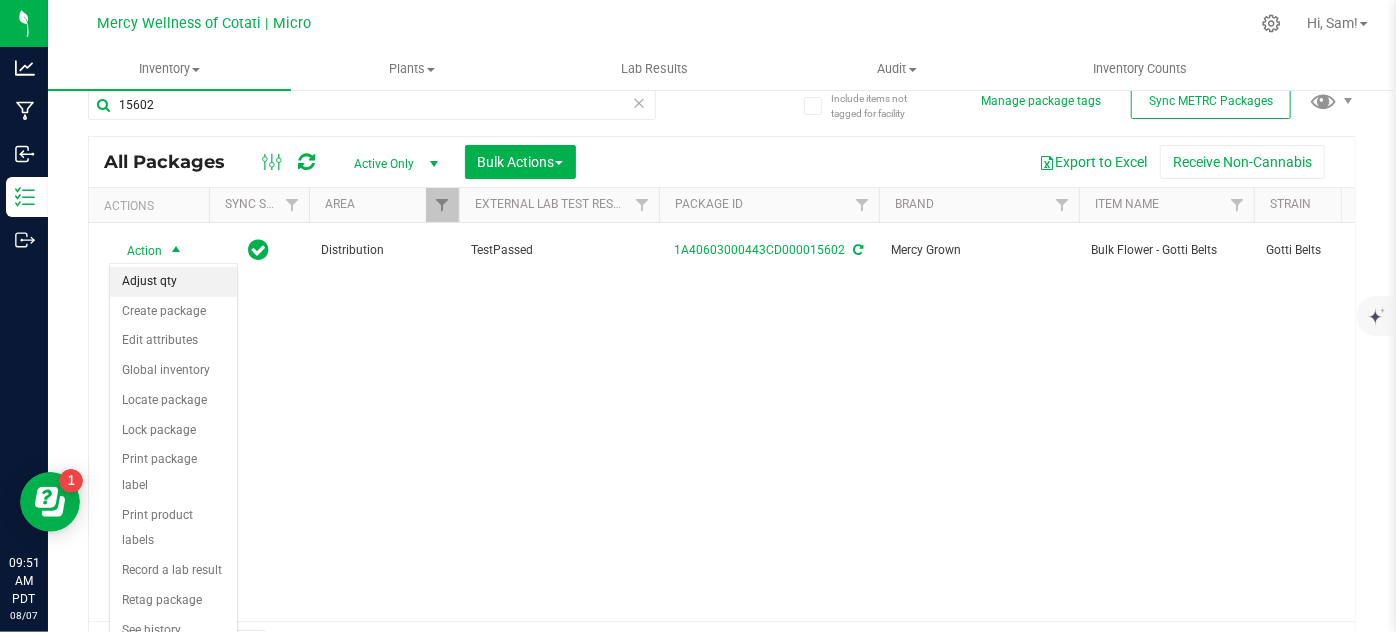 click on "Adjust qty" at bounding box center (173, 282) 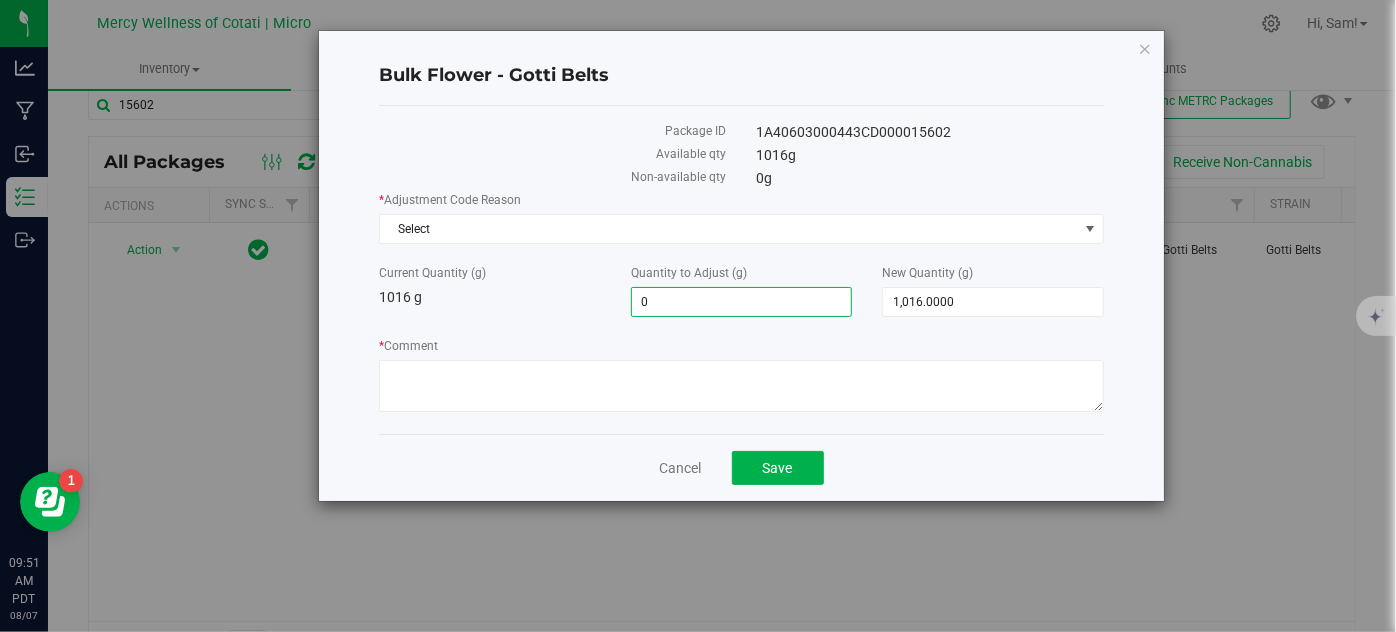 click on "0.0000 0" at bounding box center [742, 302] 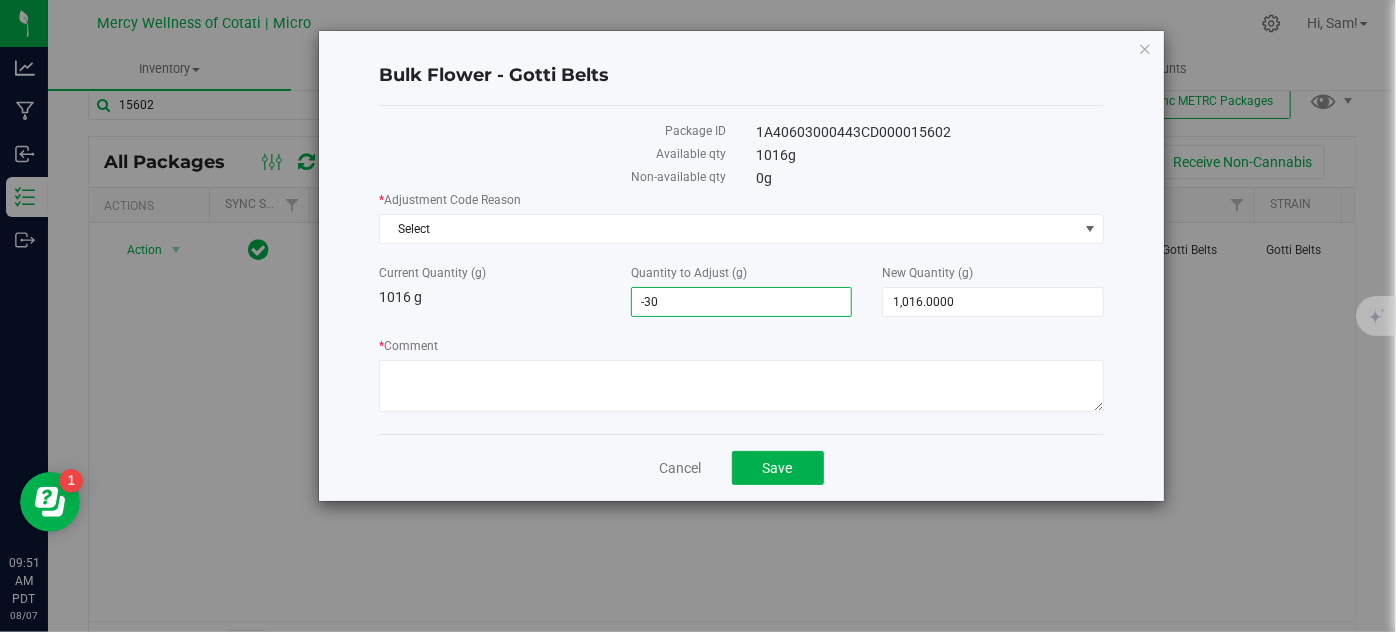 type on "-30" 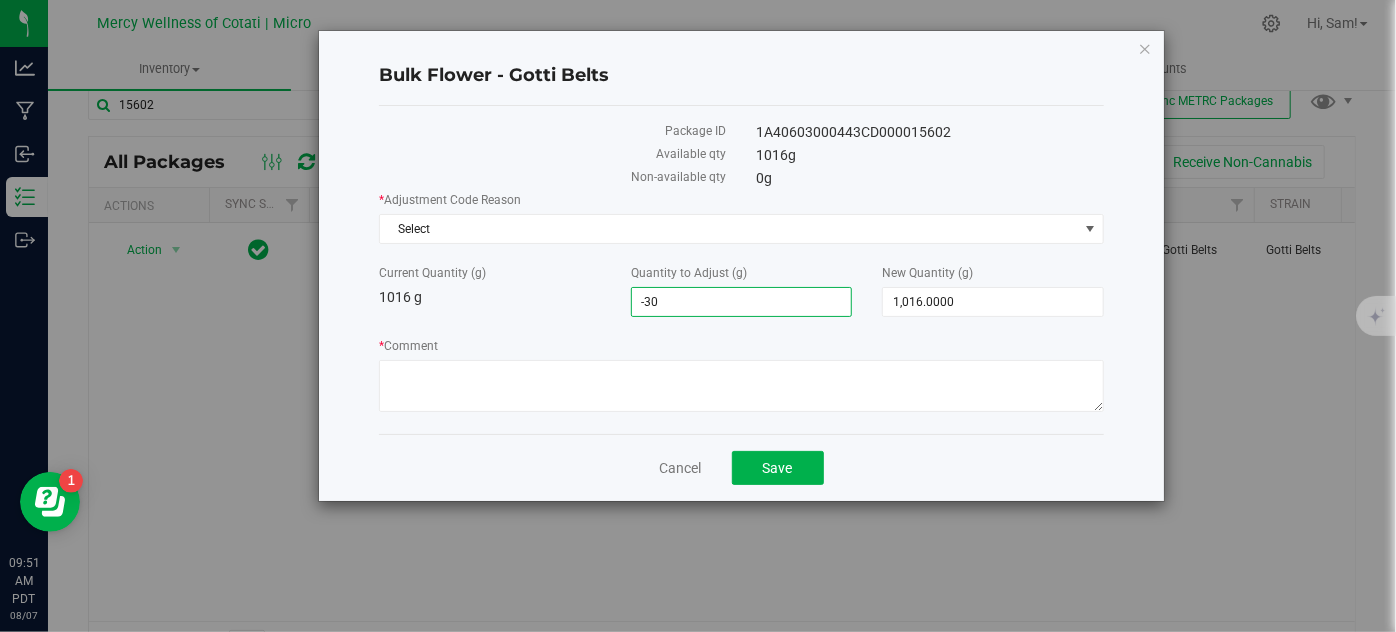 type on "-30.0000" 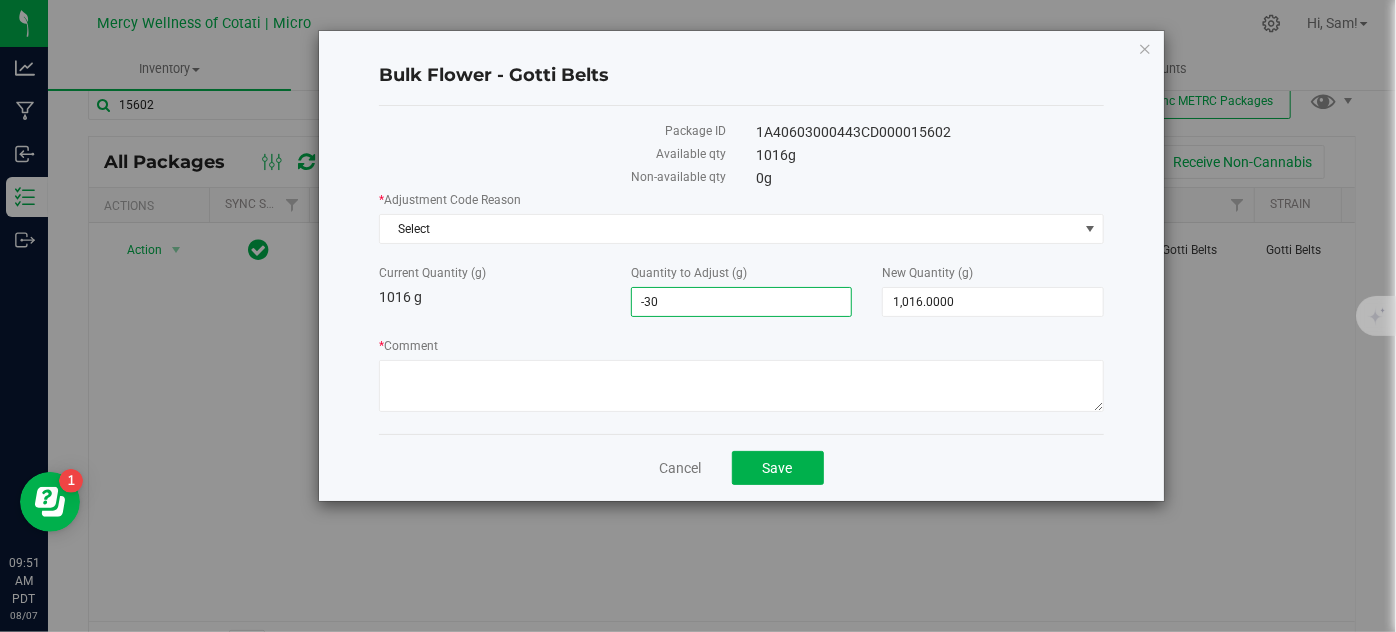 type on "986.0000" 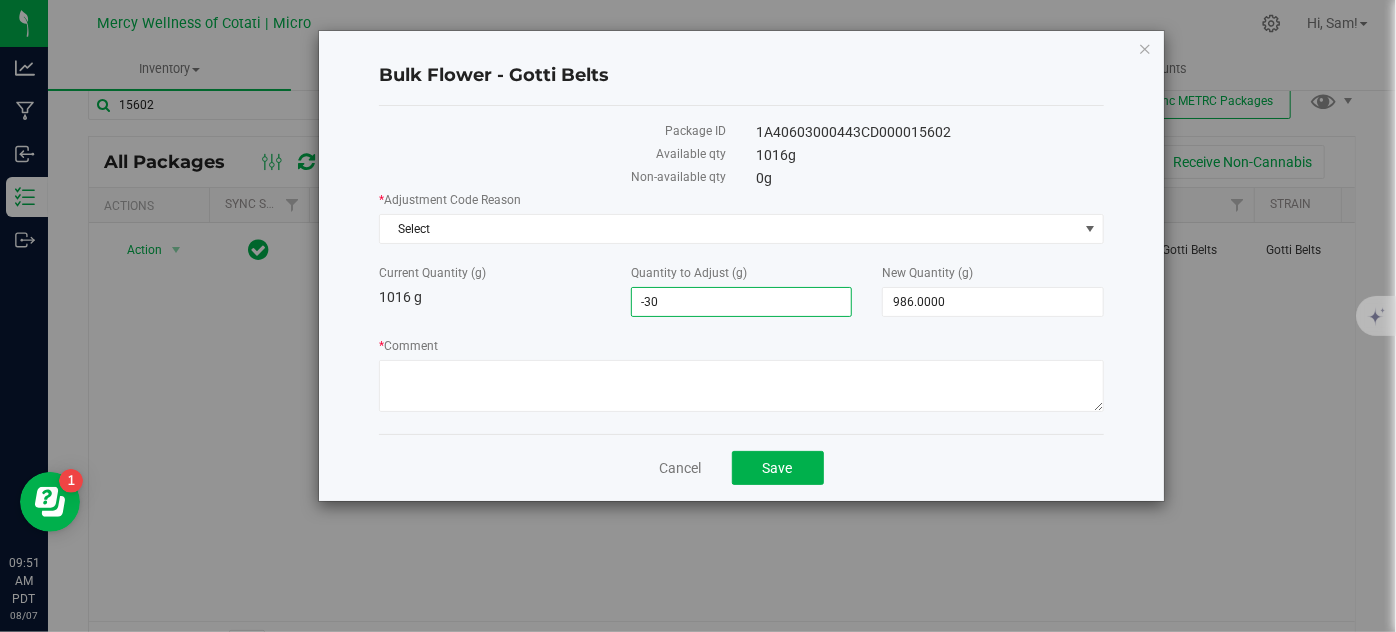 click on "*
Adjustment Code Reason
Select Select Damage Display Sample Incorrect Quantity Male Plants Mandated Destruction Over Pulled Oversold Public Safety/Recall QA Test Sample Regulatory Test Sample Scale Variance State-Authorized Adjustment Theft Trade Sample Under Pulled Undersold Voluntary Surrender Waste (Unusable Product) Weight Change Due to Moisture
Current Quantity (g)
1016 g
Quantity to Adjust (g)
-30.0000 -30
New Quantity (g)
986.0000 986
*
Comment" at bounding box center [741, 304] 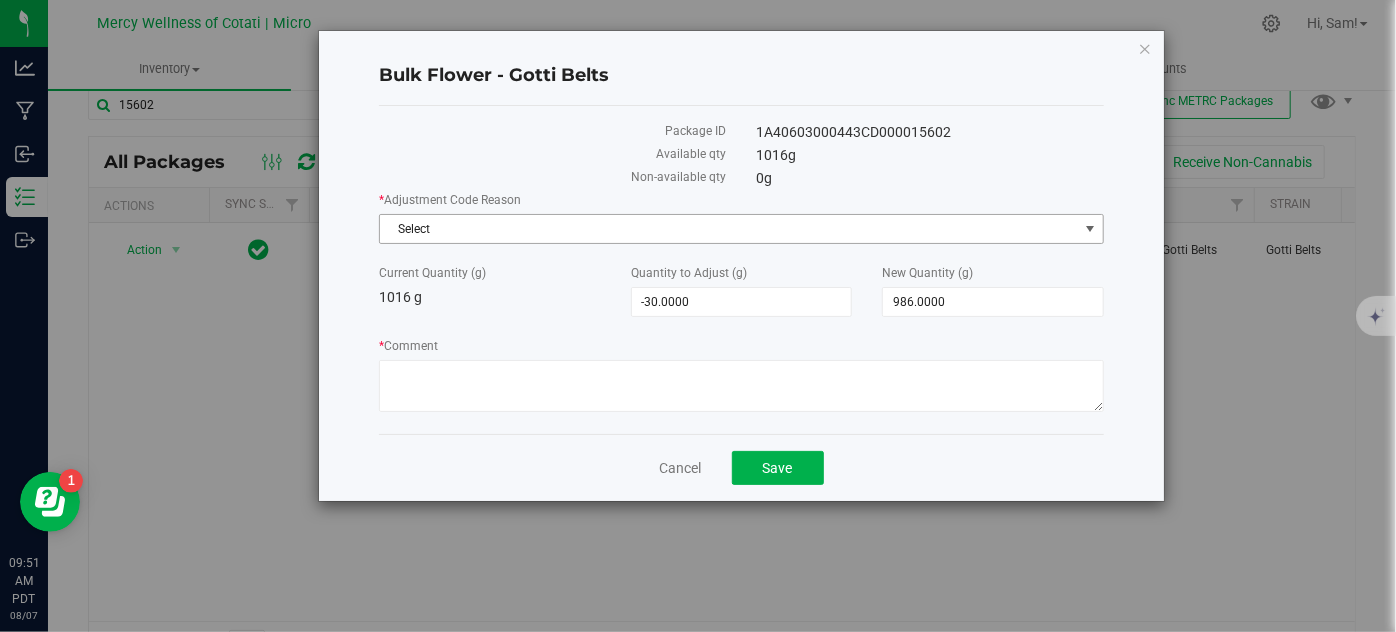 click on "Select" at bounding box center (729, 229) 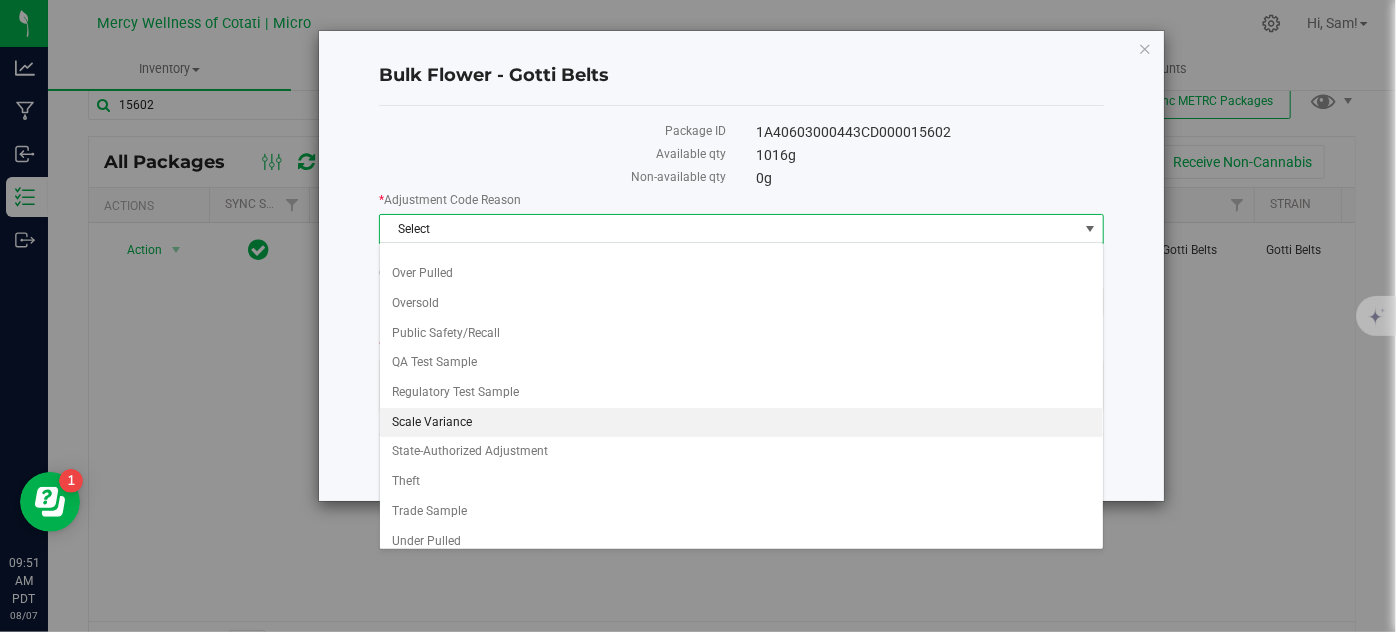 scroll, scrollTop: 136, scrollLeft: 0, axis: vertical 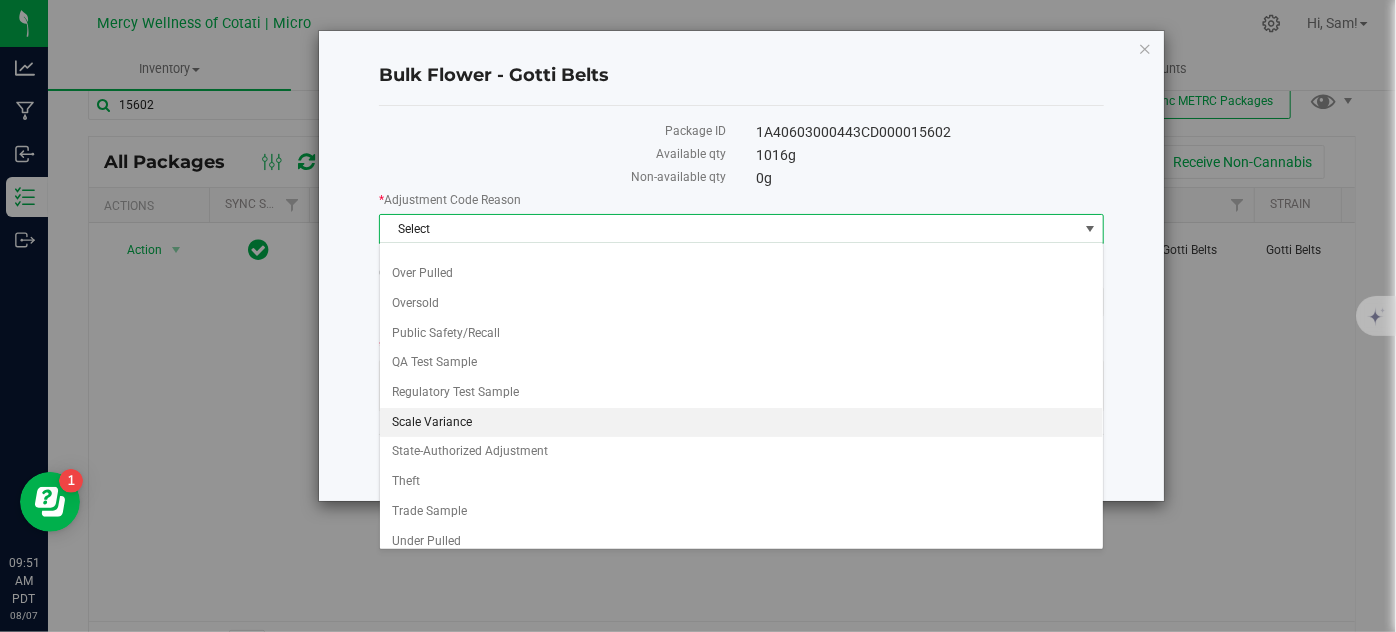 click on "Scale Variance" at bounding box center [741, 423] 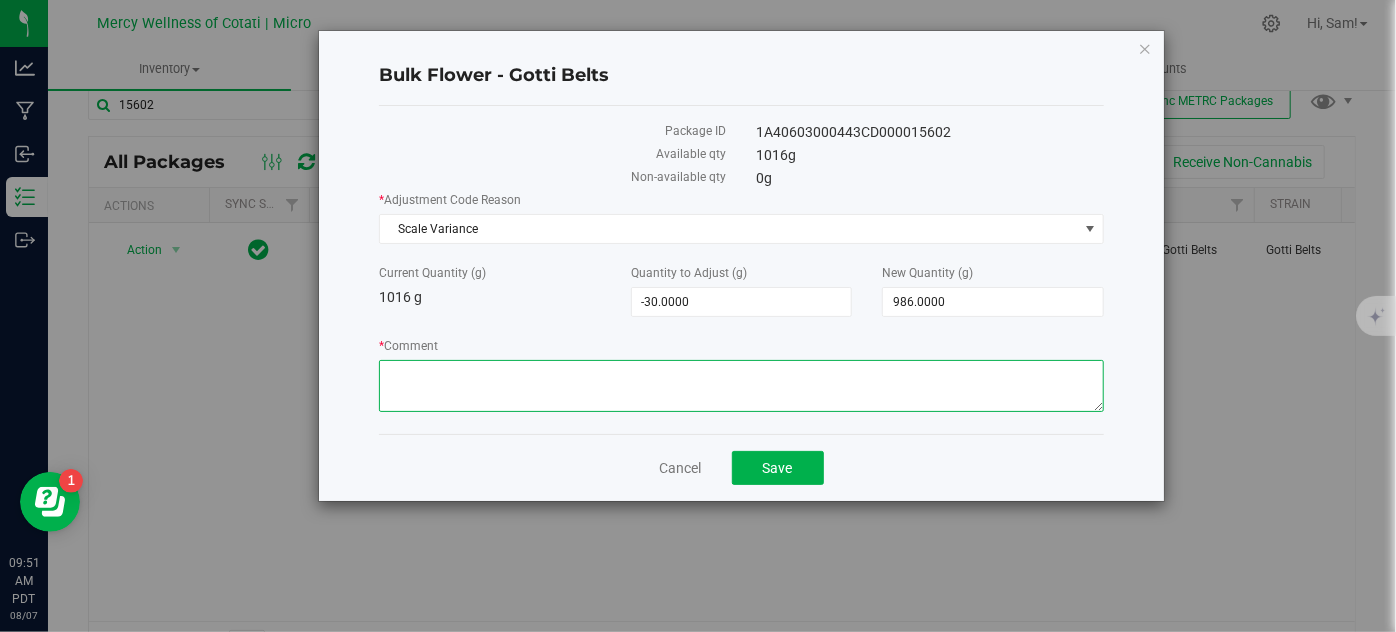 click on "*
Comment" at bounding box center (741, 386) 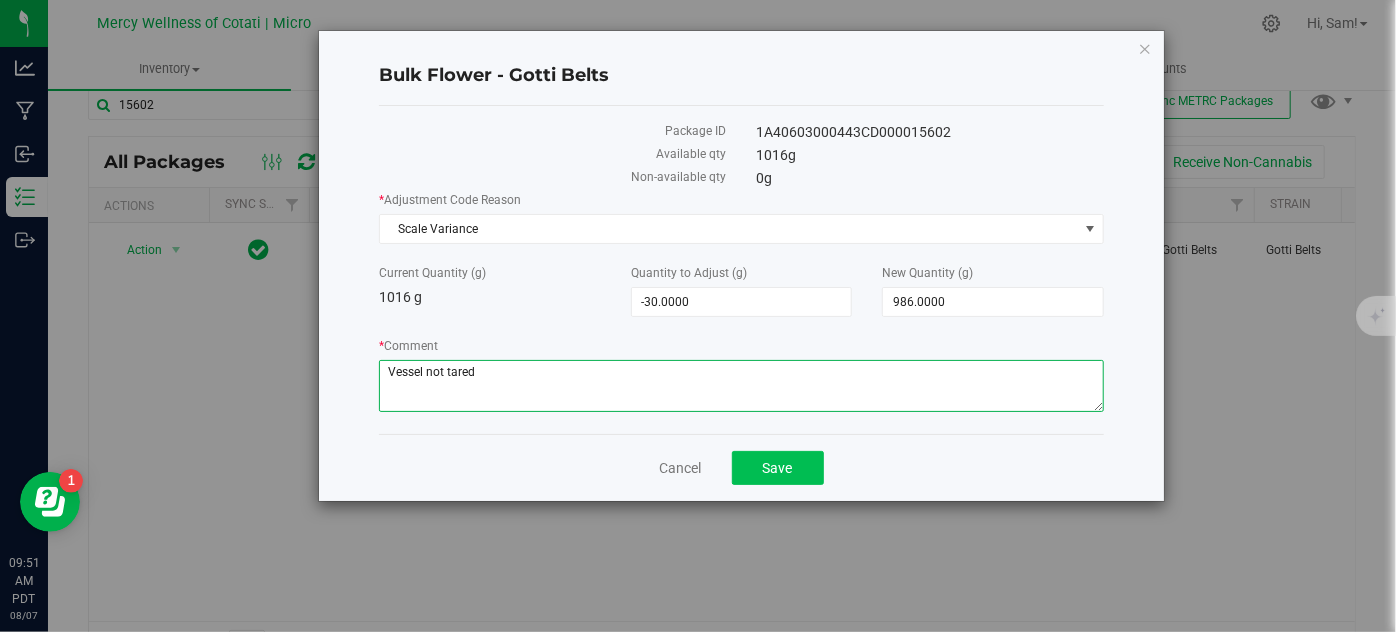 type on "Vessel not tared" 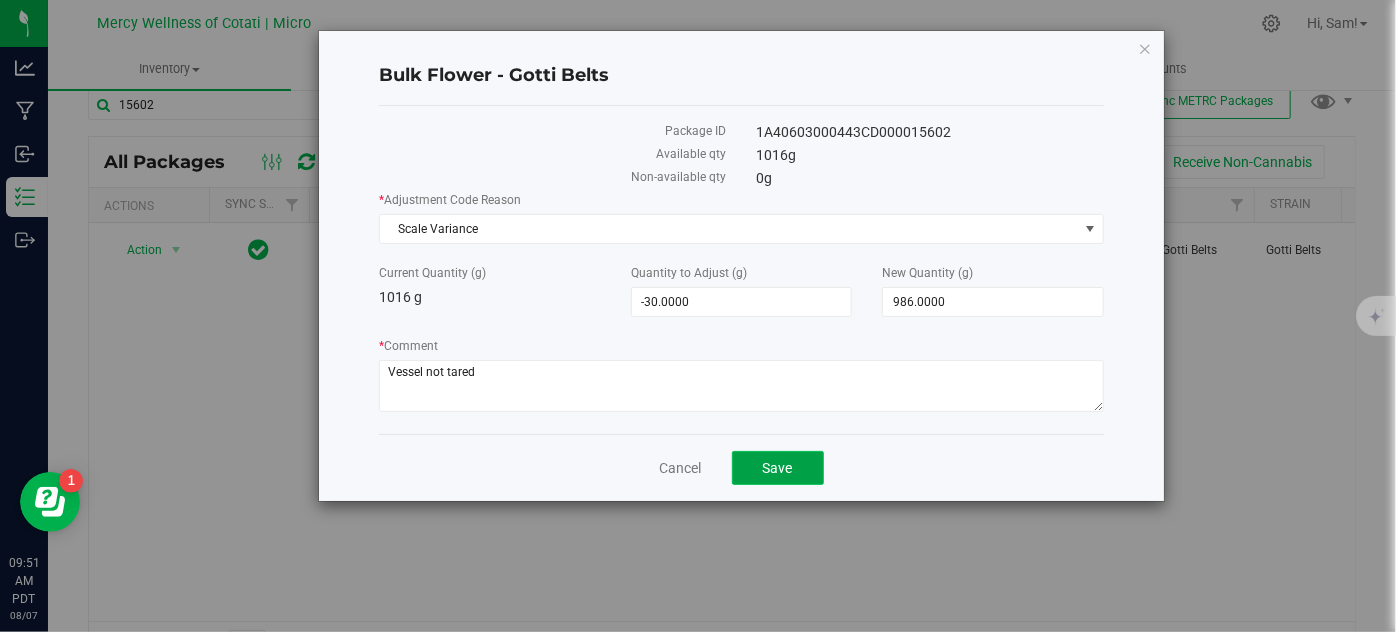 click on "Save" 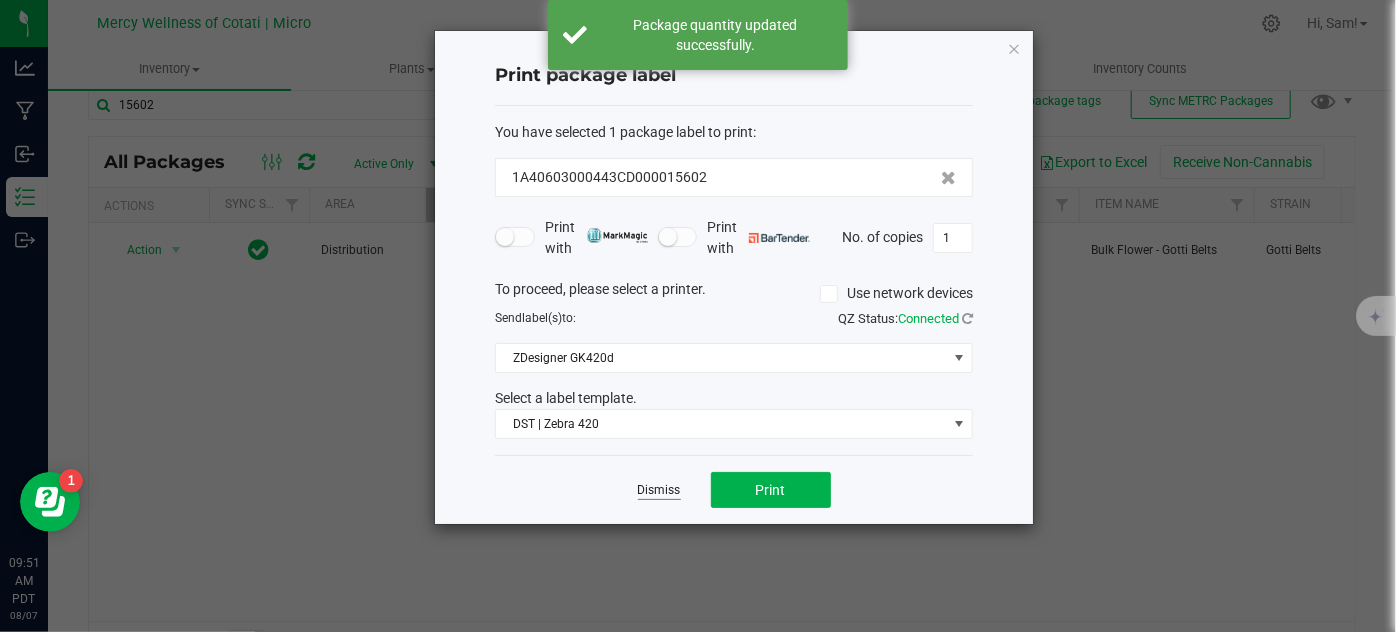 click on "Dismiss" 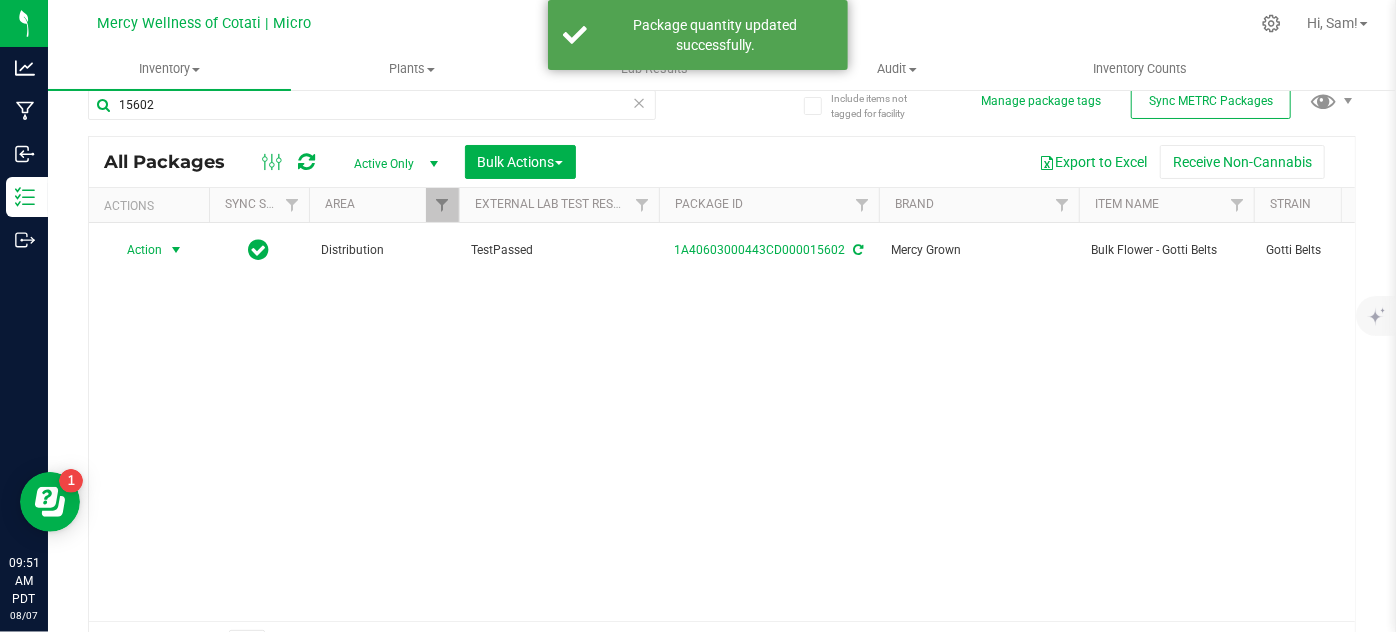 scroll, scrollTop: 0, scrollLeft: 279, axis: horizontal 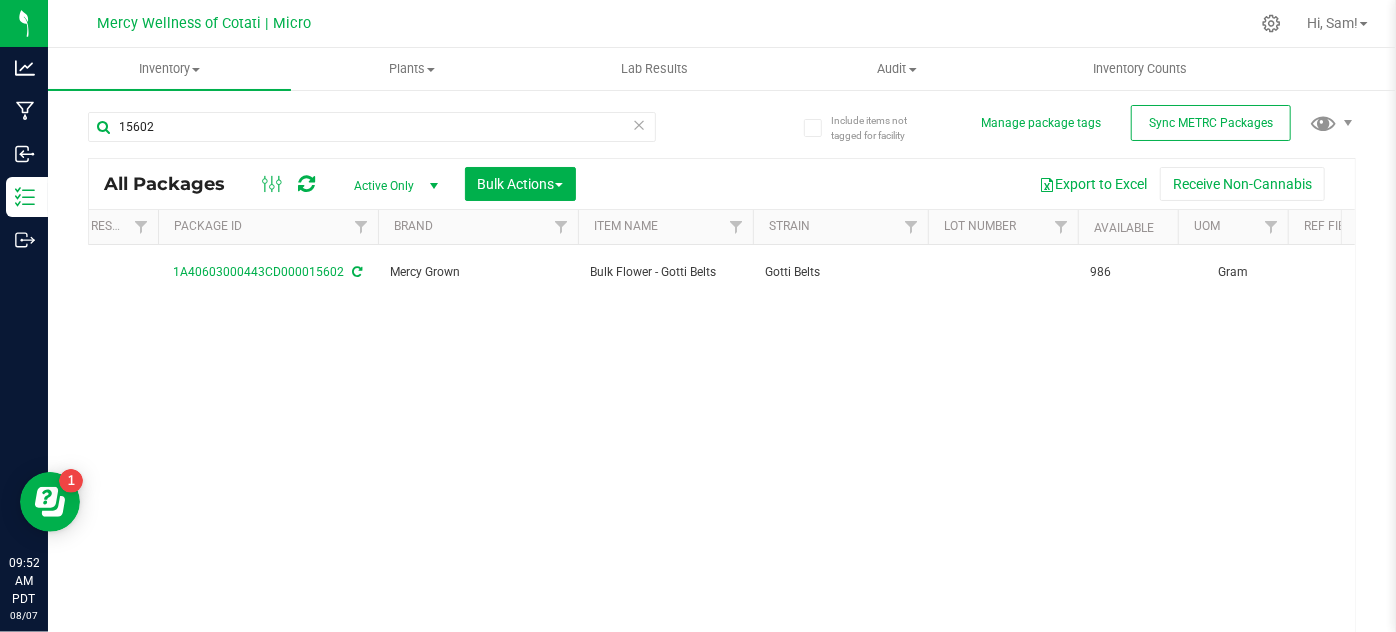 drag, startPoint x: 362, startPoint y: 526, endPoint x: 553, endPoint y: 514, distance: 191.37659 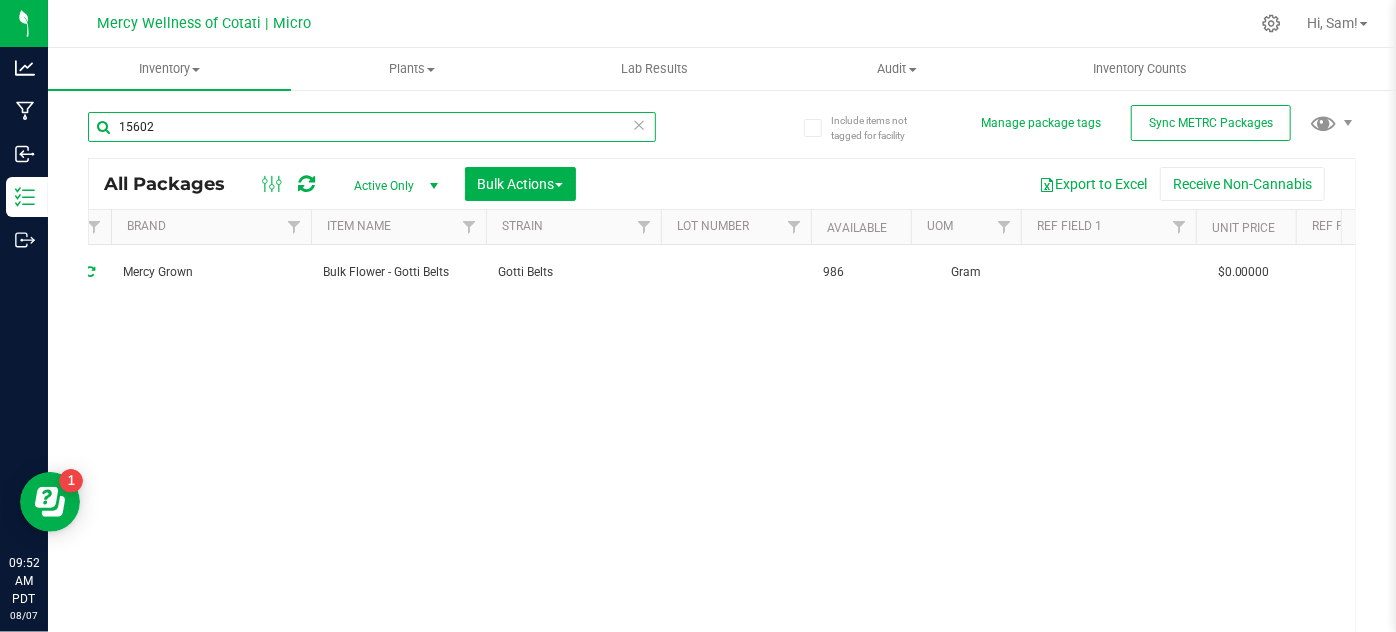 drag, startPoint x: 194, startPoint y: 116, endPoint x: 68, endPoint y: 119, distance: 126.035706 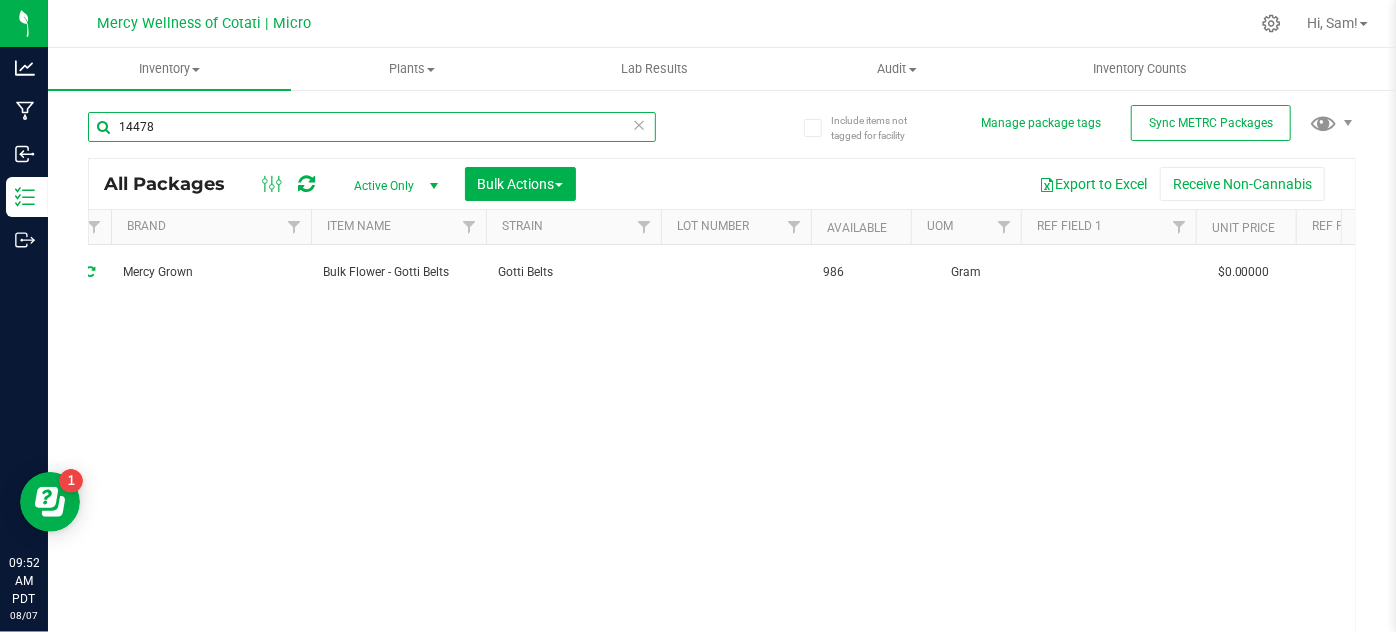 type on "14478" 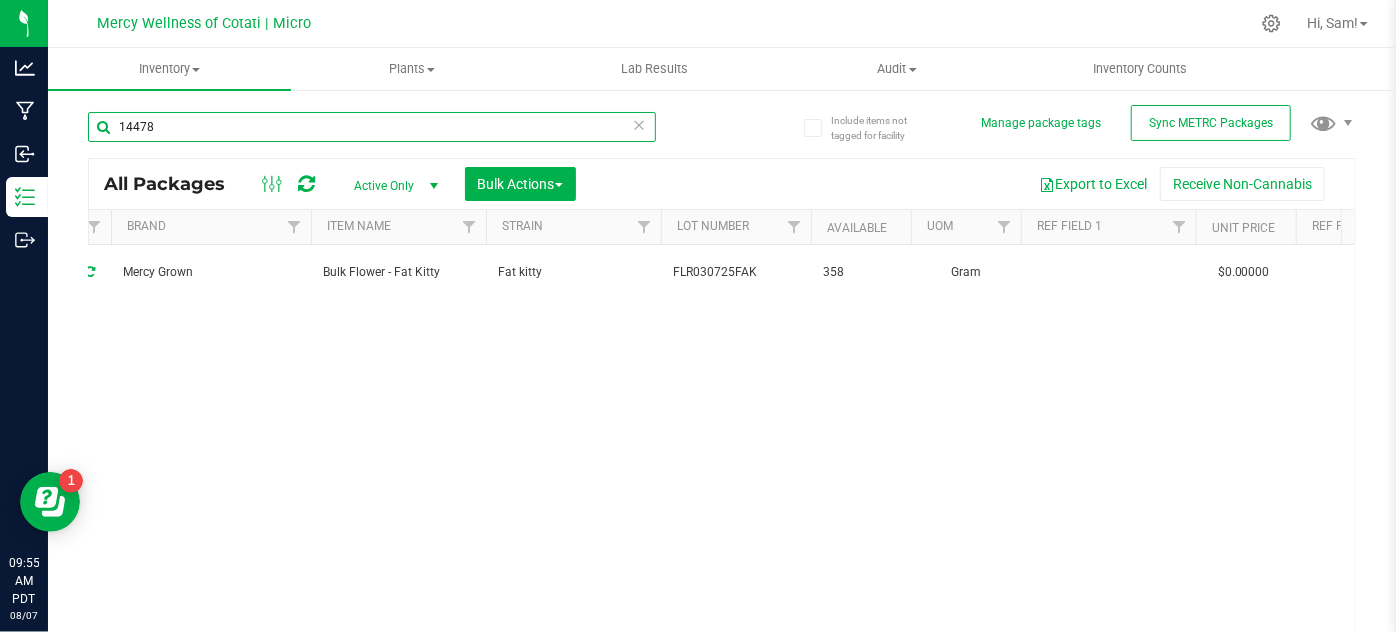 click on "14478" at bounding box center (372, 127) 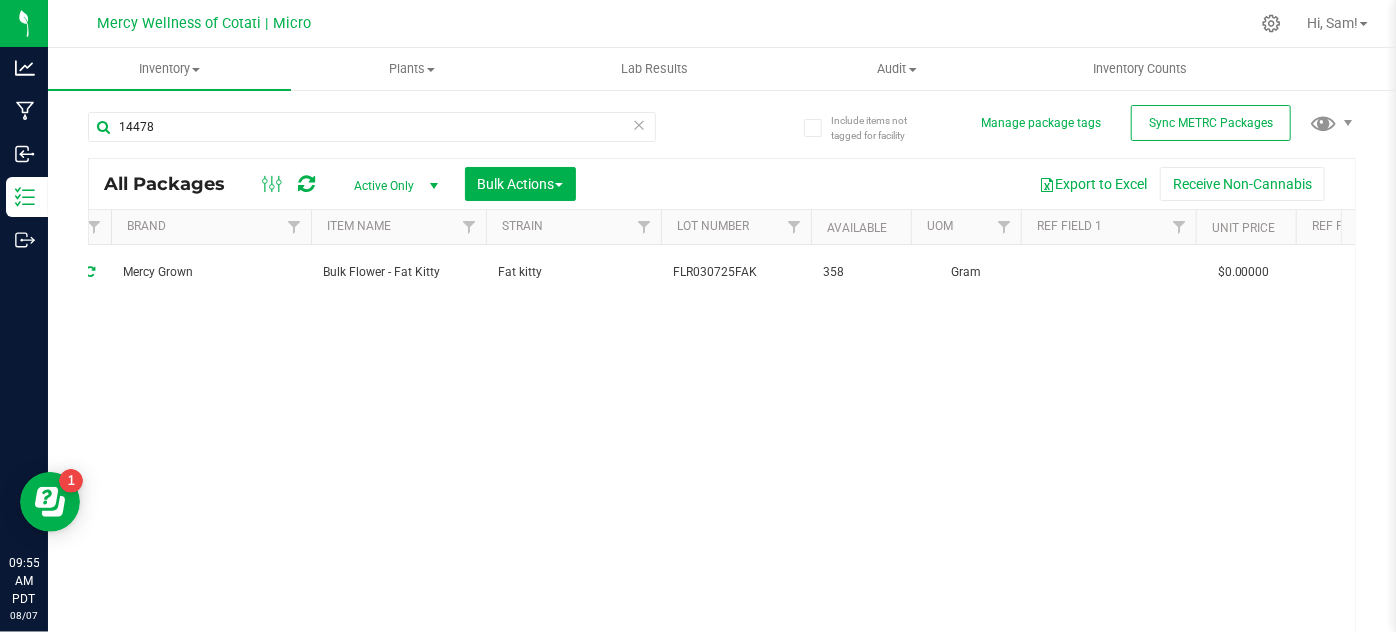 click on "Action Action Adjust qty Create package Edit attributes Global inventory Locate package Lock package Print package label Print product labels Record a lab result Retag package See history Take lab sample
Distribution
TestPassed
1A40603000443CD000014478
Mercy Grown
Bulk Flower - Fat Kitty
Fat kitty
FLR030725FAK
358
Gram
$0.00000
358
Buds" at bounding box center (722, 444) 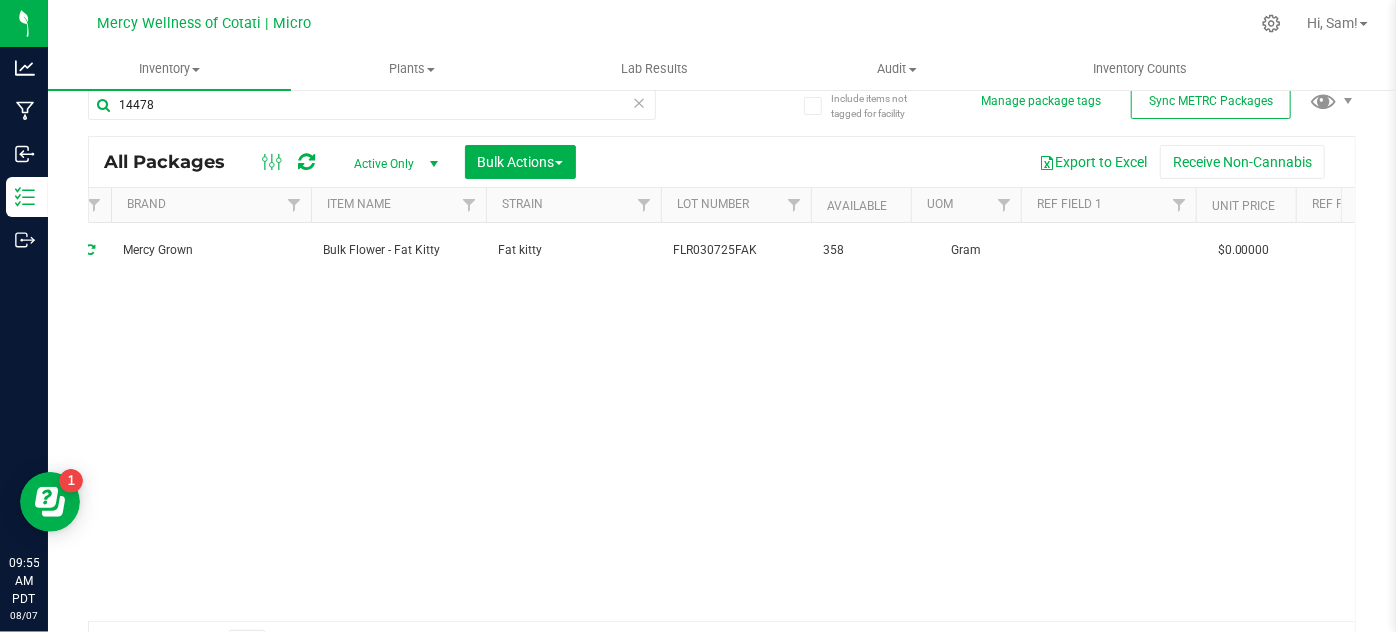 drag, startPoint x: 400, startPoint y: 404, endPoint x: 222, endPoint y: 393, distance: 178.33957 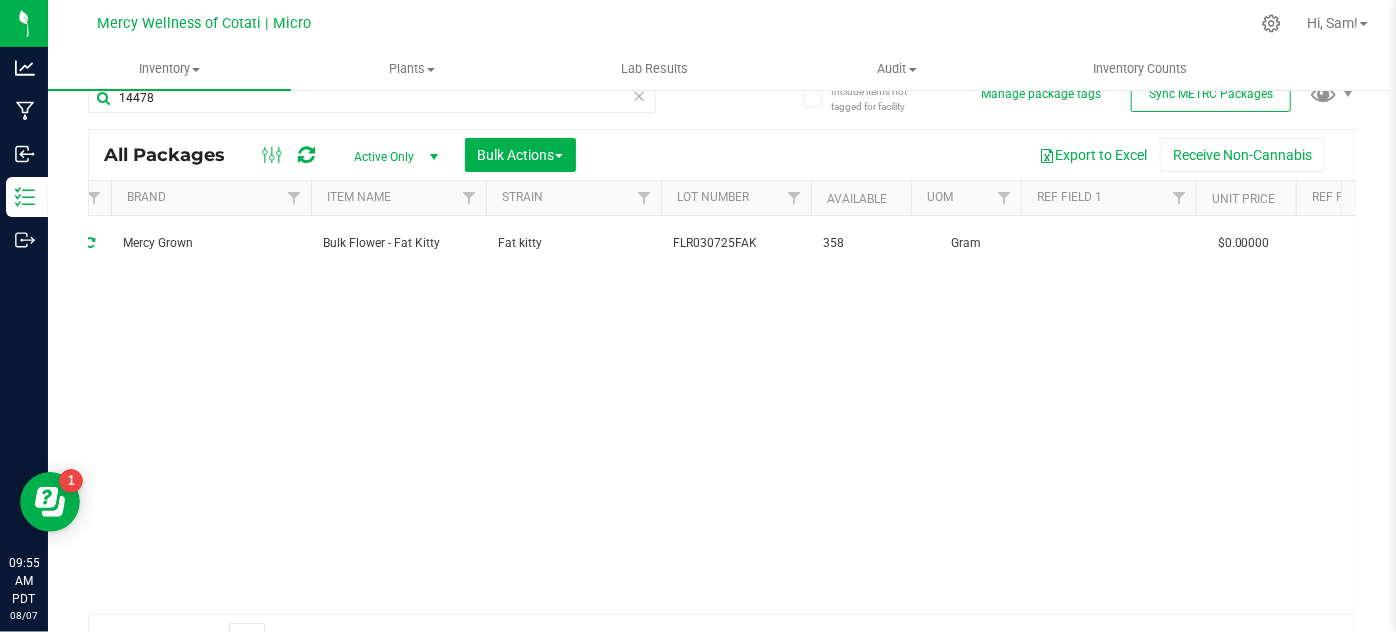 scroll, scrollTop: 22, scrollLeft: 0, axis: vertical 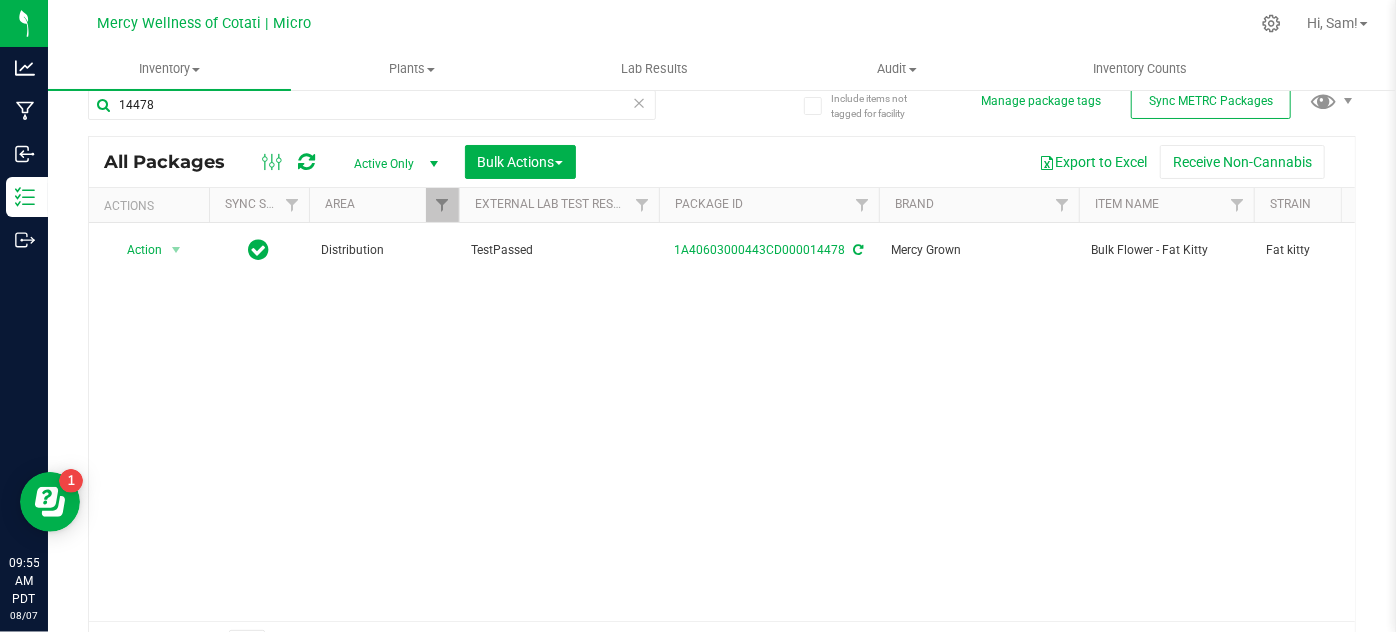 drag, startPoint x: 581, startPoint y: 461, endPoint x: 360, endPoint y: 433, distance: 222.7667 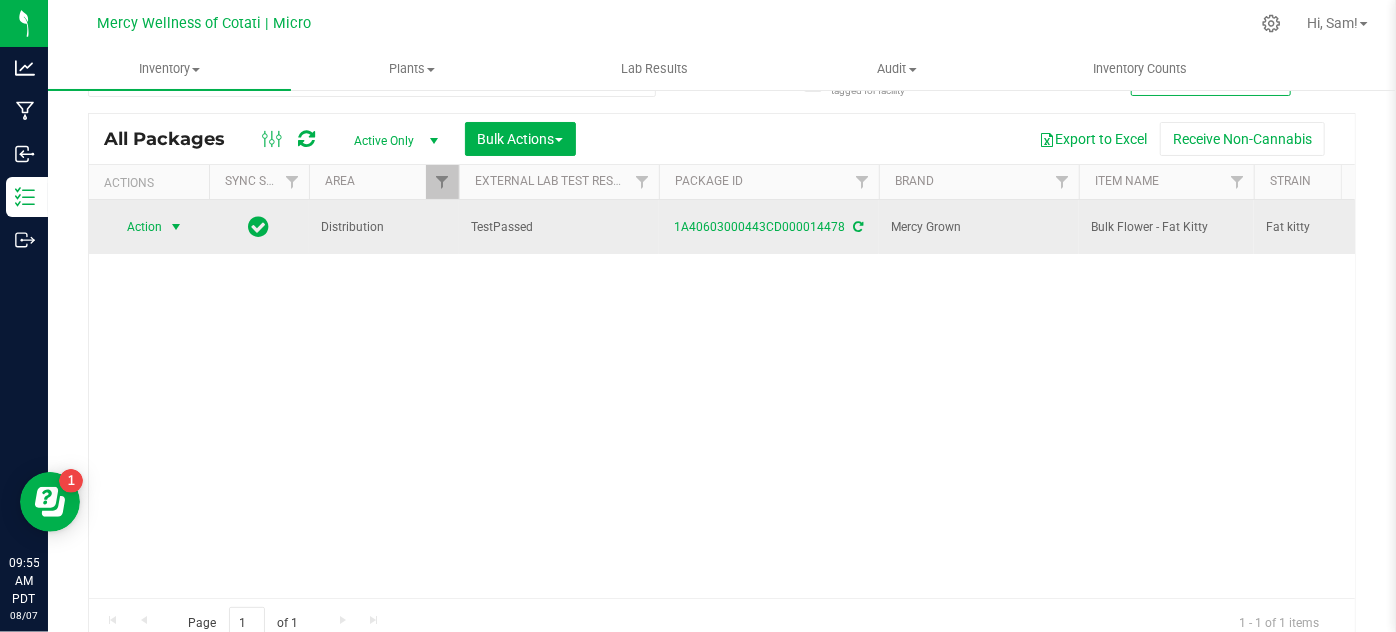 click at bounding box center (176, 227) 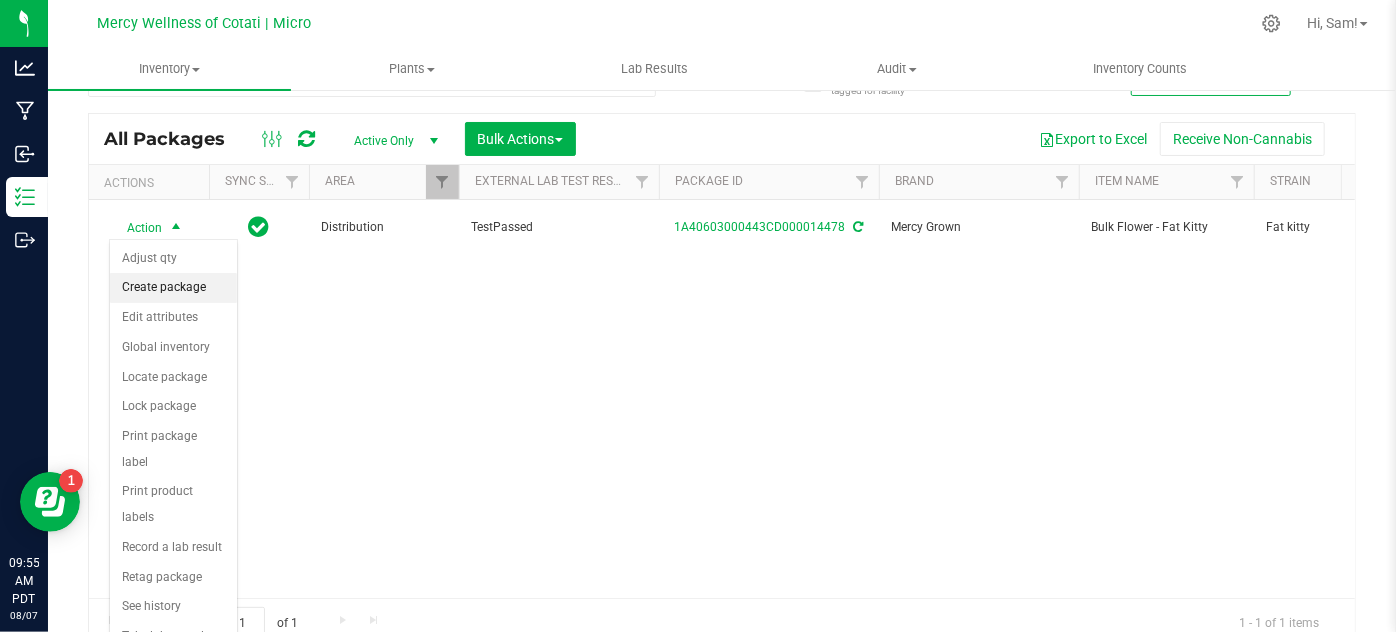 click on "Create package" at bounding box center [173, 288] 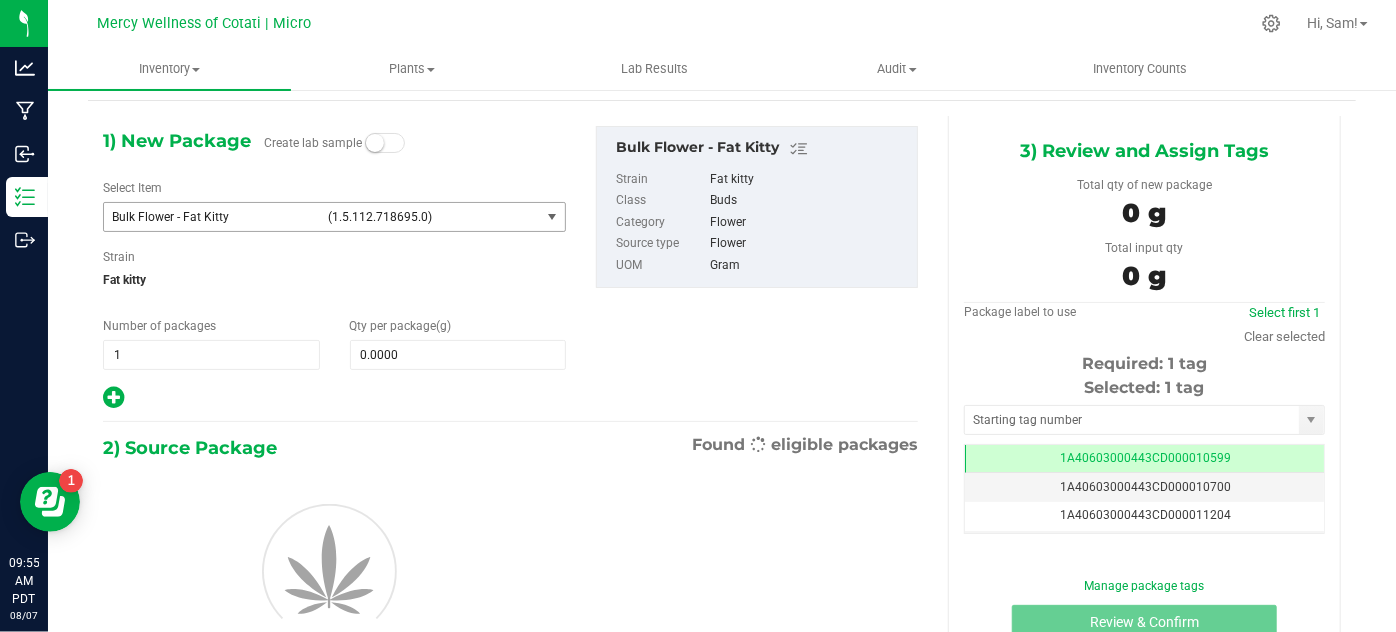 click at bounding box center [553, 217] 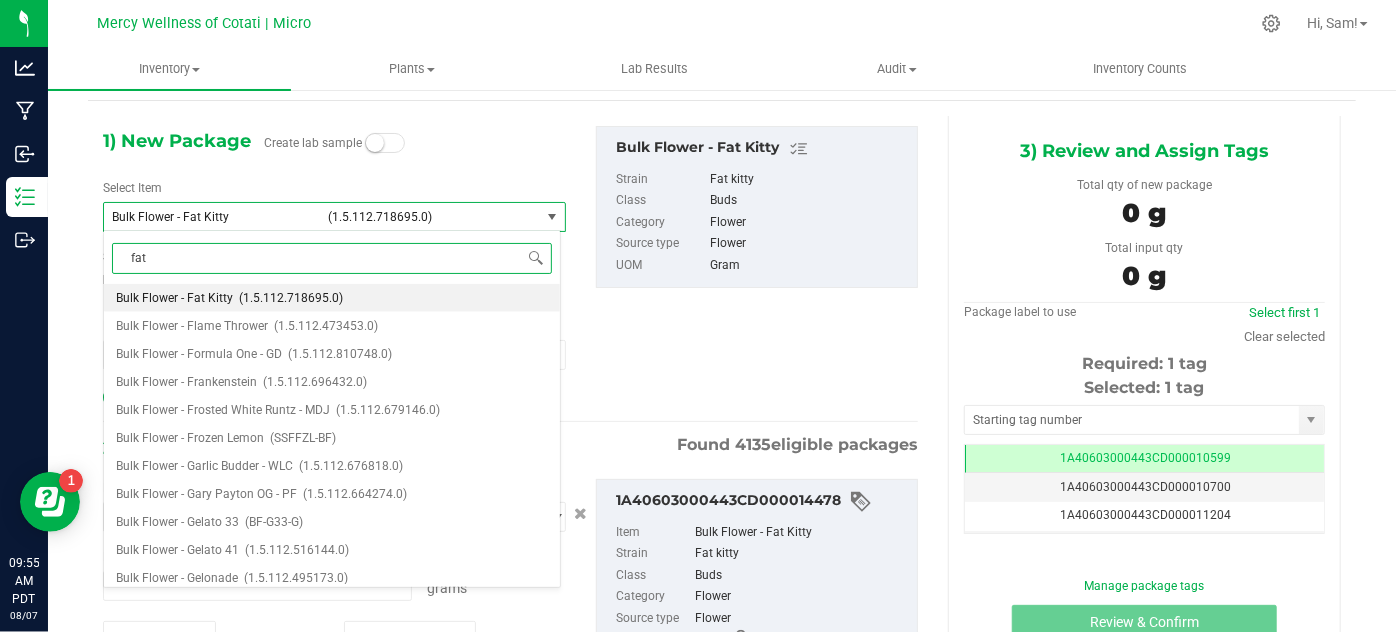 type on "fat k" 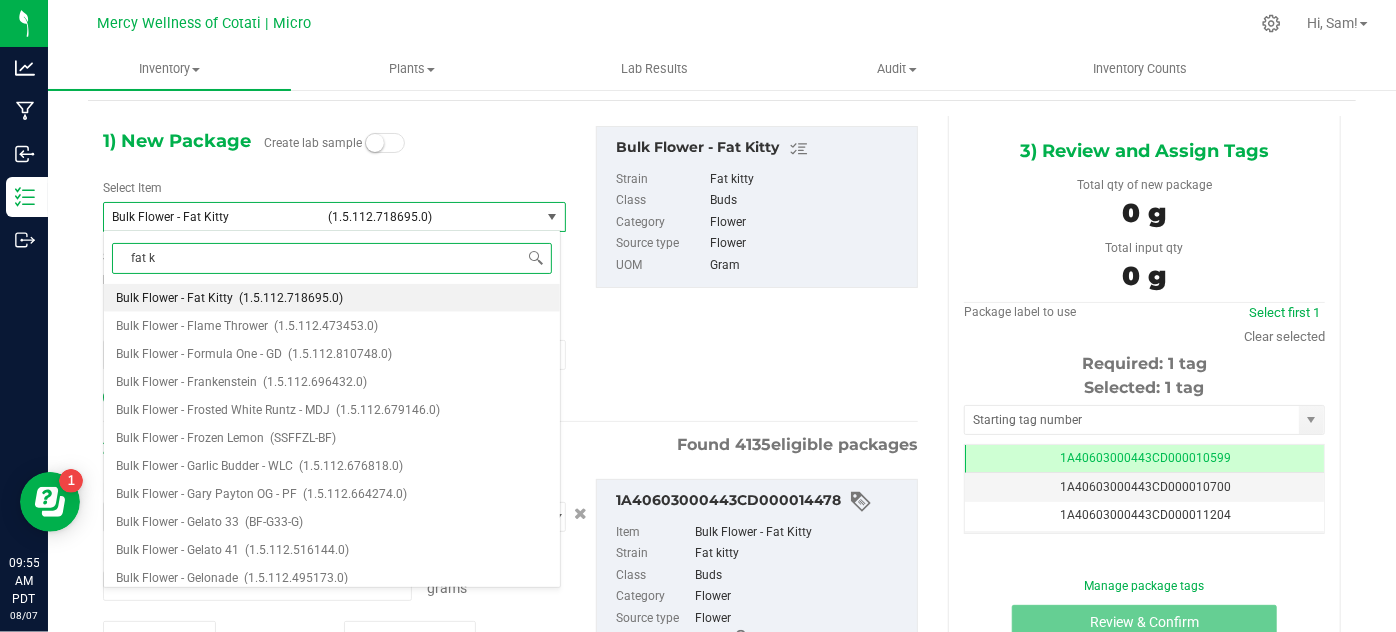 type on "0.0000 g" 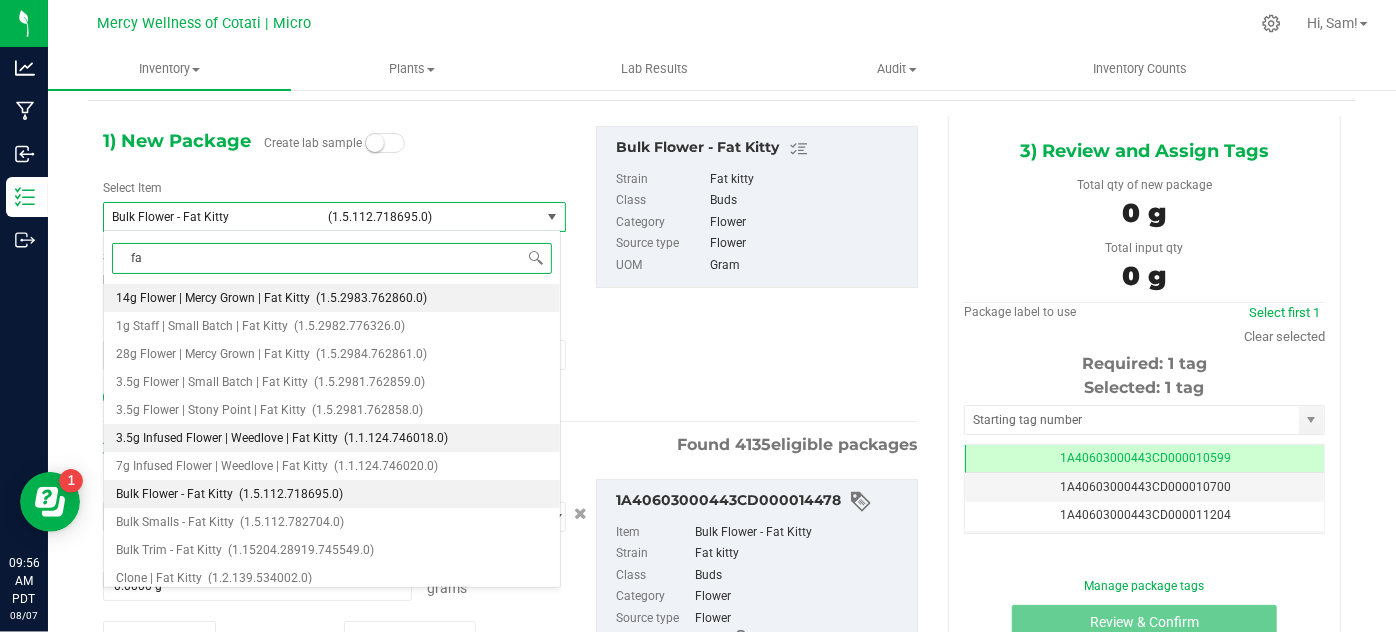 type on "f" 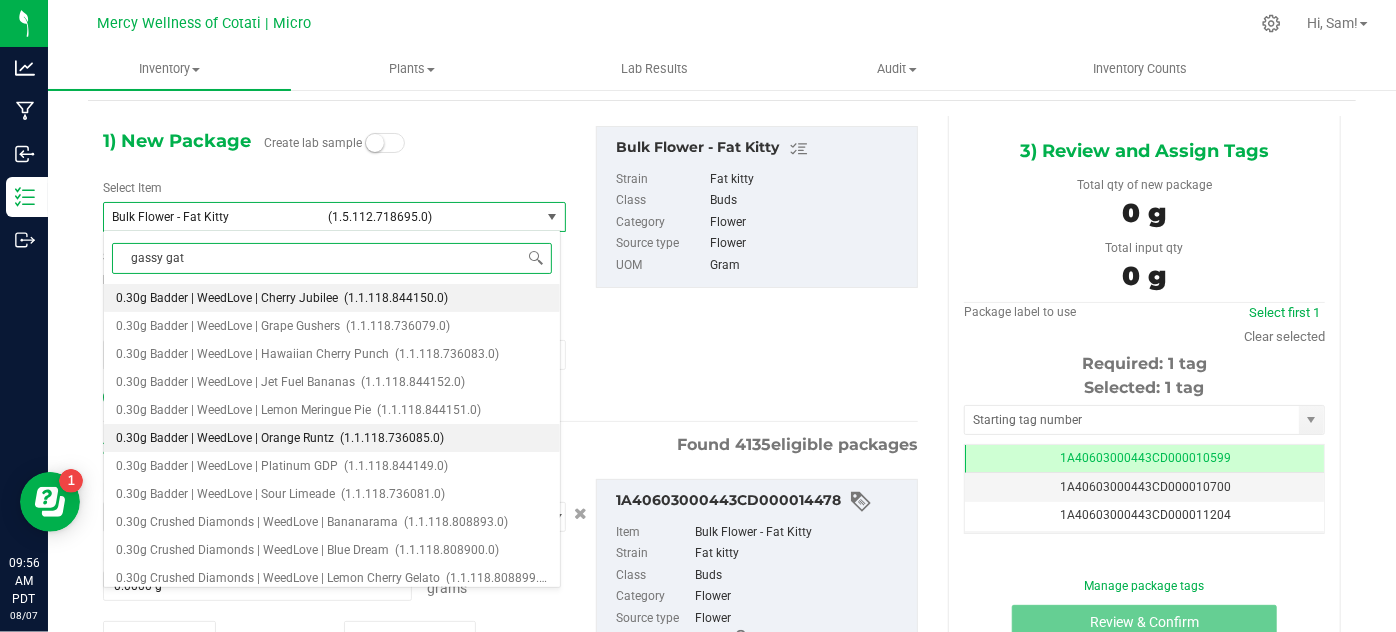 type on "gassy gato" 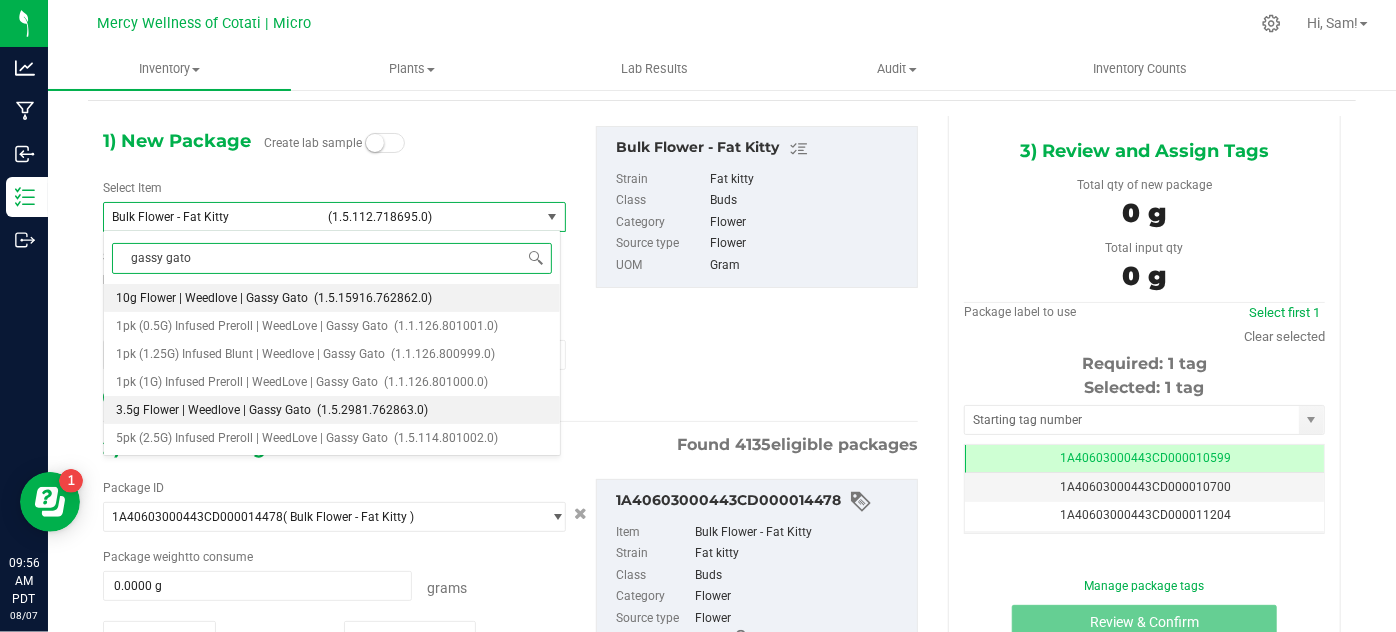 click on "3.5g Flower | Weedlove | Gassy Gato" at bounding box center (213, 410) 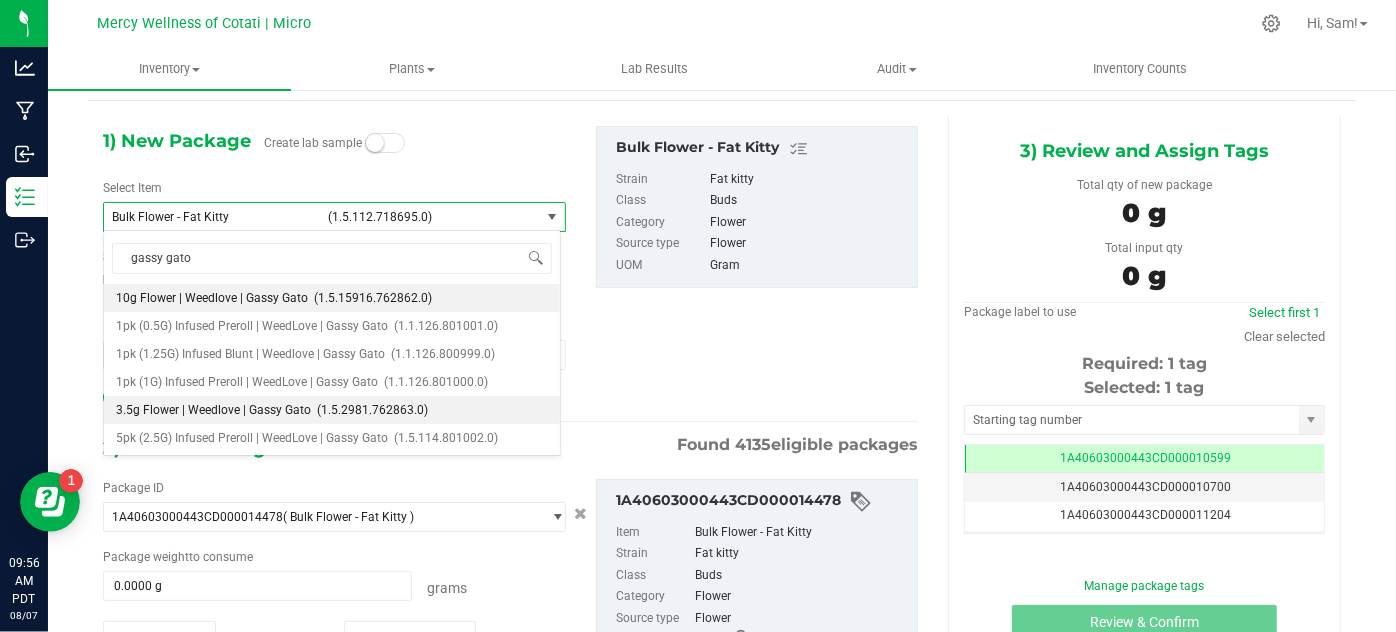 type 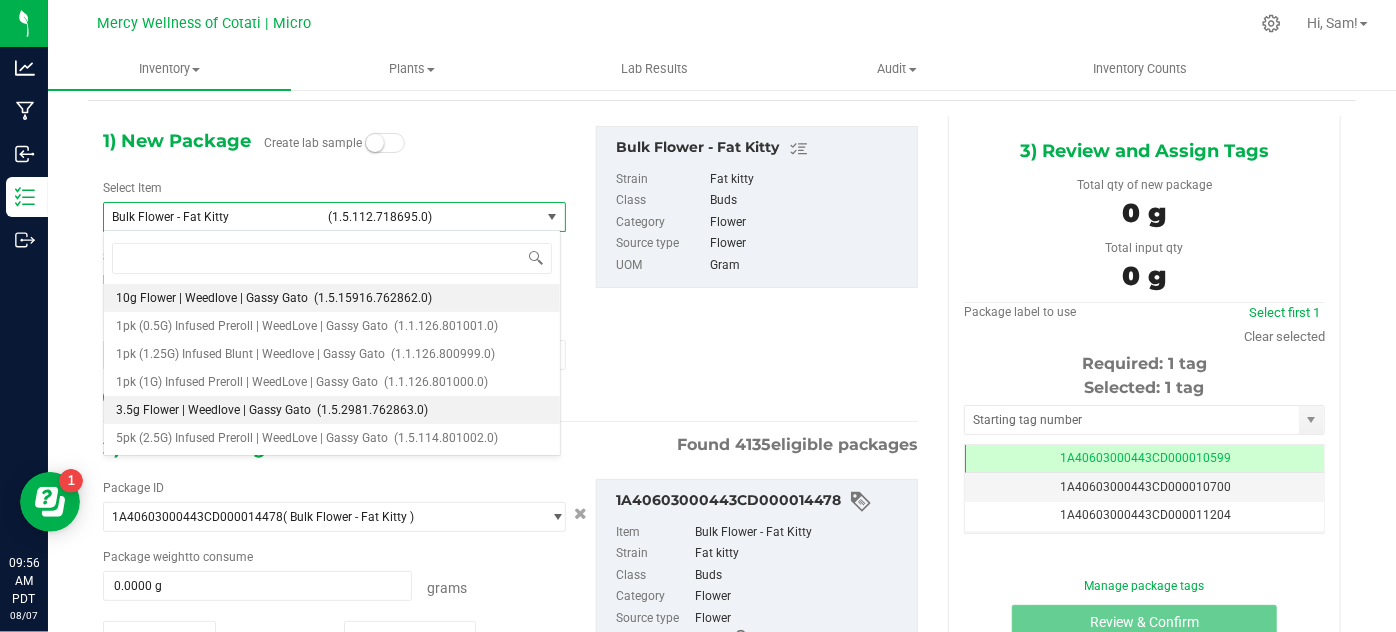 type on "0" 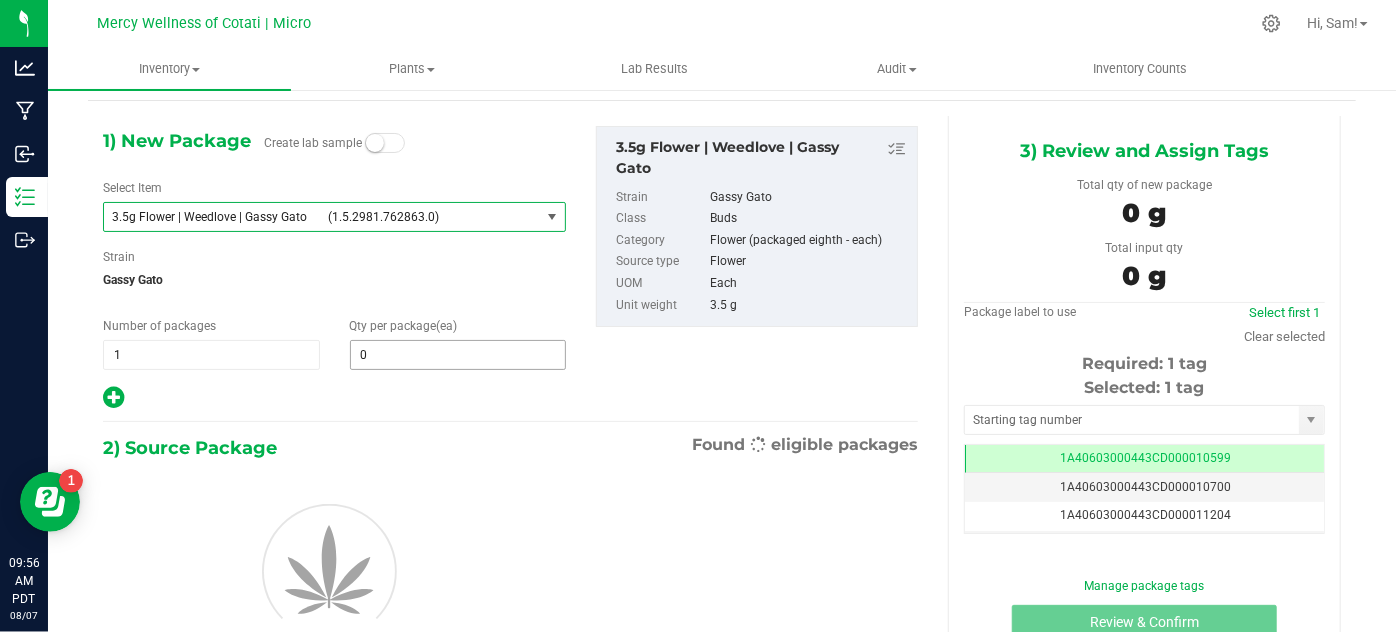 click on "0 0" at bounding box center [458, 355] 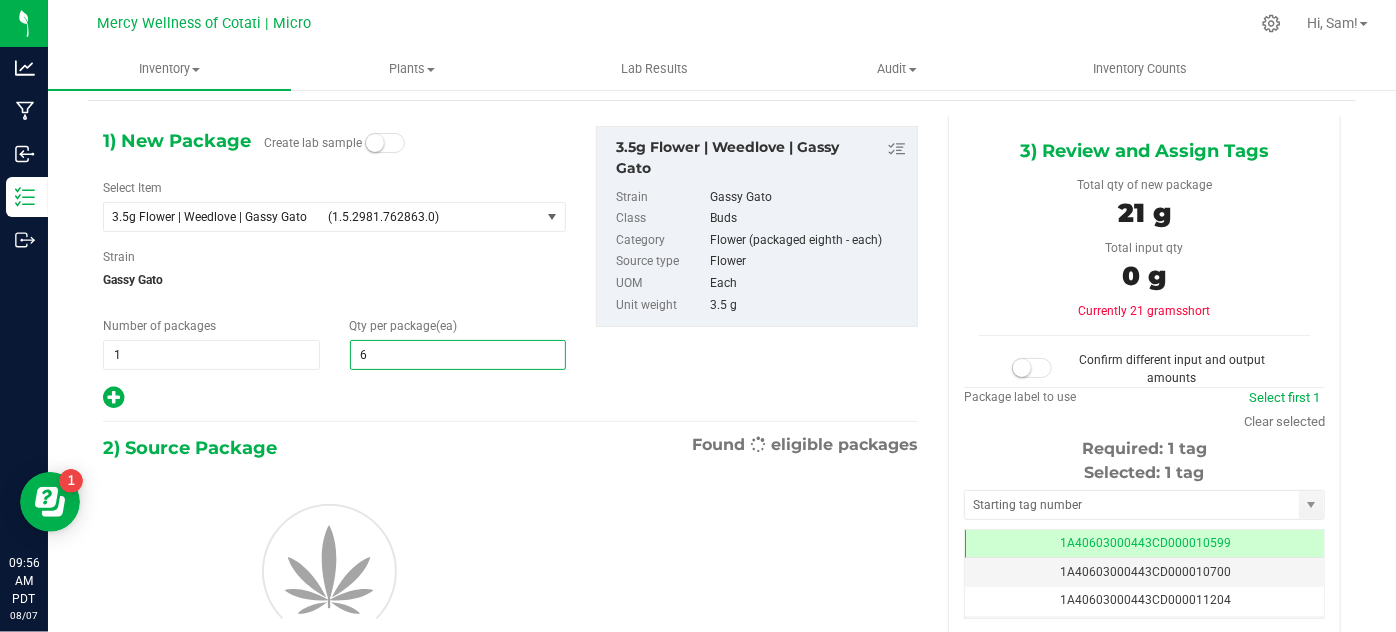 type on "68" 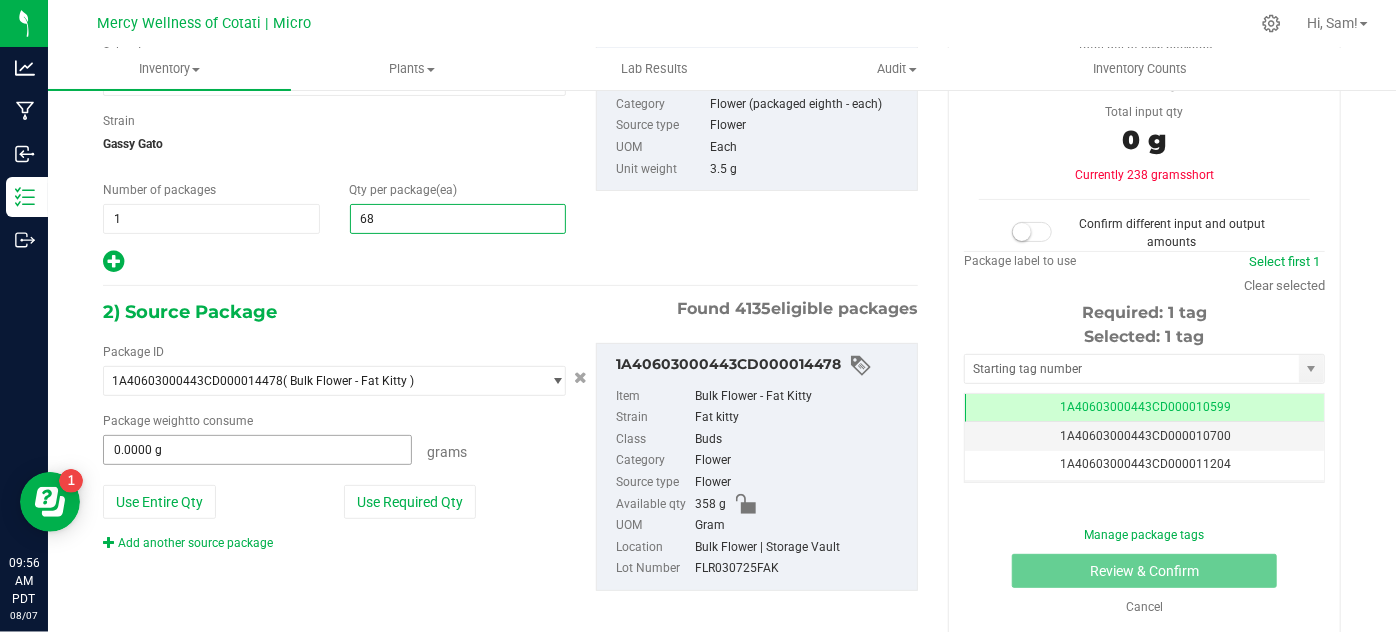 click on "0.0000 g" at bounding box center (257, 450) 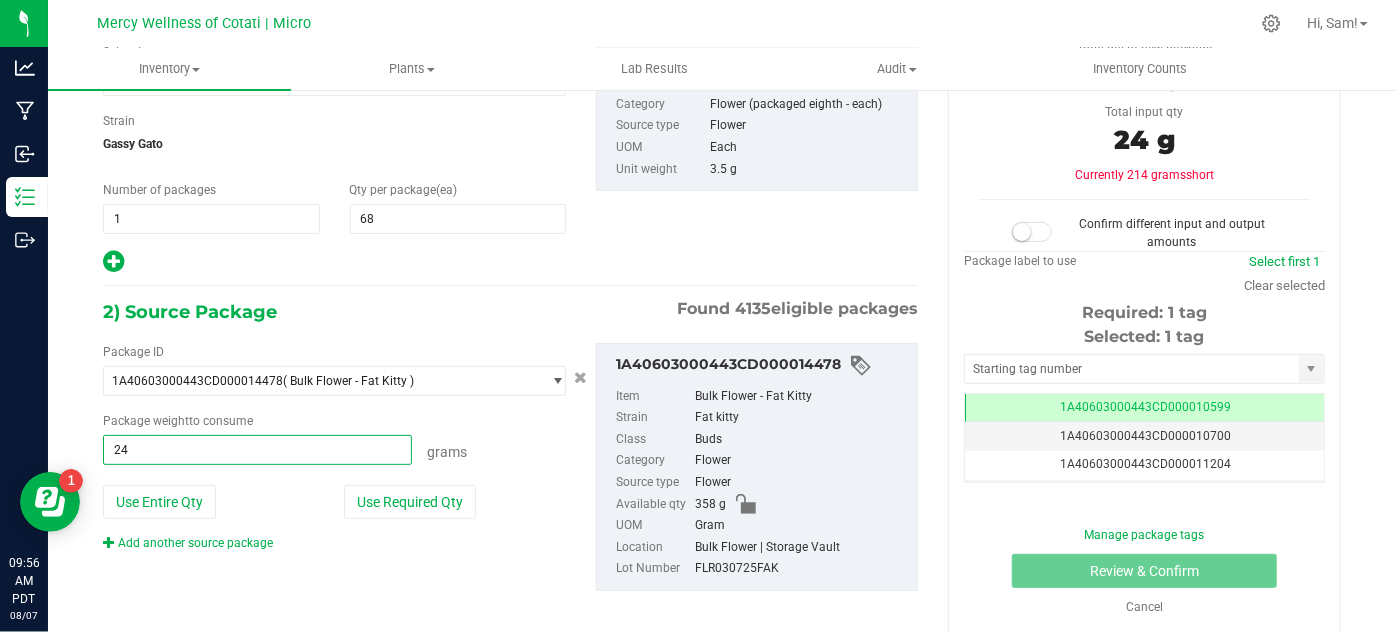 type on "244" 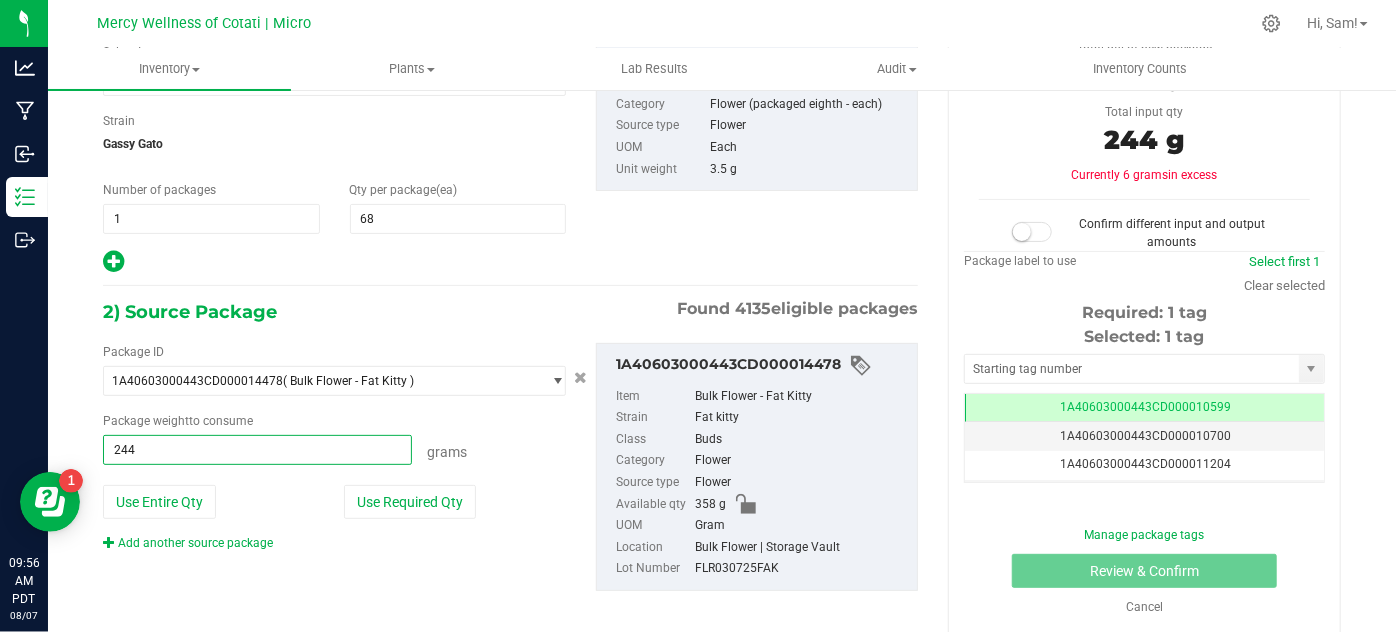 type on "244.0000 g" 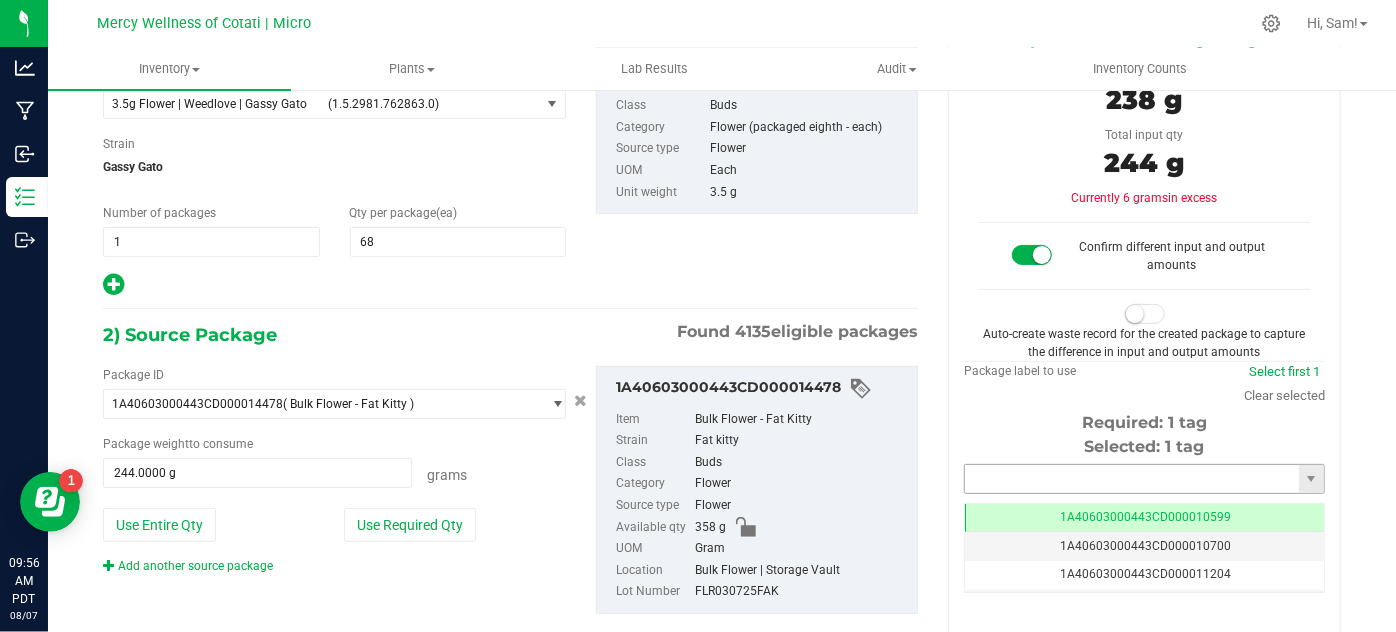 click at bounding box center (1132, 479) 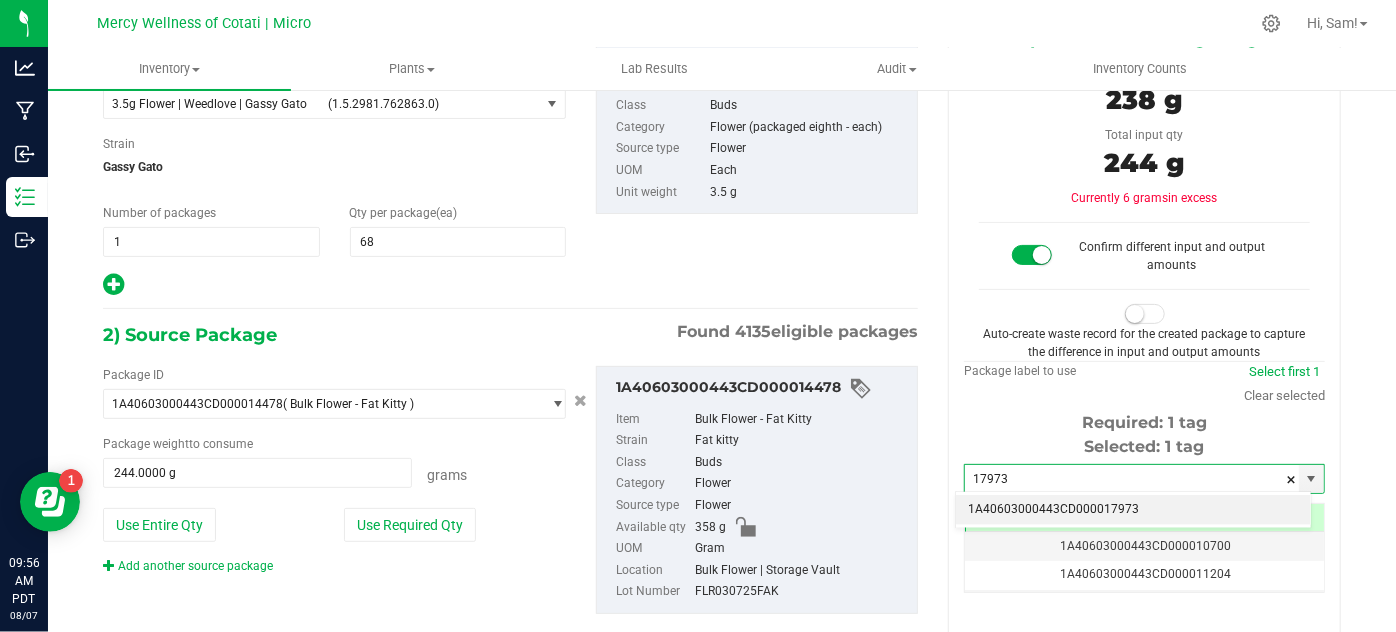click on "1A40603000443CD000017973" at bounding box center (1133, 510) 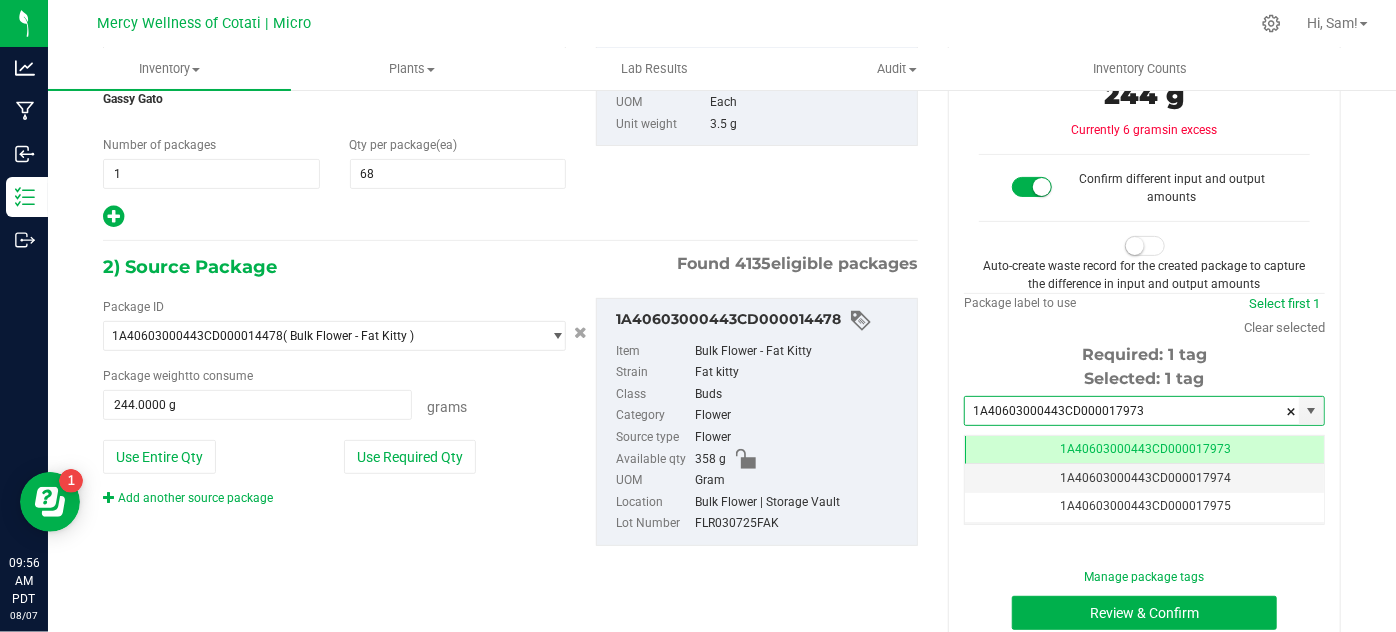 type on "1A40603000443CD000017973" 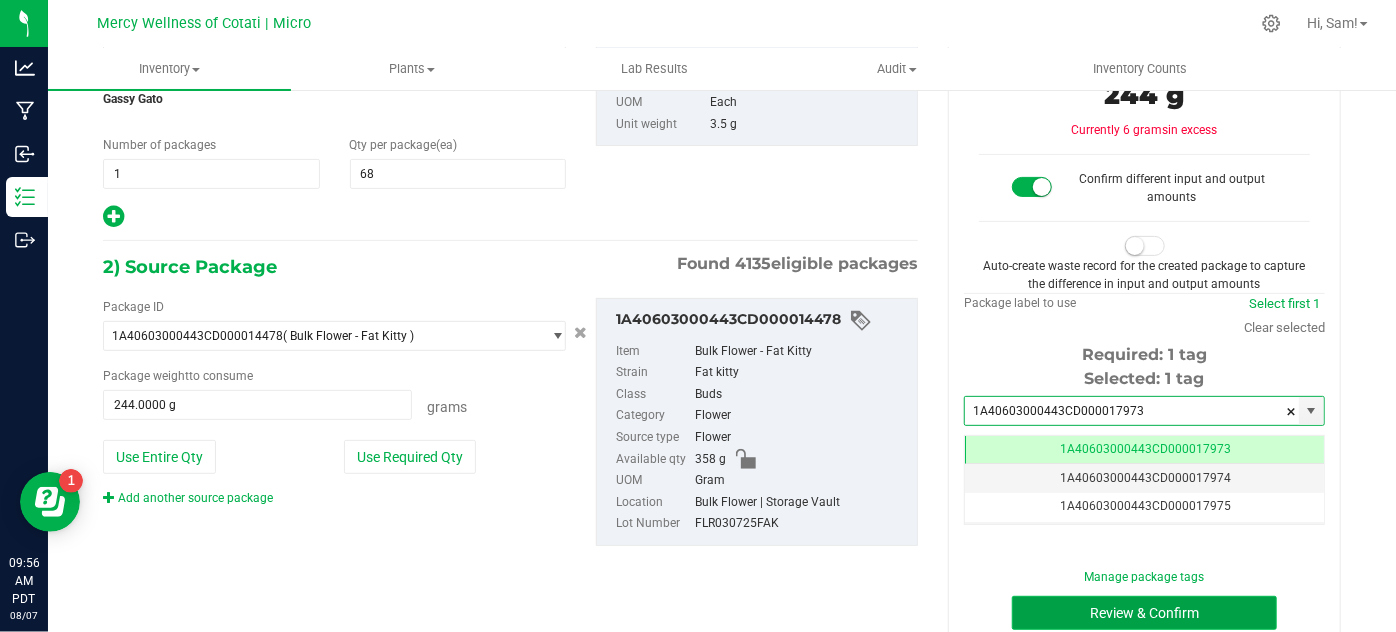 click on "Review & Confirm" at bounding box center (1144, 613) 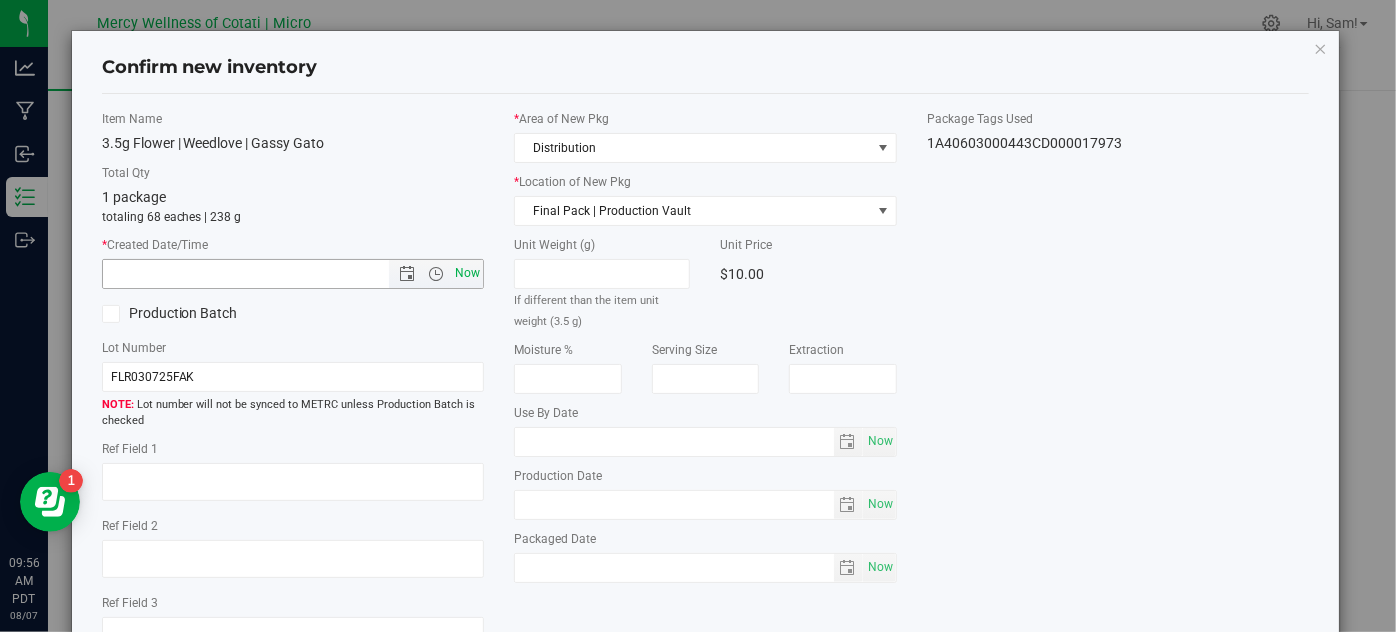 click on "Now" at bounding box center [468, 273] 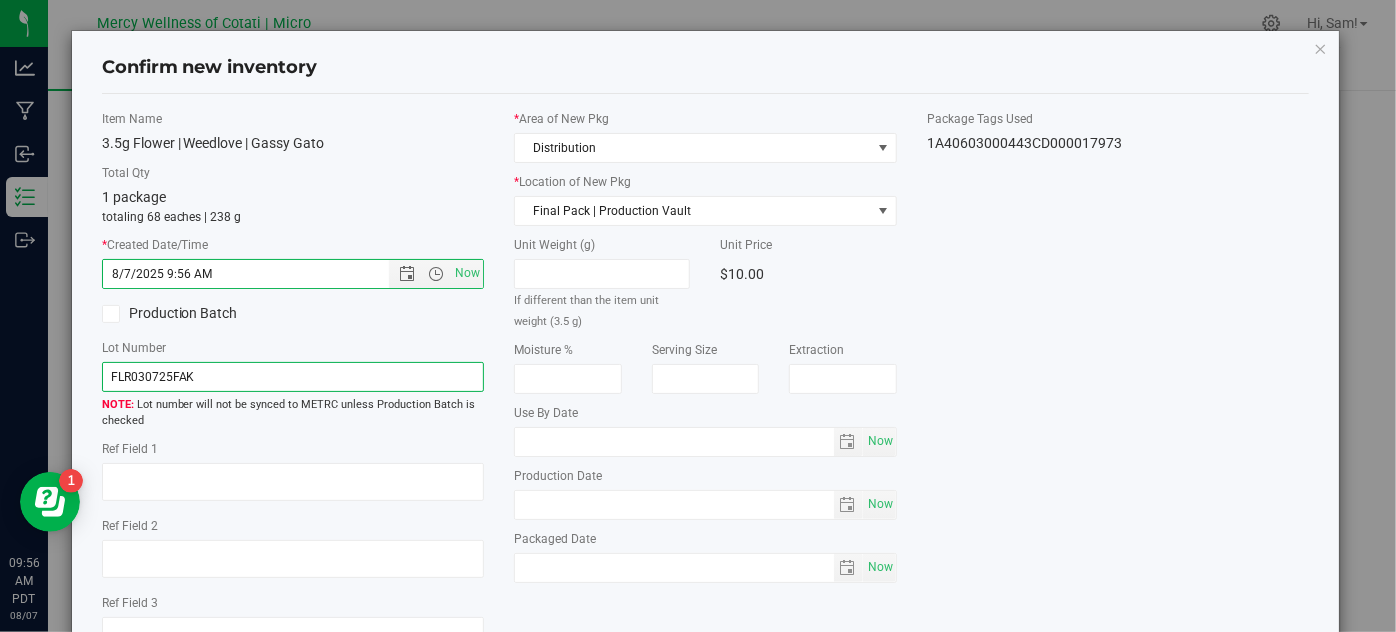click on "FLR030725FAK" at bounding box center [293, 377] 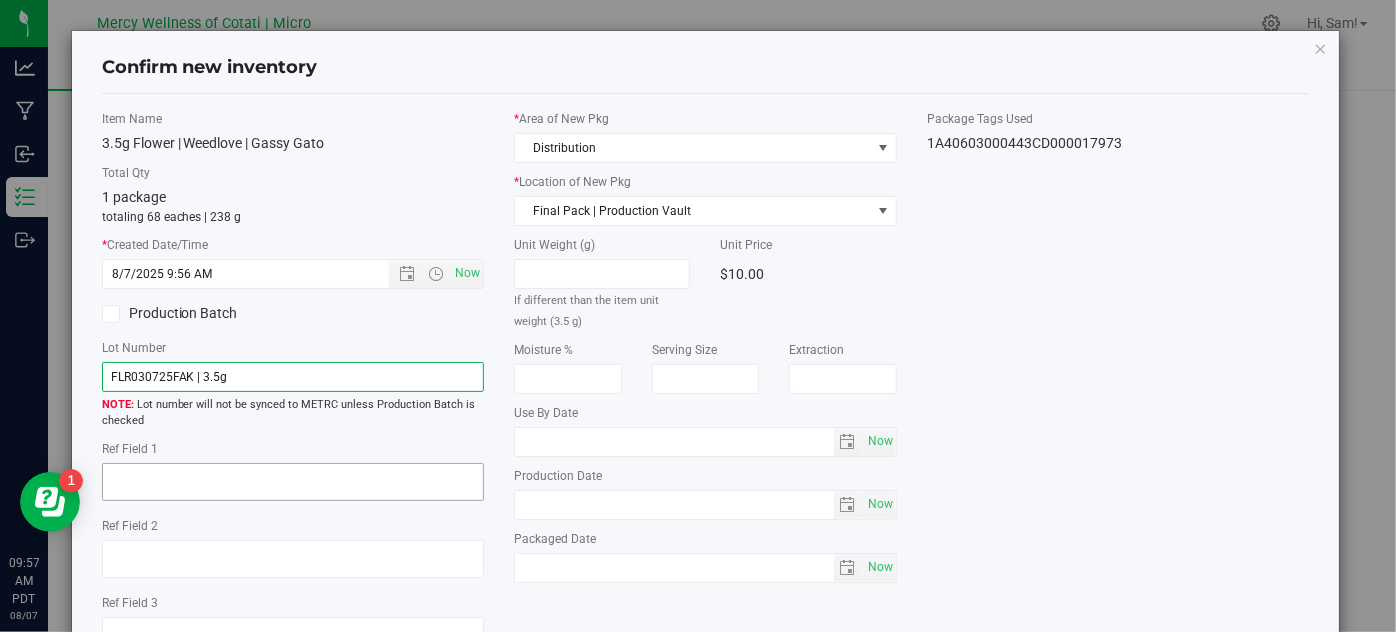 type on "FLR030725FAK | 3.5g" 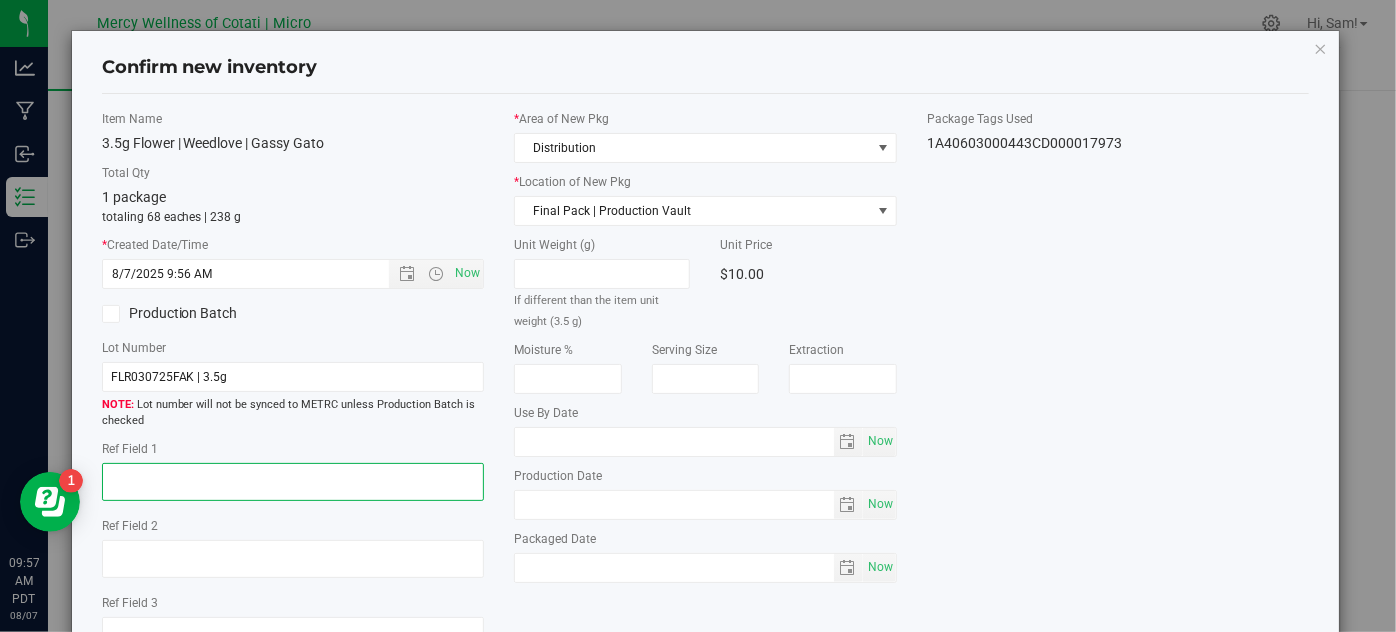 click at bounding box center (293, 482) 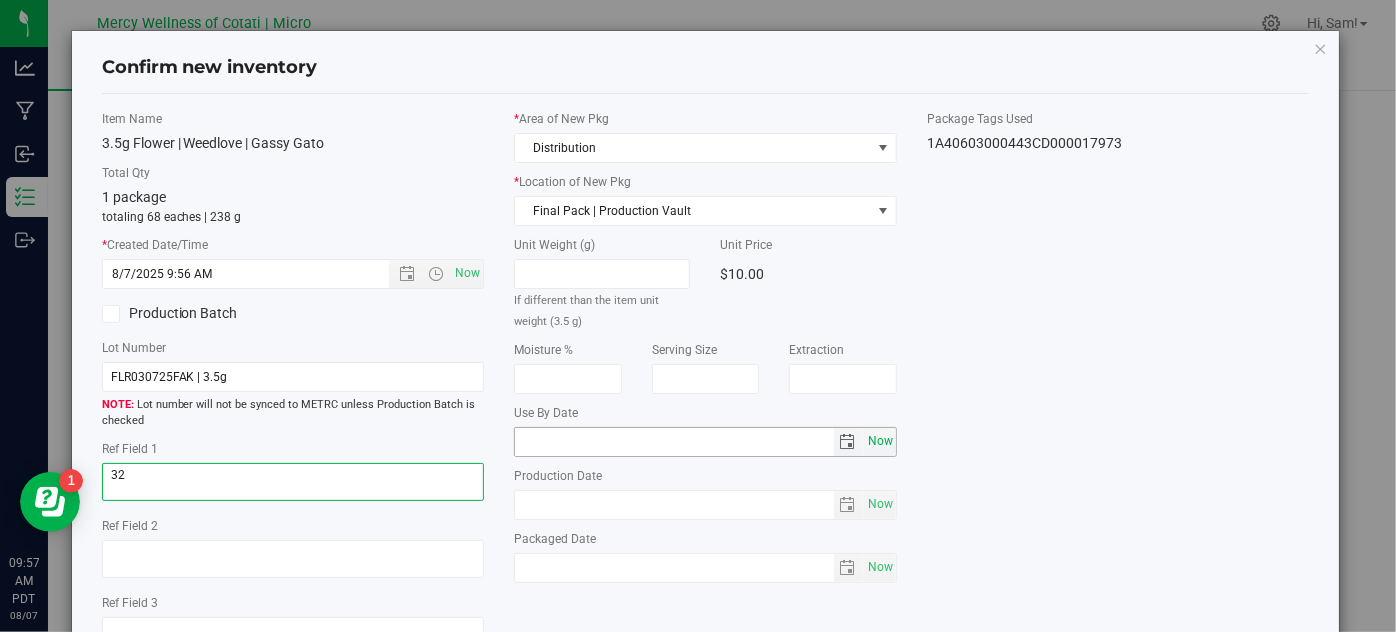 type on "32" 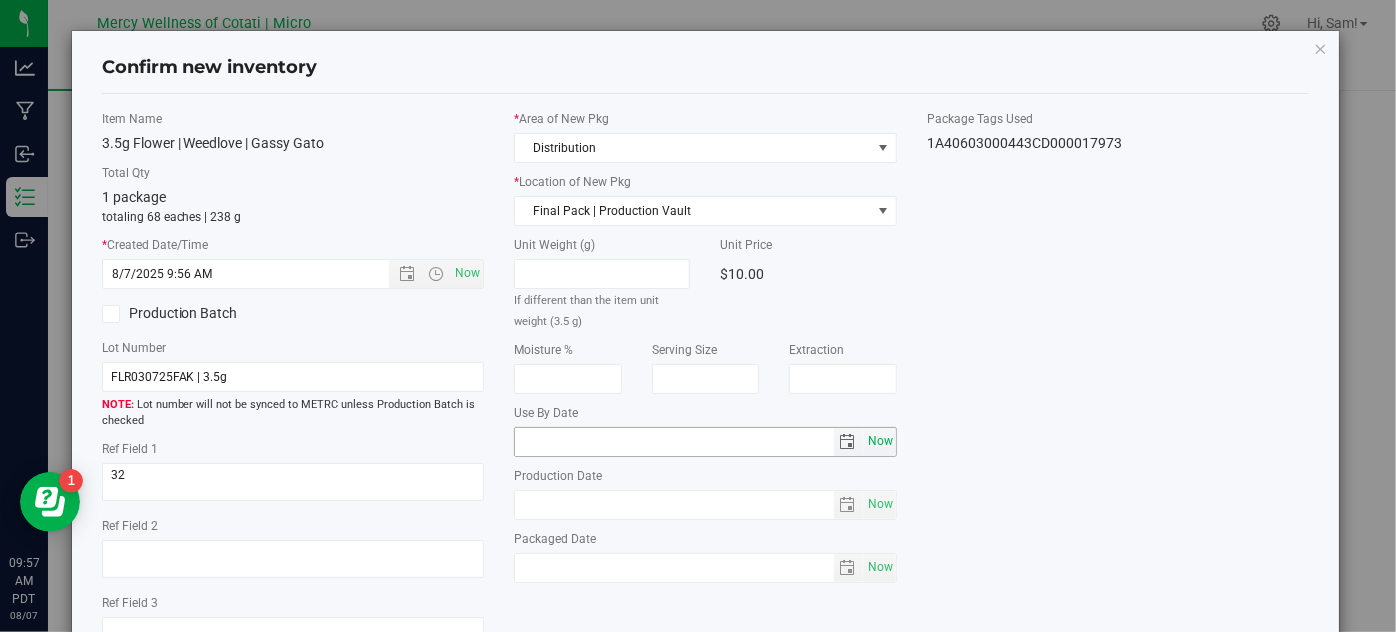 click on "Now" at bounding box center [880, 441] 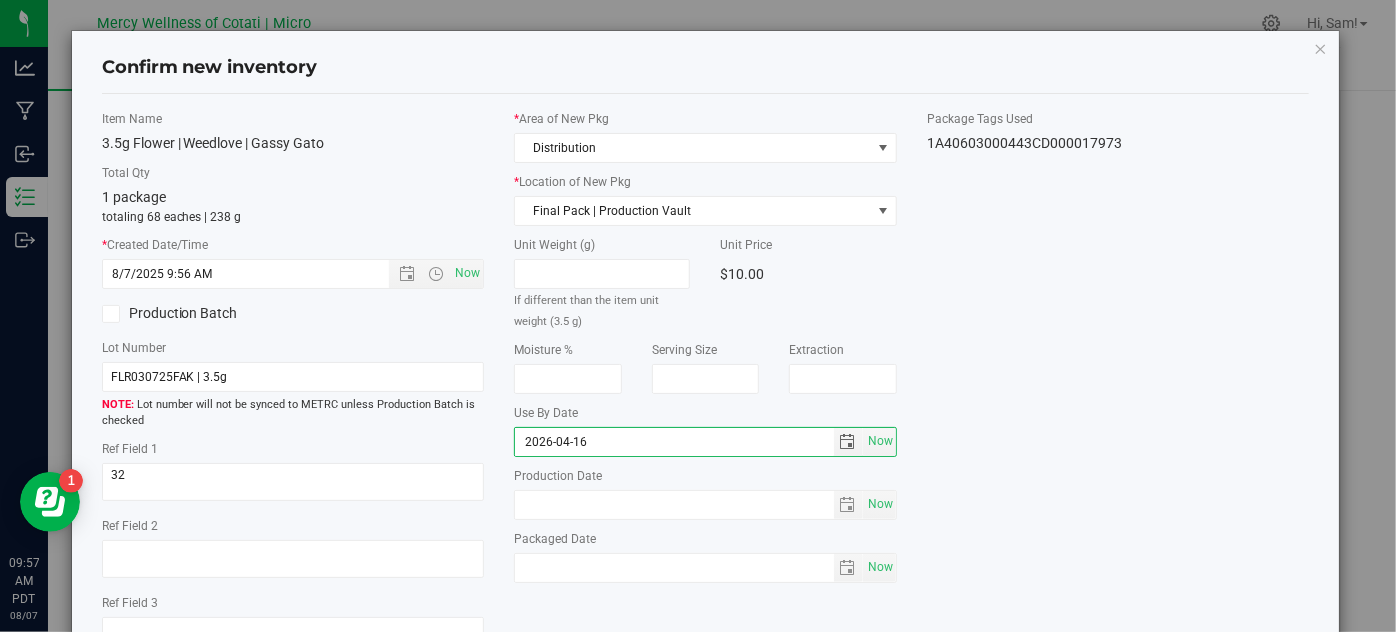 type on "2026-04-16" 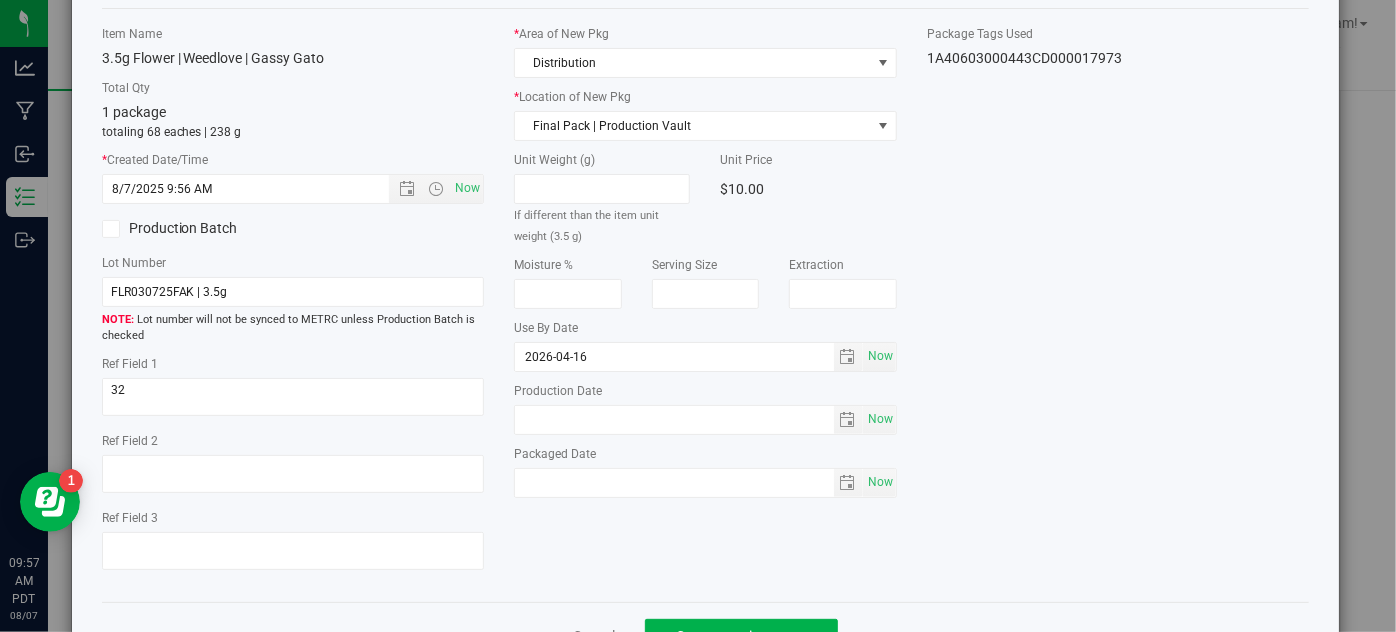 scroll, scrollTop: 153, scrollLeft: 0, axis: vertical 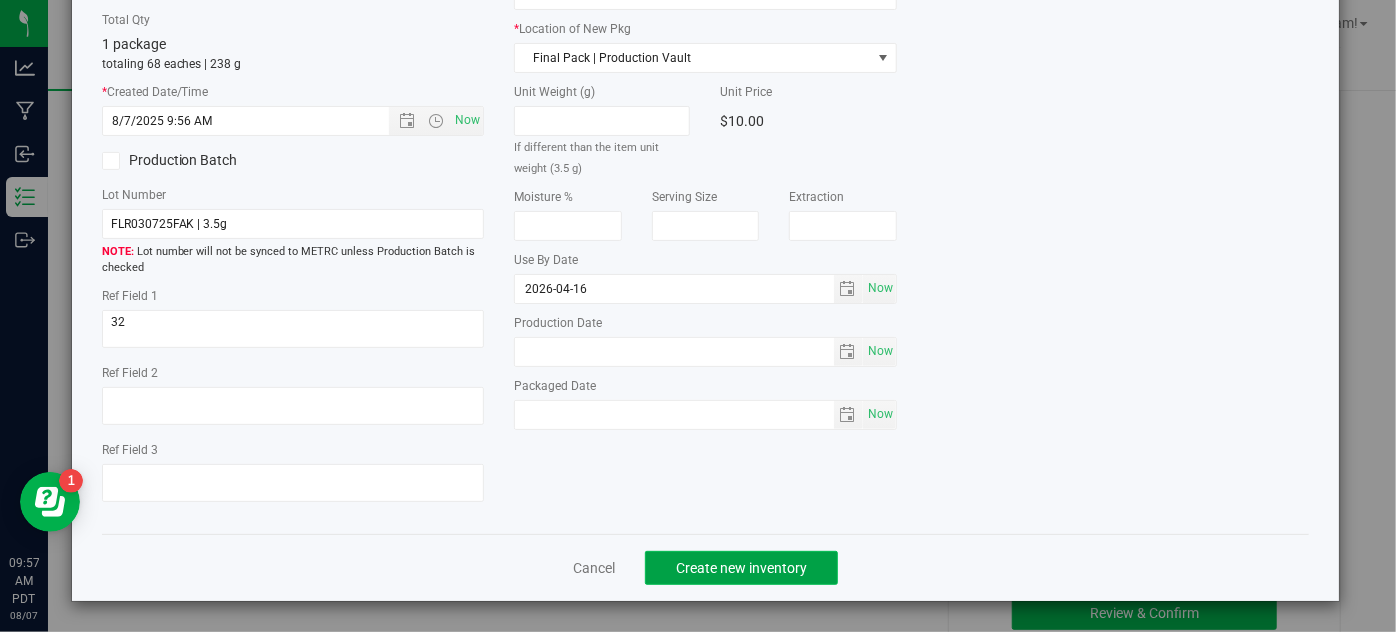 click on "Create new inventory" 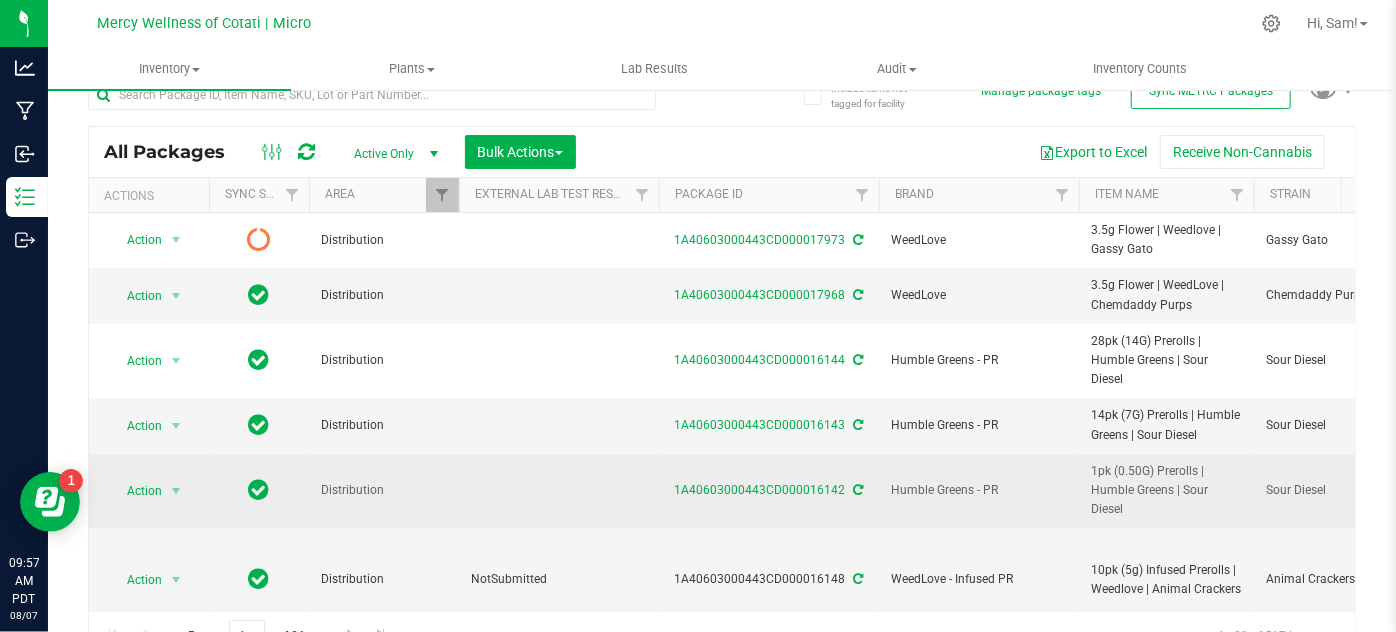 scroll, scrollTop: 0, scrollLeft: 0, axis: both 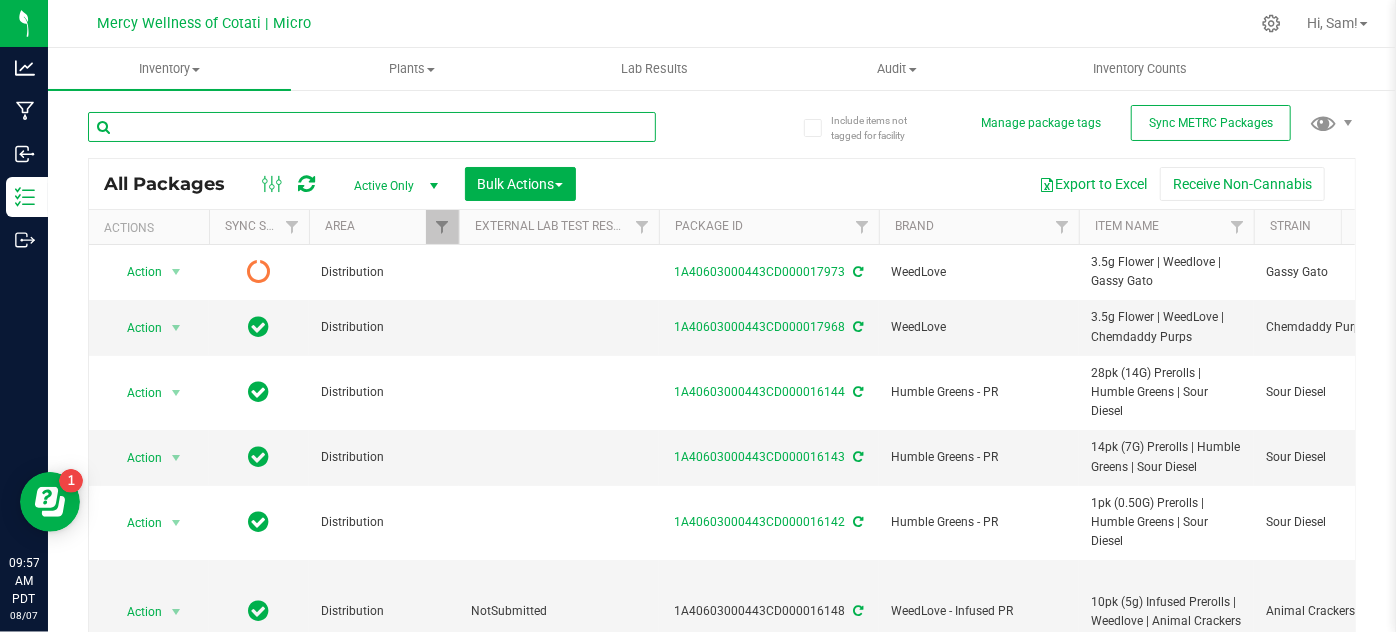 click at bounding box center (372, 127) 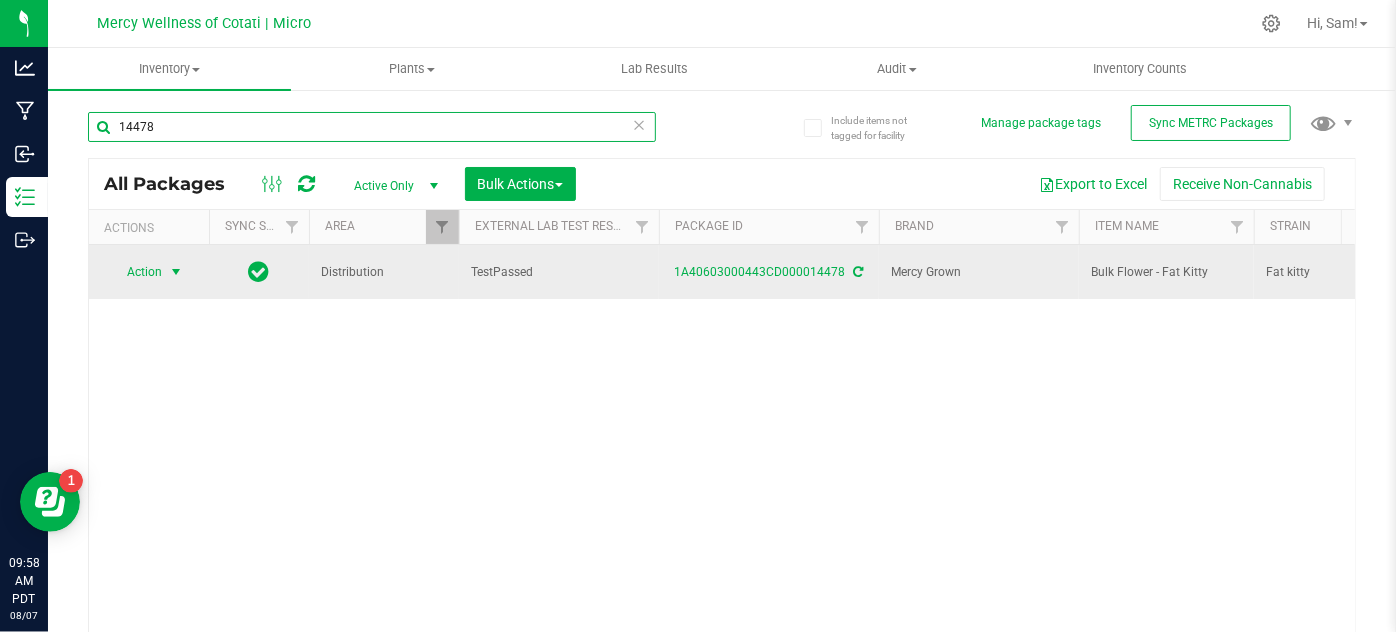 type on "14478" 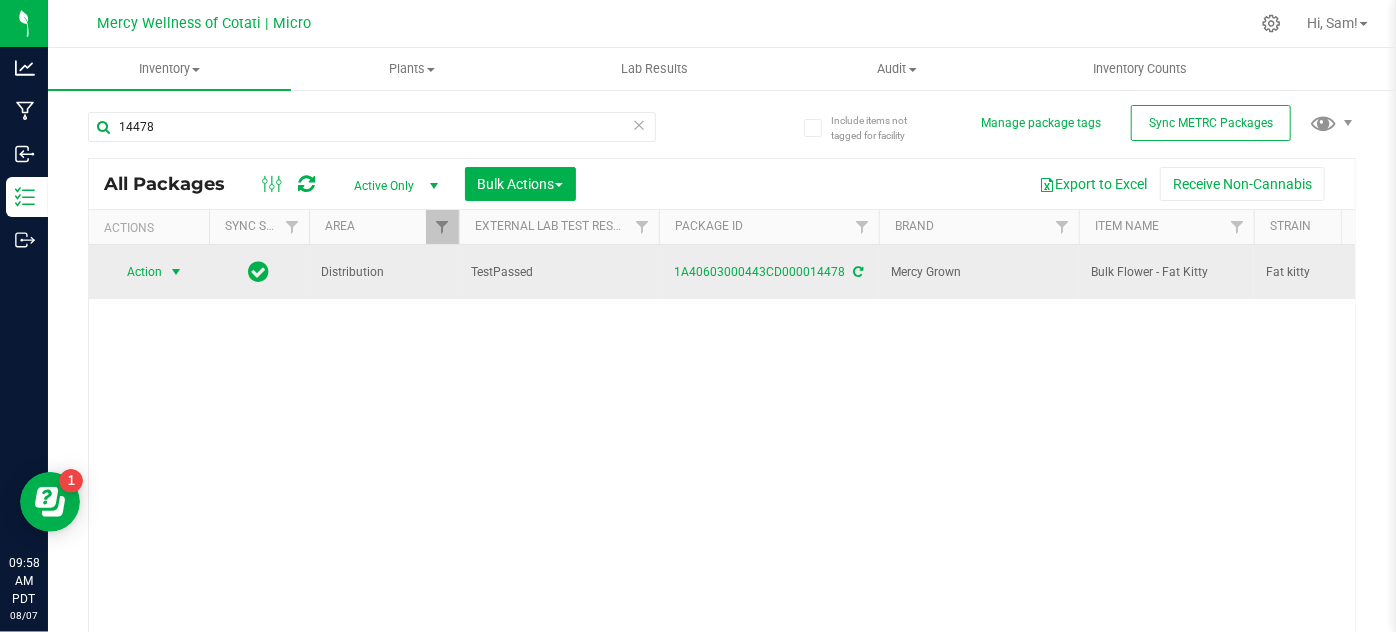 click on "Action" at bounding box center [136, 272] 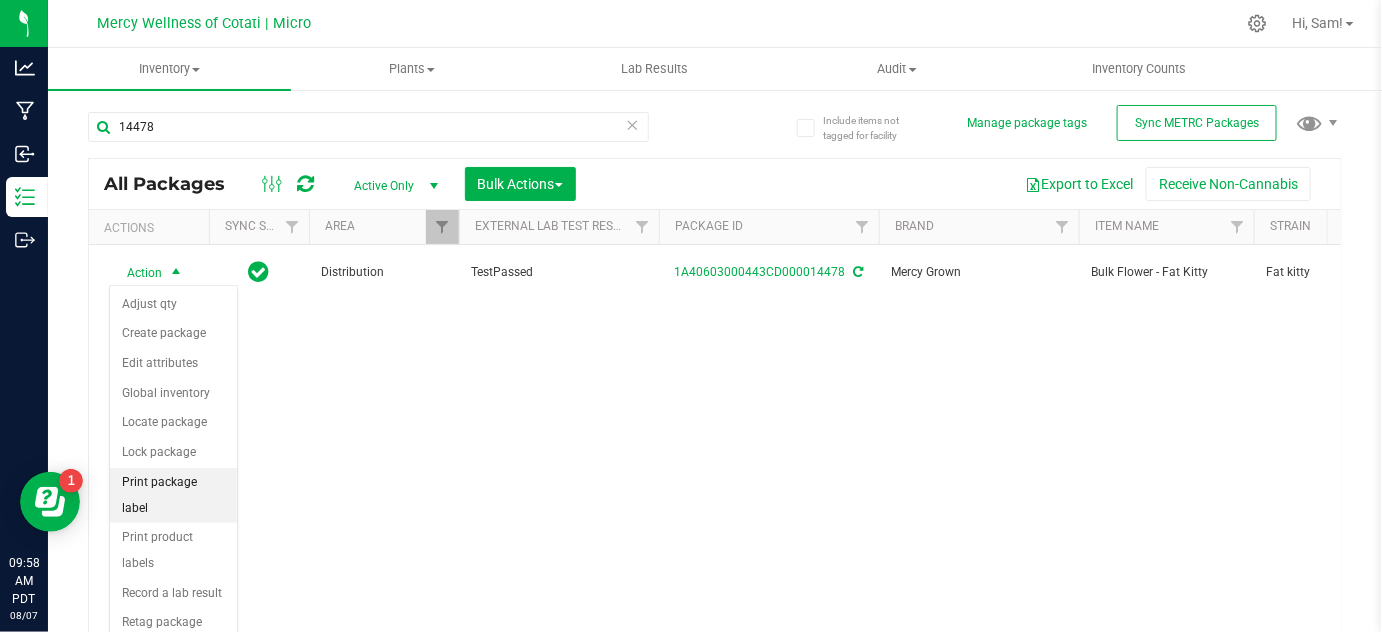 click on "Print package label" at bounding box center (173, 495) 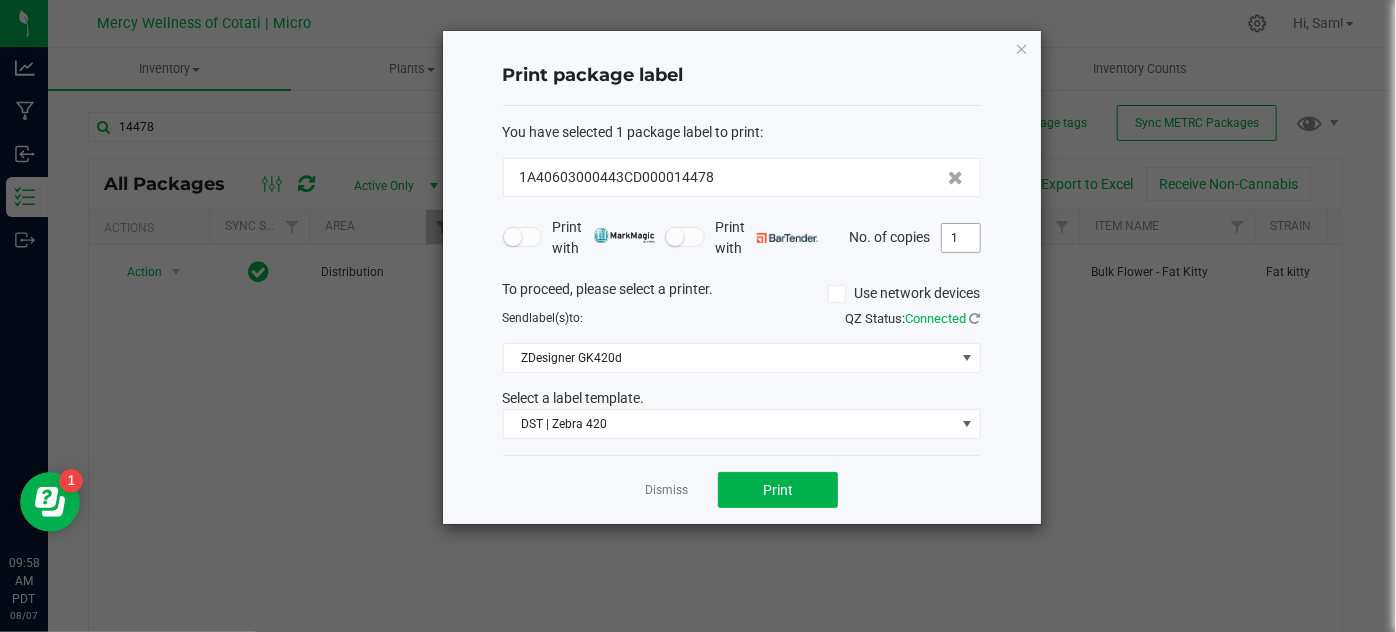 click on "1" at bounding box center (961, 238) 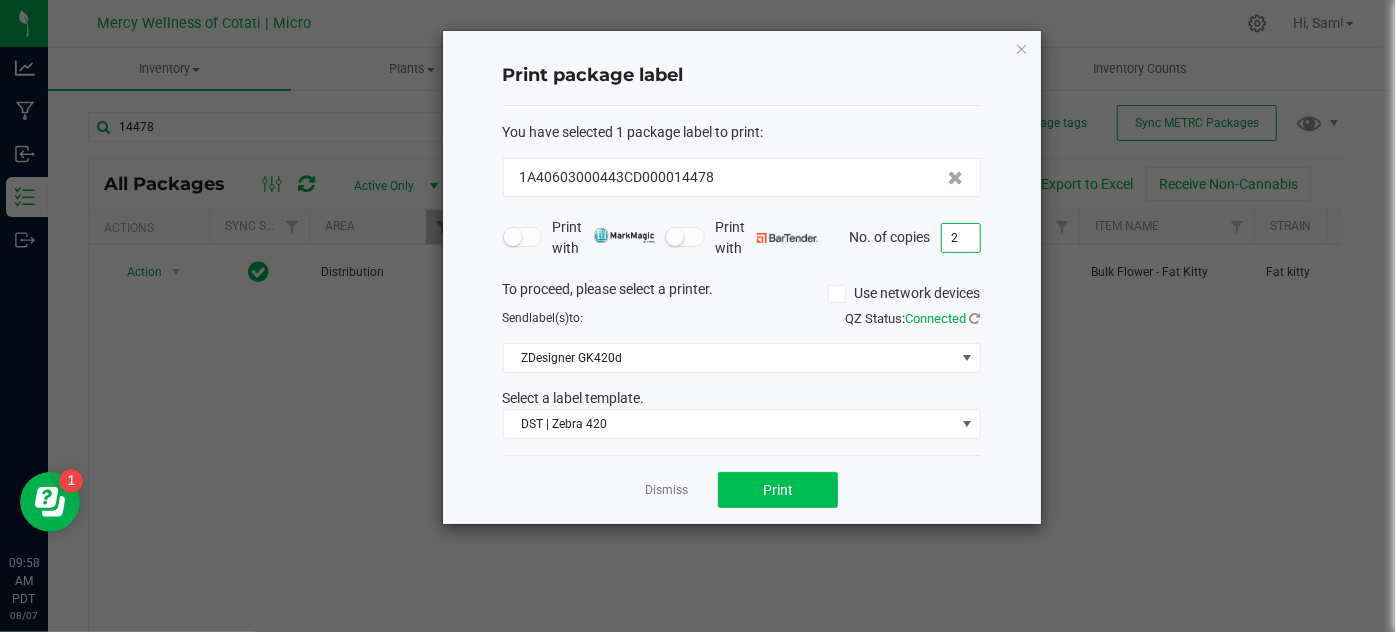 type on "2" 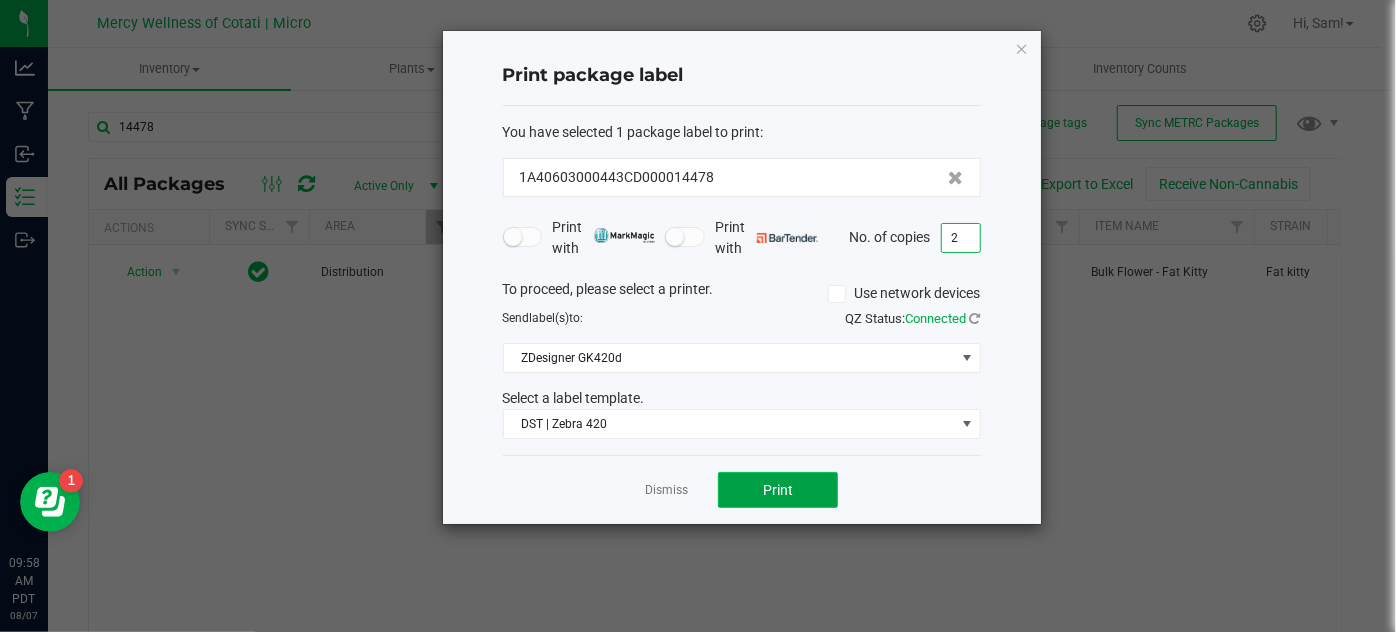 click on "Print" 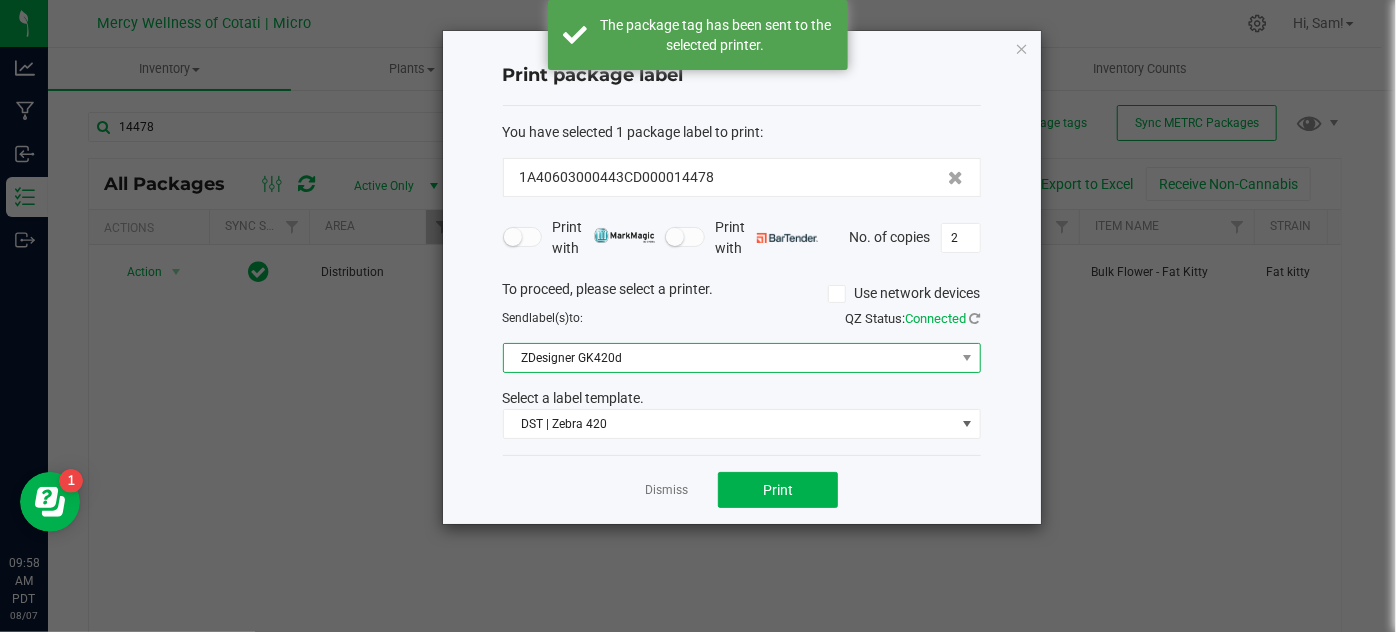 click on "ZDesigner GK420d" at bounding box center (729, 358) 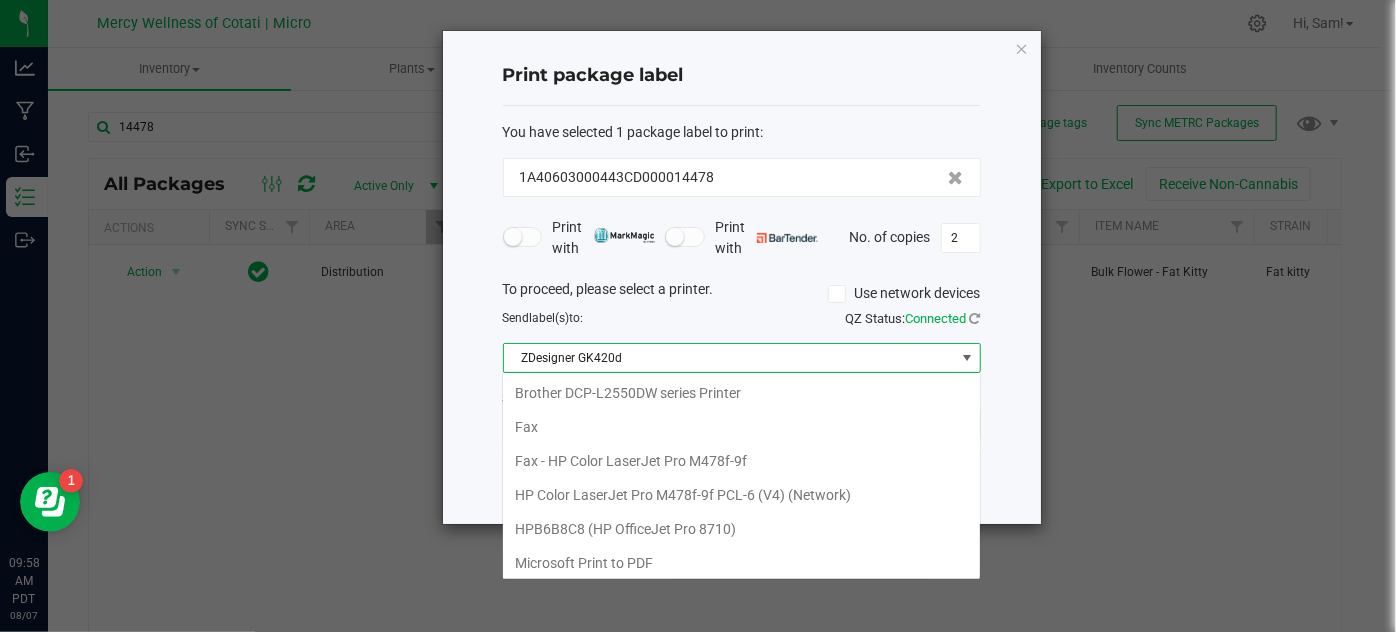 scroll, scrollTop: 101, scrollLeft: 0, axis: vertical 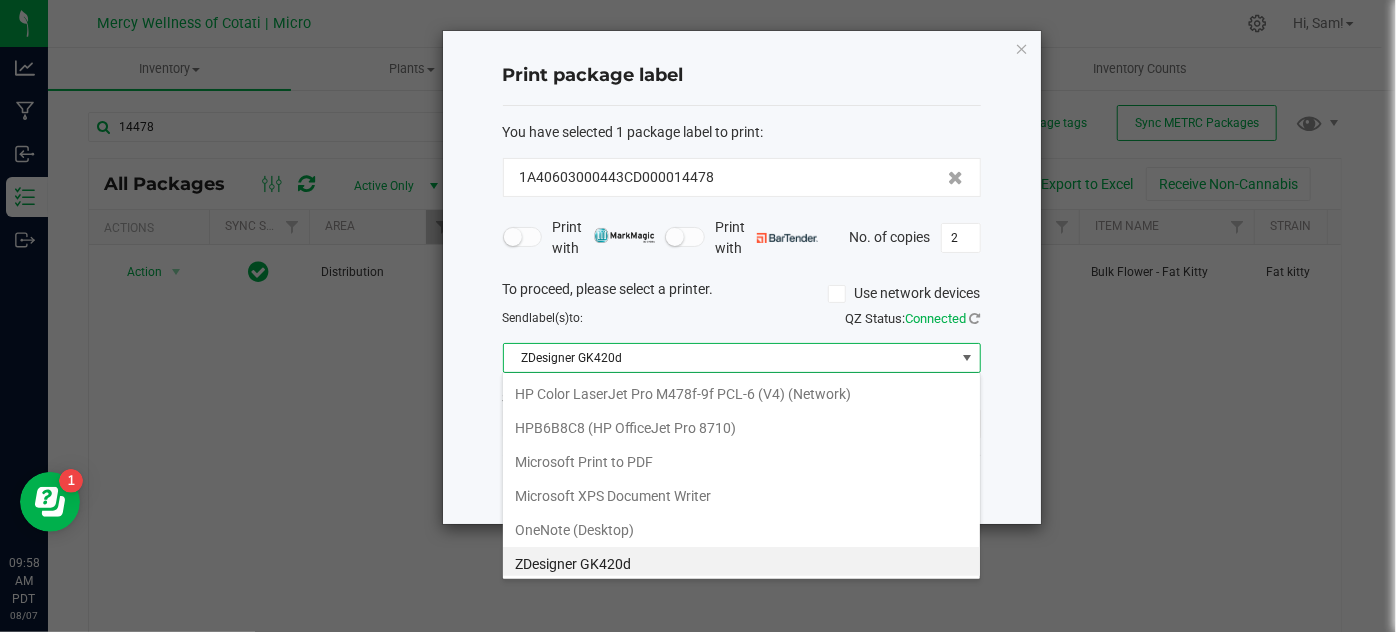 click on "ZDesigner GK420d" at bounding box center (741, 564) 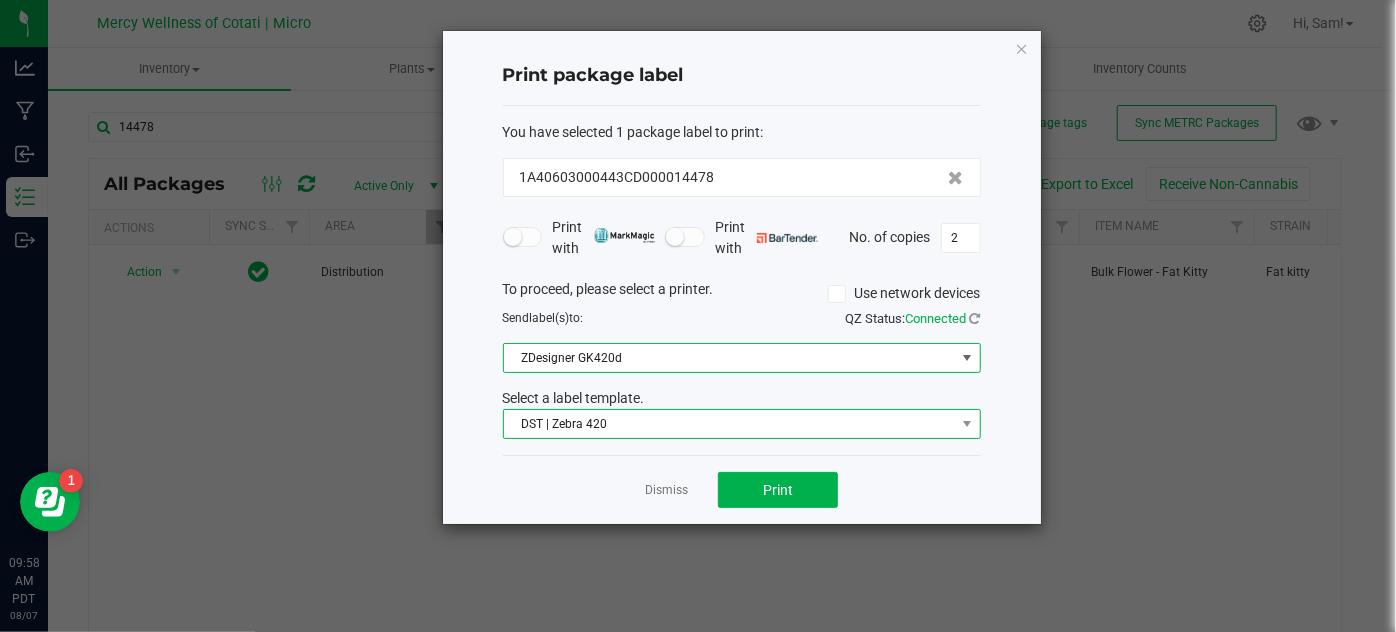 click on "DST | Zebra 420" at bounding box center [729, 424] 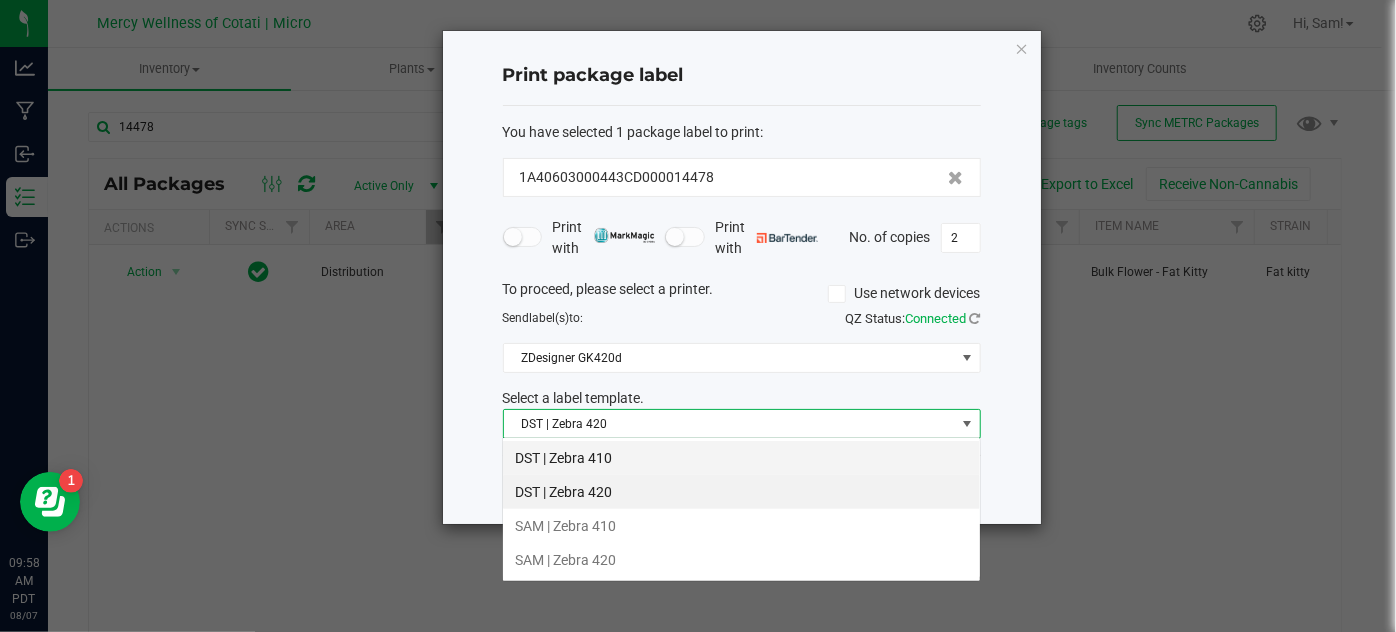 scroll, scrollTop: 99970, scrollLeft: 99521, axis: both 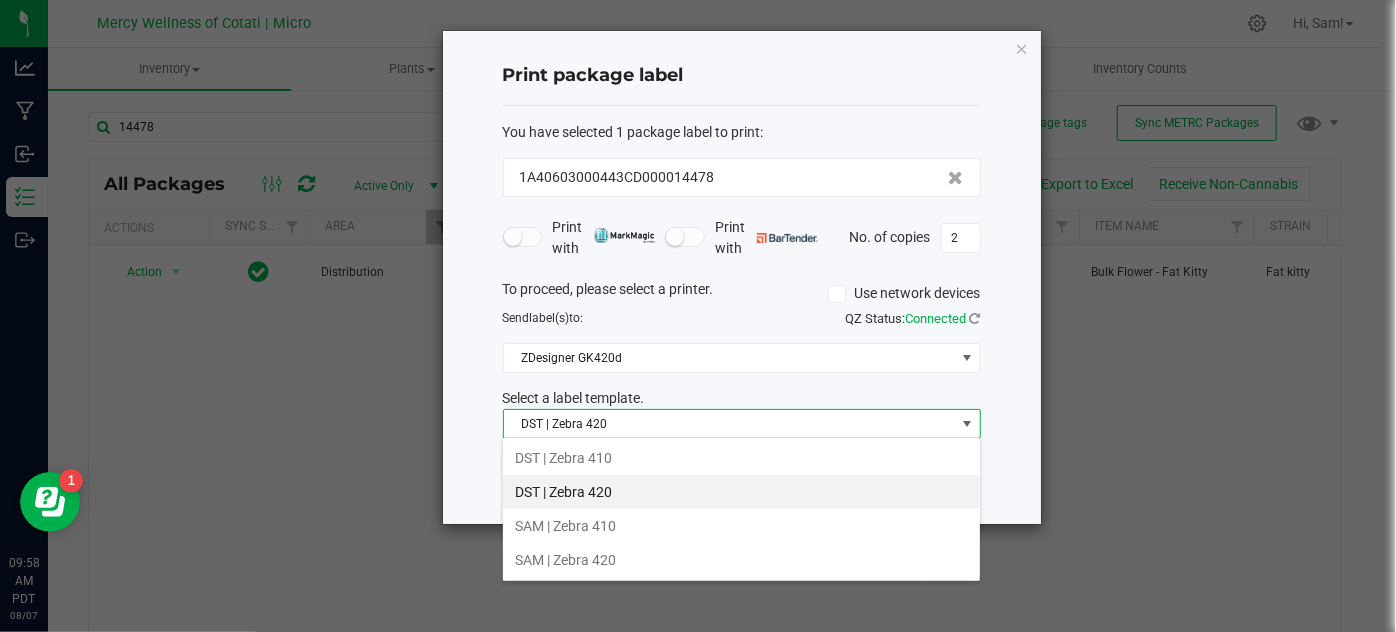 click on "DST | Zebra 420" at bounding box center [741, 492] 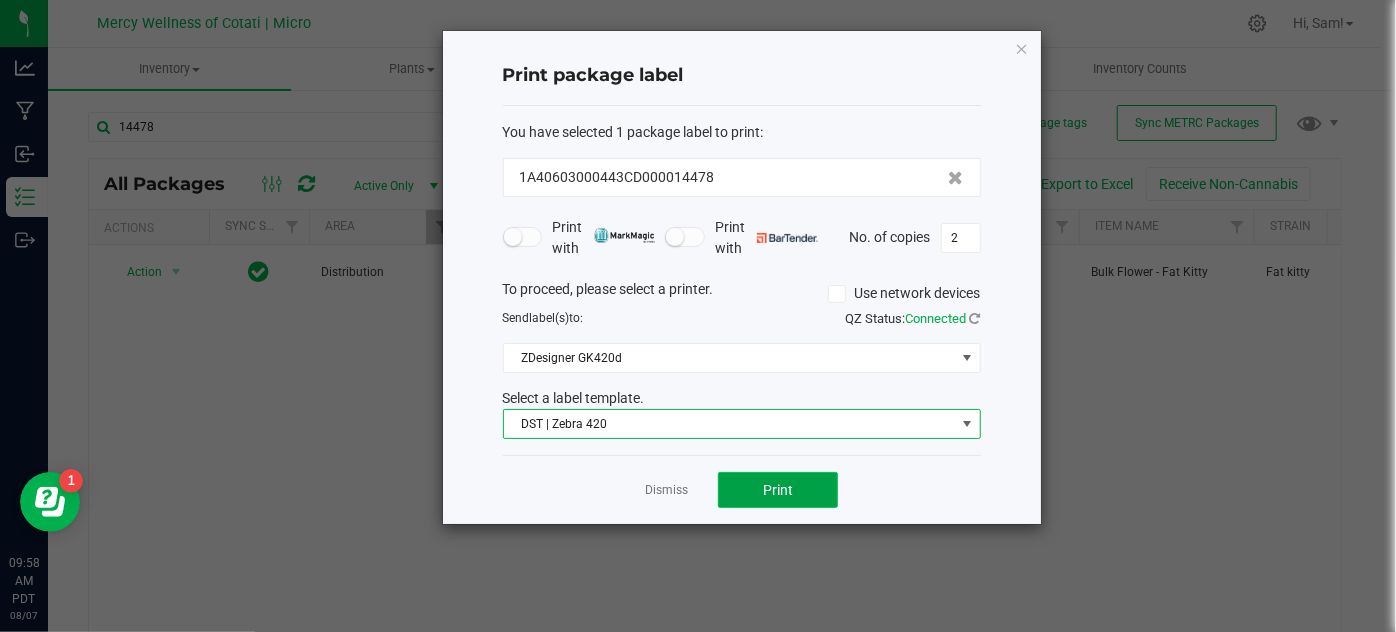 click on "Print" 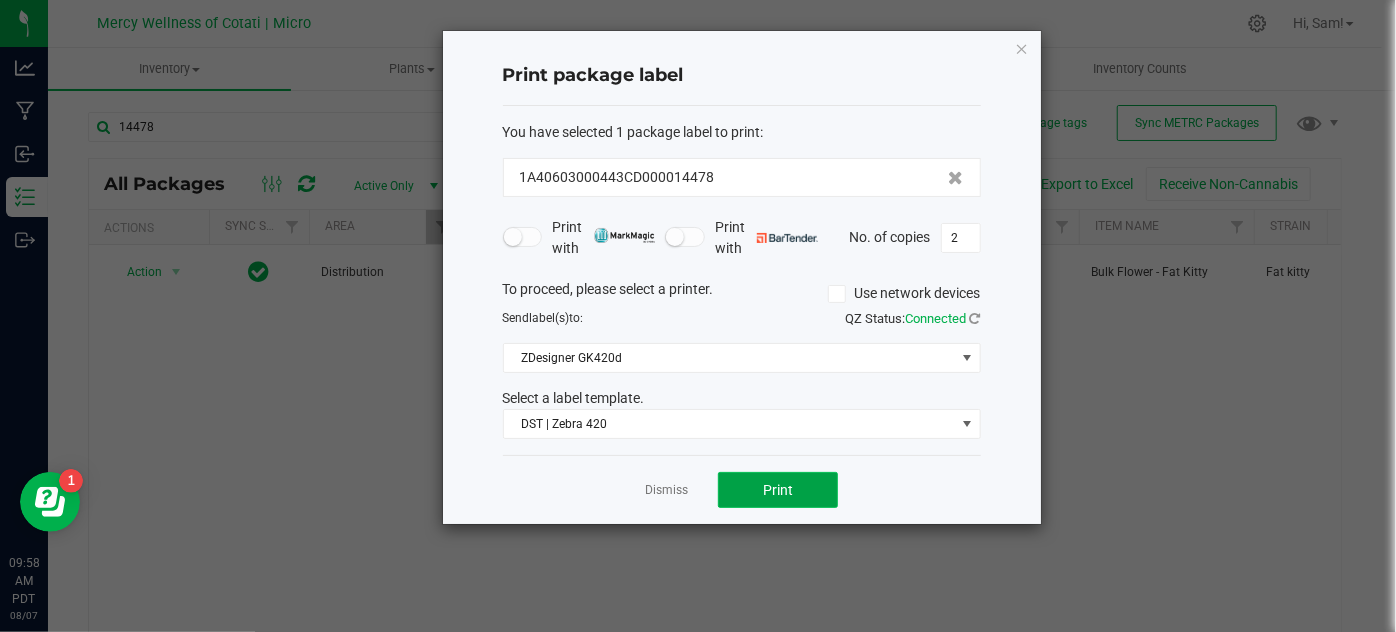 click on "Print" 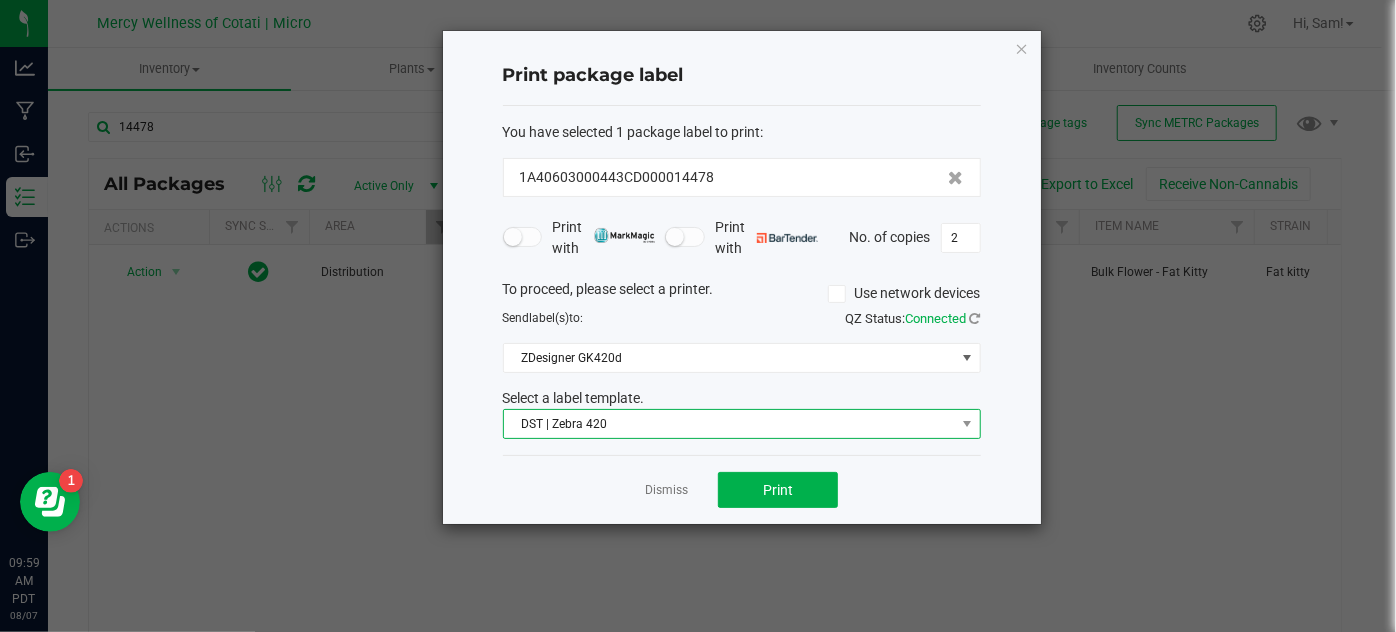 click on "DST | Zebra 420" at bounding box center [729, 424] 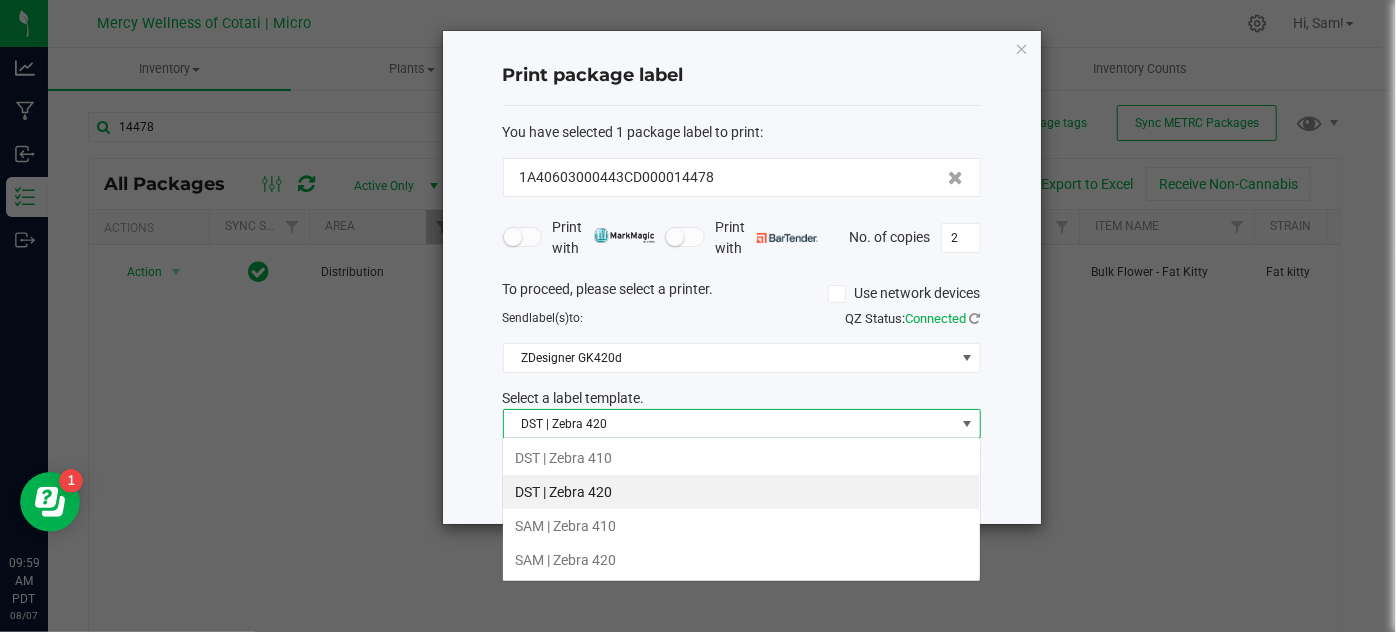 scroll, scrollTop: 99970, scrollLeft: 99521, axis: both 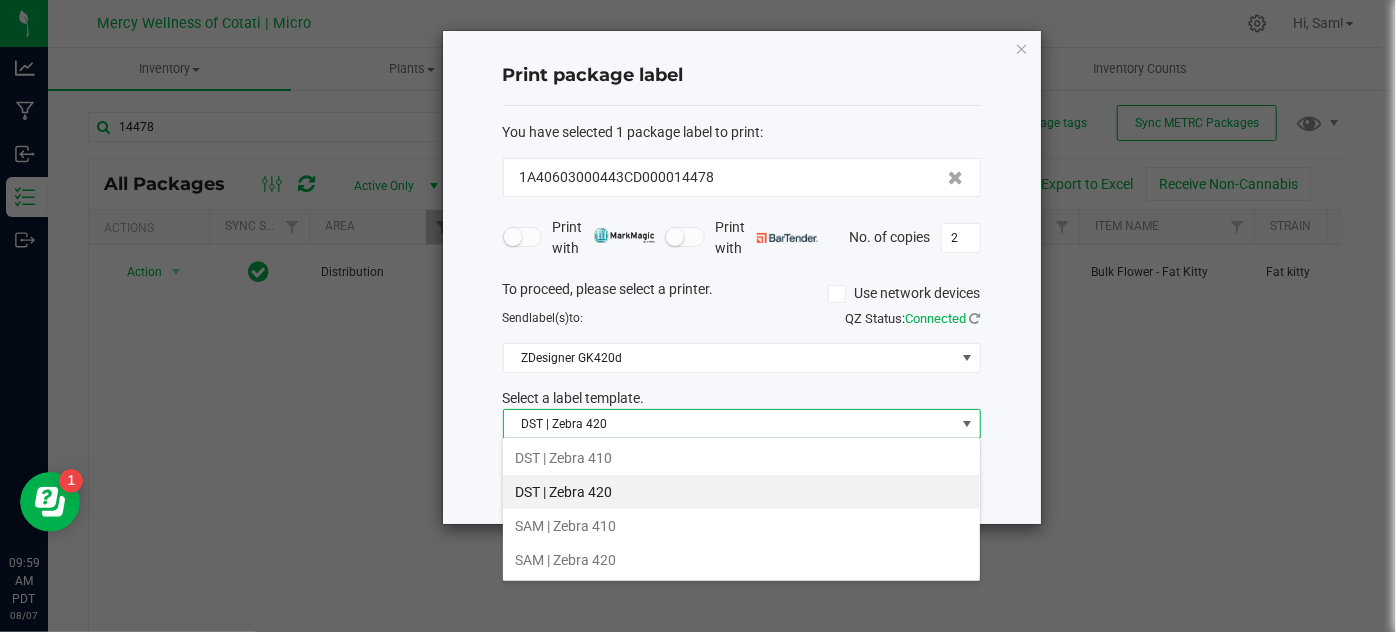 click on "DST | Zebra 420" at bounding box center (729, 424) 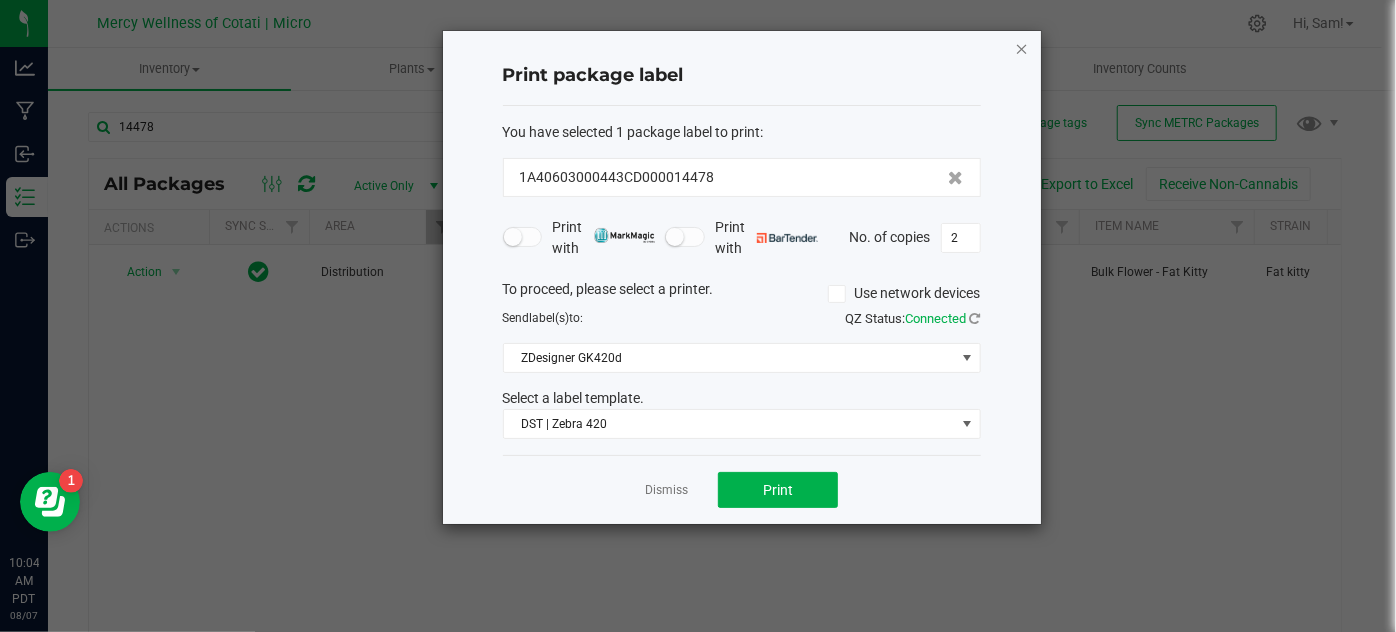 click on "Print package label  You have selected 1 package label to print  :   1A40603000443CD000014478   Print with   Print with   No. of copies  2  To proceed, please select a printer.   Use network devices  Send  label(s)  to:  QZ Status:   Connected  ZDesigner GK420d  Select a label template.  DST | Zebra 420  Dismiss   Print" 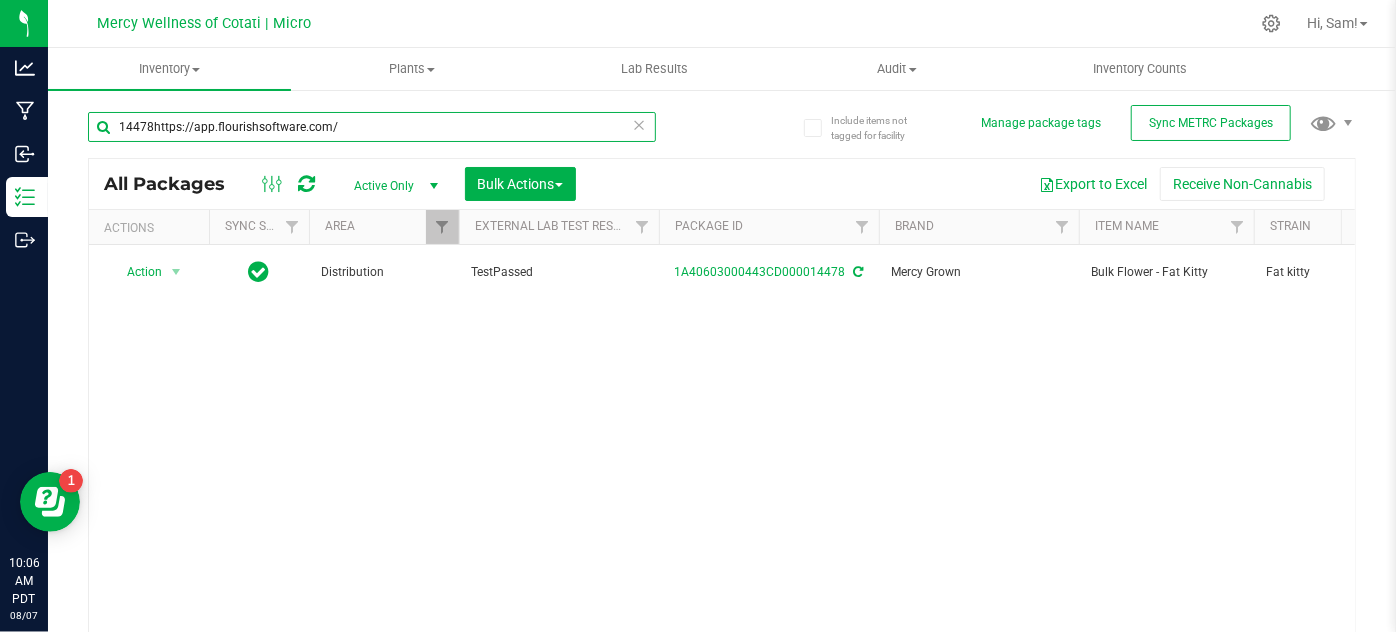 click on "14478https://app.flourishsoftware.com/" at bounding box center [372, 127] 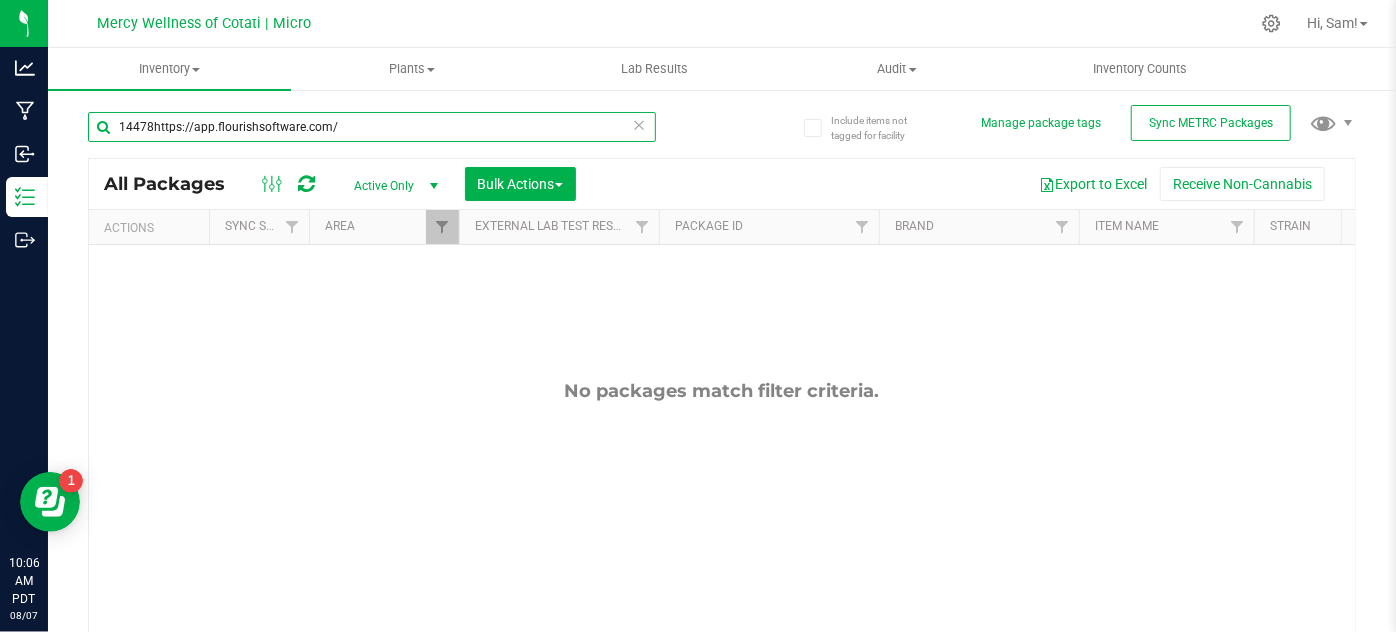 click on "14478https://app.flourishsoftware.com/" at bounding box center [372, 127] 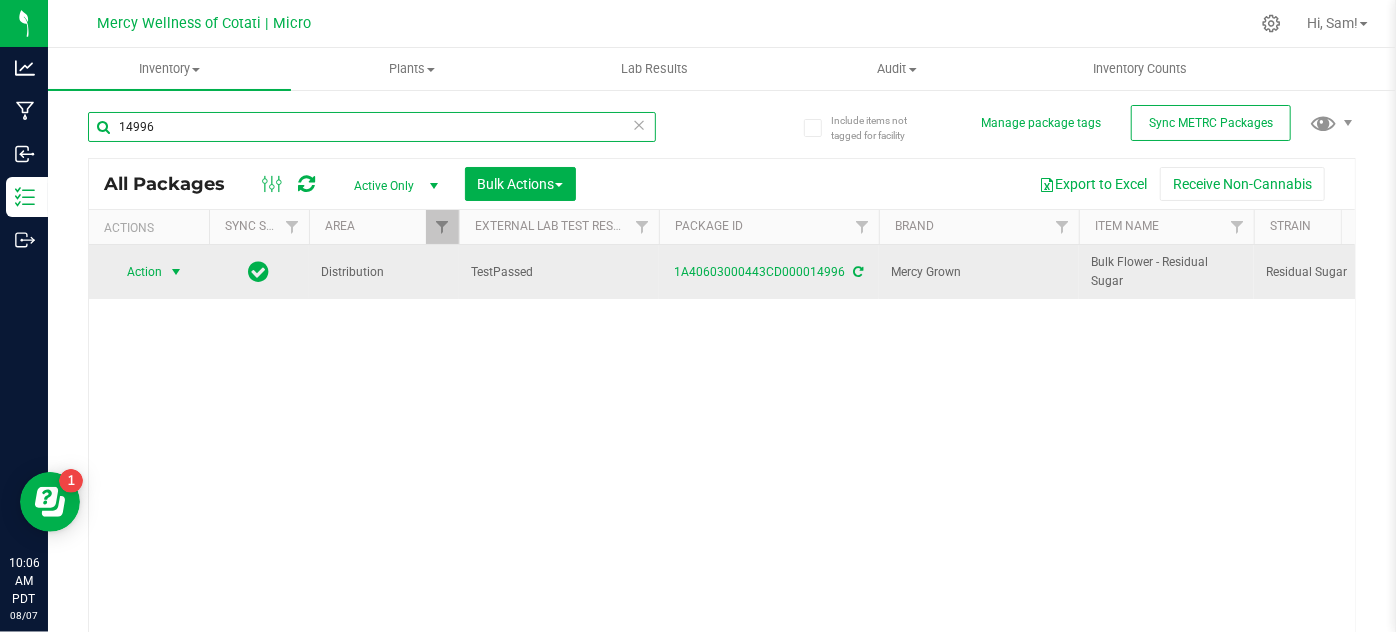 type on "14996" 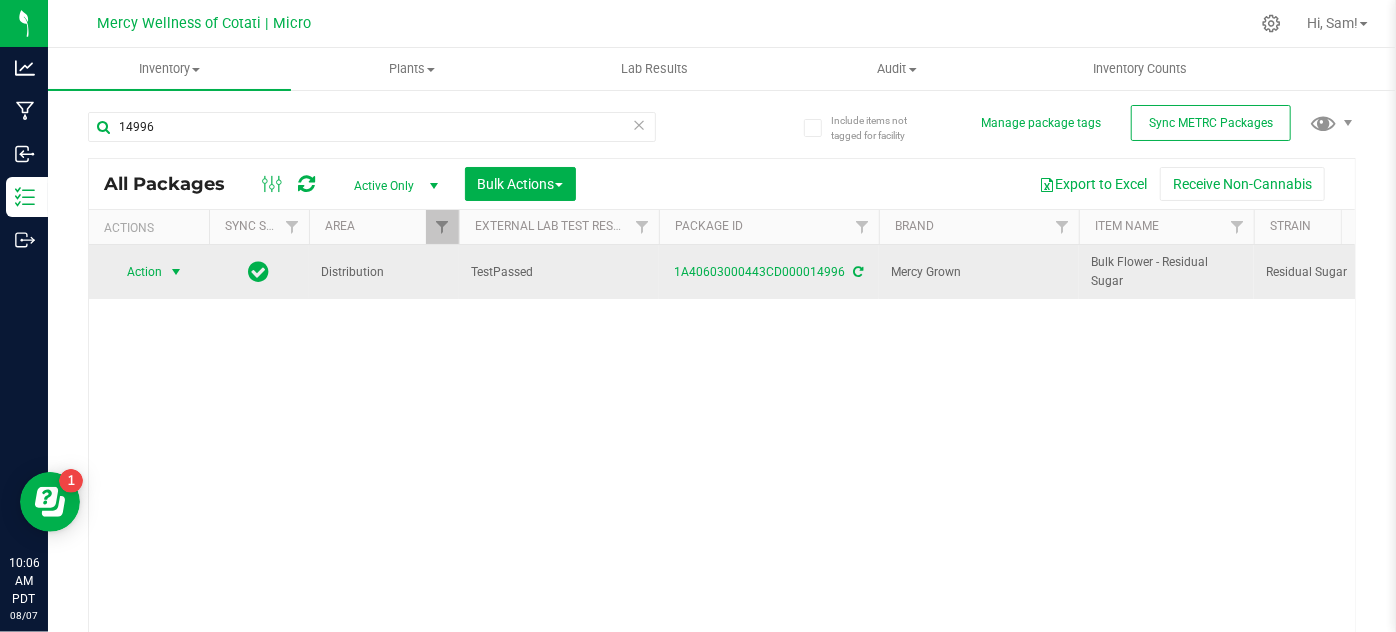 click at bounding box center [176, 272] 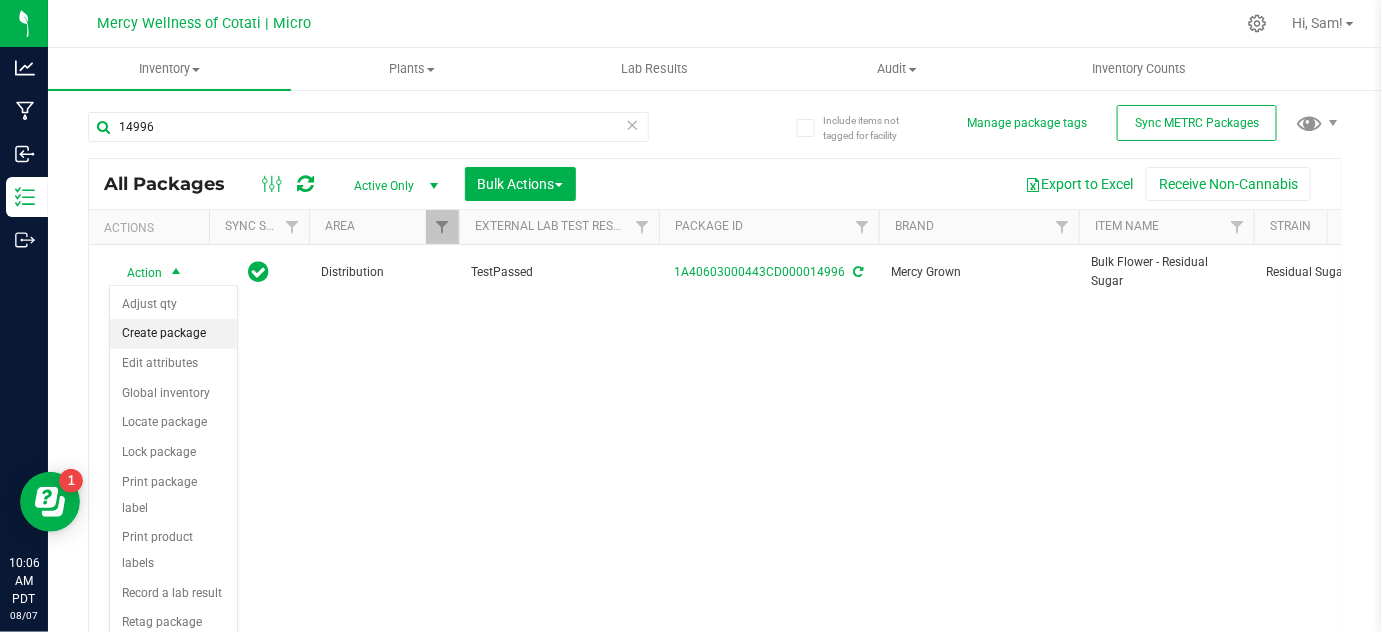 click on "Create package" at bounding box center [173, 334] 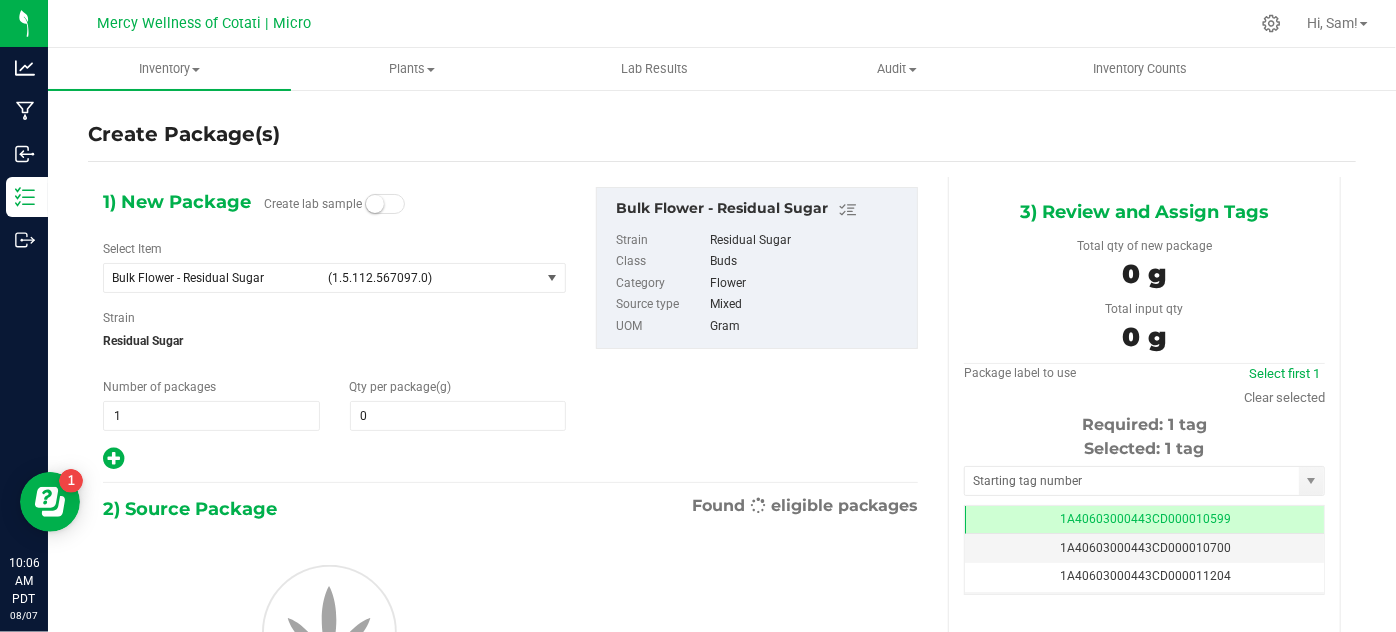 type on "0.0000" 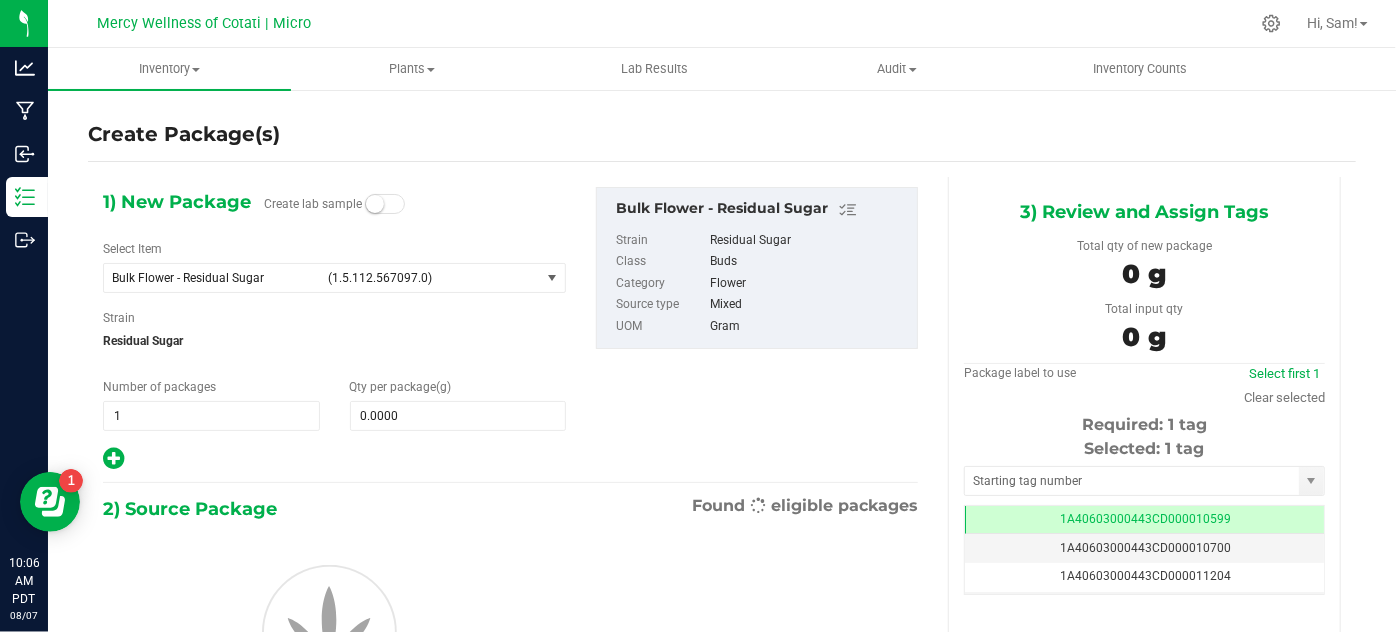scroll, scrollTop: 0, scrollLeft: 0, axis: both 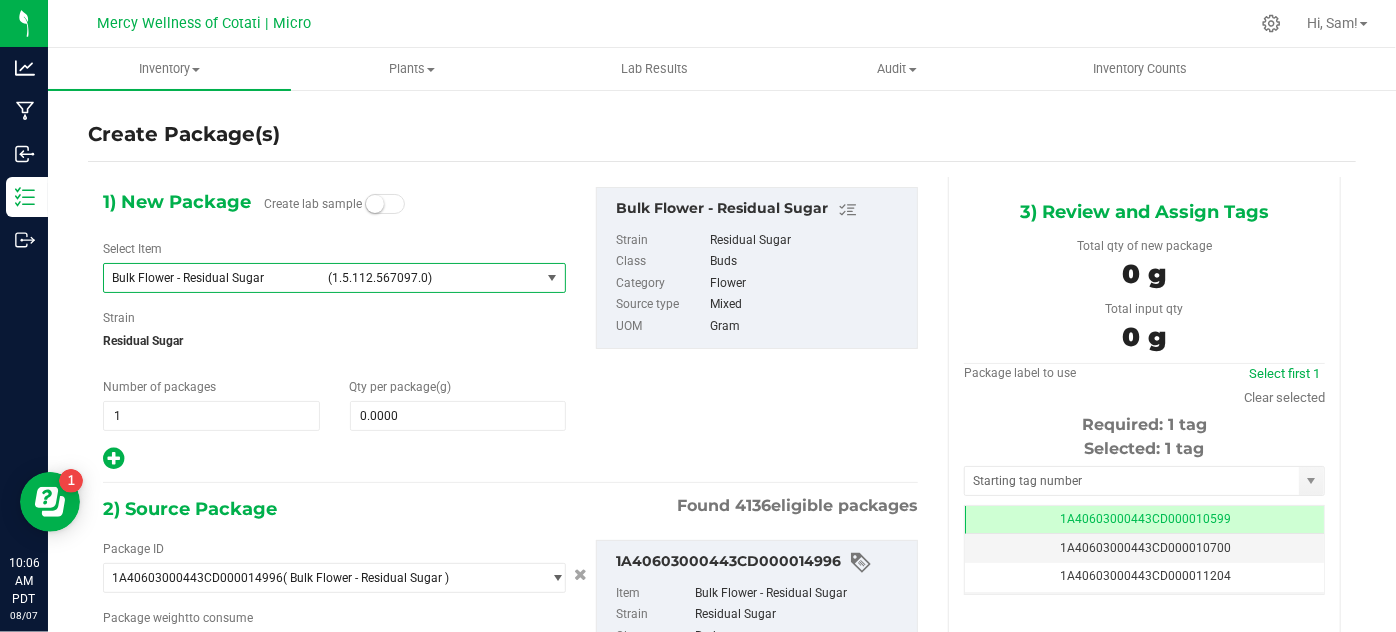 click on "(1.5.112.567097.0)" at bounding box center [430, 278] 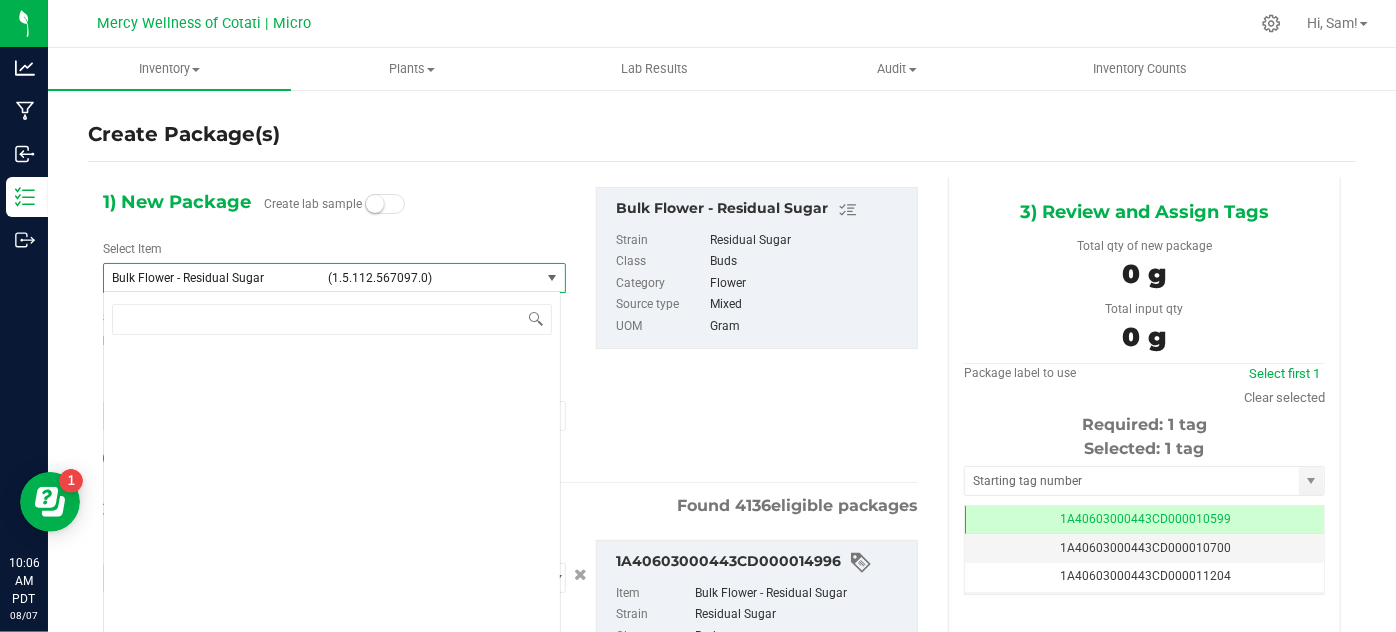type on "0.0000 g" 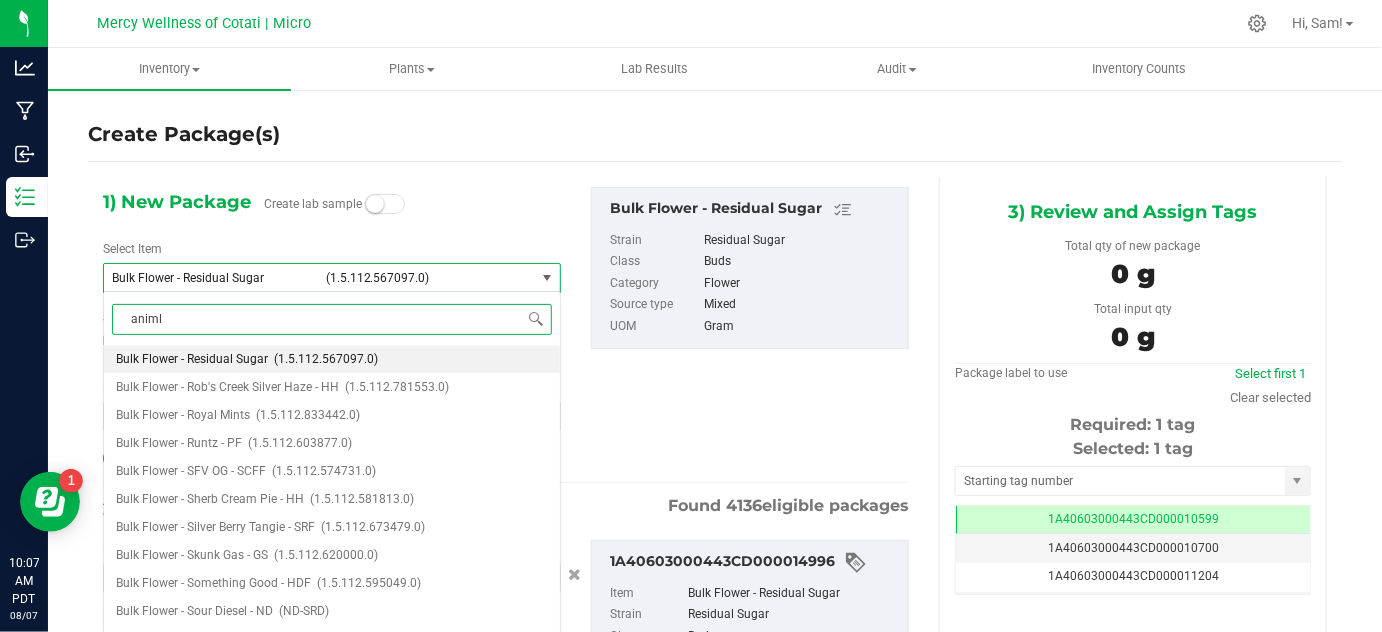 scroll, scrollTop: 0, scrollLeft: 0, axis: both 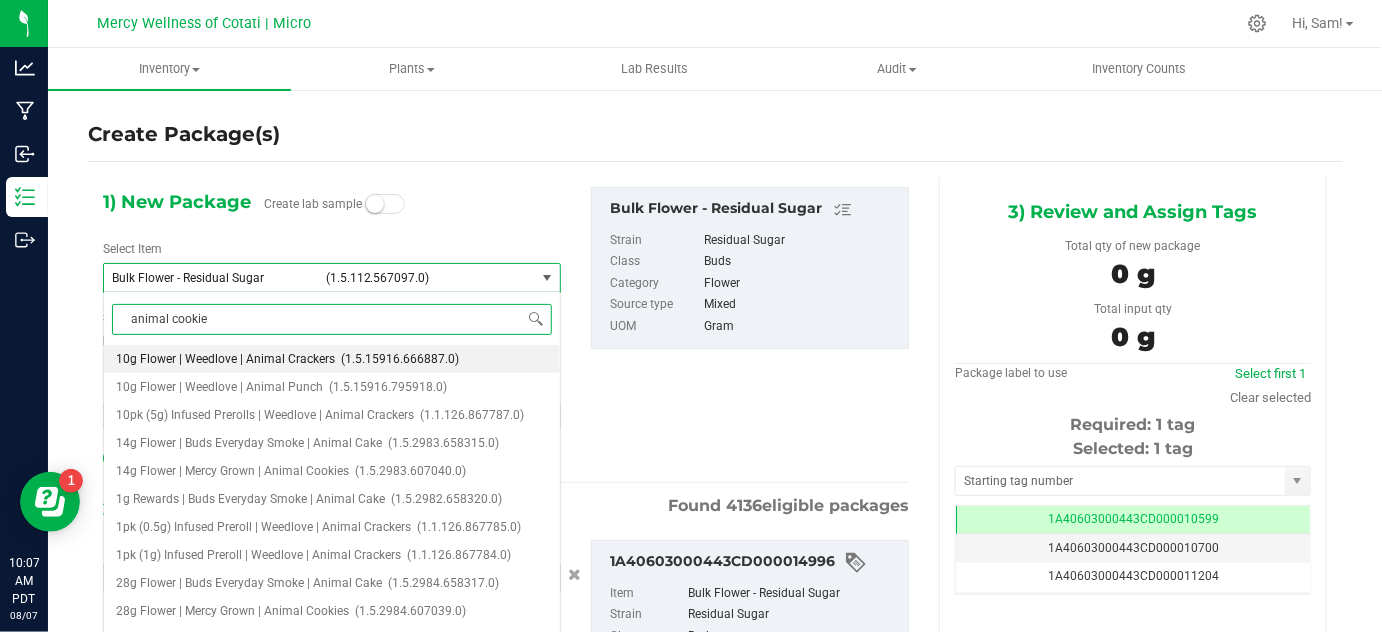 type on "animal cookies" 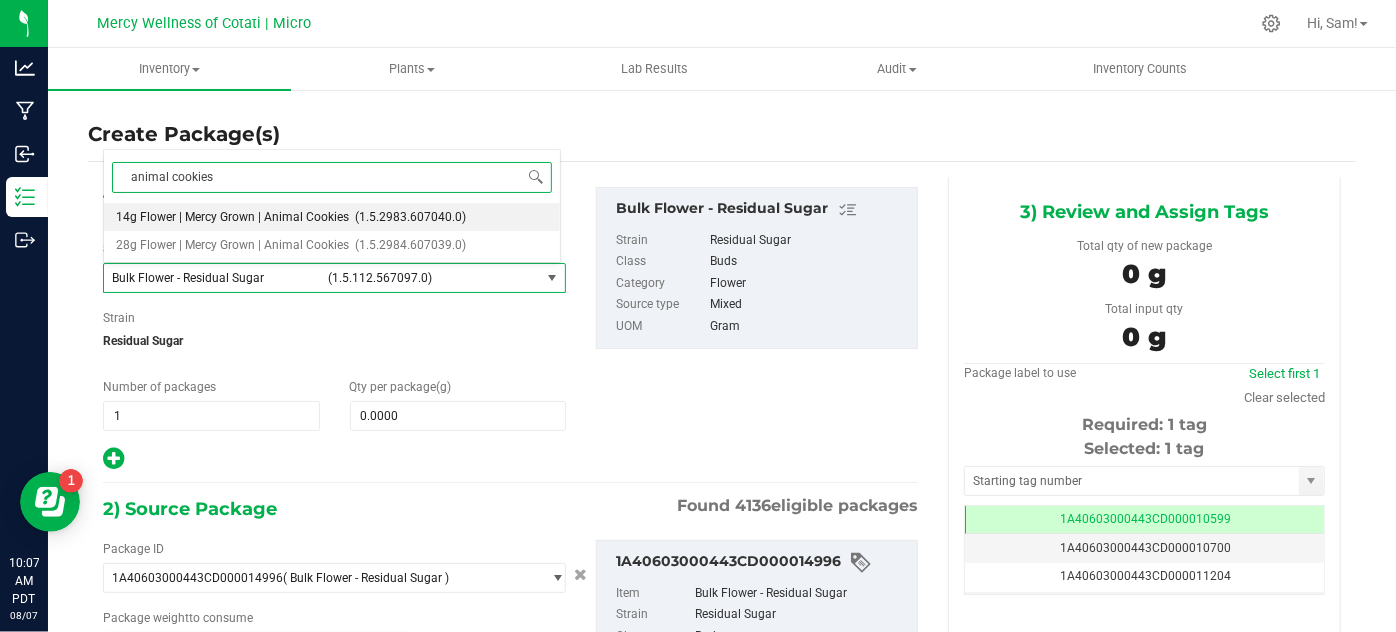 click on "(1.5.2983.607040.0)" at bounding box center (410, 217) 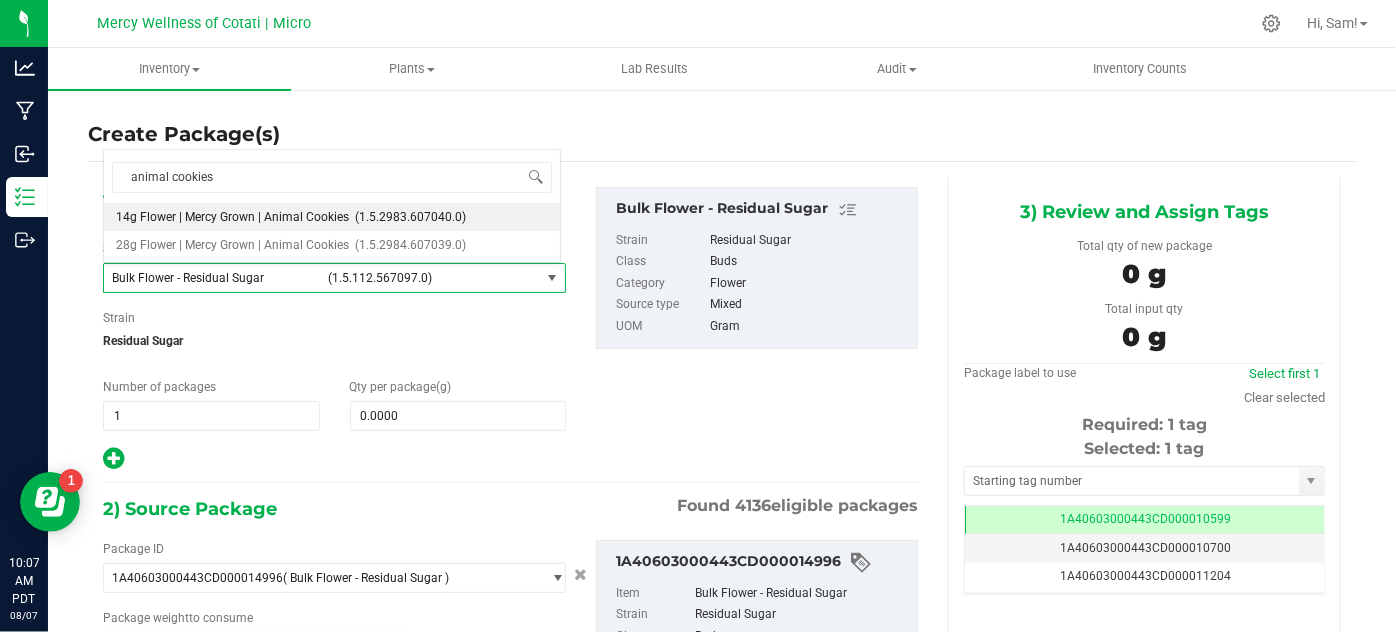 type 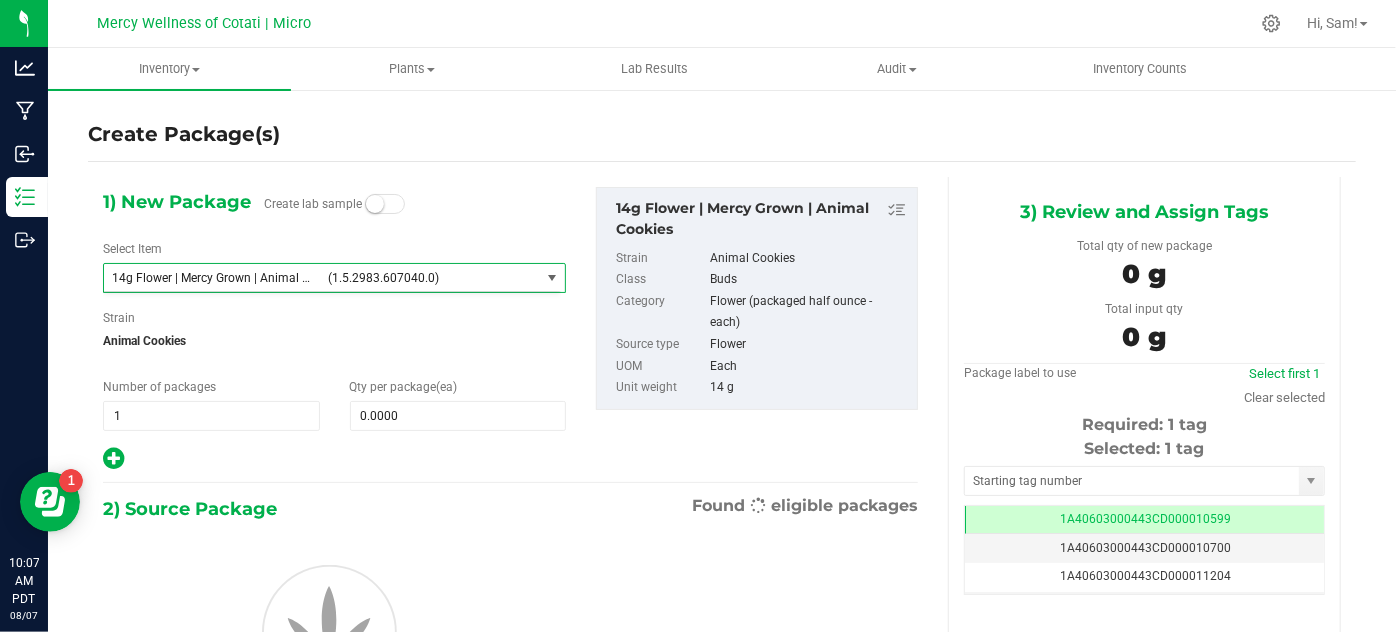 type on "0" 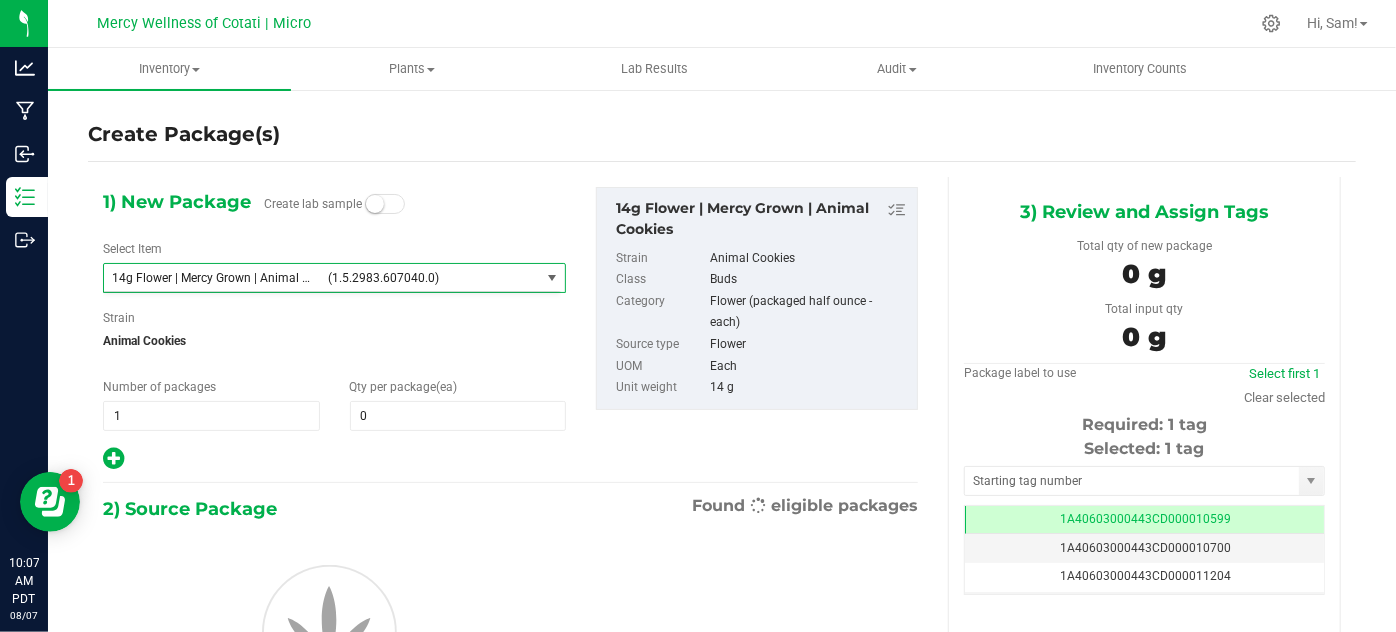 scroll, scrollTop: 8540, scrollLeft: 0, axis: vertical 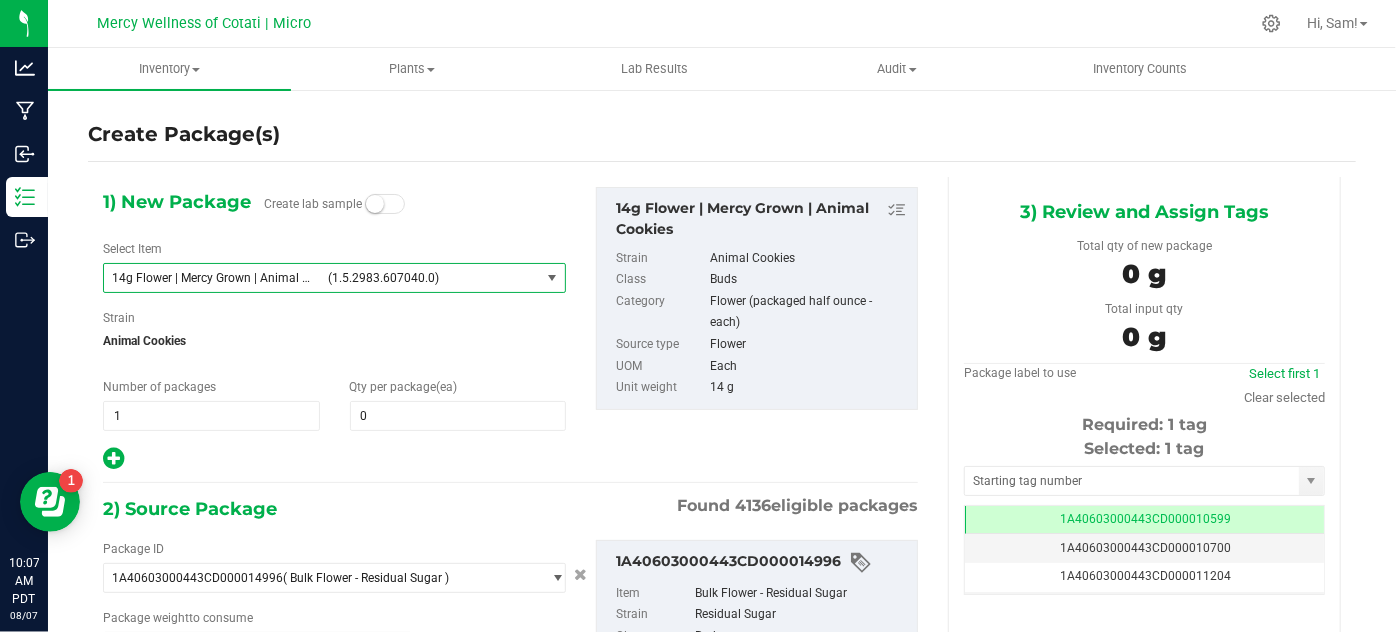 type on "0.0000 g" 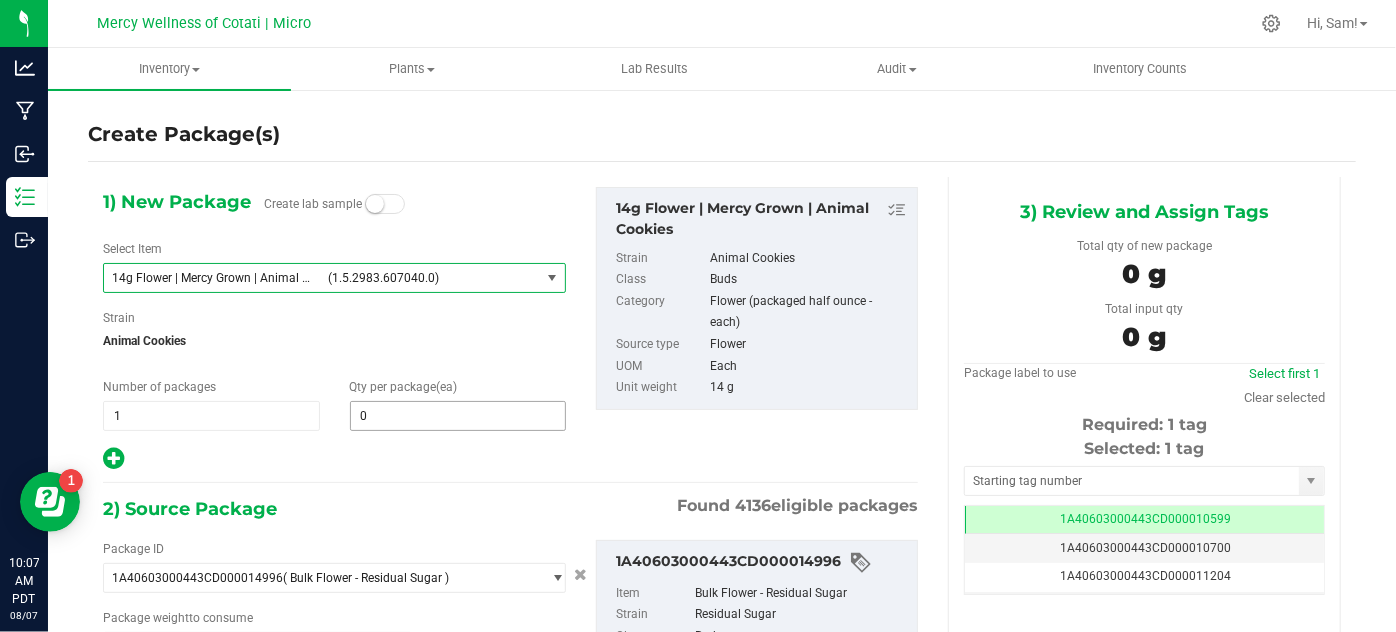type 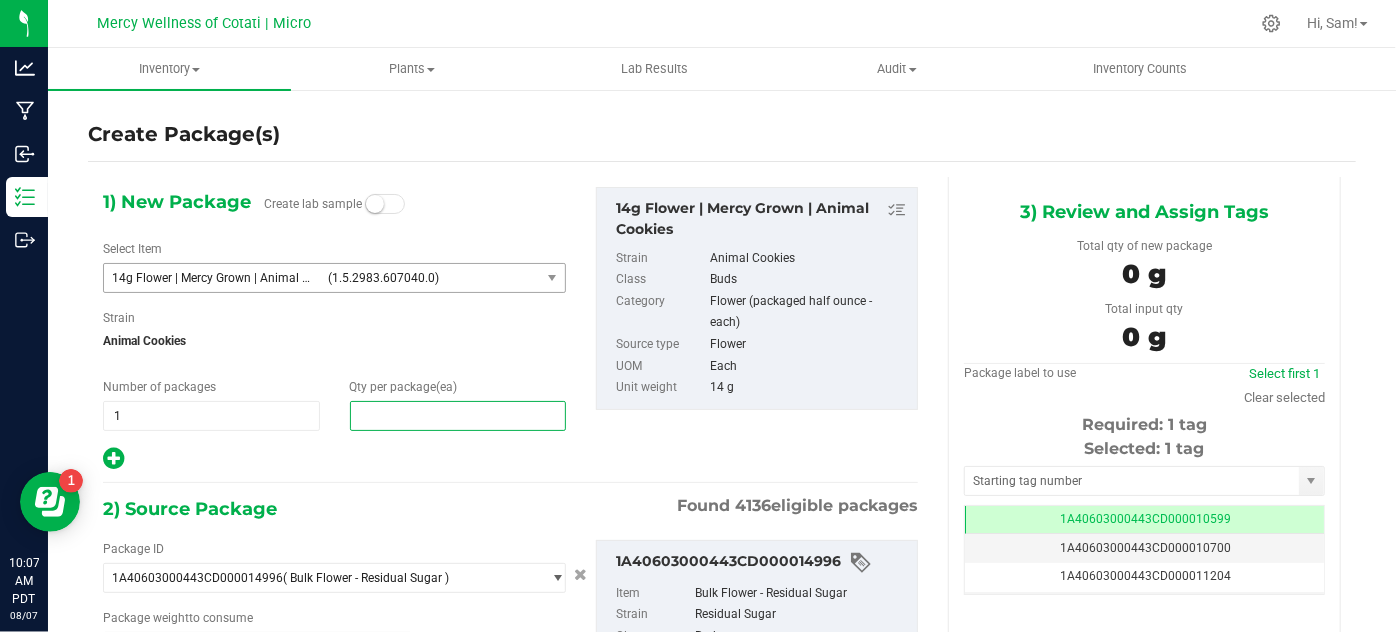 click at bounding box center (458, 416) 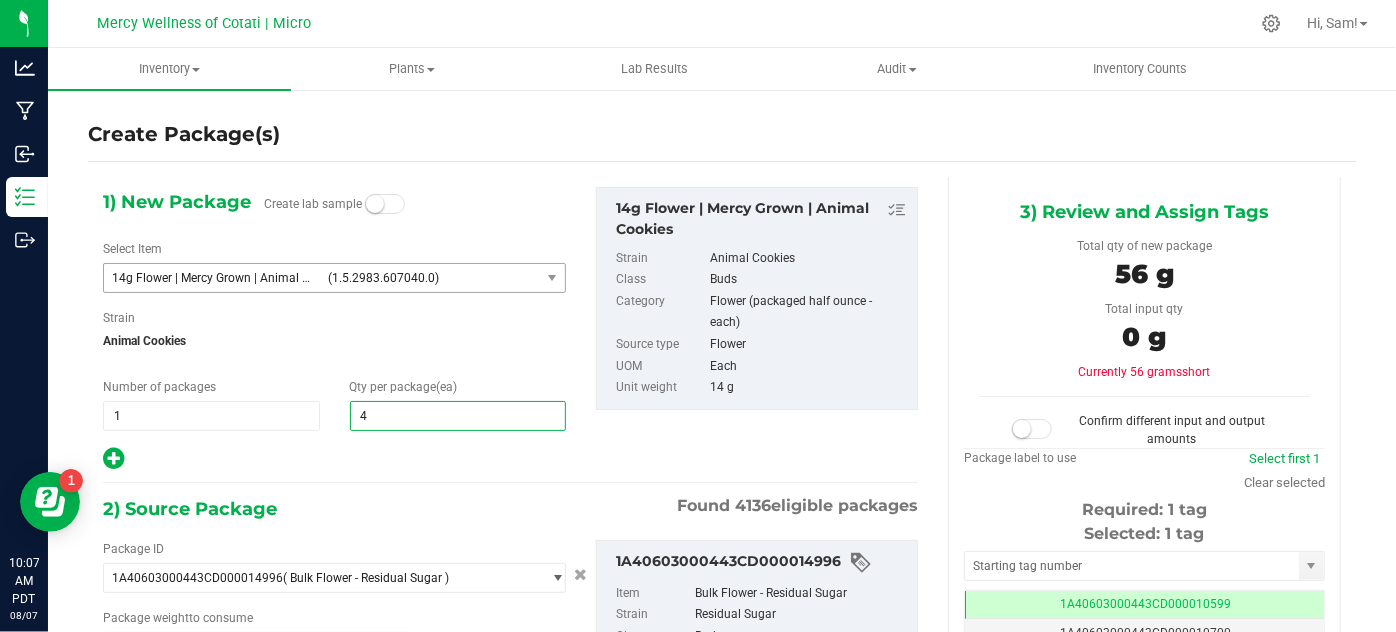 type on "40" 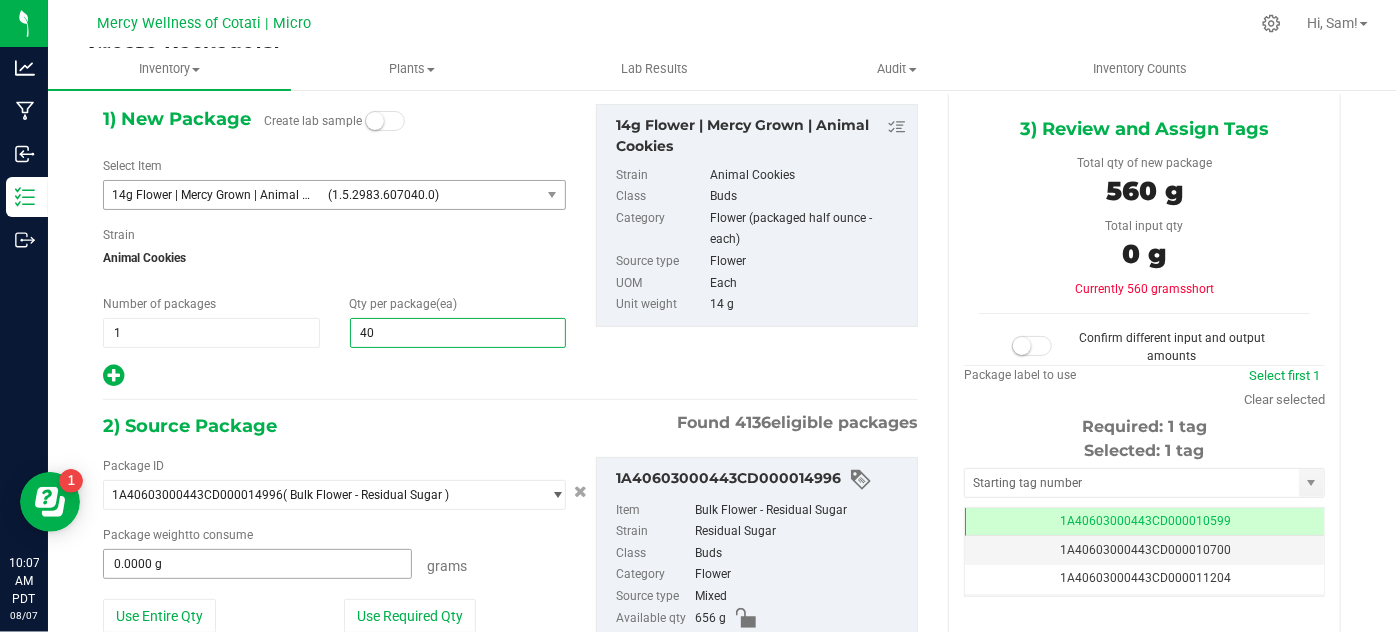 scroll, scrollTop: 90, scrollLeft: 0, axis: vertical 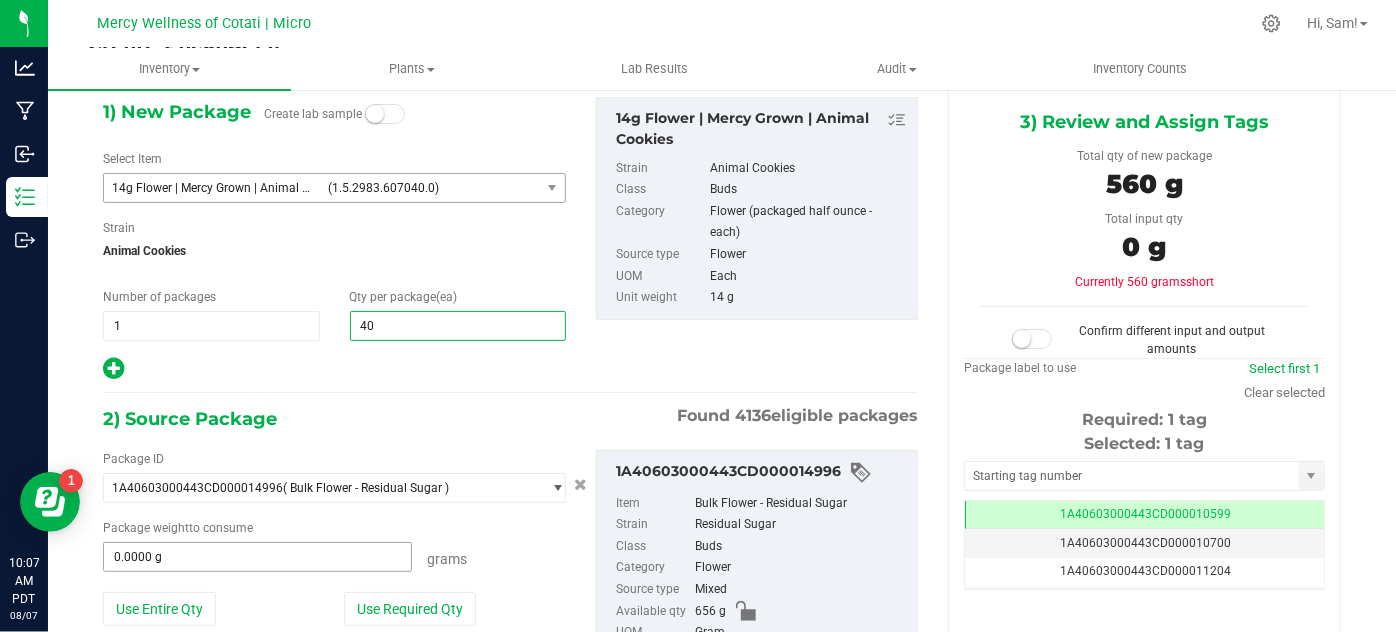 click on "0.0000 g" at bounding box center (257, 557) 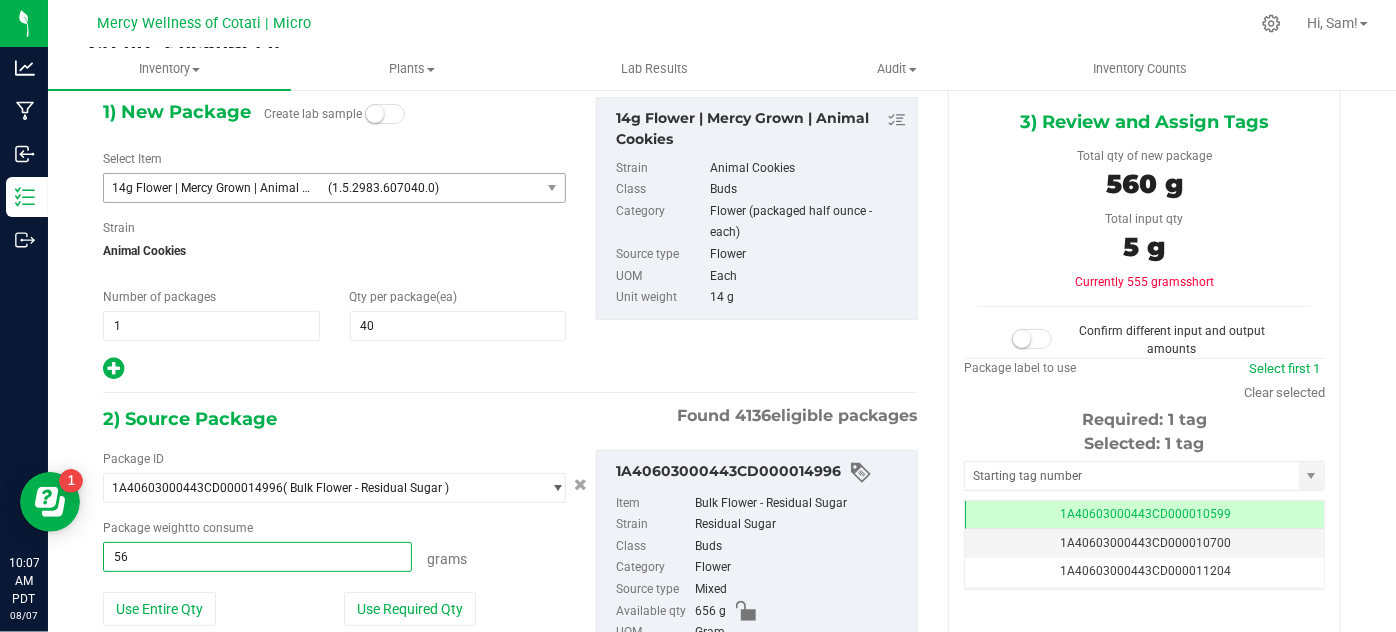 type on "565" 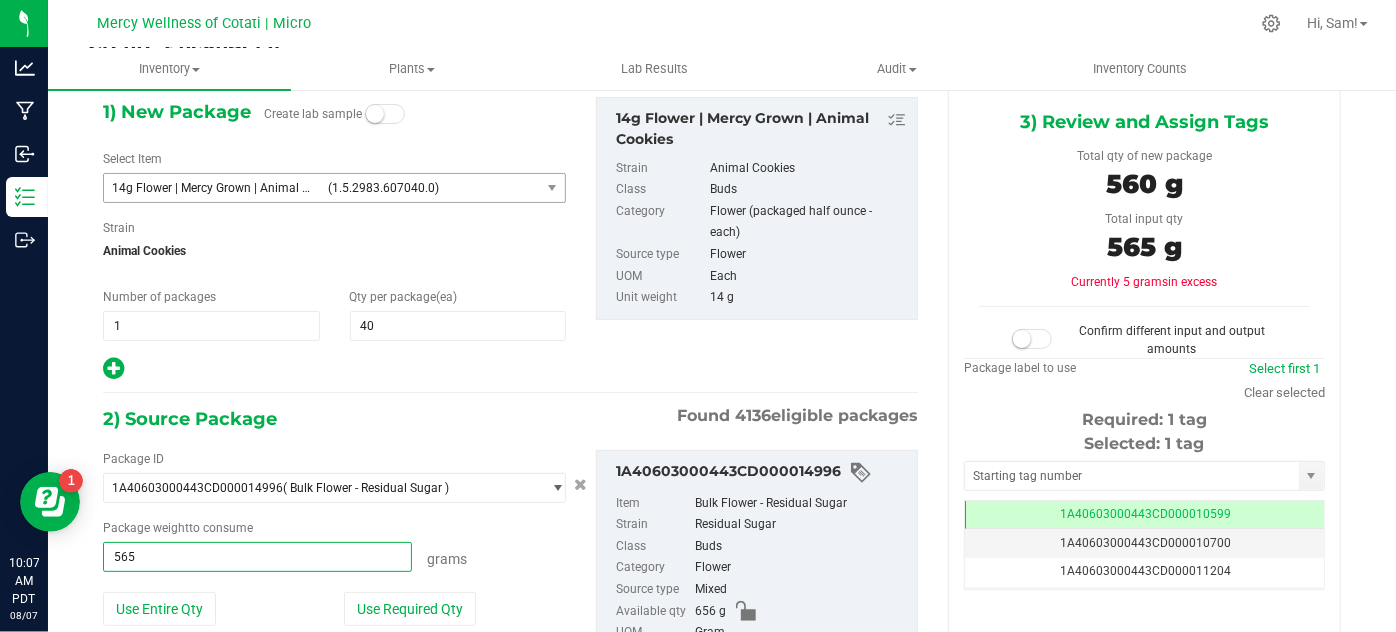 type on "565.0000 g" 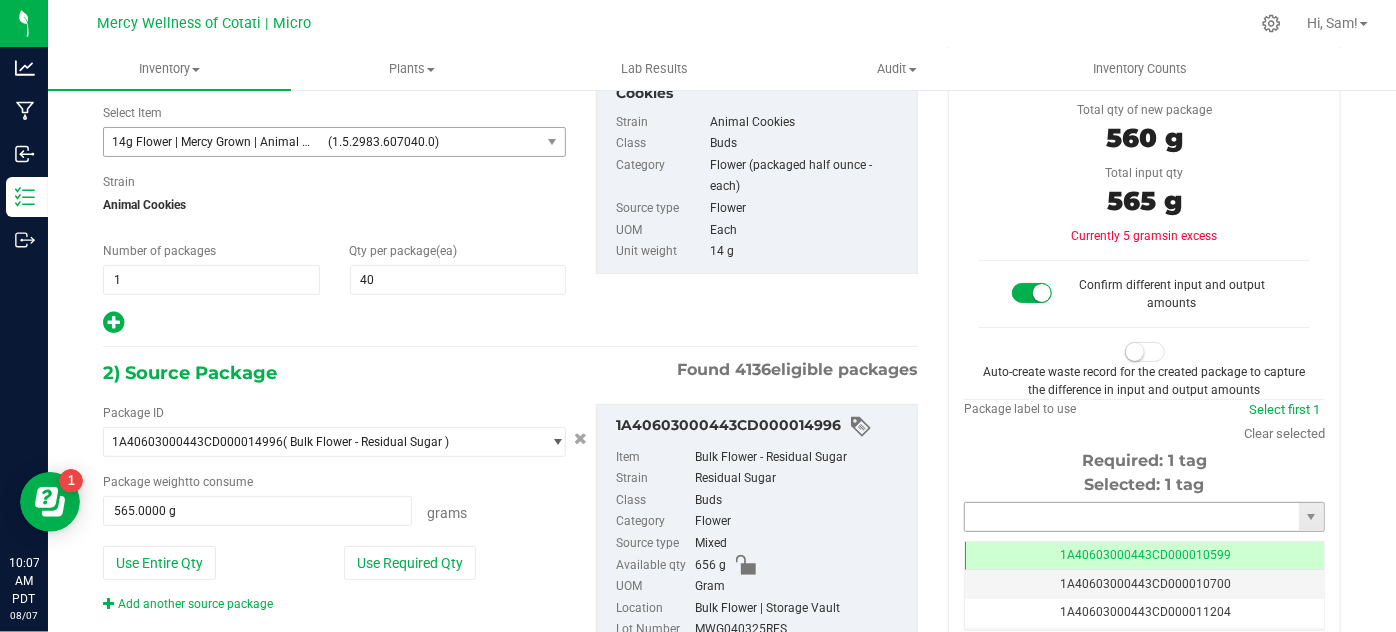 click at bounding box center (1132, 517) 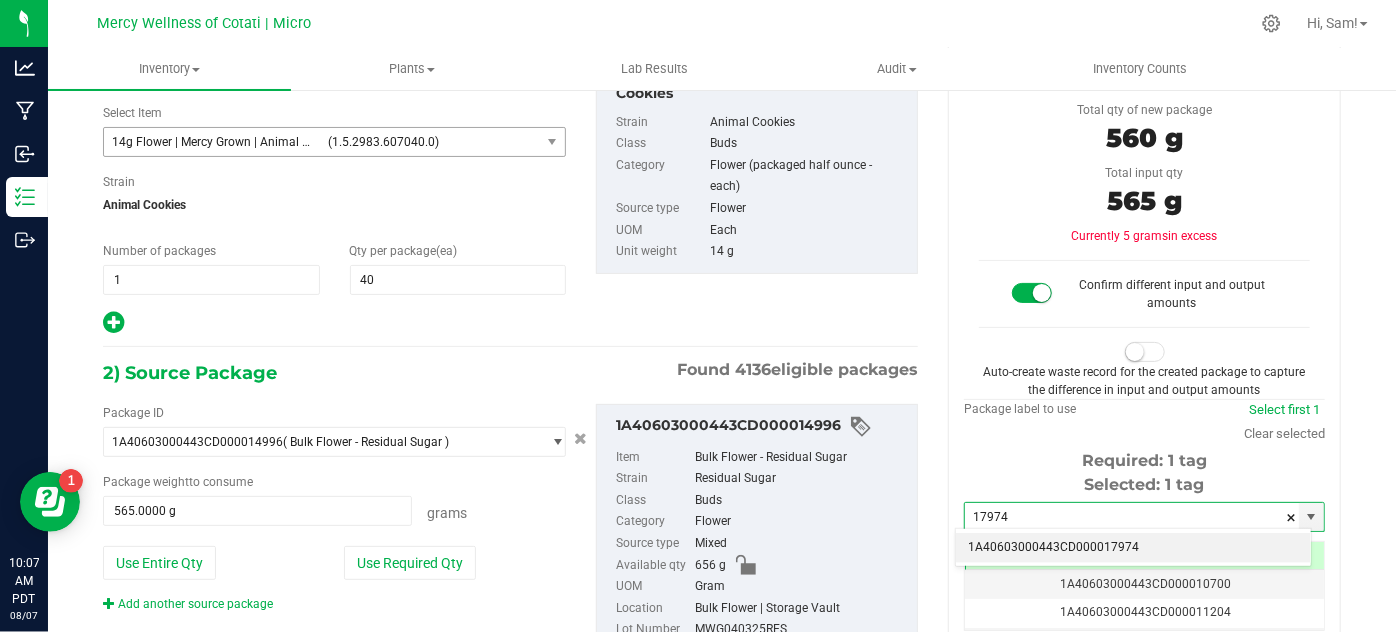 click on "1A40603000443CD000017974" at bounding box center [1133, 548] 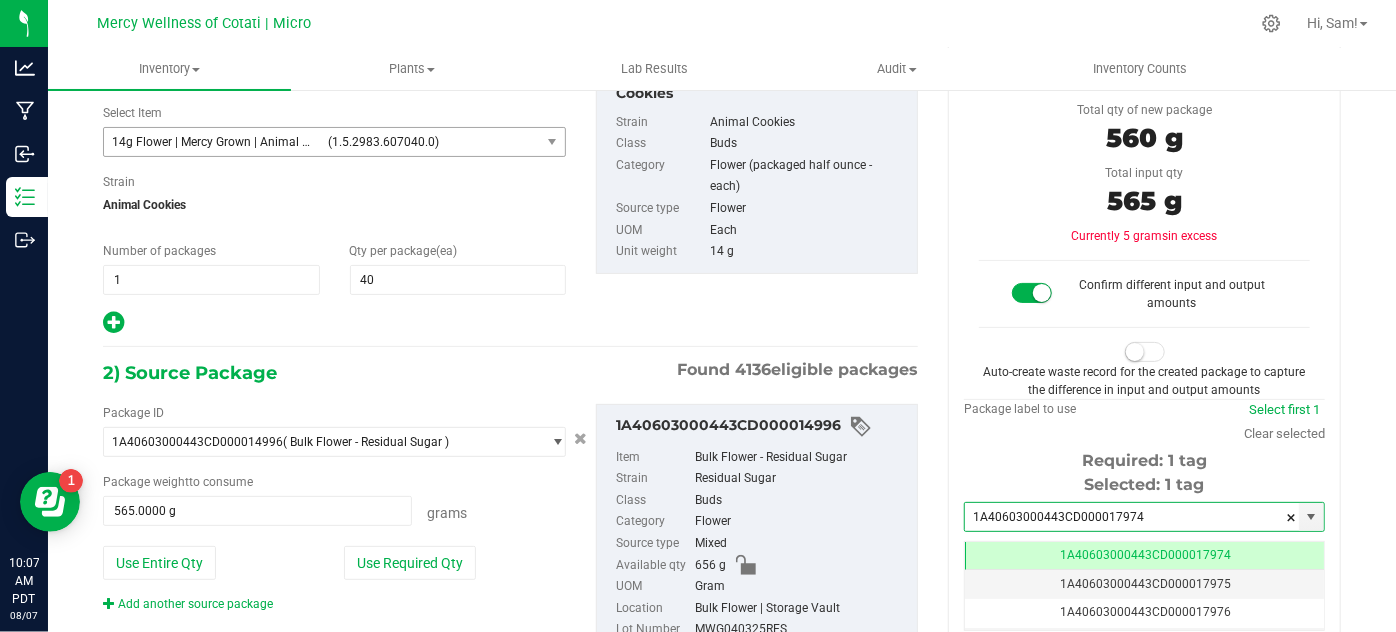 type on "1A40603000443CD000017974" 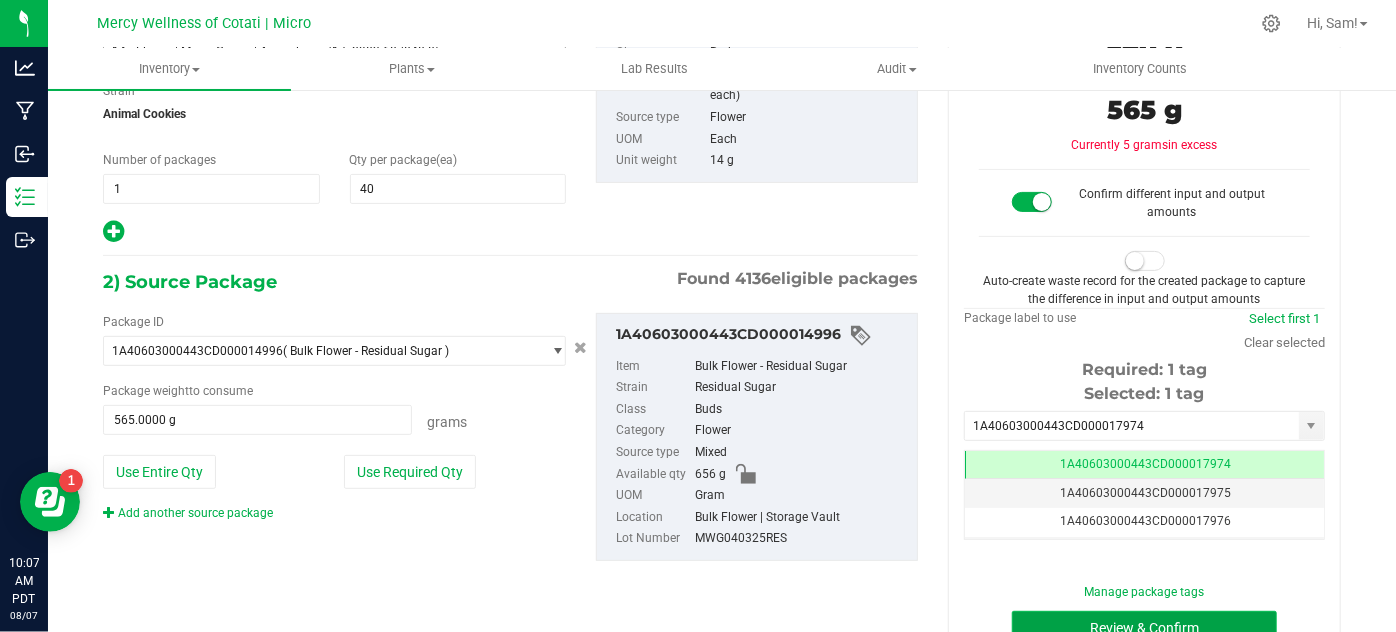 click on "Review & Confirm" at bounding box center [1144, 628] 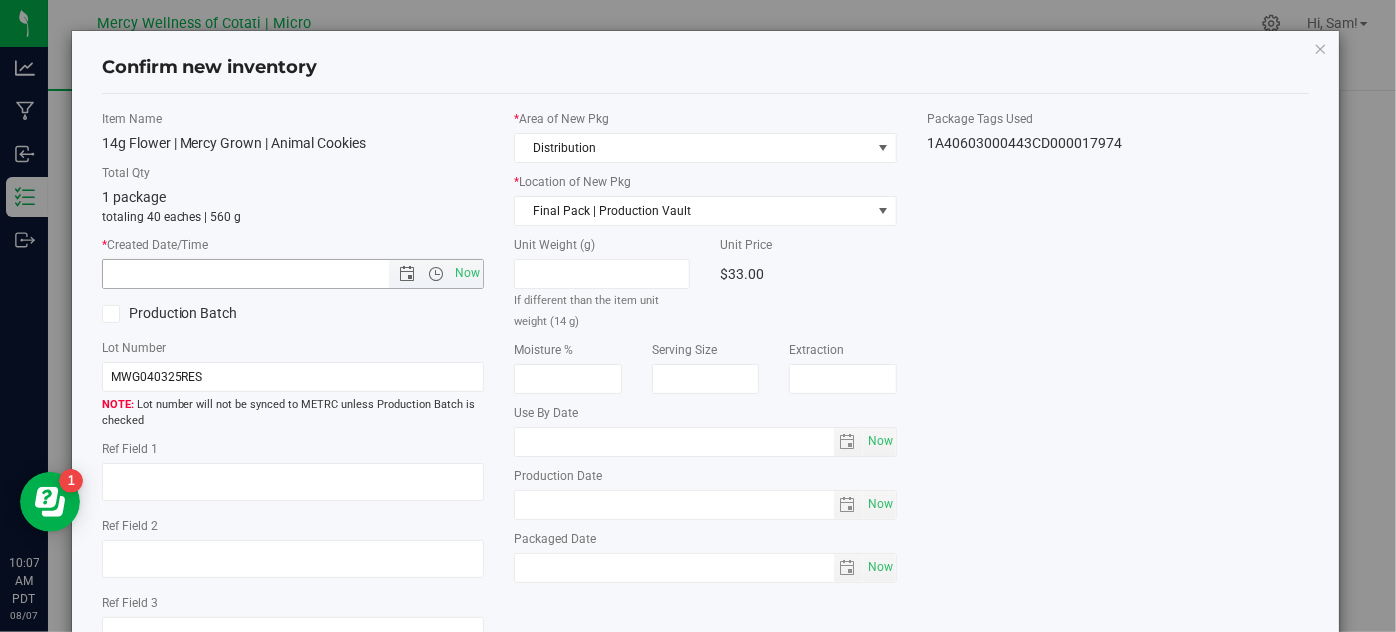 click on "Now" at bounding box center (468, 273) 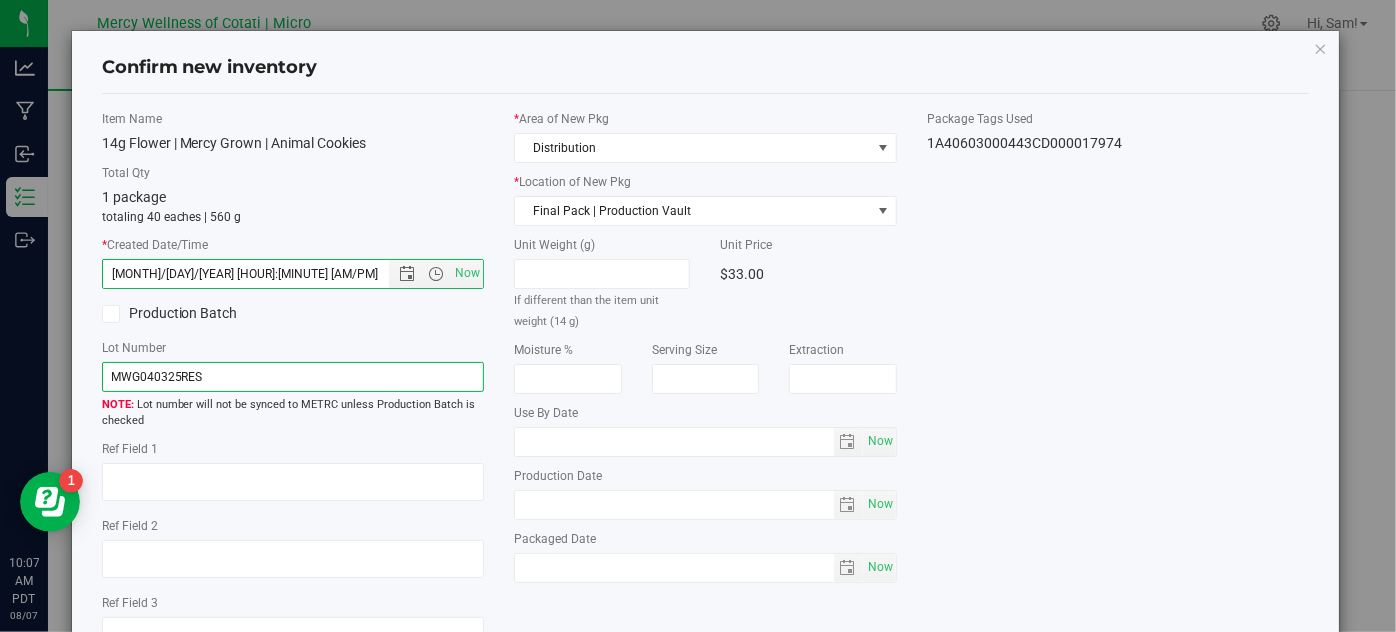 click on "MWG040325RES" at bounding box center [293, 377] 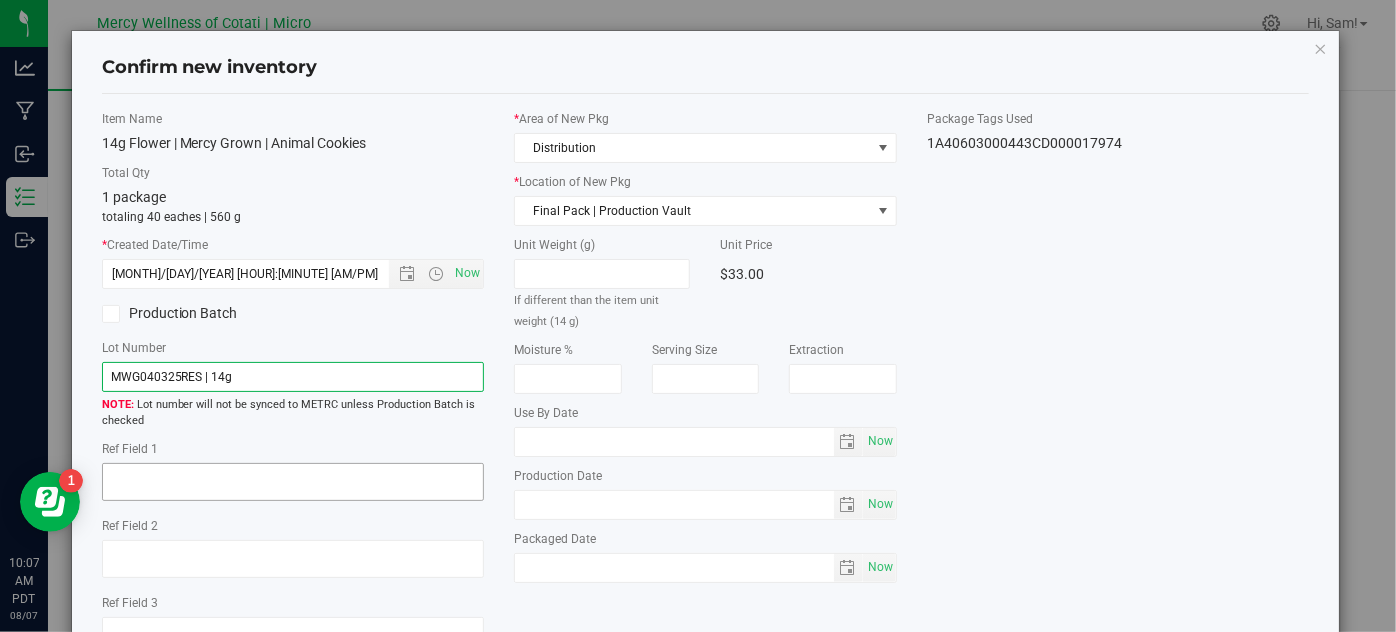type on "MWG040325RES | 14g" 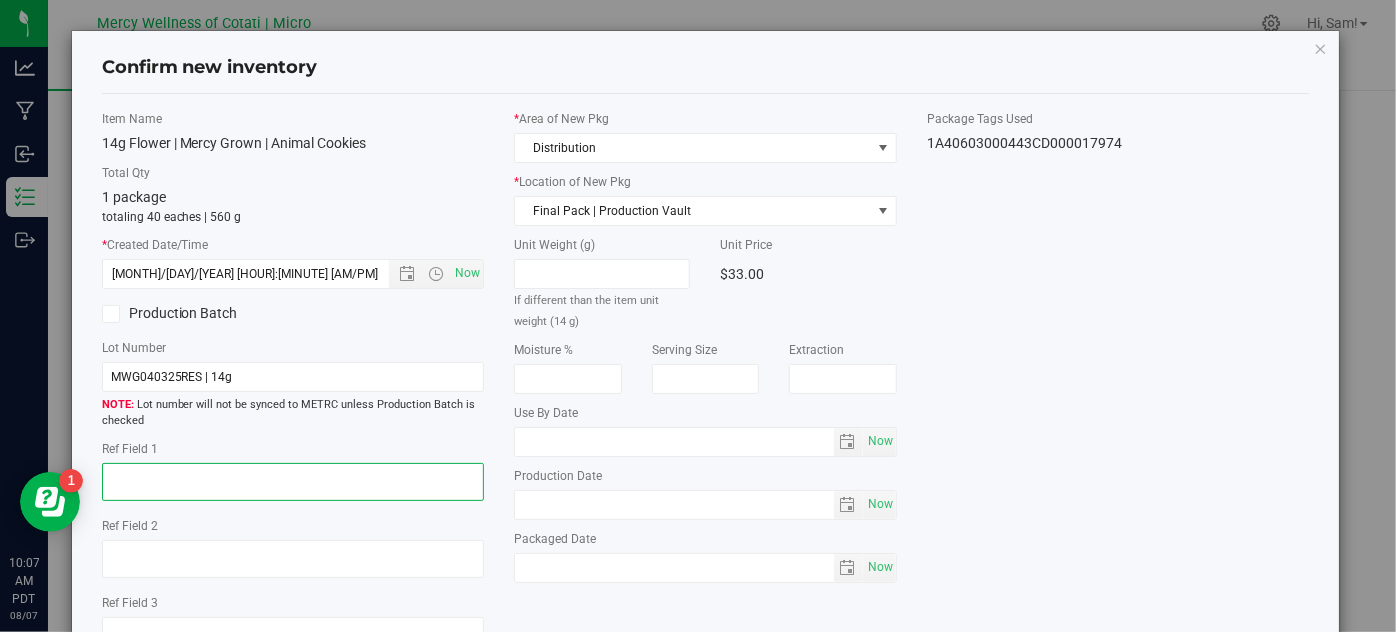 drag, startPoint x: 352, startPoint y: 471, endPoint x: 370, endPoint y: 438, distance: 37.589893 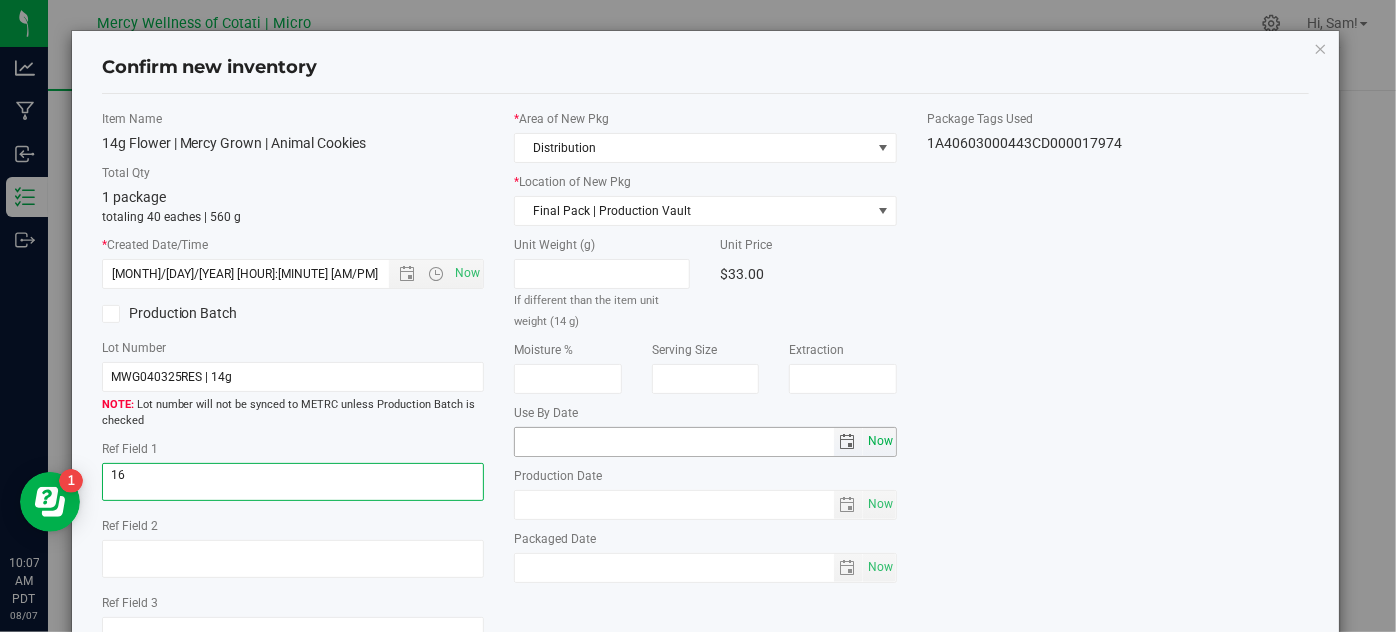 type on "16" 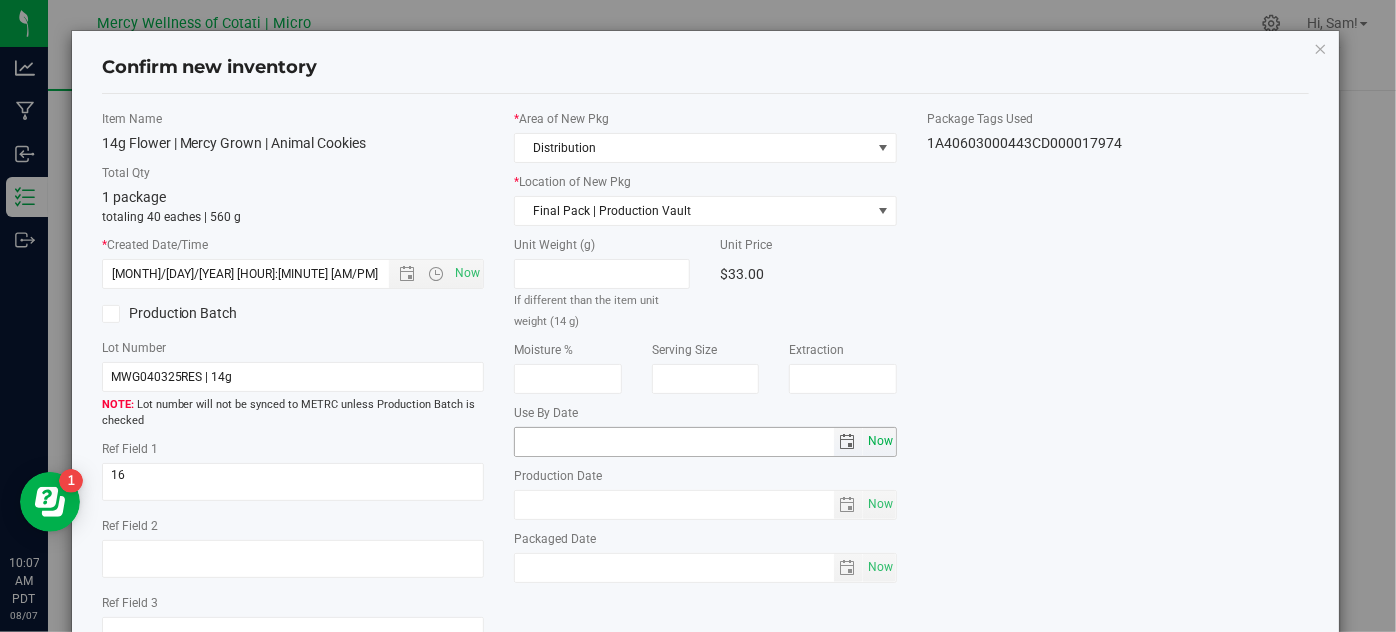 click on "Now" at bounding box center (880, 441) 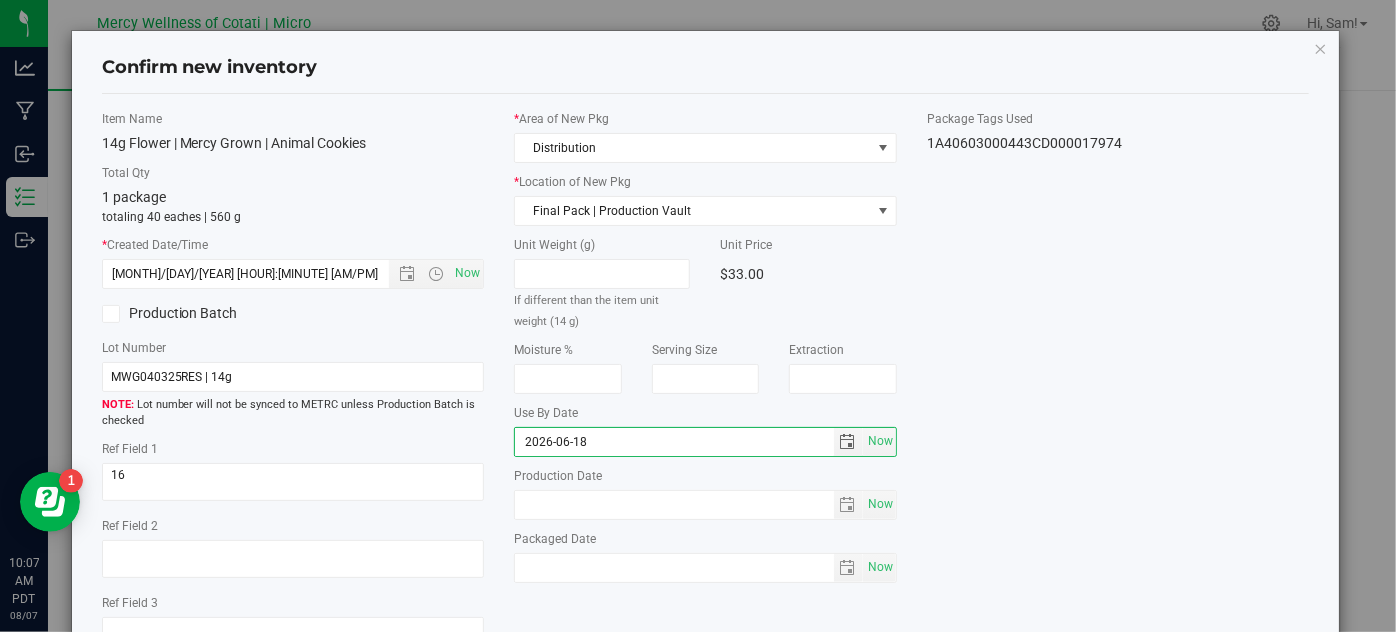 type on "2026-06-18" 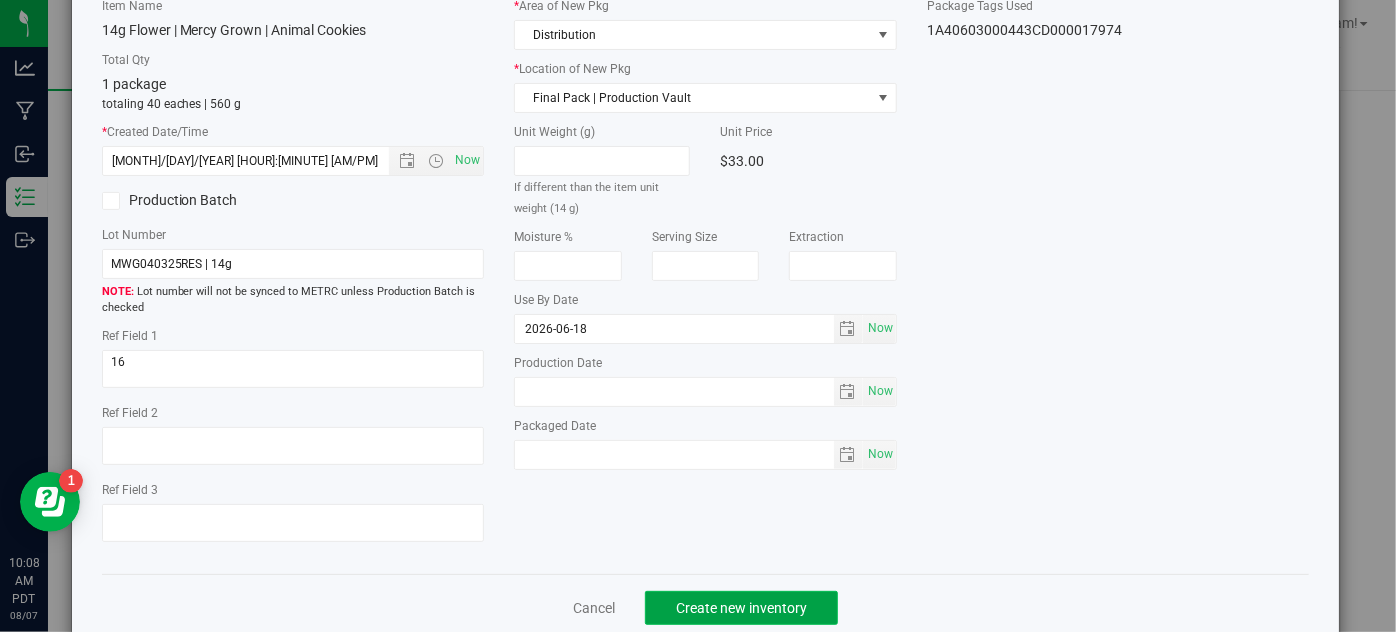 click on "Create new inventory" 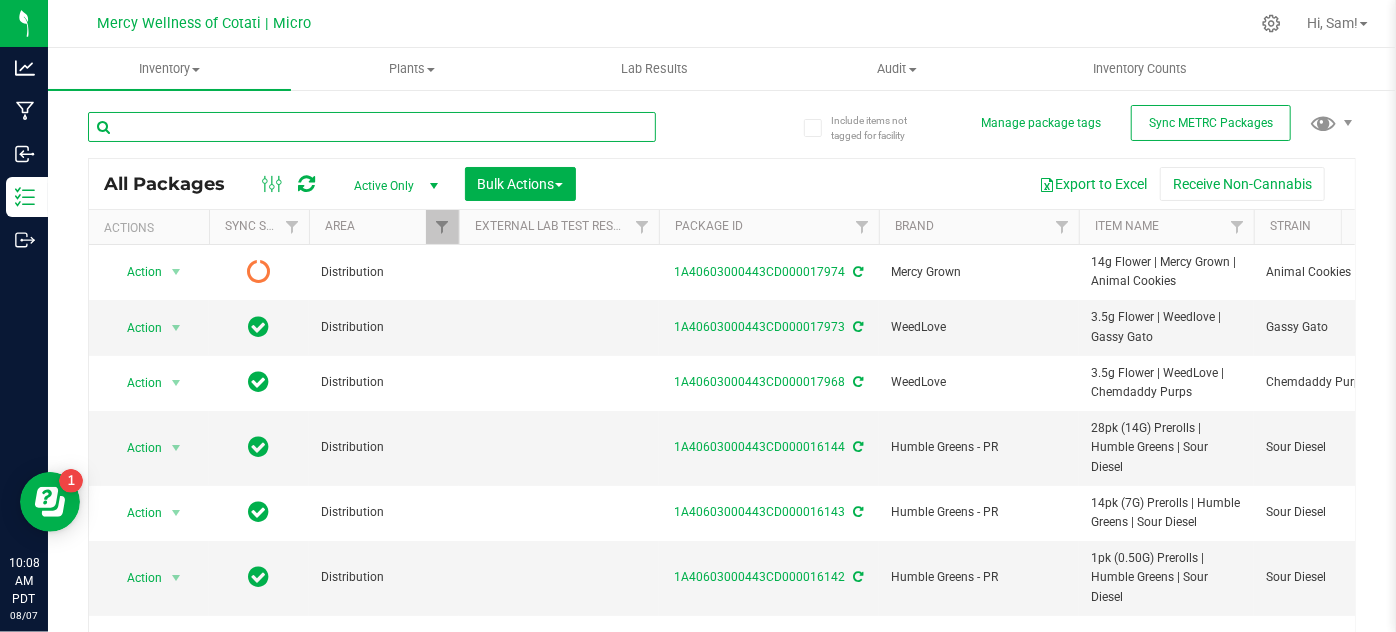 click at bounding box center [372, 127] 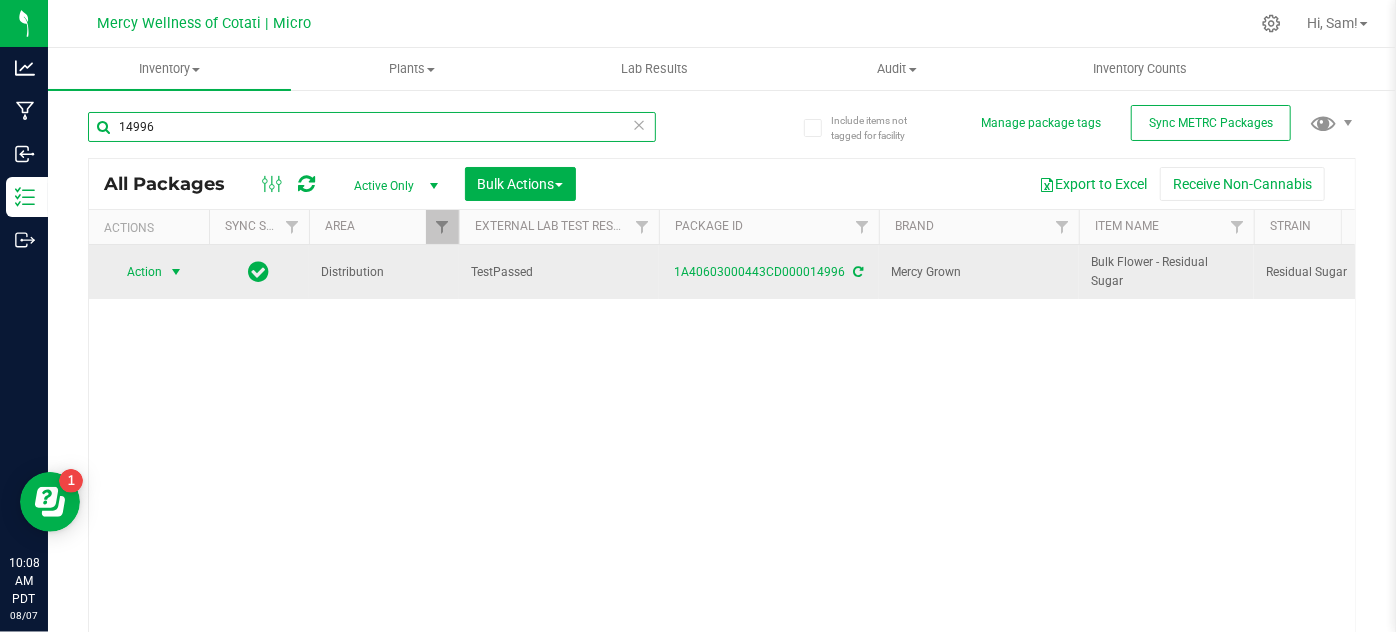 type on "14996" 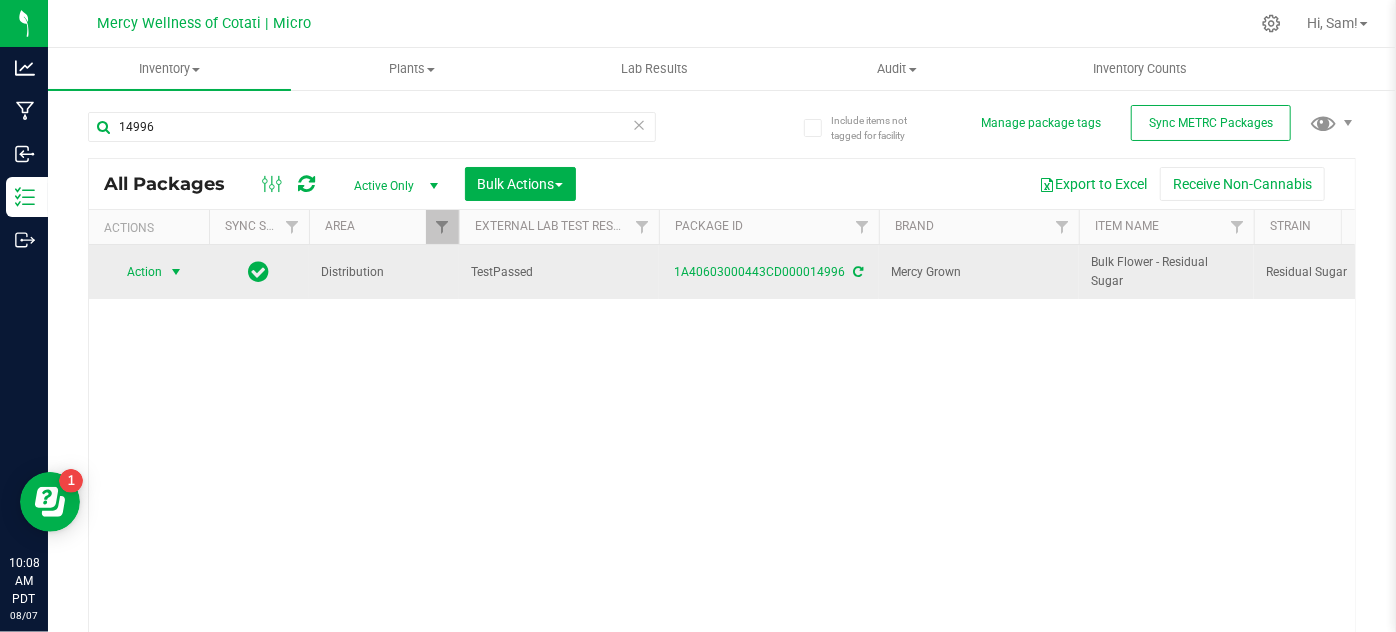 click at bounding box center [176, 272] 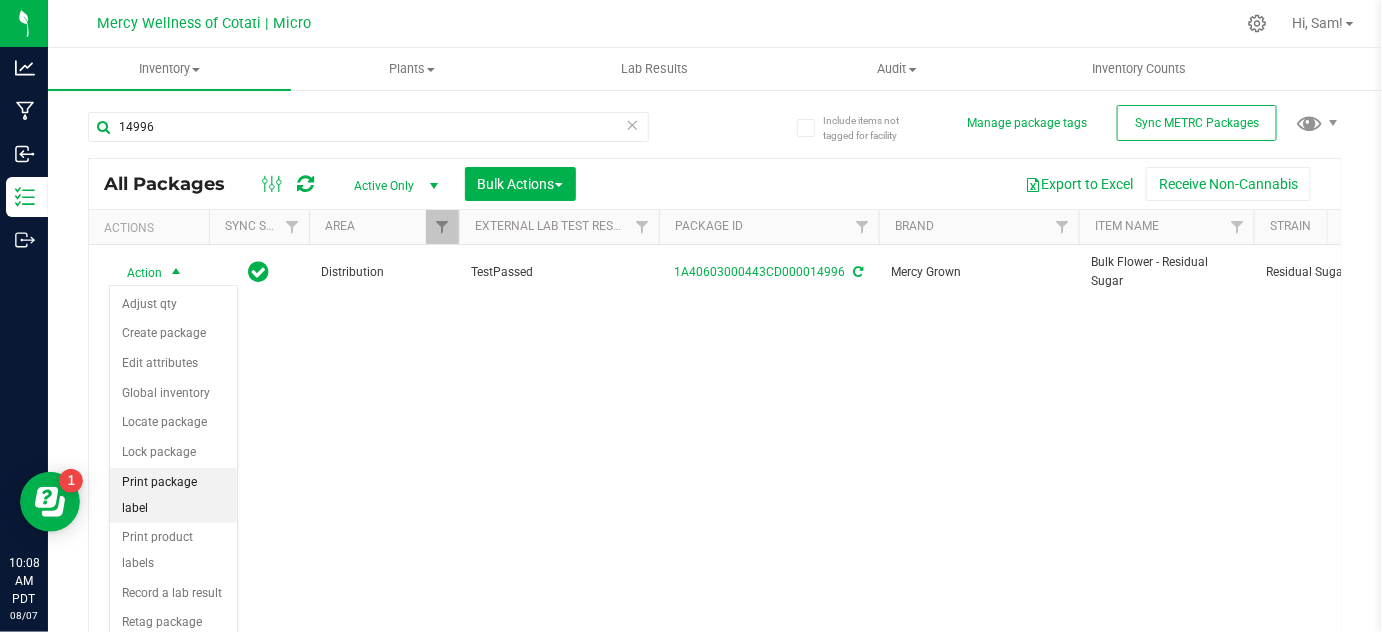 click on "Print package label" at bounding box center [173, 495] 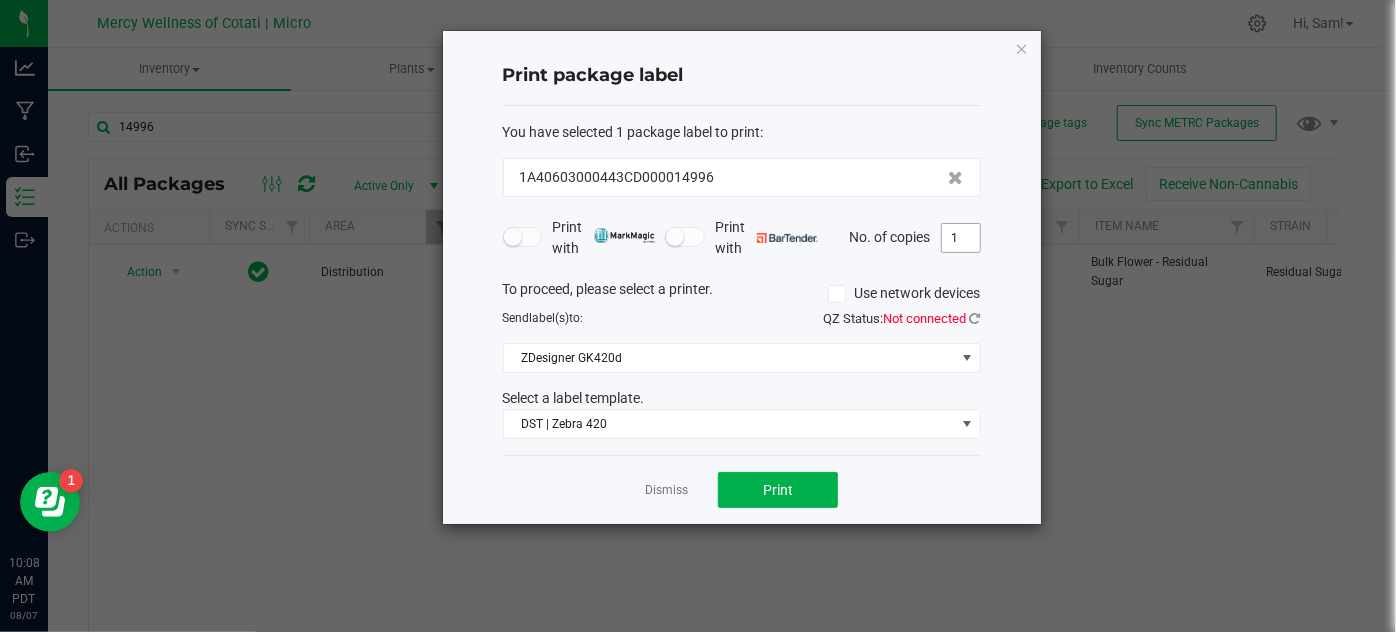 click on "1" at bounding box center (961, 238) 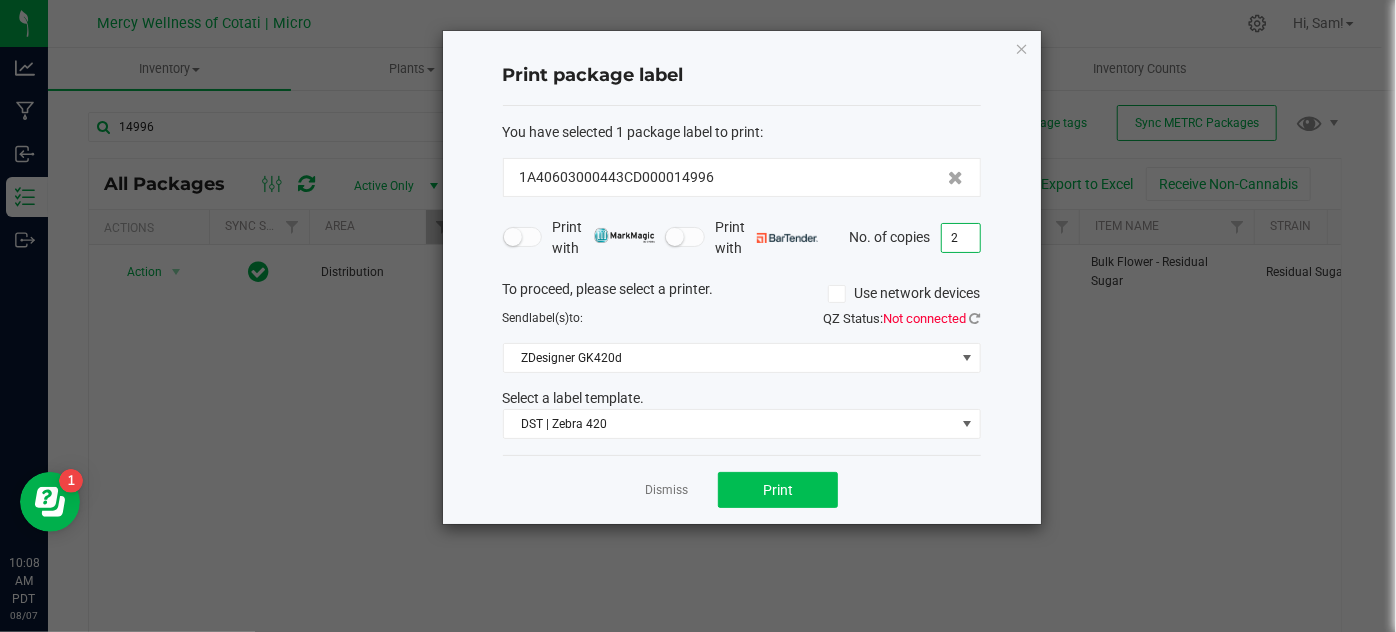 type on "2" 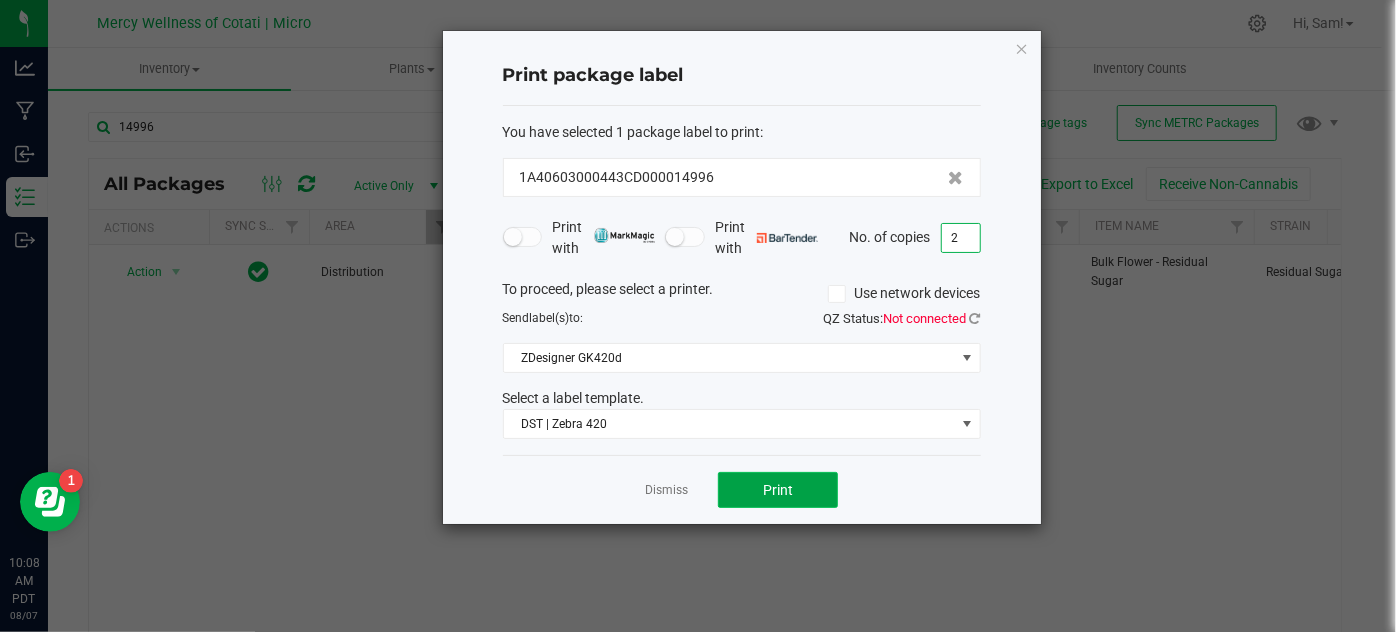 click on "Print" 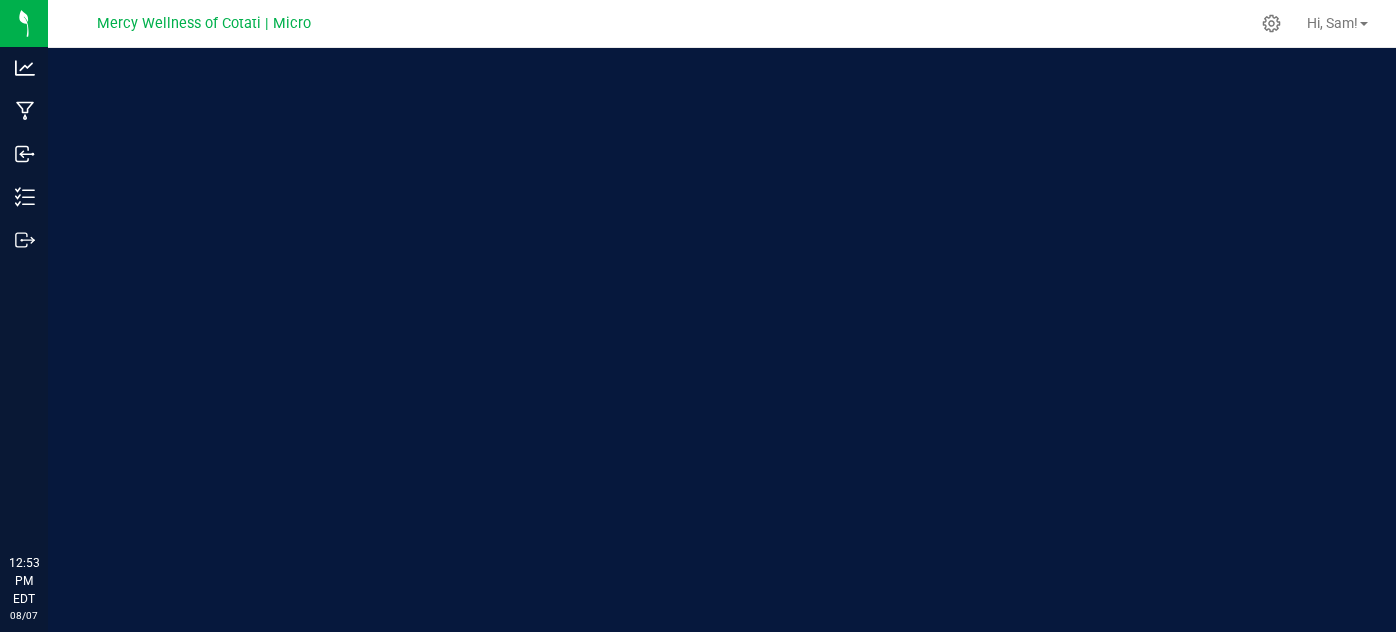 scroll, scrollTop: 0, scrollLeft: 0, axis: both 